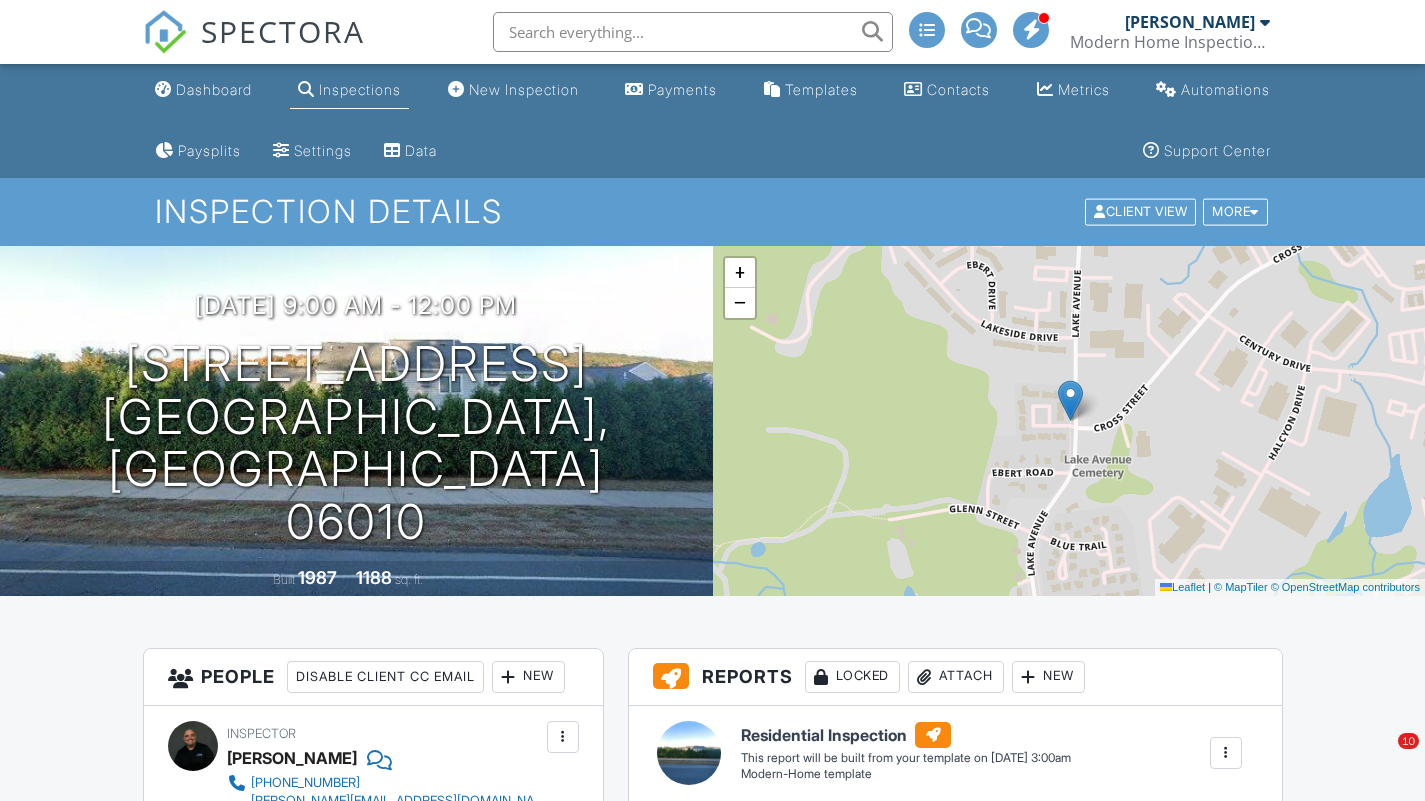 click on "Dashboard" at bounding box center (214, 89) 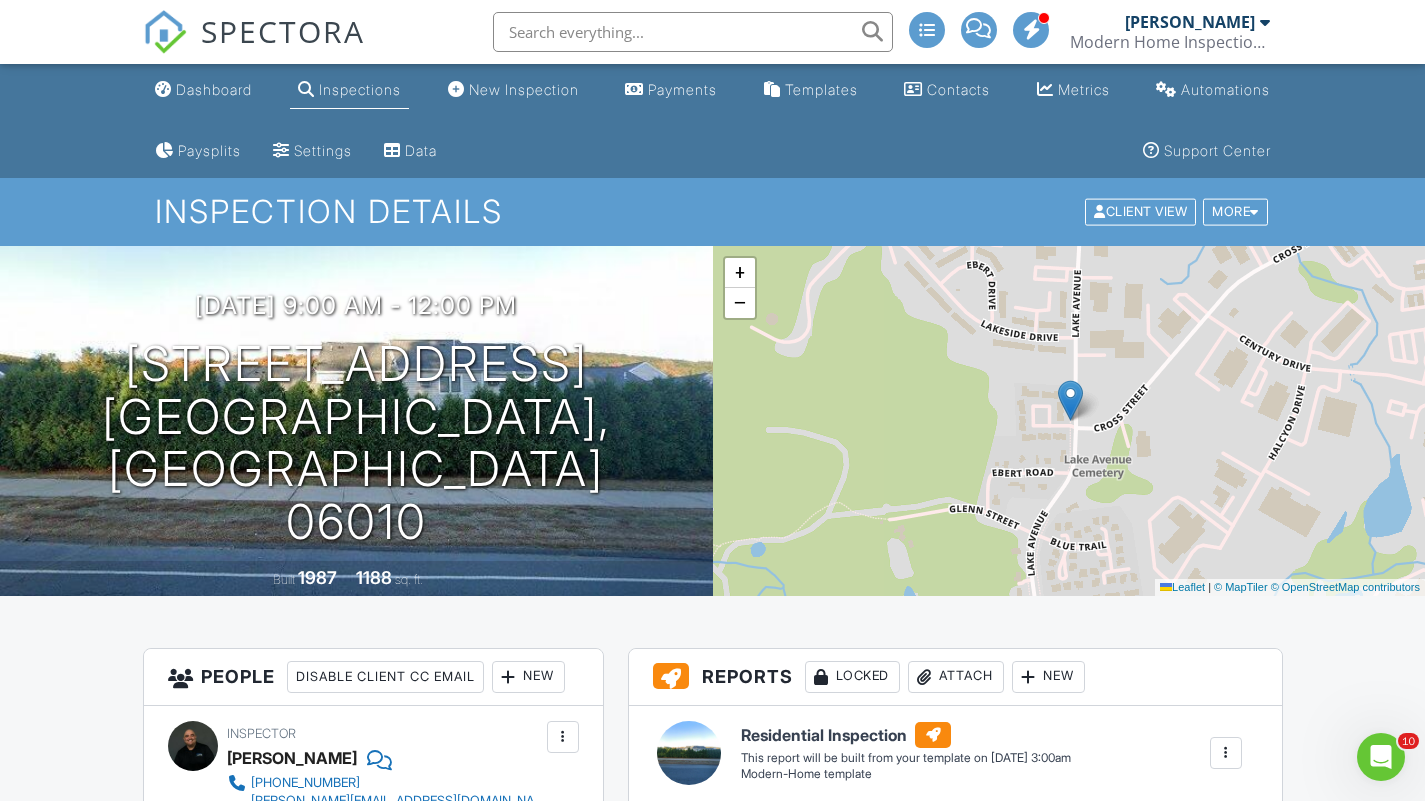 scroll, scrollTop: 0, scrollLeft: 0, axis: both 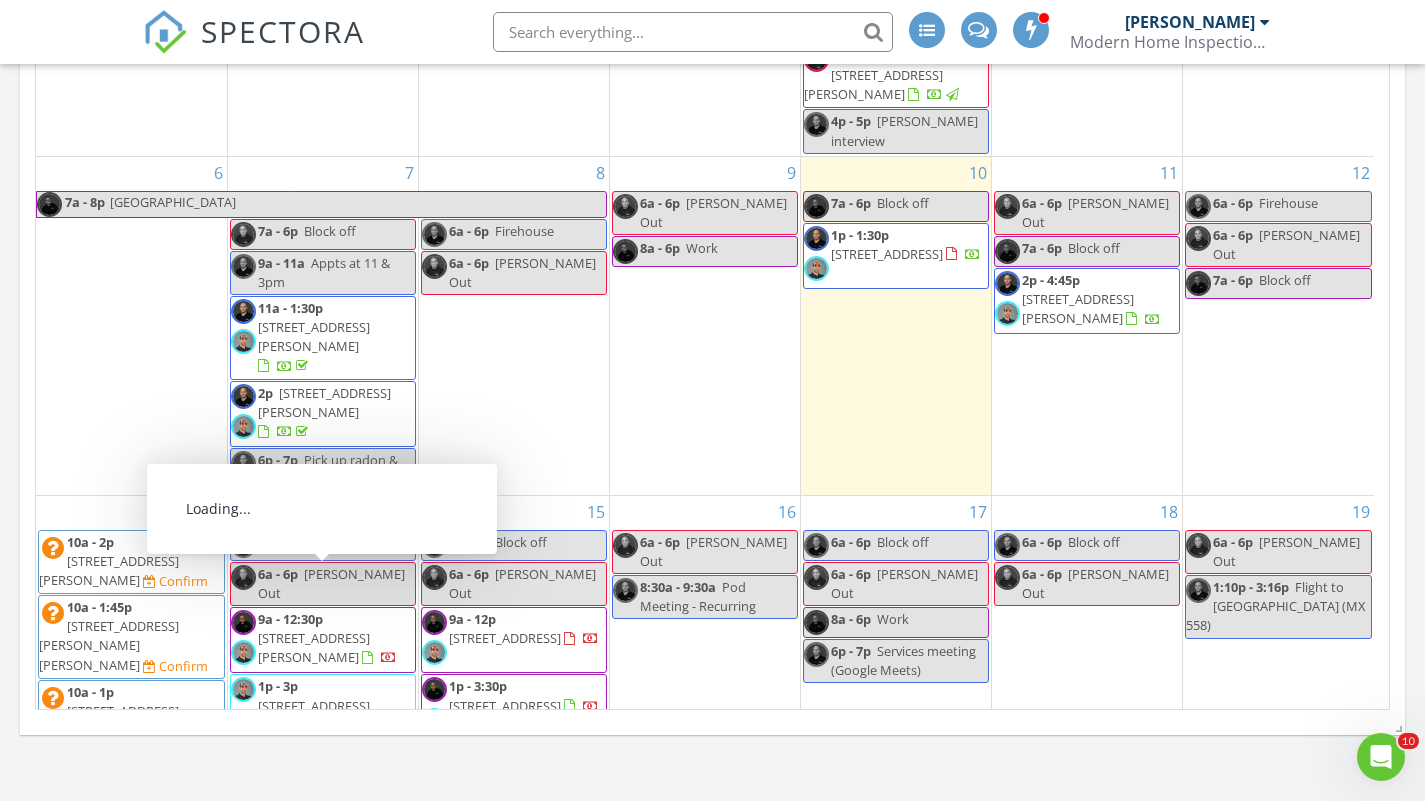 click on "Today
All Inspectors
7:00 am
Block off
David Matos
1:00 pm
1274 Meriden Ave, Southington, CT 06489
Brendan Wise
Tom Paranzino
1 hours and 3 minutes drive time   45.1 miles       New Inspection     New Quote         Map               1 1 + − I 91, Berlin Turnpike 72.5 km, 1 h 2 min Head north on Spruceland Road 1 km Turn right onto Taylor Road (CT 220) 2 km Turn right onto Shaker Road (CT 220) 4.5 km Continue onto Elm Street (CT 220) 1.5 km Take the ramp on the left 300 m Merge left onto I 91 15 km Keep right onto I 91 8 km Take the ramp towards North Main Street 400 m Turn right onto Windsor Avenue (CT 159) 200 m Continue onto Main Street 6 km Keep left onto Maple Avenue 3.5 km Continue onto Berlin Turnpike 20 km Continue onto North Broad Street (US 5) 2 km Keep right onto North Broad Street (US 5) 2 km" at bounding box center (712, 1070) 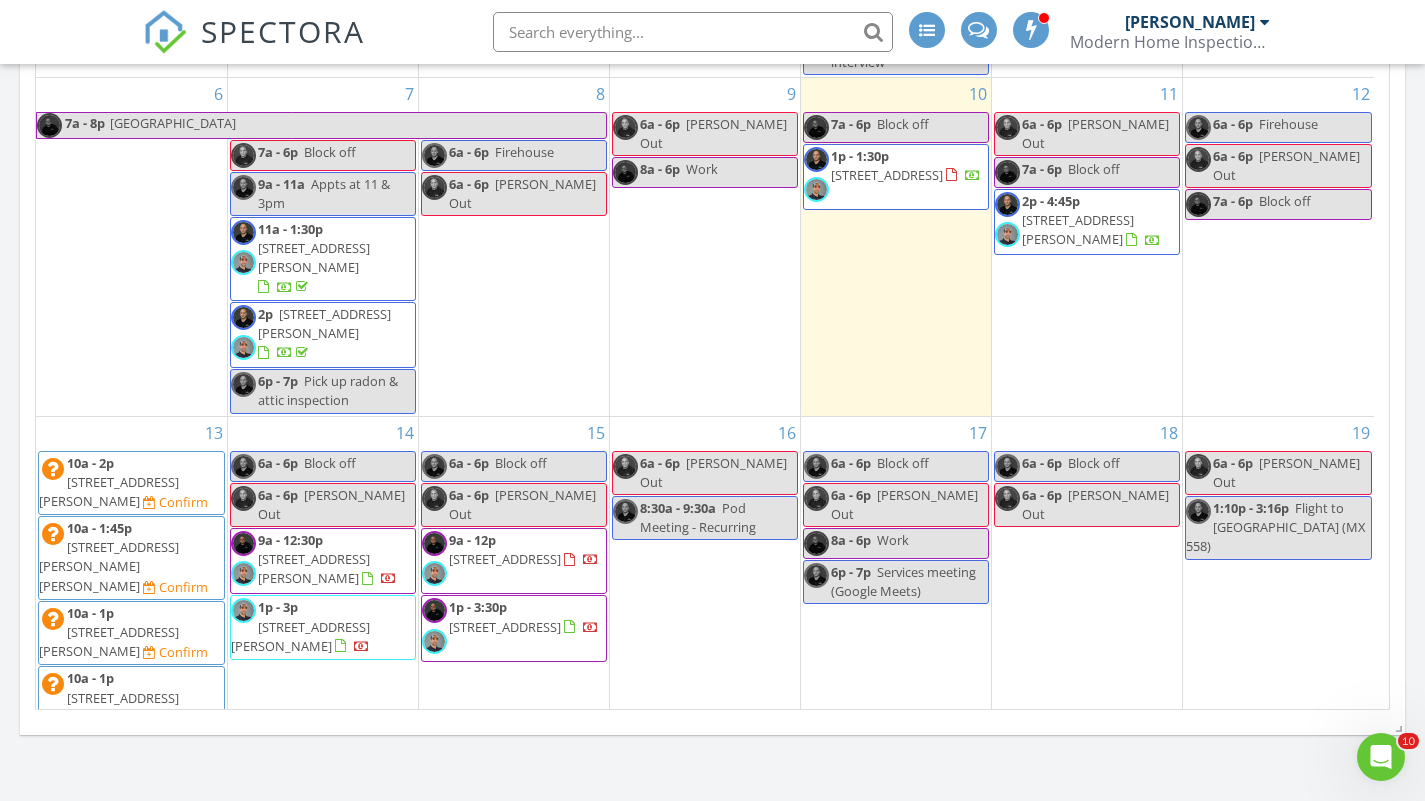 scroll, scrollTop: 600, scrollLeft: 0, axis: vertical 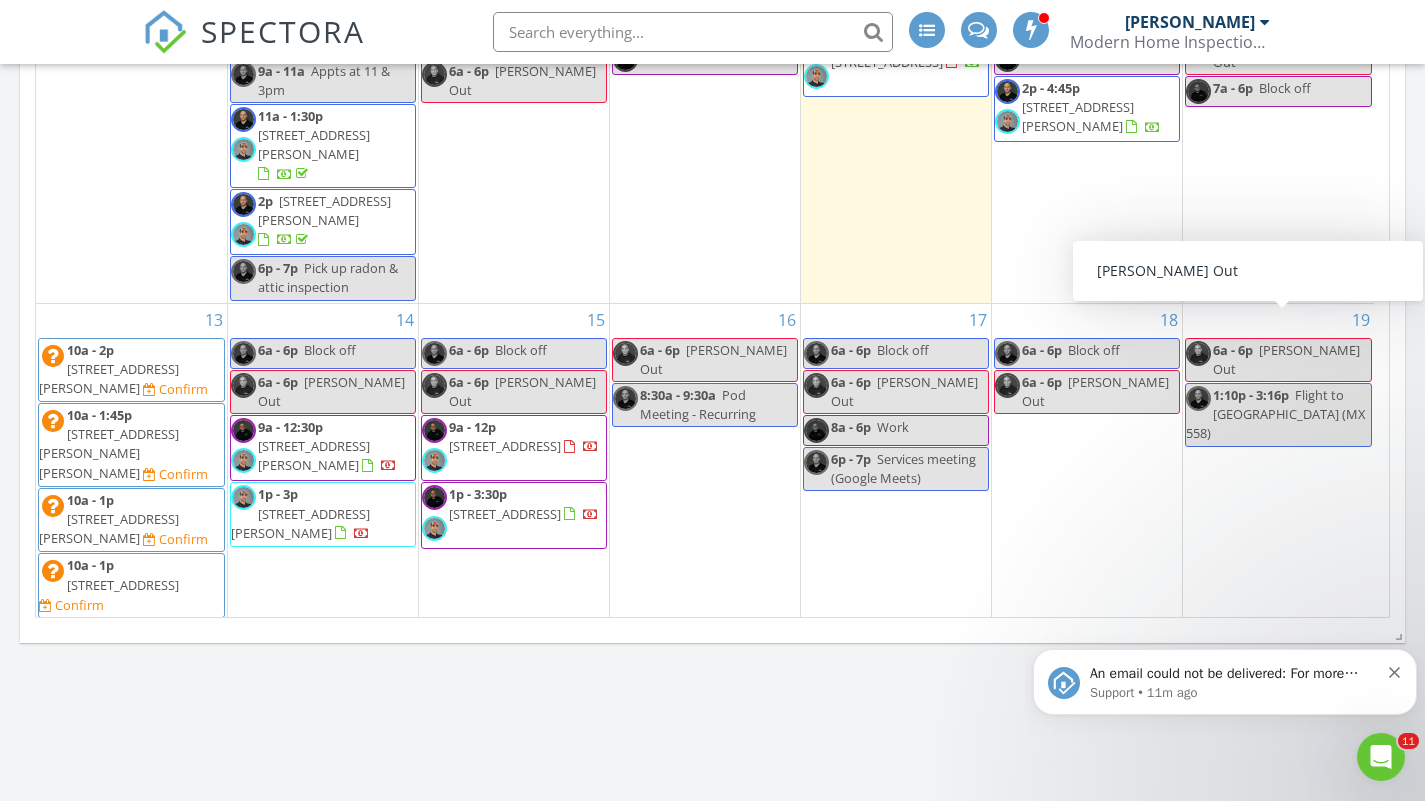 click on "14
6a - 6p
Block off
6a - 6p
Peter Block Out
9a - 12:30p
285 East St, Stafford 06076
1p - 3p
256 Alexander Rd, New Britain 06053" at bounding box center (323, 645) 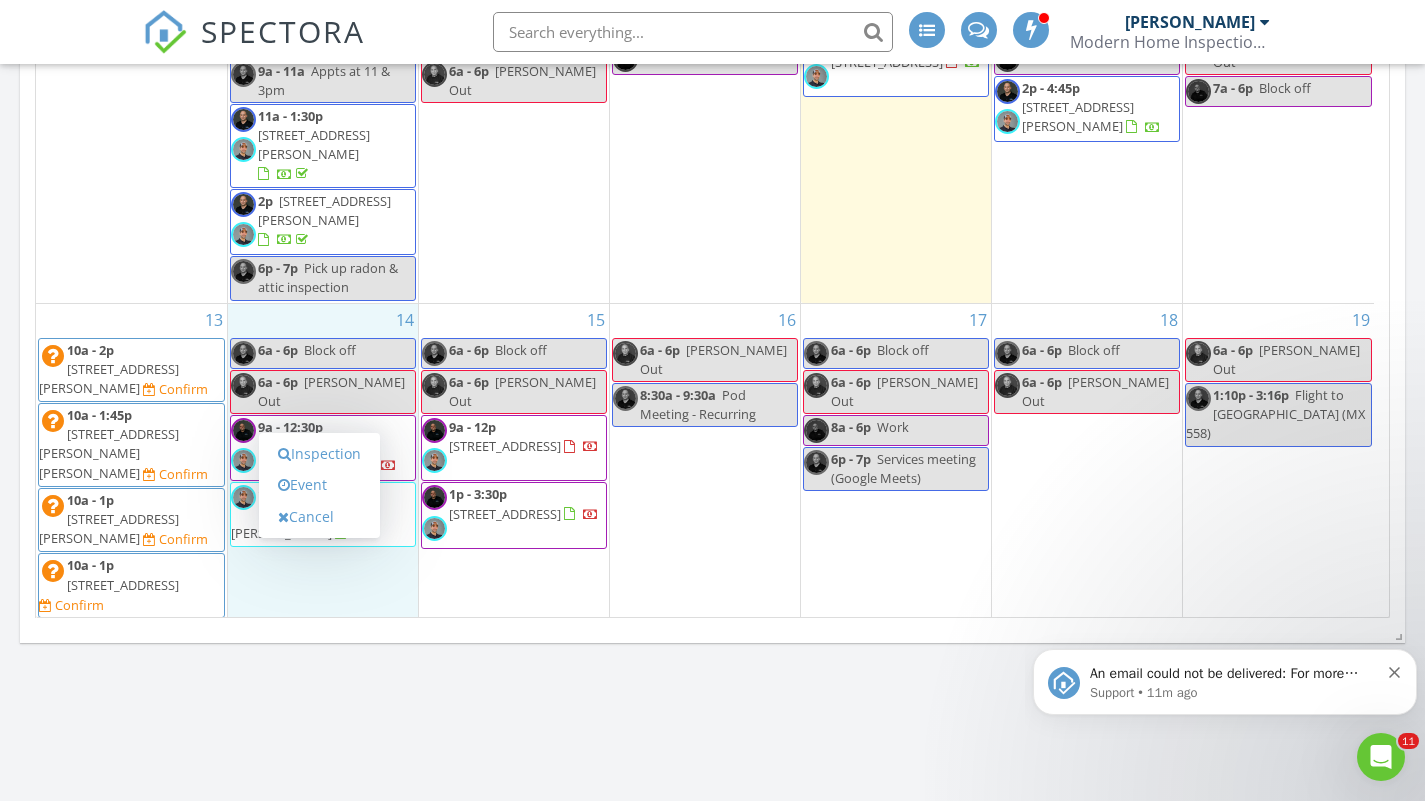 click on "Inspection" at bounding box center [319, 454] 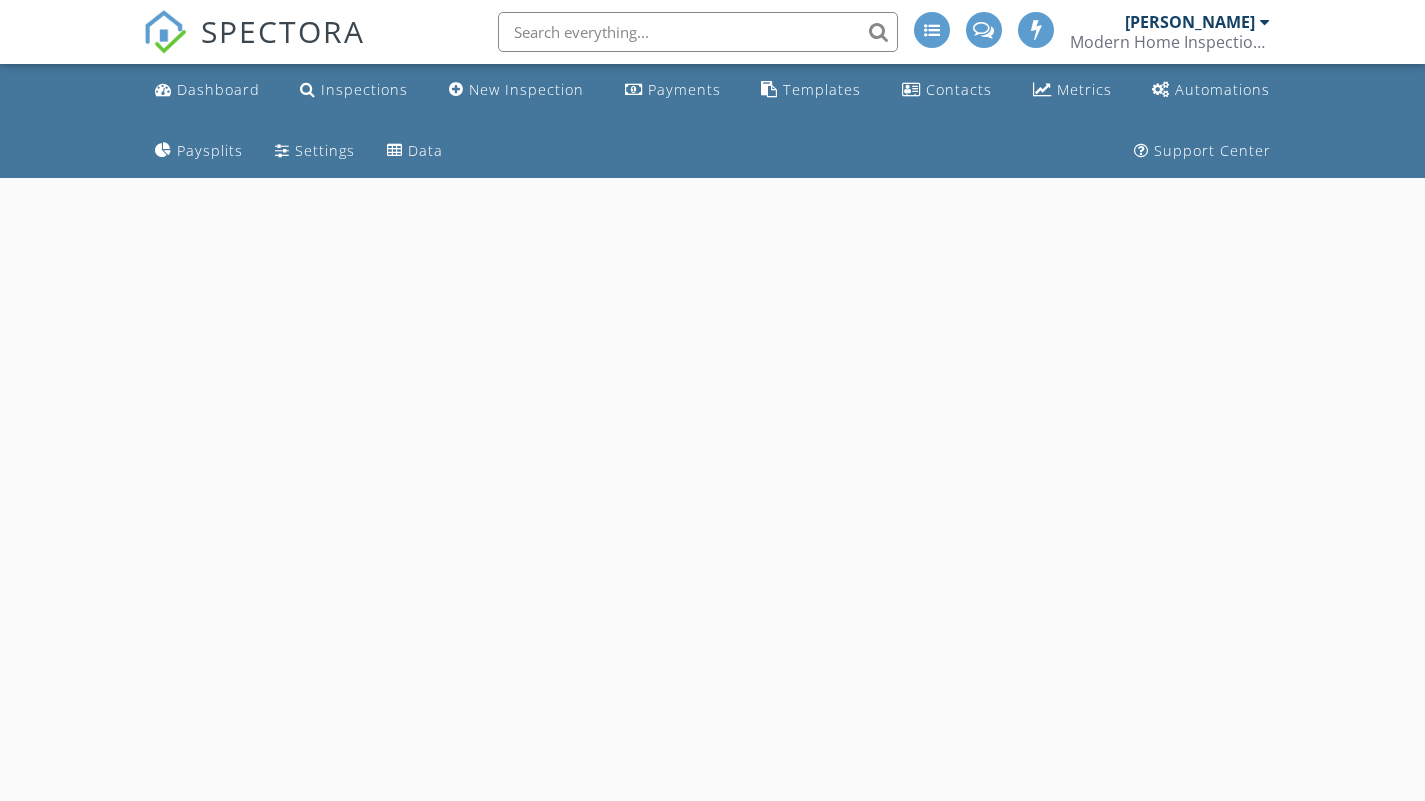 scroll, scrollTop: 0, scrollLeft: 0, axis: both 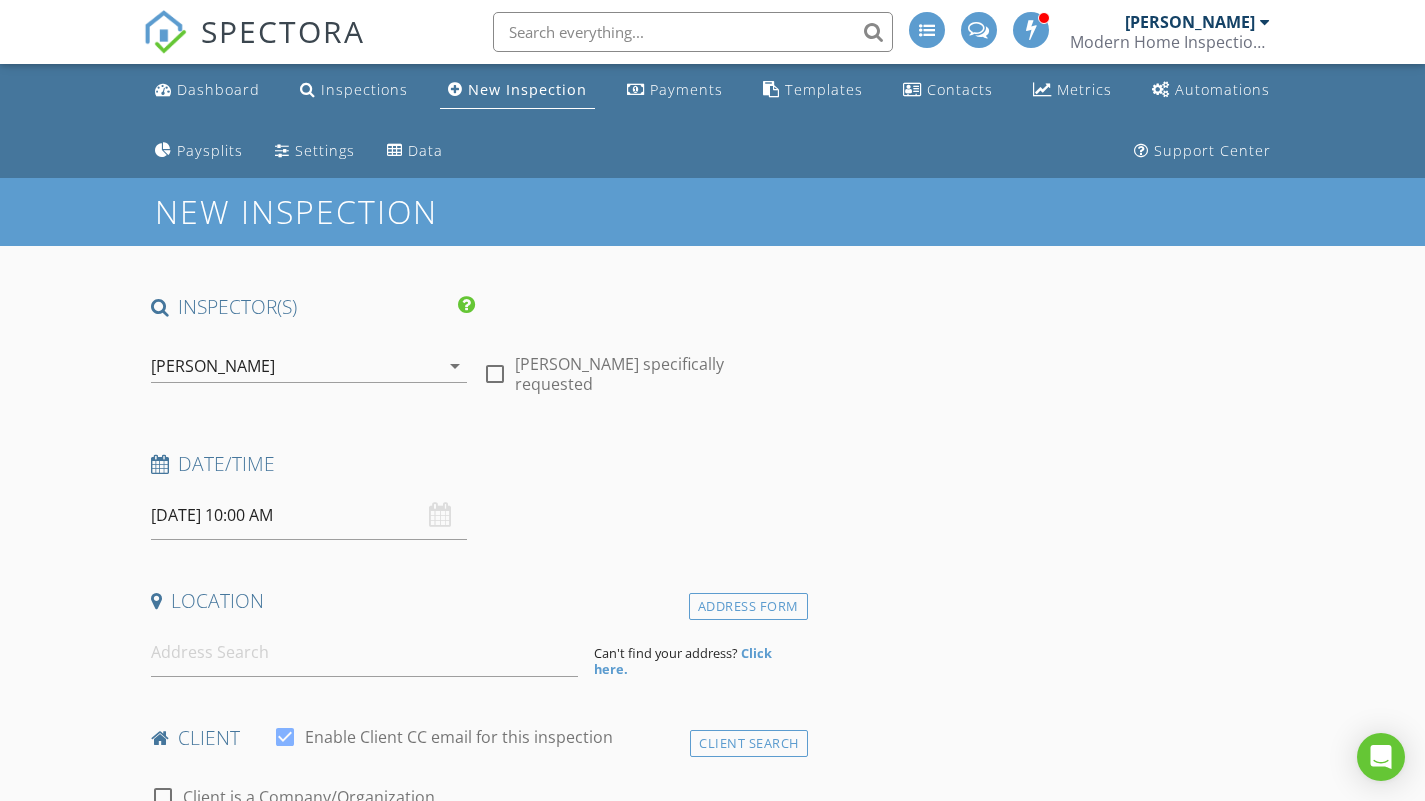 click on "[PERSON_NAME]" at bounding box center (213, 366) 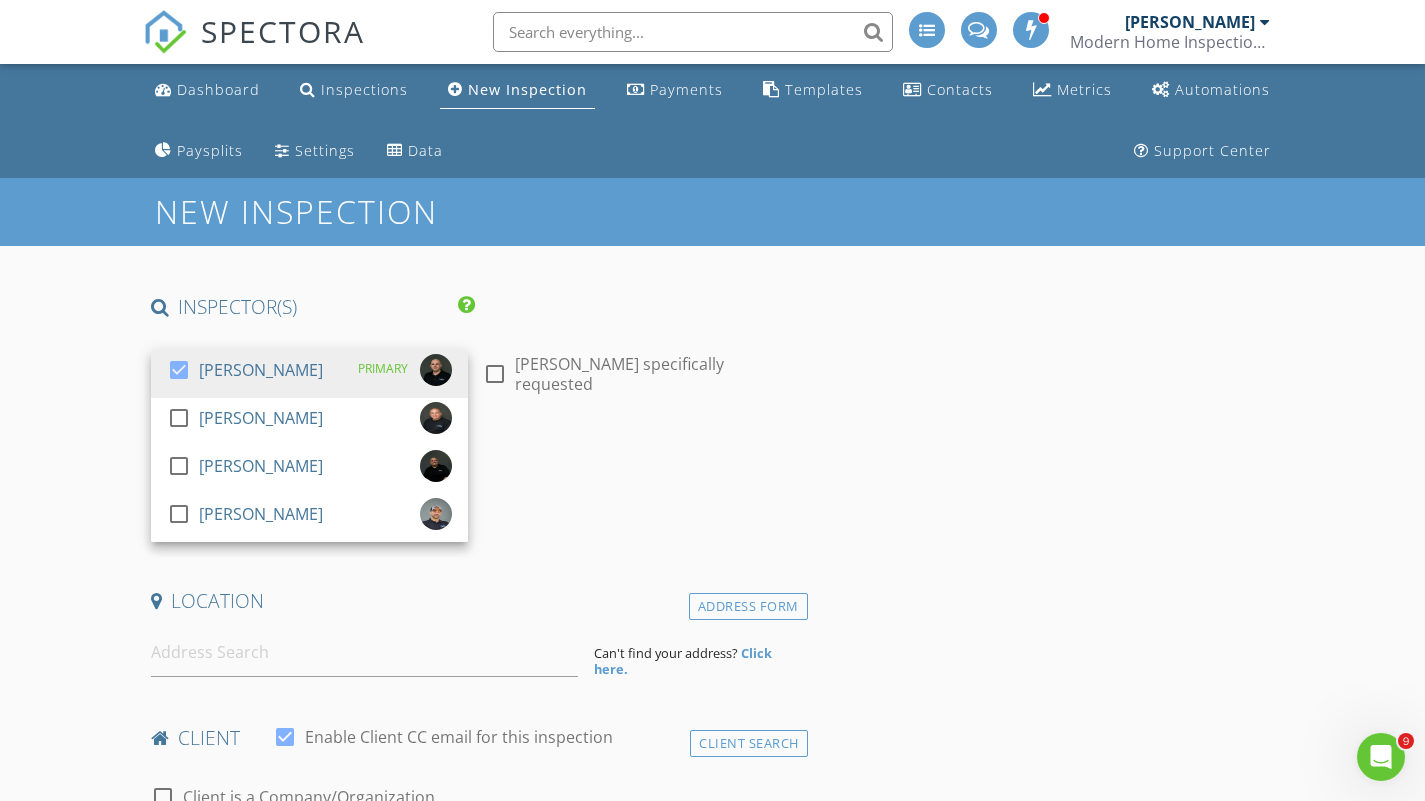 scroll, scrollTop: 0, scrollLeft: 0, axis: both 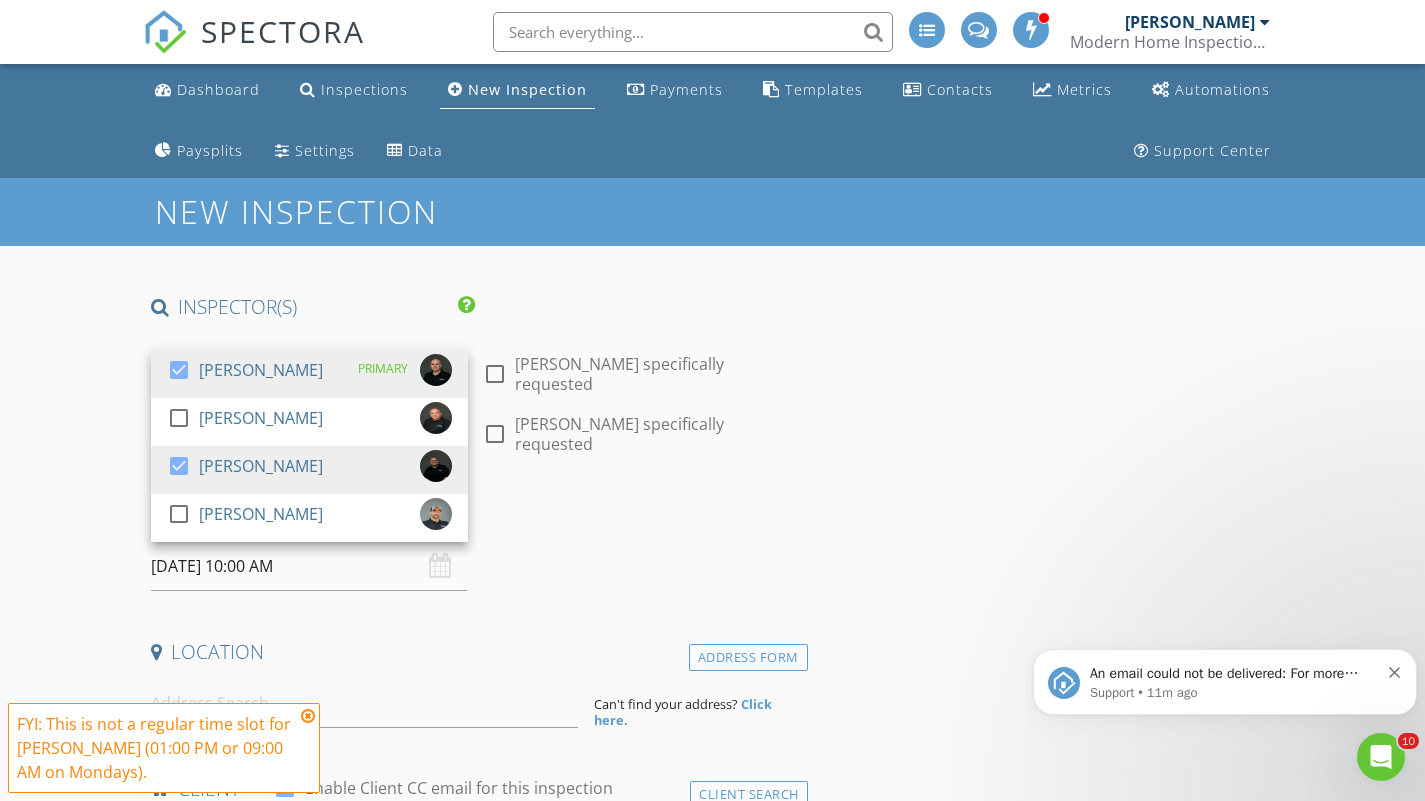 click at bounding box center [183, 388] 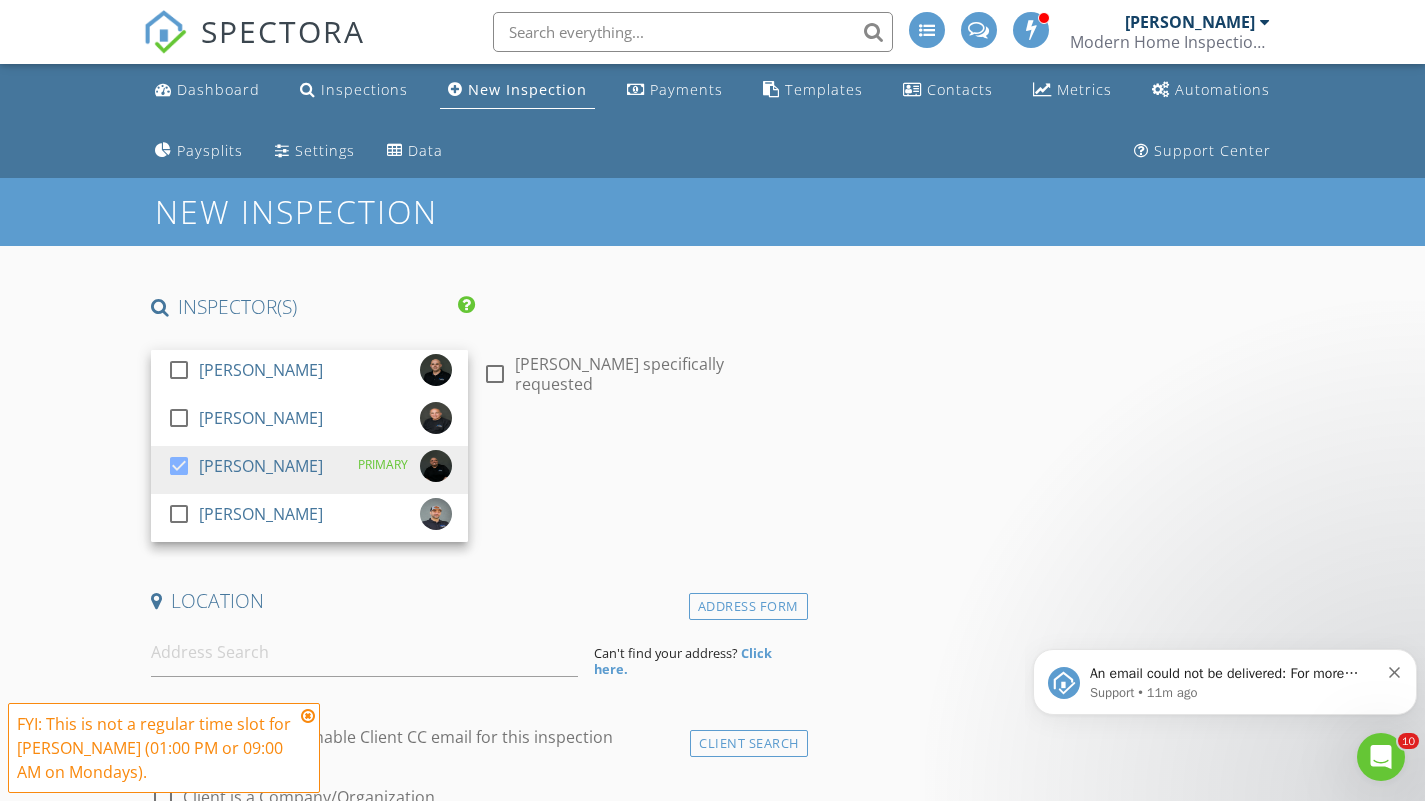 click on "New Inspection
INSPECTOR(S)
check_box_outline_blank   Tom Paranzino     check_box_outline_blank   Peter Paranzino     check_box   David Matos   PRIMARY   check_box_outline_blank   Brendan Wise     David Matos arrow_drop_down   check_box_outline_blank David Matos specifically requested
Date/Time
07/14/2025 10:00 AM
Location
Address Form       Can't find your address?   Click here.
client
check_box Enable Client CC email for this inspection   Client Search     check_box_outline_blank Client is a Company/Organization     First Name   Last Name   Email   CC Email   Phone   Address   City   State   Zip     Tags         Notes   Private Notes
ADD ADDITIONAL client
SERVICES
check_box_outline_blank   Residential Property Inspection   check_box_outline_blank" at bounding box center (712, 2340) 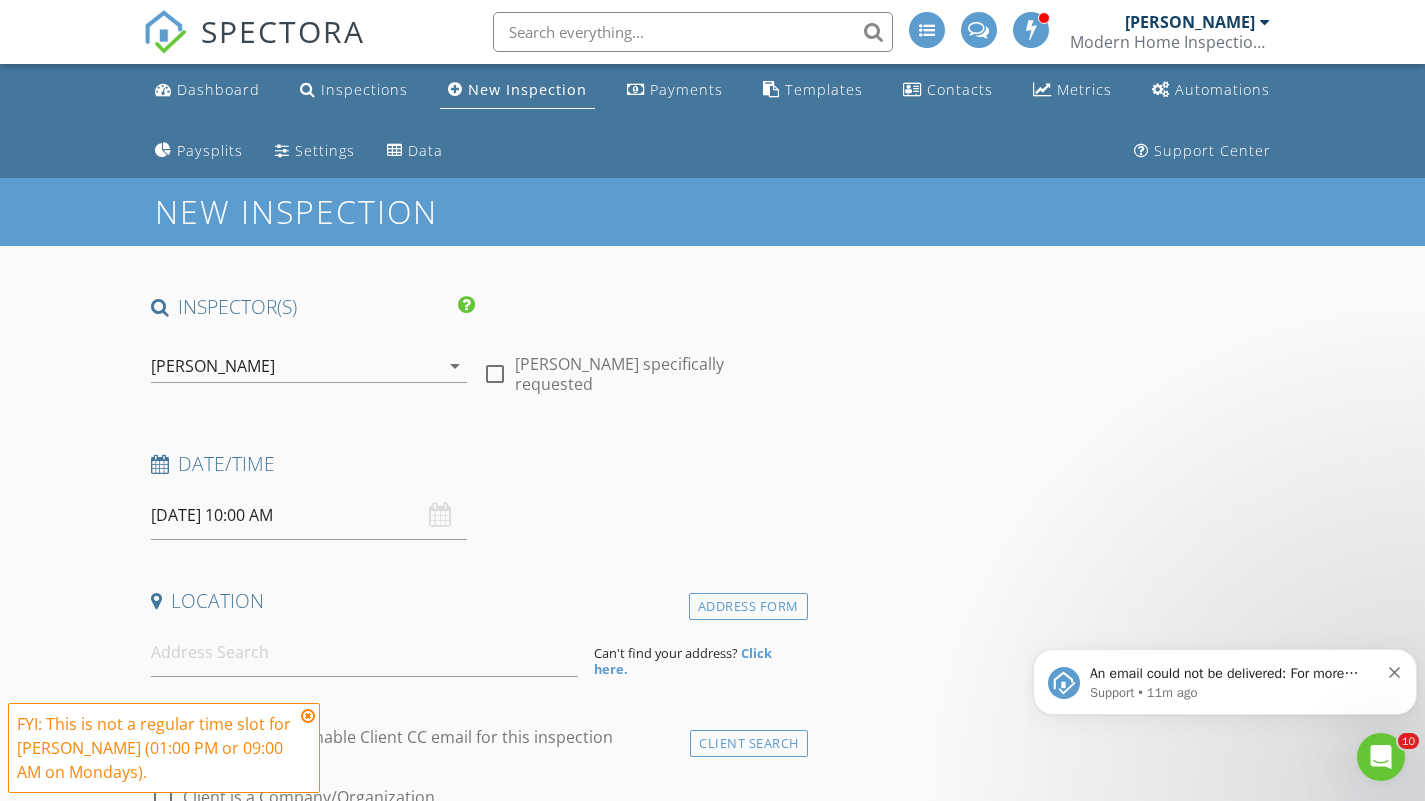 click on "07/14/2025 10:00 AM" at bounding box center (309, 515) 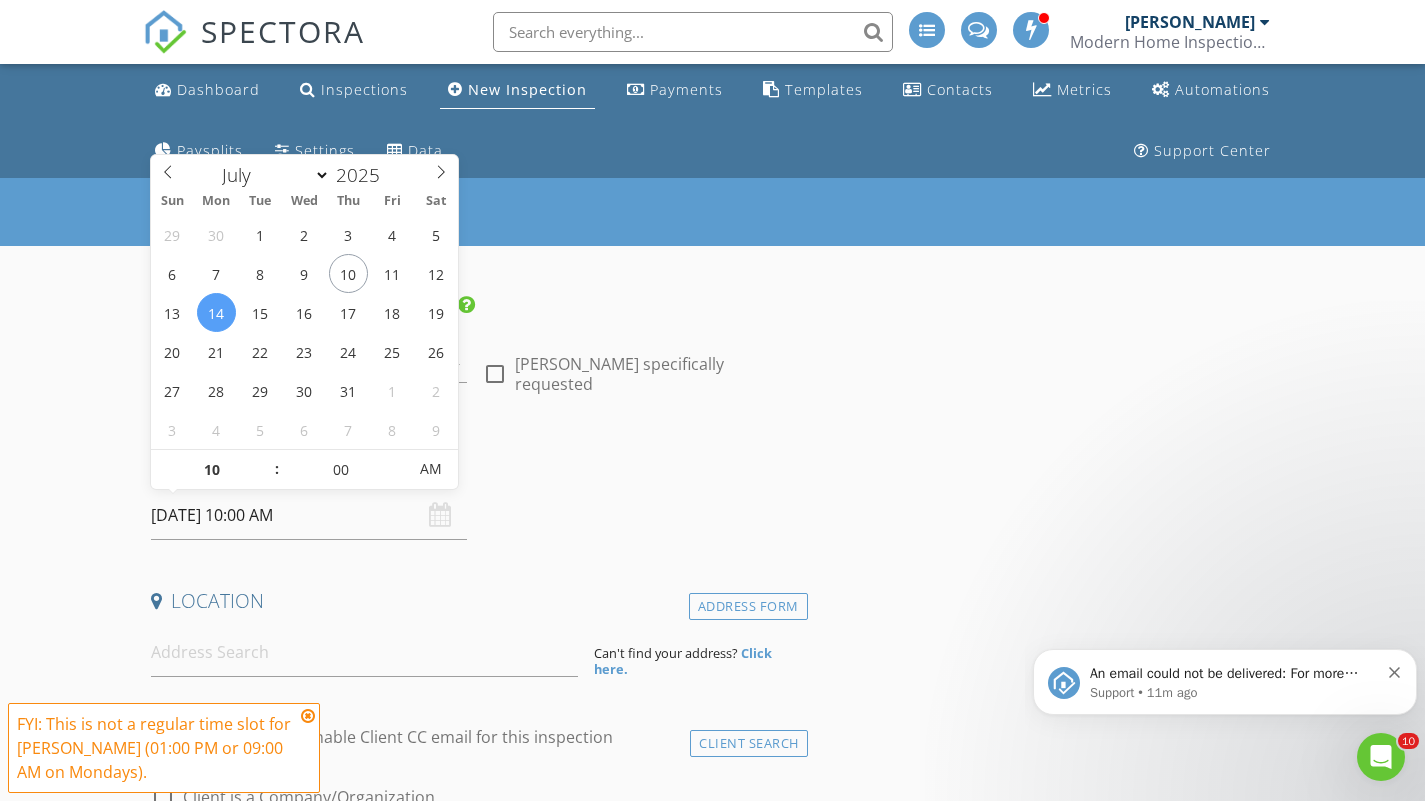 type on "11" 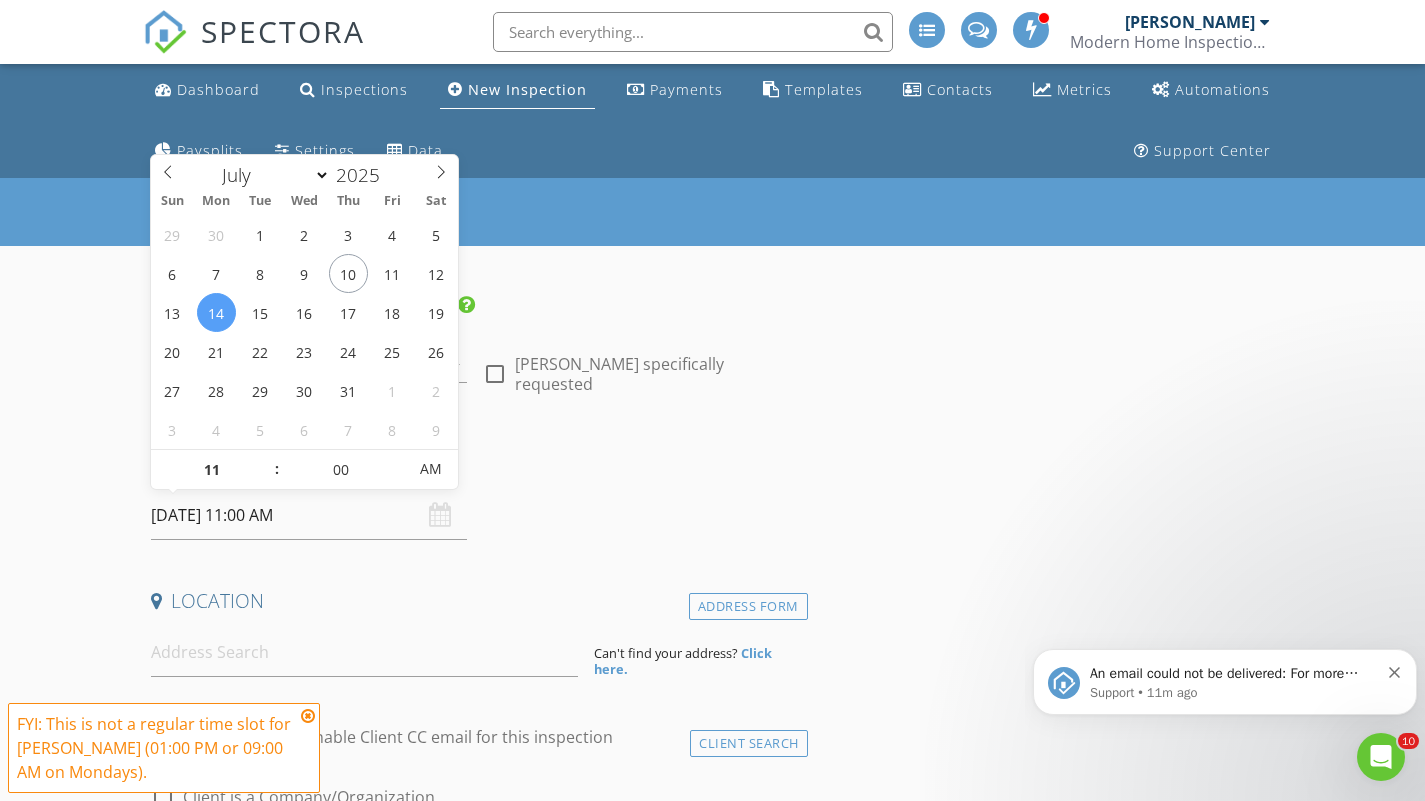 click at bounding box center [267, 460] 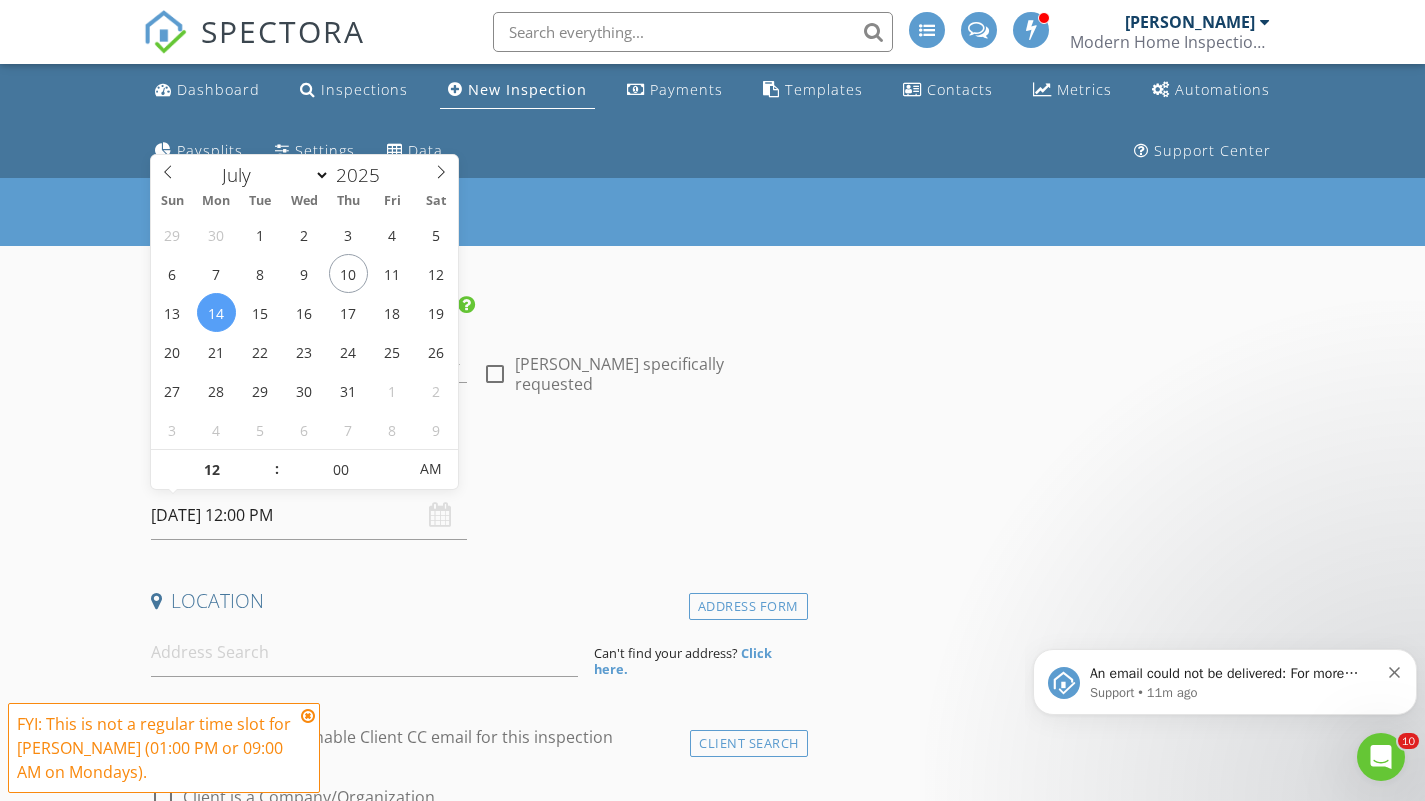 click at bounding box center (267, 460) 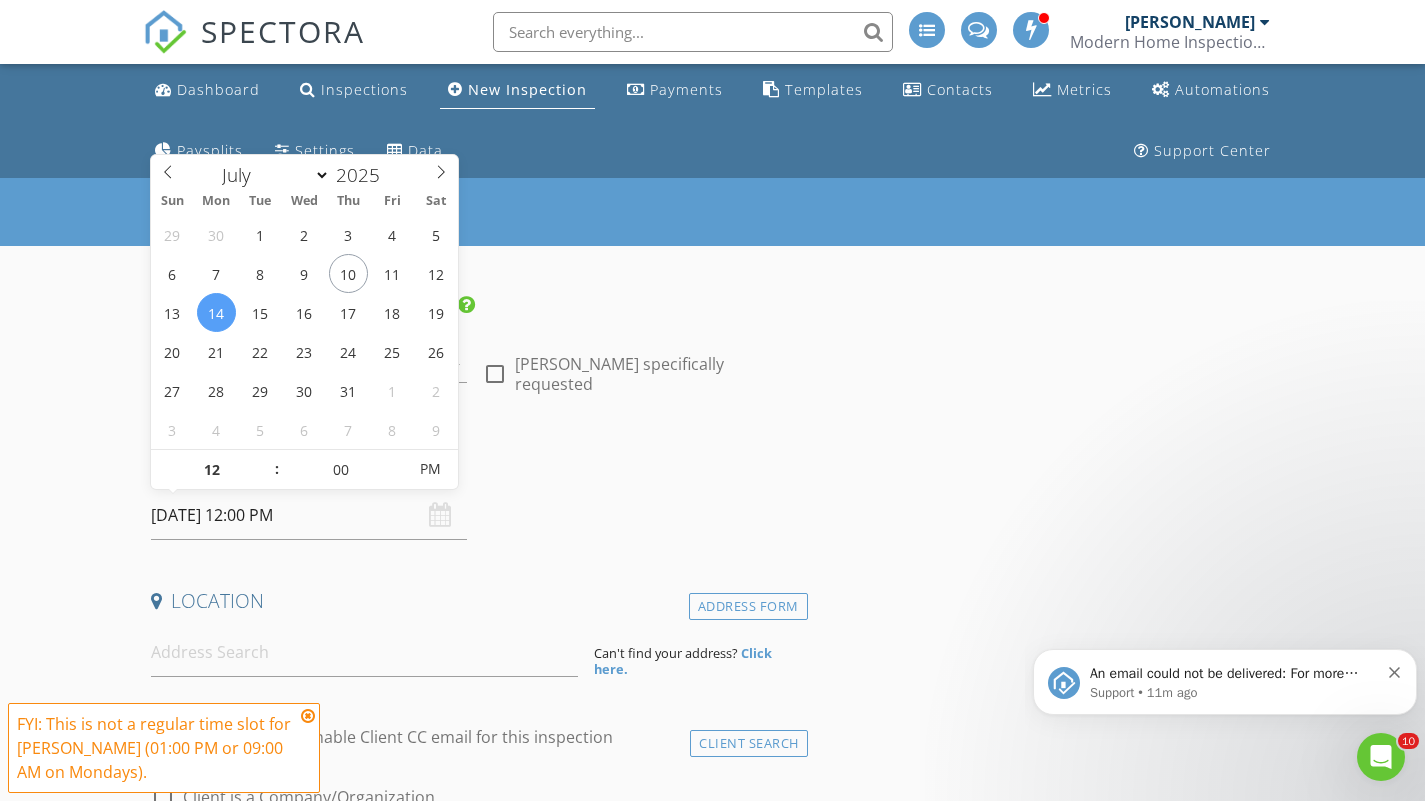 type on "01" 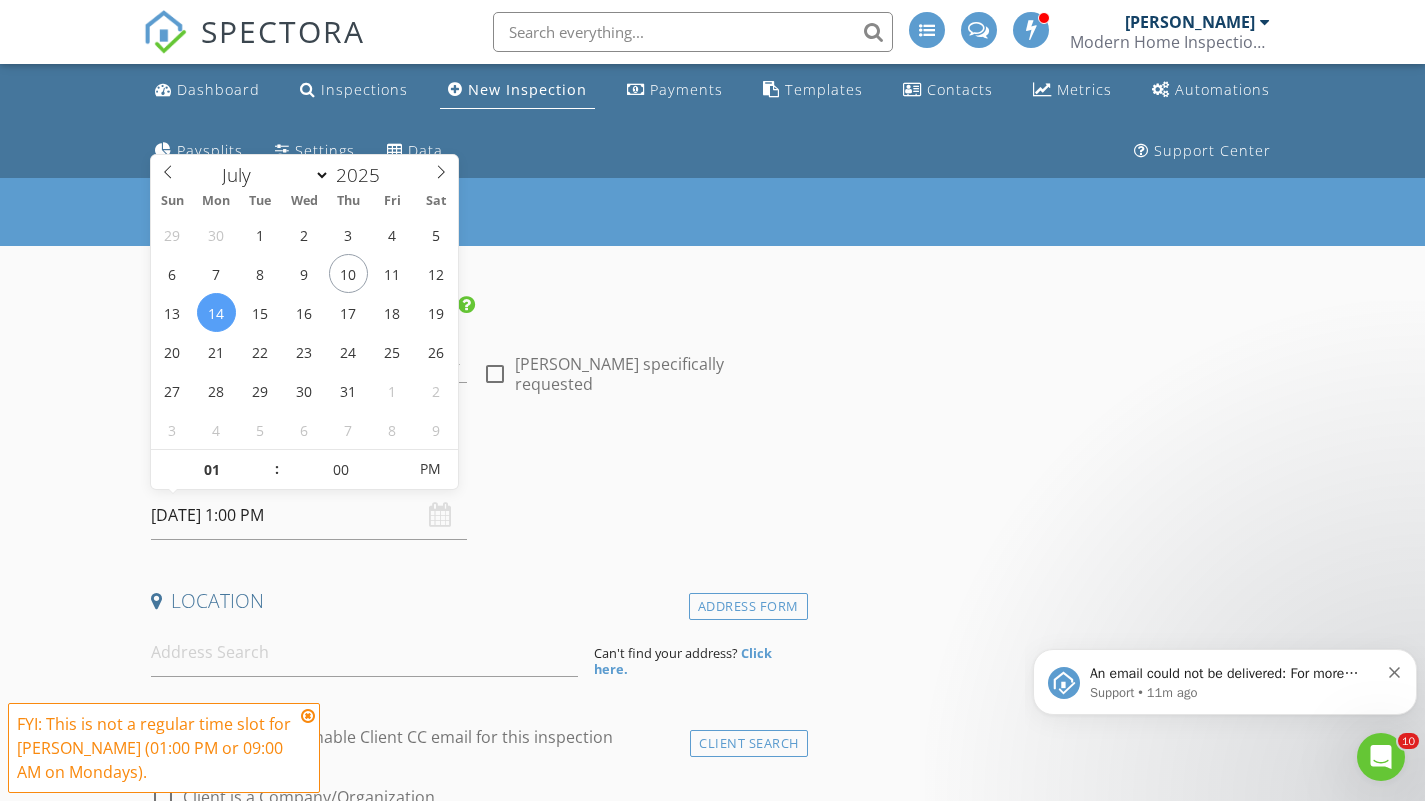 click at bounding box center [267, 460] 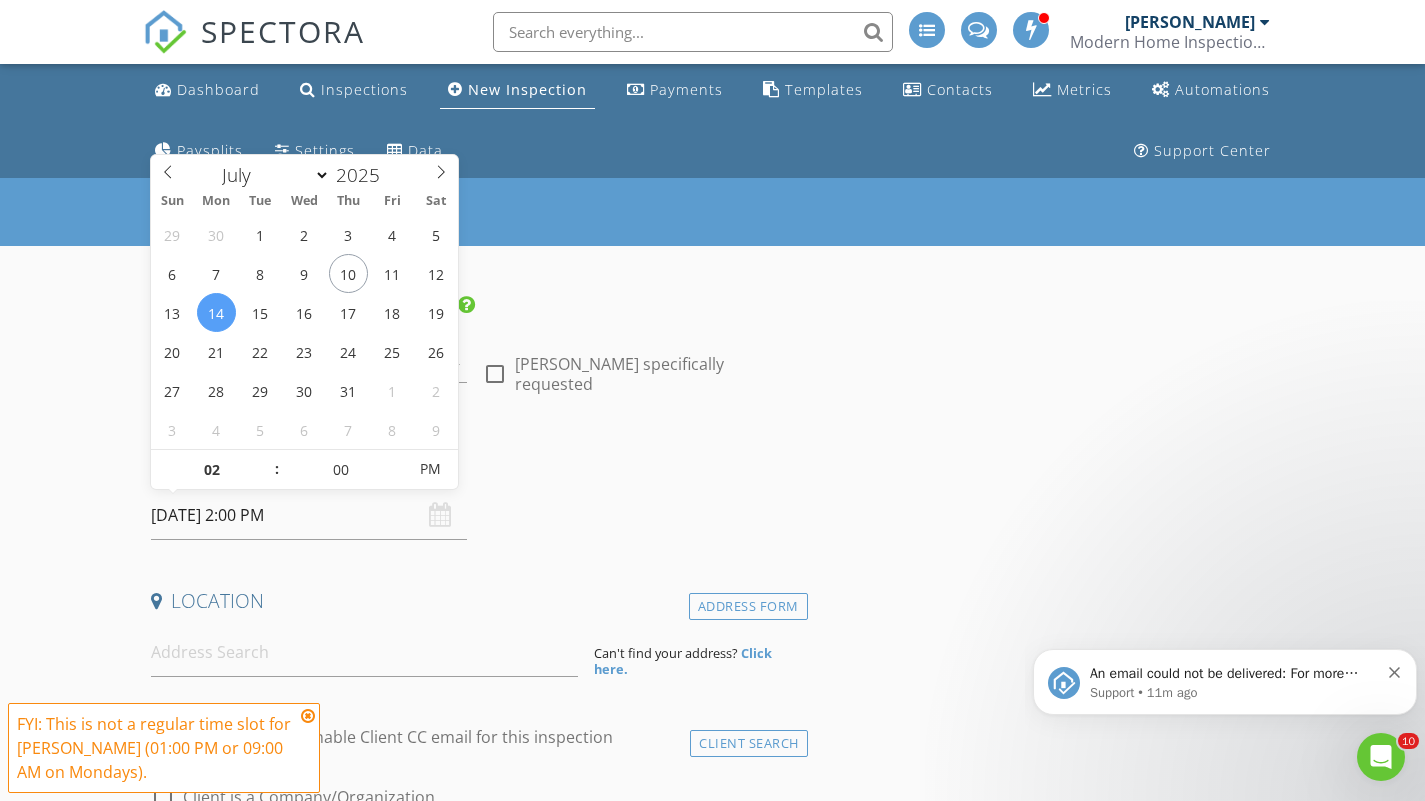 click at bounding box center (267, 460) 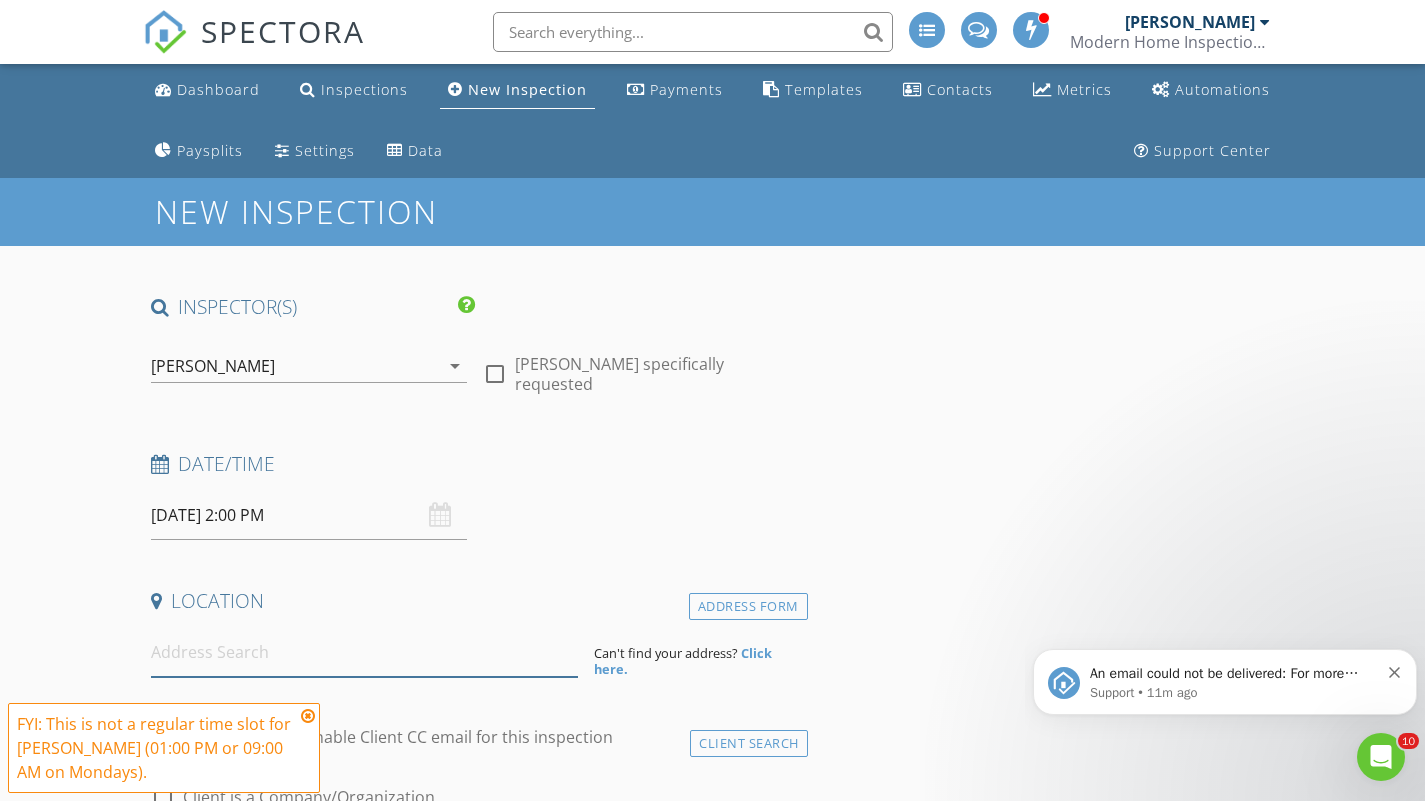 click at bounding box center [364, 652] 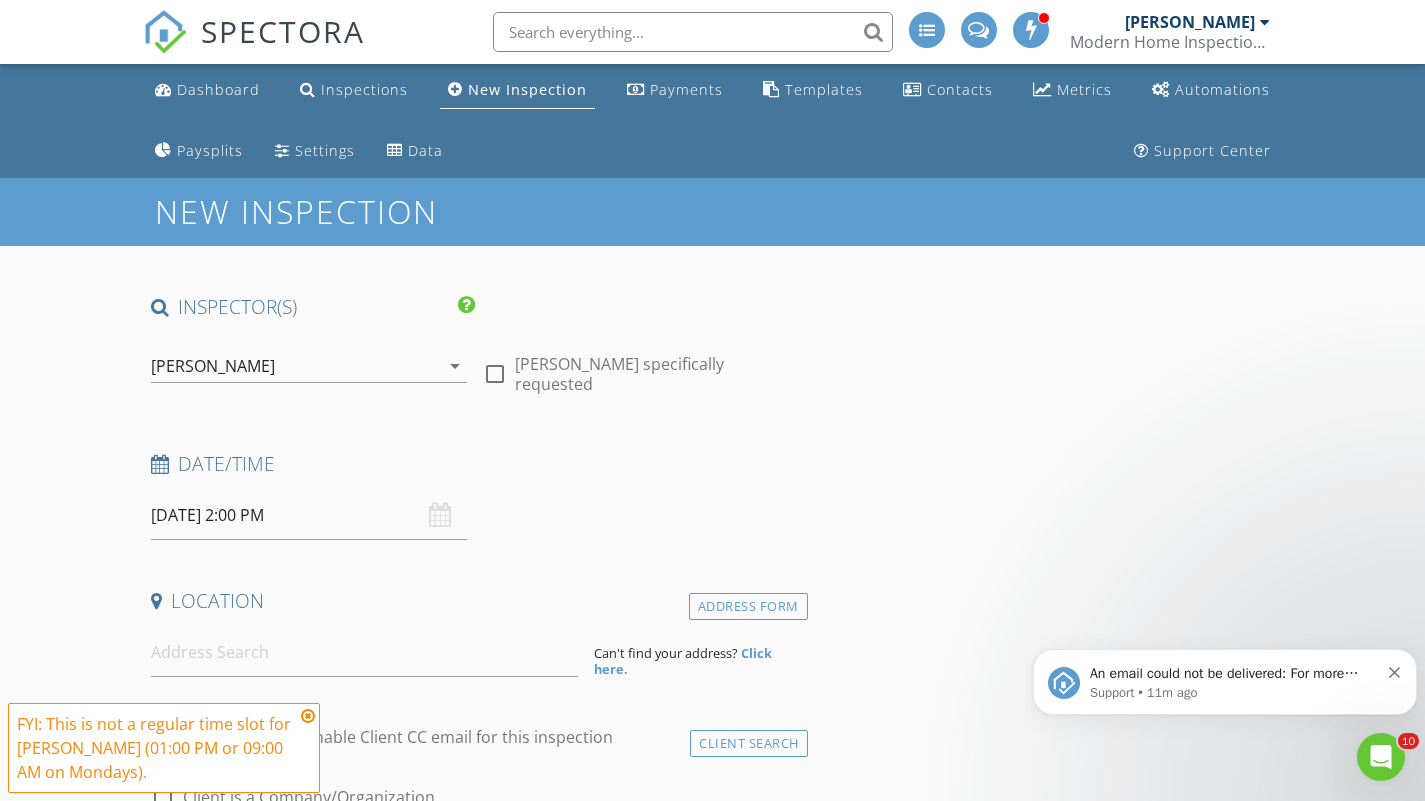 click at bounding box center (308, 716) 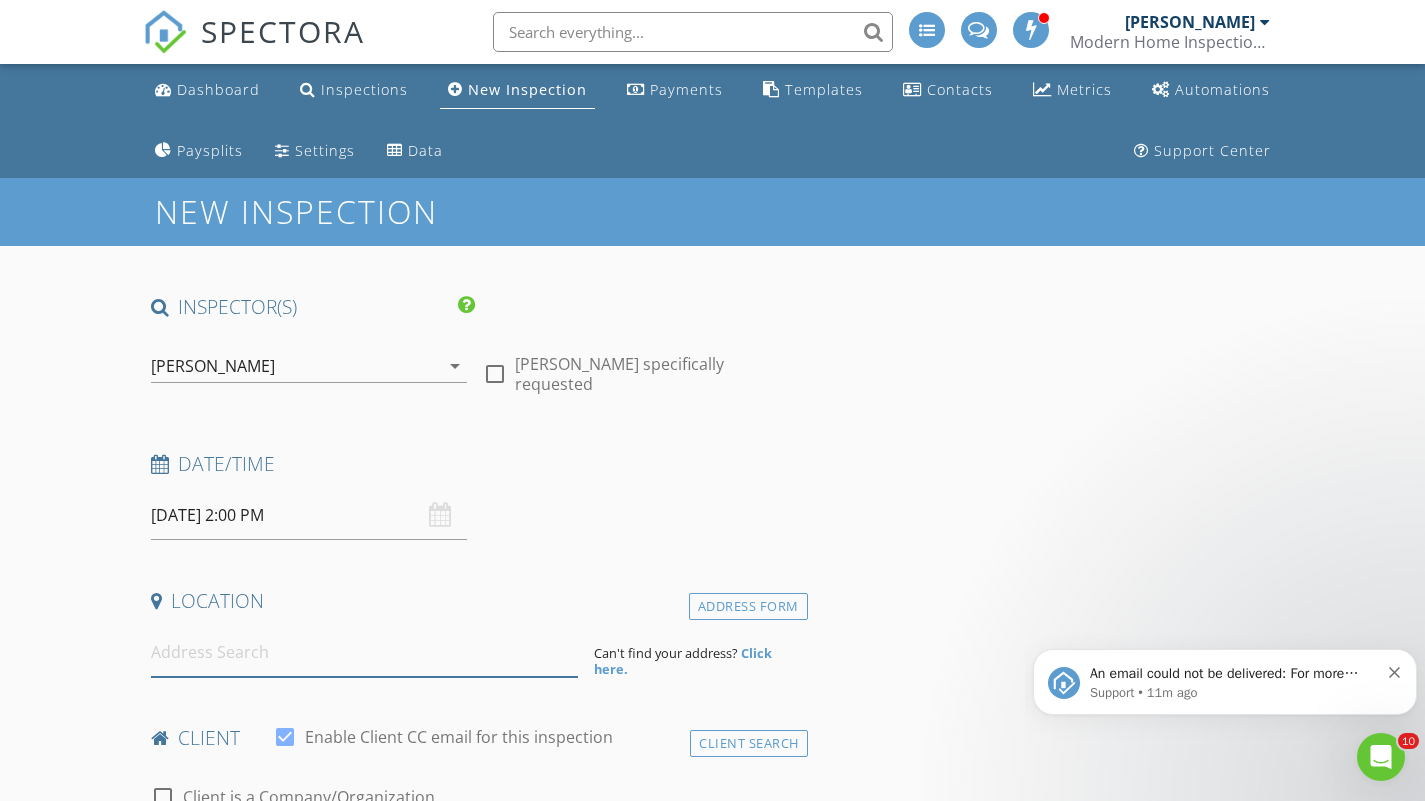 click at bounding box center (364, 652) 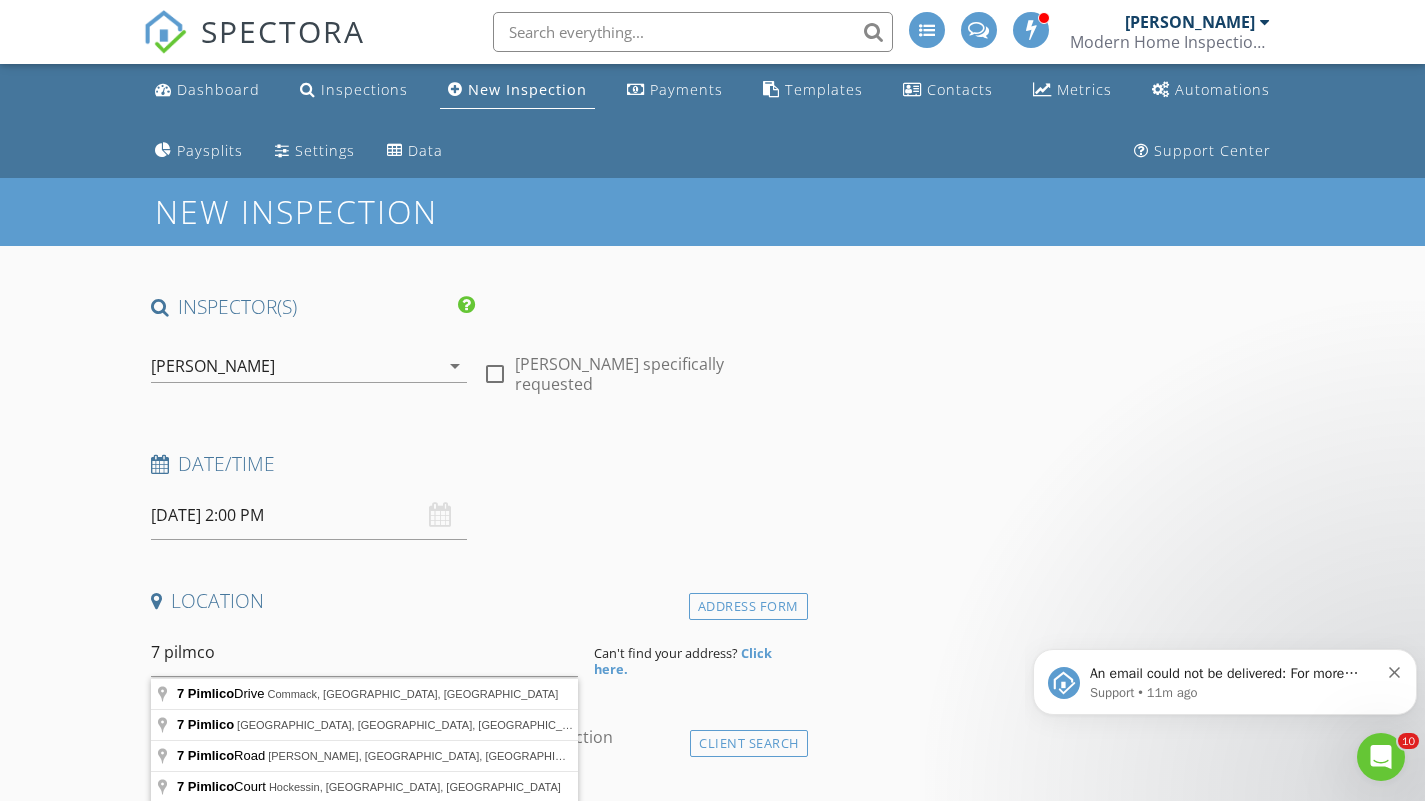 type on "7 Pimlico Road, Wolcott, CT, USA" 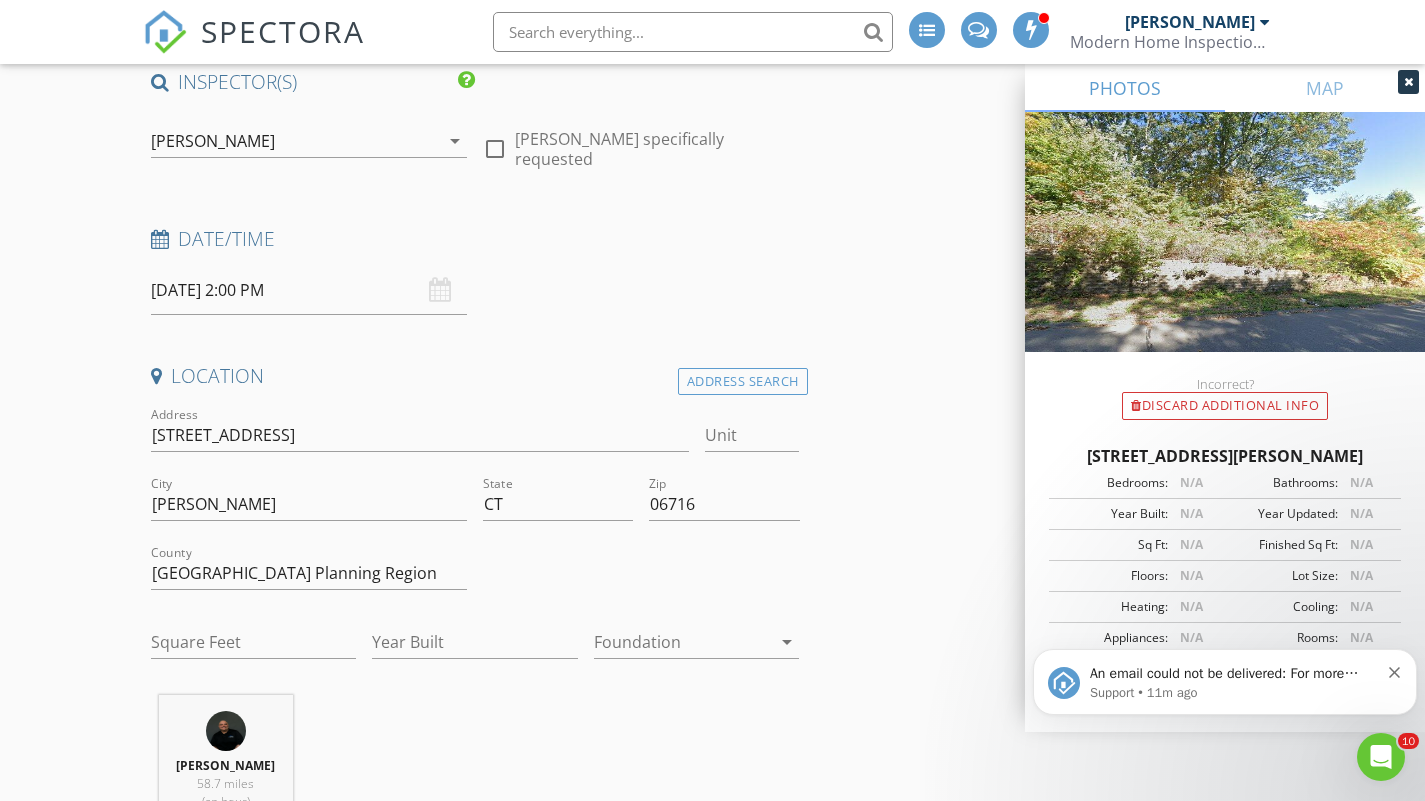 scroll, scrollTop: 226, scrollLeft: 0, axis: vertical 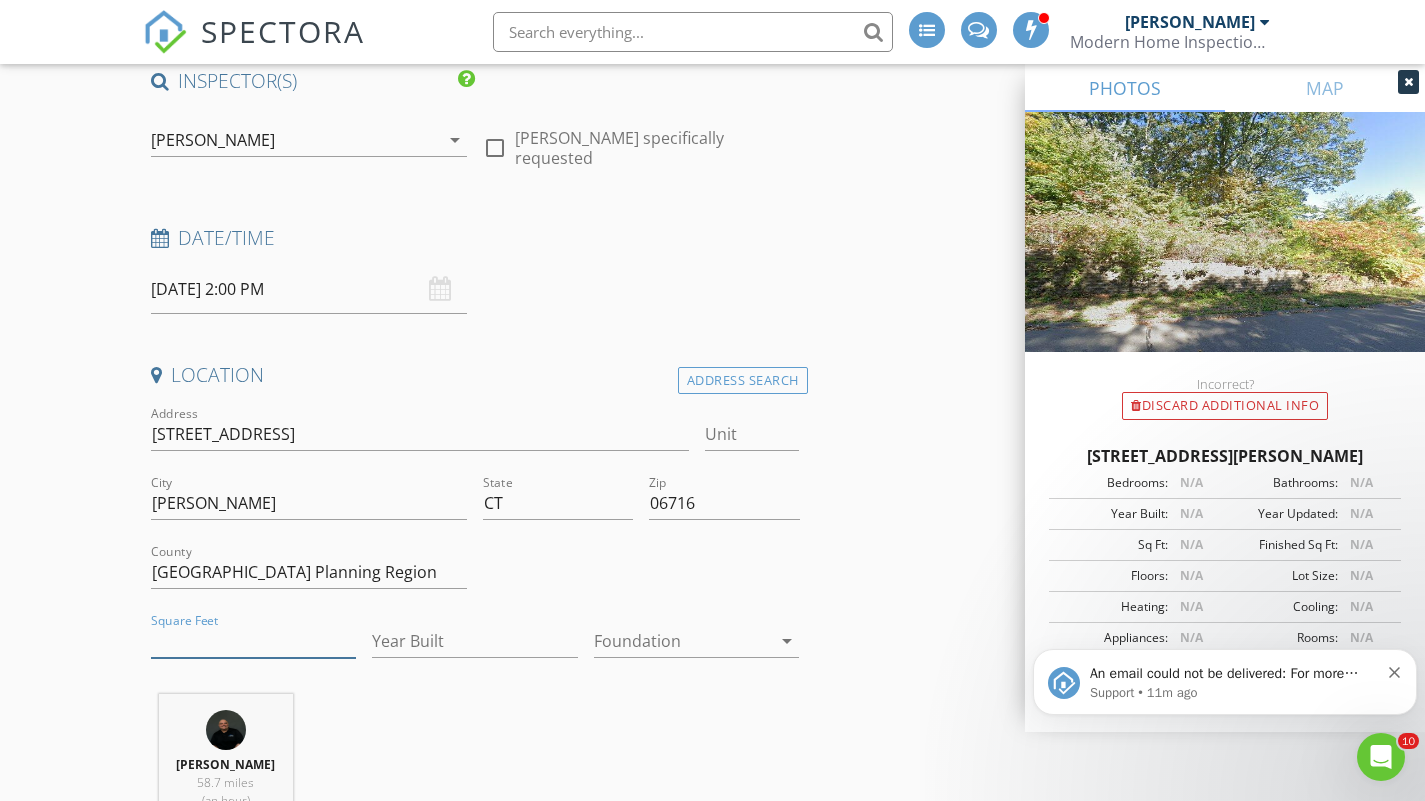 click on "Square Feet" at bounding box center (254, 641) 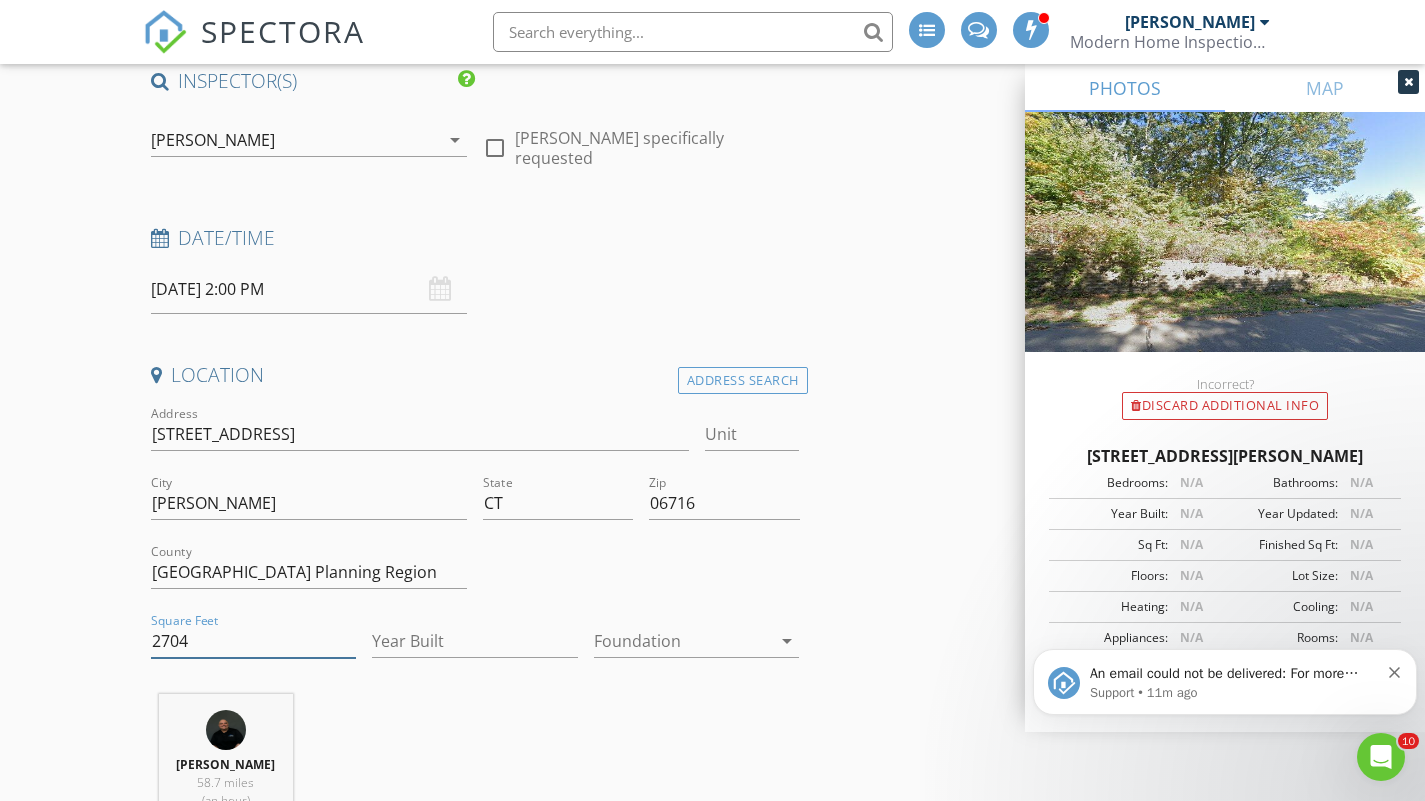 type on "2704" 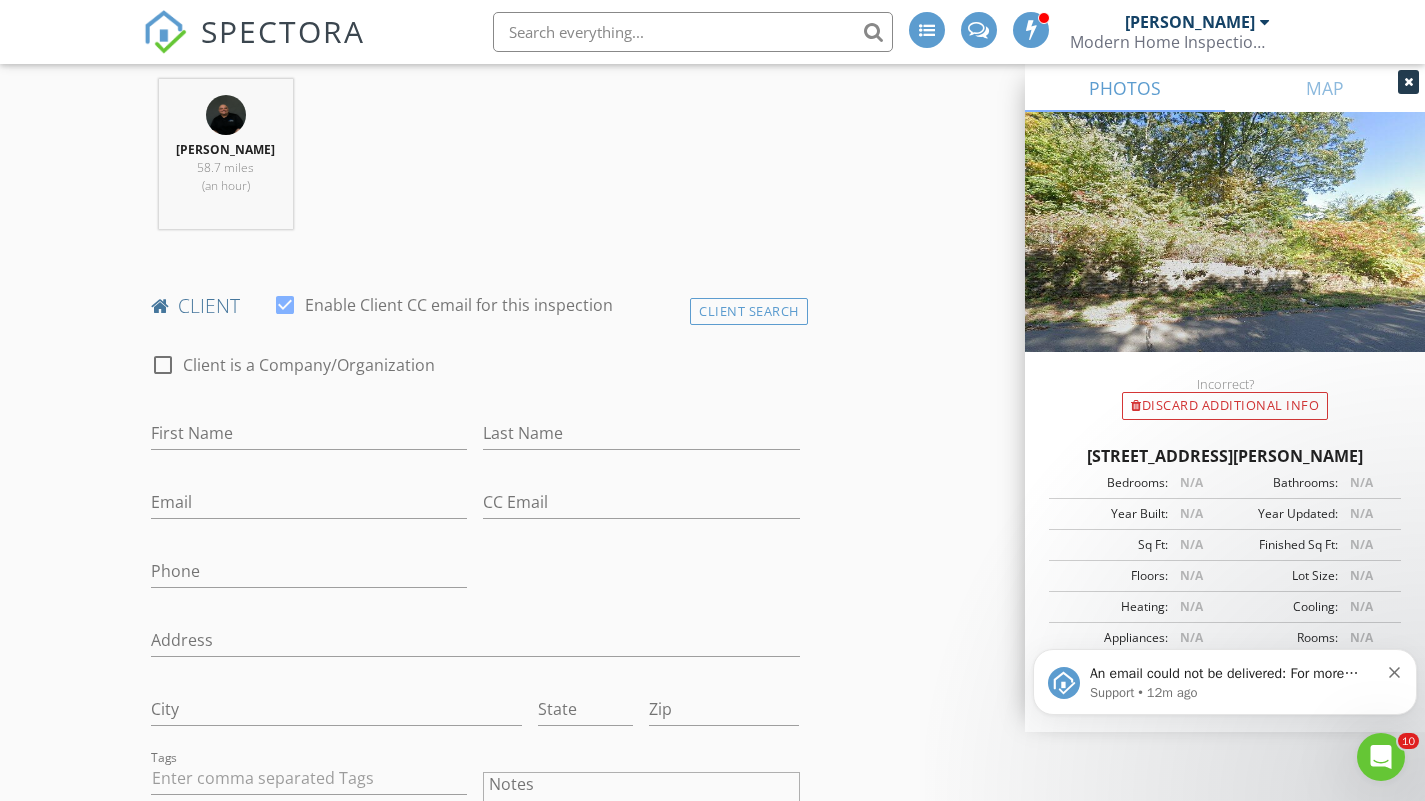 scroll, scrollTop: 982, scrollLeft: 0, axis: vertical 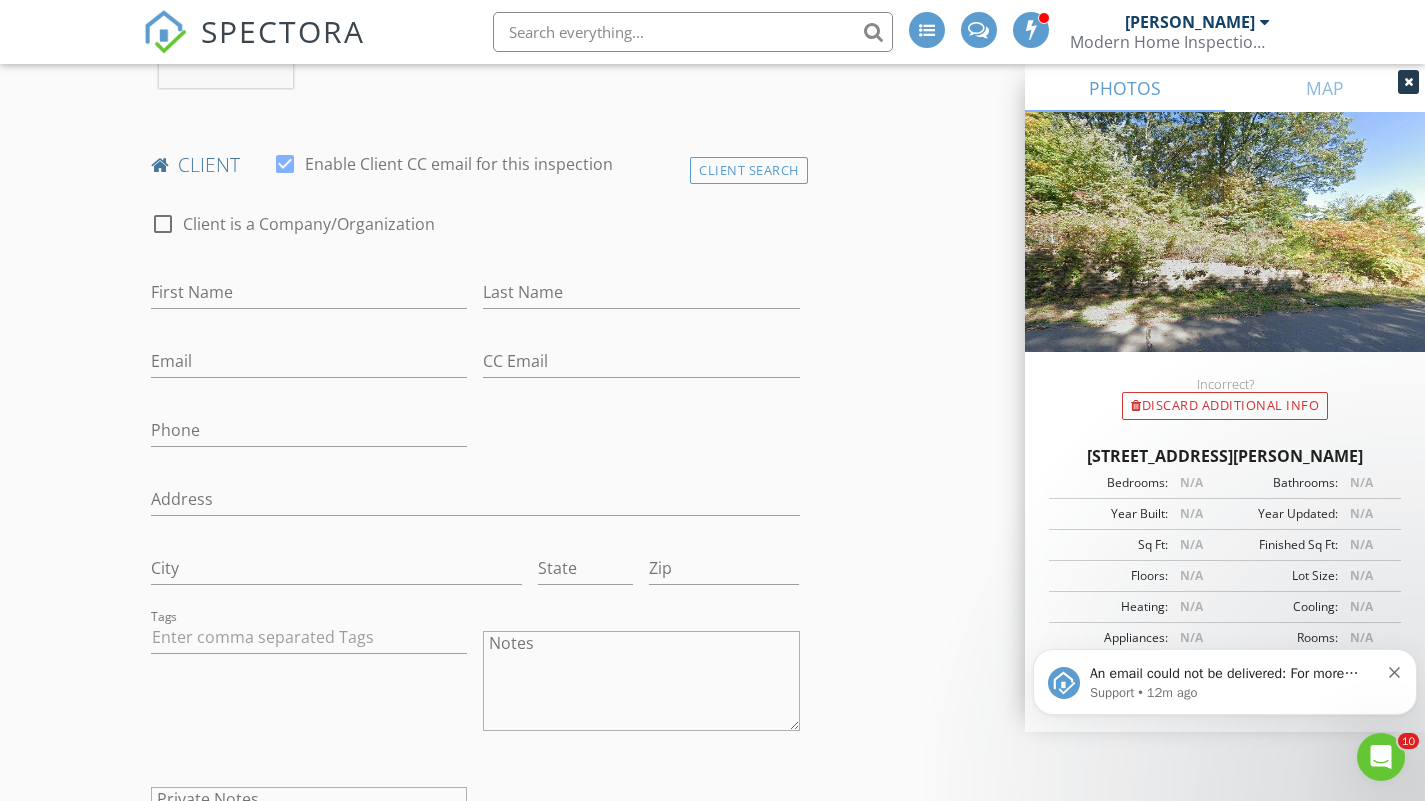 type on "2021" 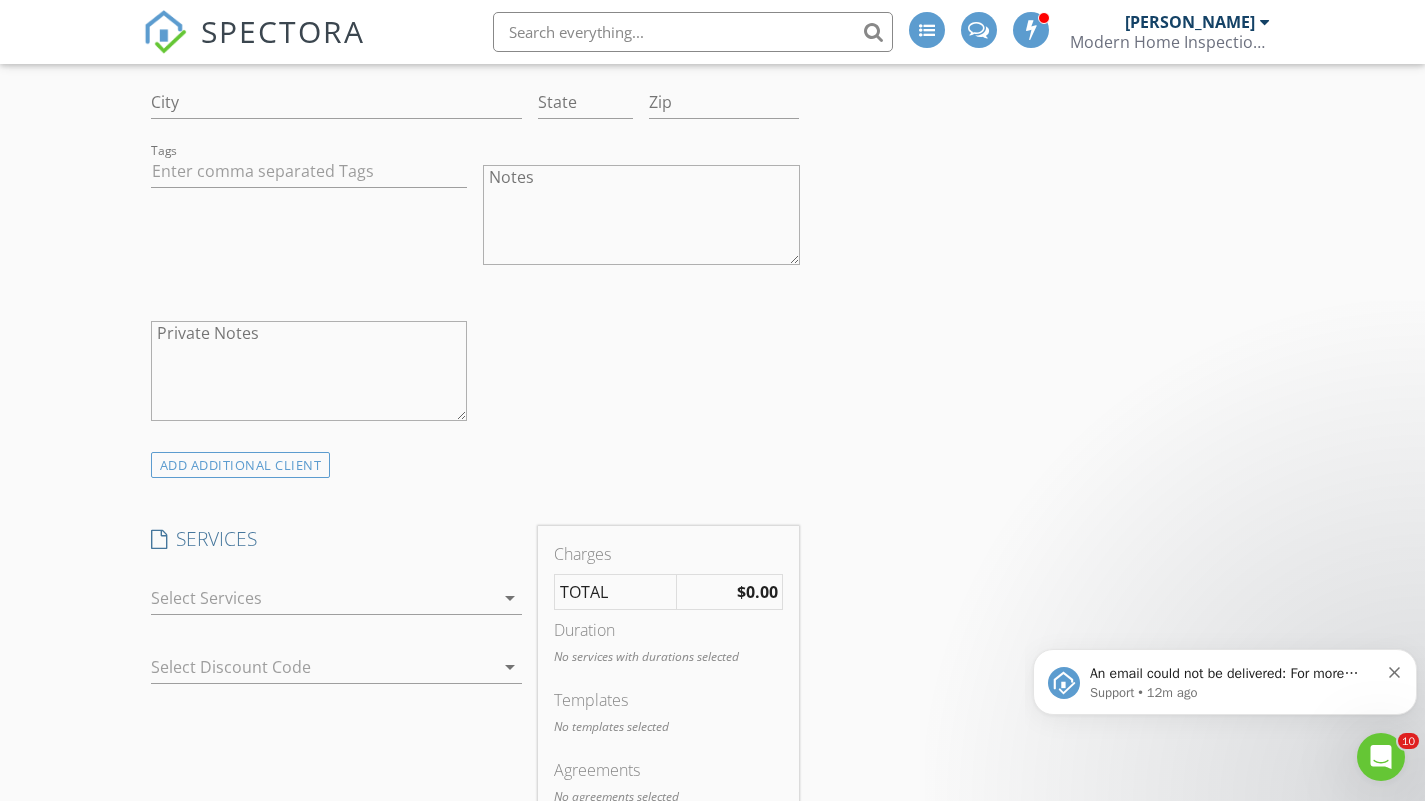 scroll, scrollTop: 1724, scrollLeft: 0, axis: vertical 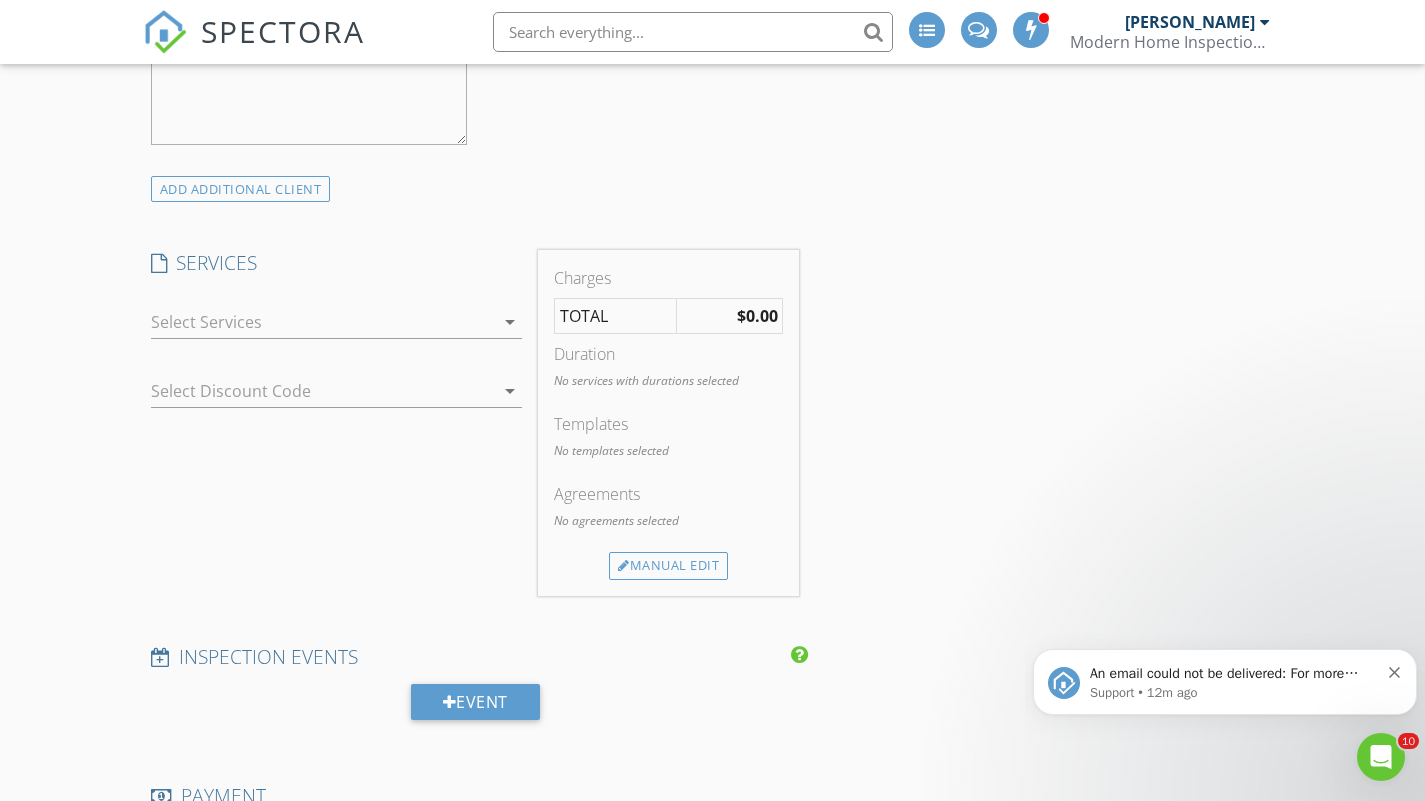 click at bounding box center [323, 322] 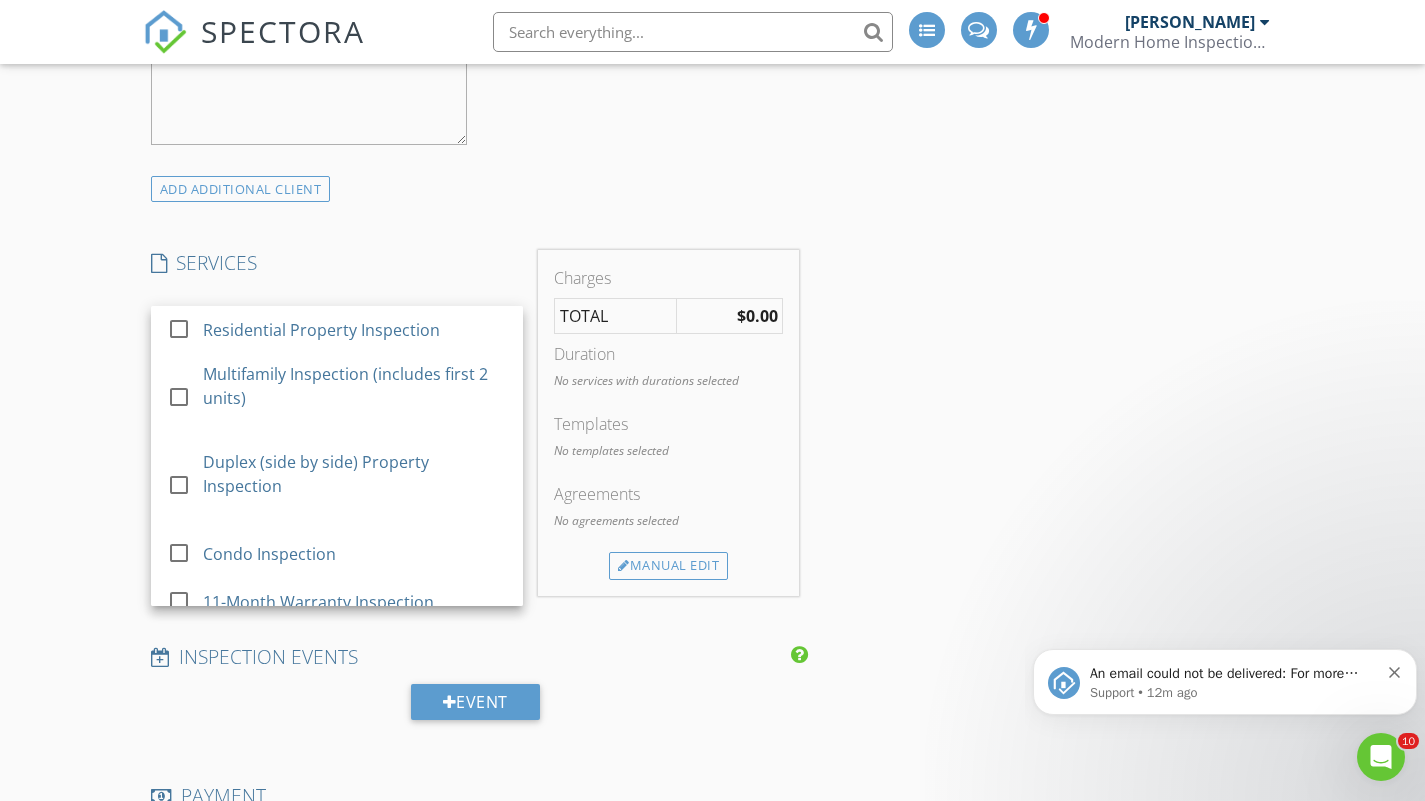 click on "Residential Property Inspection" at bounding box center [321, 330] 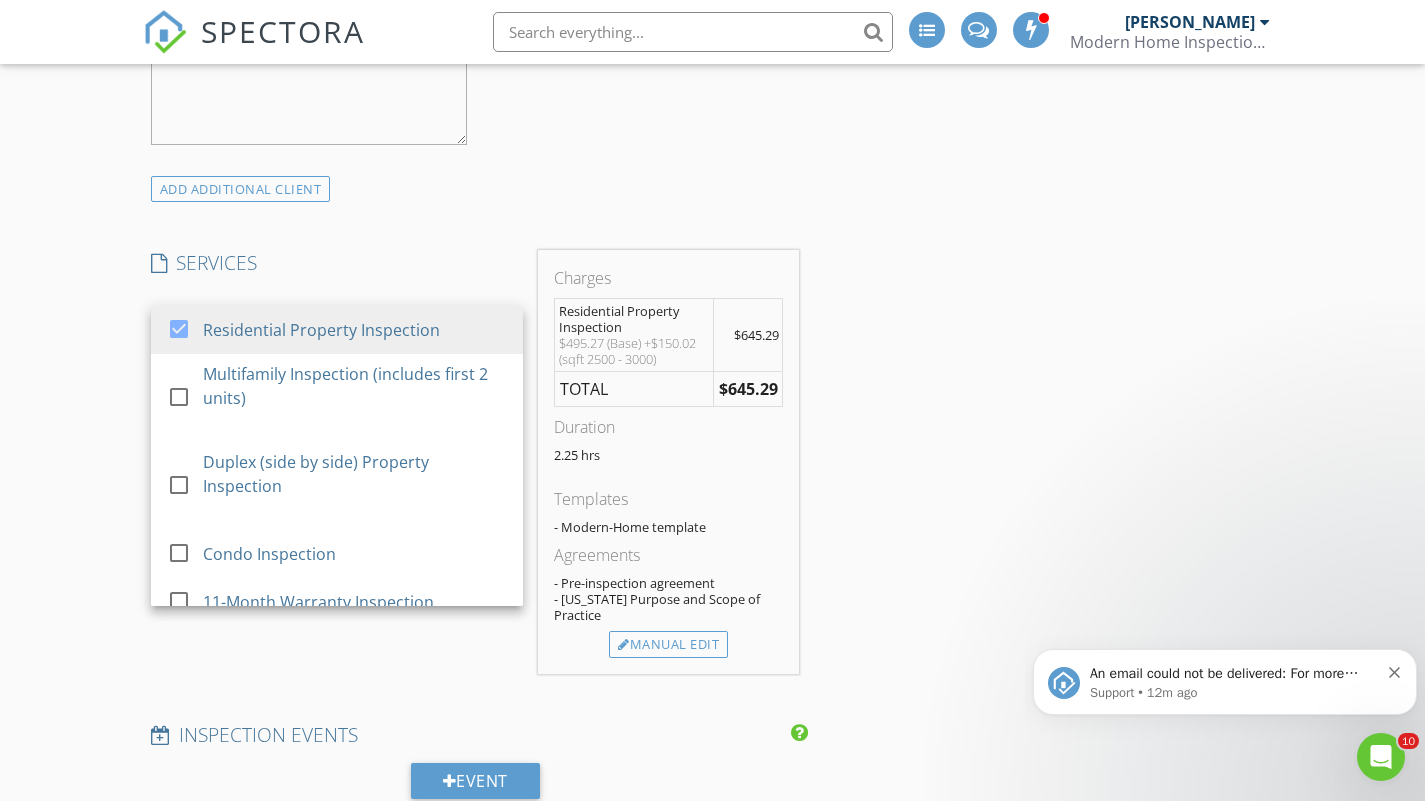 click on "INSPECTOR(S)
check_box_outline_blank   Tom Paranzino     check_box_outline_blank   Peter Paranzino     check_box   David Matos   PRIMARY   check_box_outline_blank   Brendan Wise     David Matos arrow_drop_down   check_box_outline_blank David Matos specifically requested
Date/Time
07/14/2025 2:00 PM
Location
Address Search       Address 7 Pimlico Rd   Unit   City Wolcott   State CT   Zip 06716   County Naugatuck Valley Planning Region     Square Feet 2704   Year Built 2021   Foundation arrow_drop_down     David Matos     58.7 miles     (an hour)
client
check_box Enable Client CC email for this inspection   Client Search     check_box_outline_blank Client is a Company/Organization     First Name   Last Name   Email   CC Email   Phone   Address   City   State   Zip     Tags         Notes   Private Notes
ADD ADDITIONAL client" at bounding box center [475, 836] 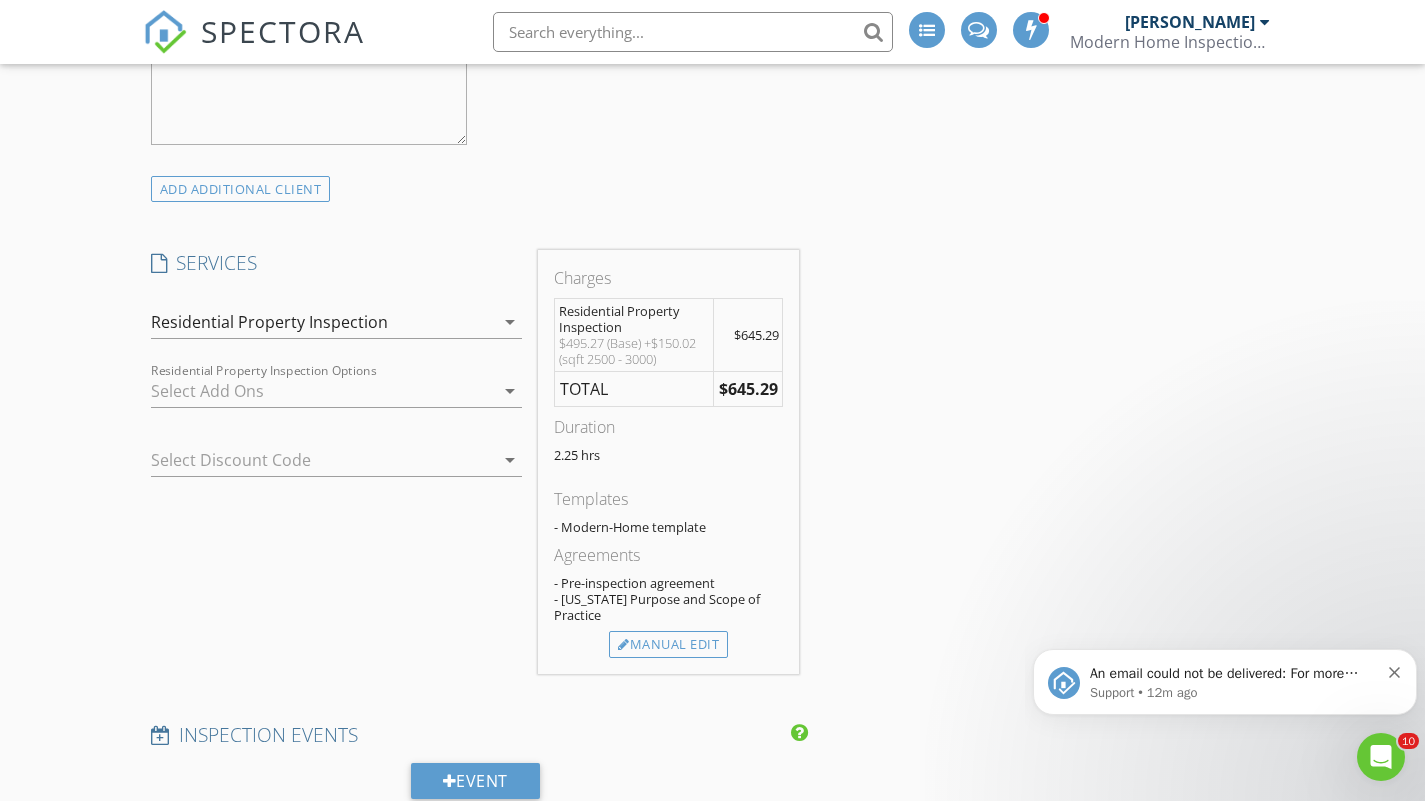 click at bounding box center (323, 391) 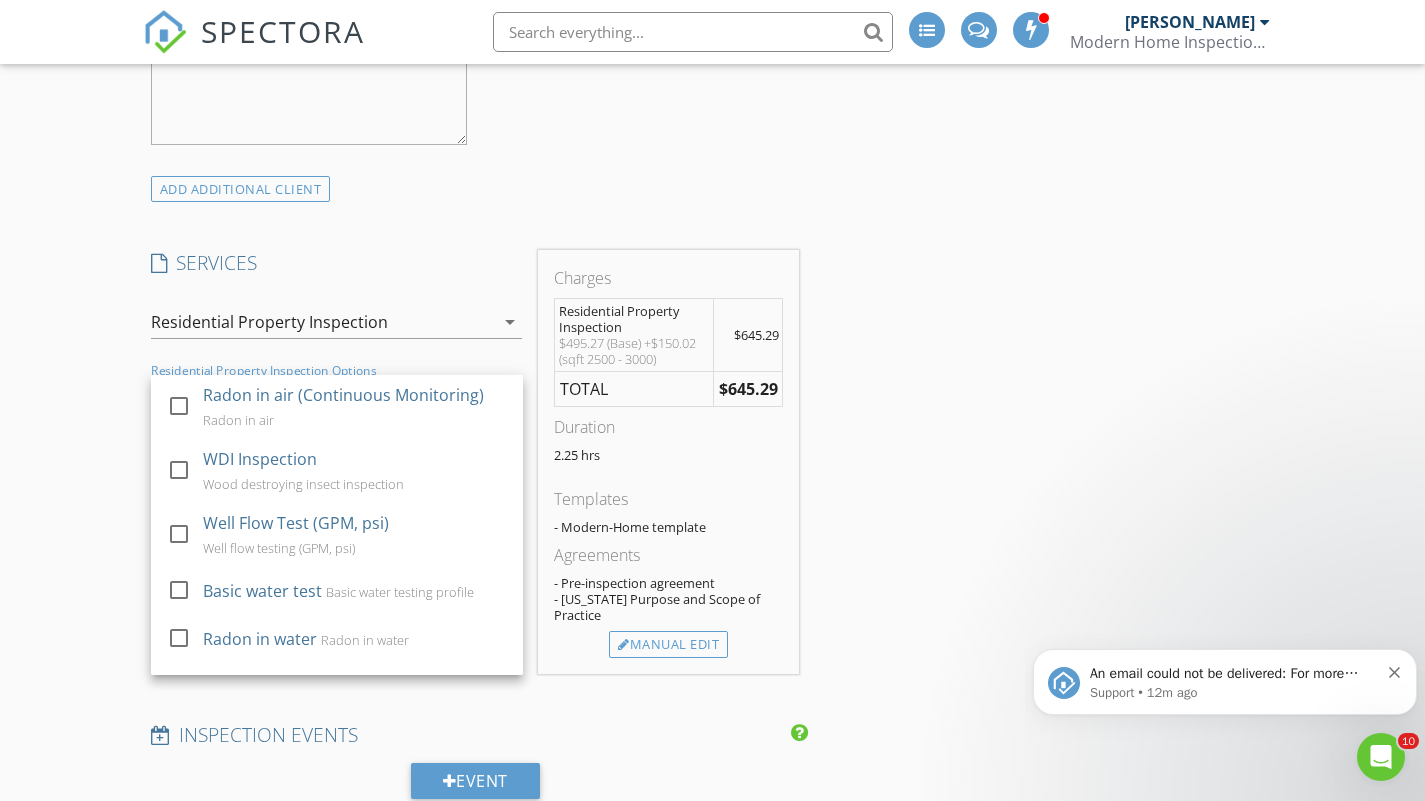 click on "Radon in air (Continuous Monitoring)" at bounding box center [343, 395] 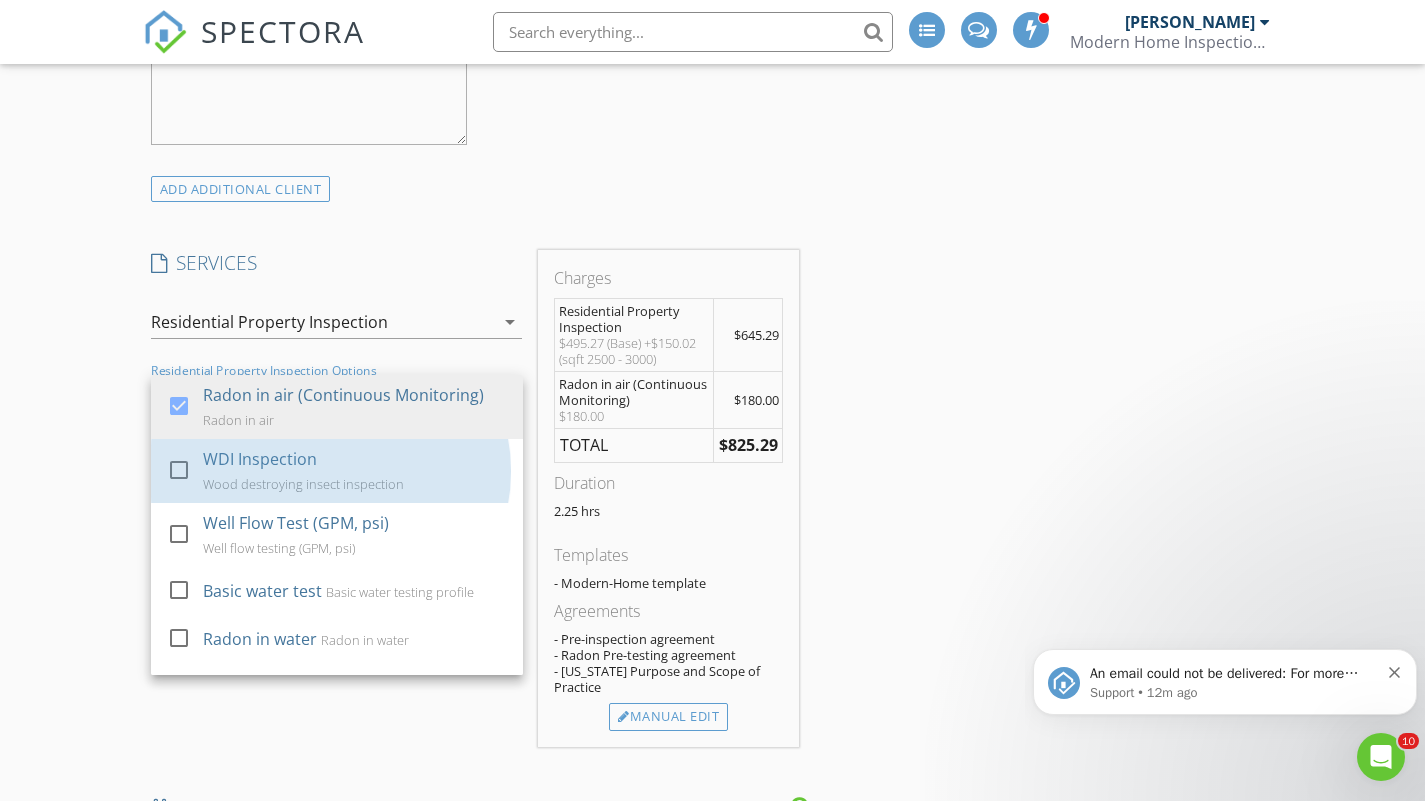 click on "WDI Inspection   Wood destroying insect inspection" at bounding box center [355, 471] 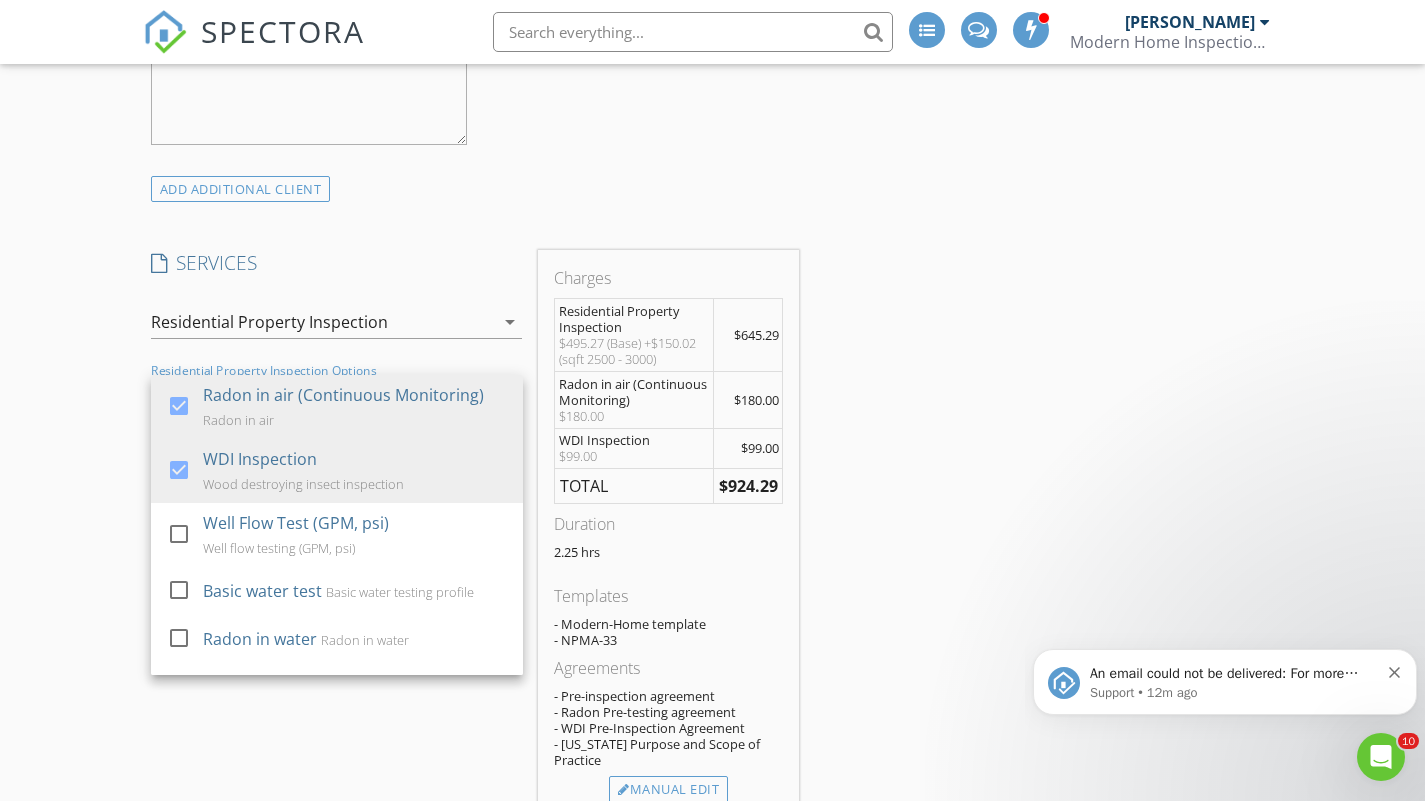 click on "Well Flow Test  (GPM, psi)" at bounding box center [296, 523] 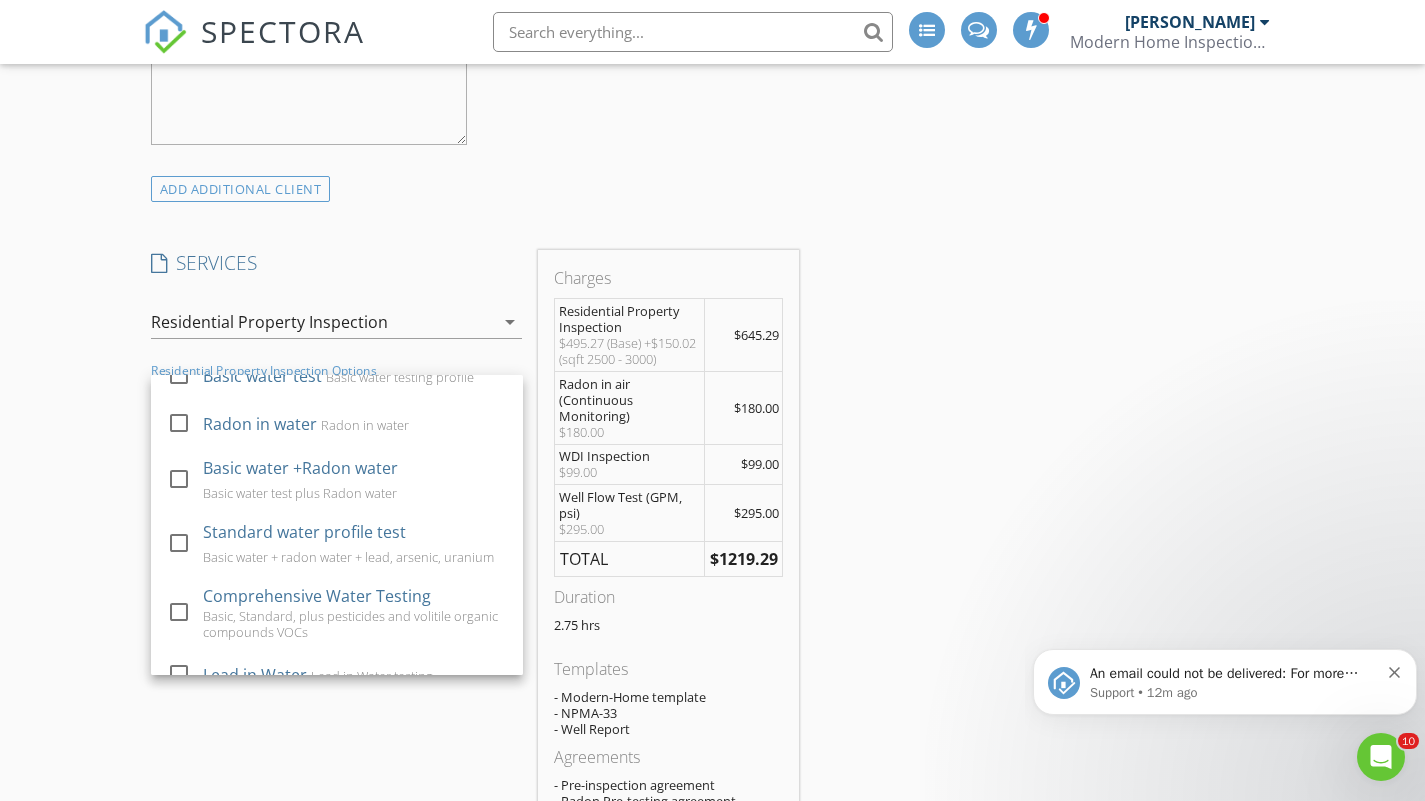 scroll, scrollTop: 218, scrollLeft: 0, axis: vertical 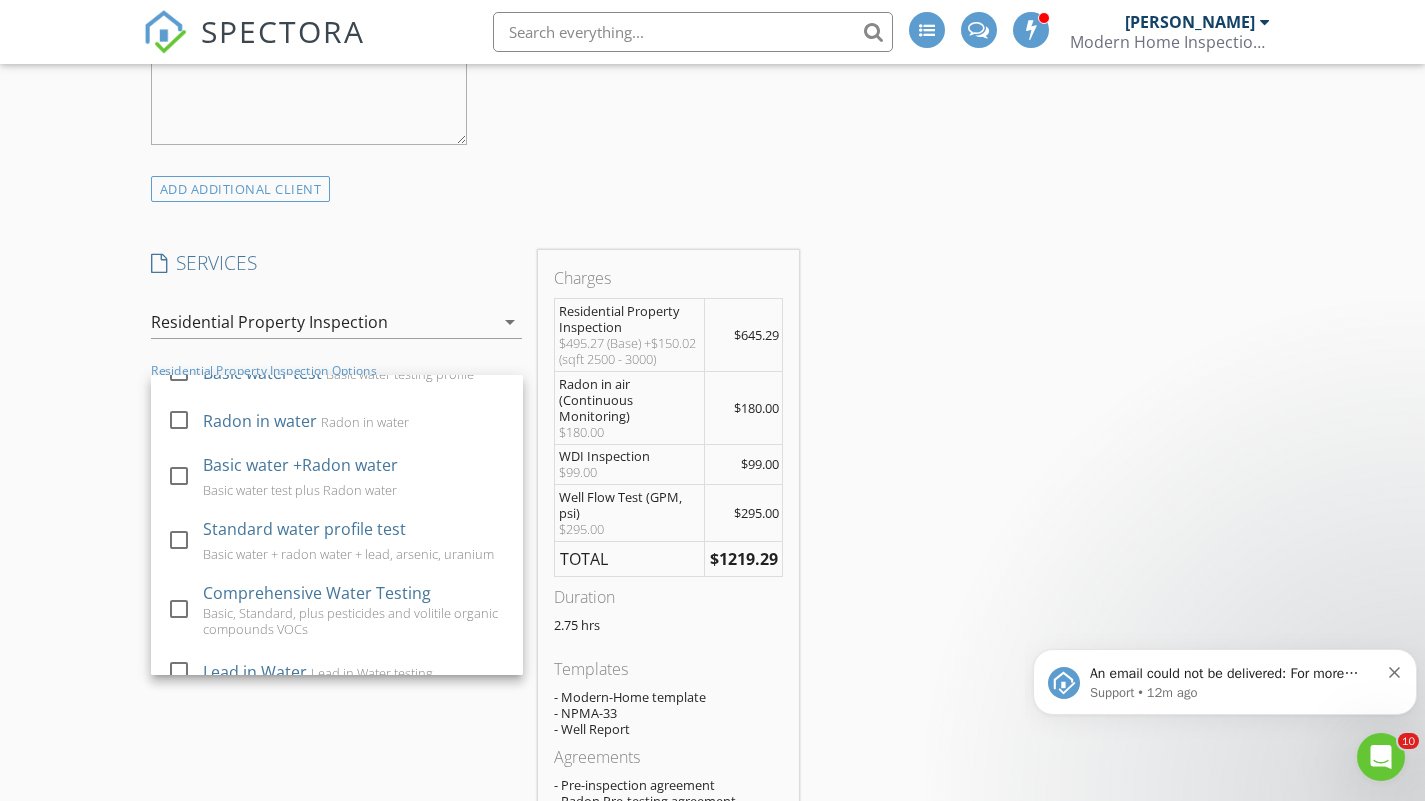 click on "Standard water profile test" at bounding box center (304, 529) 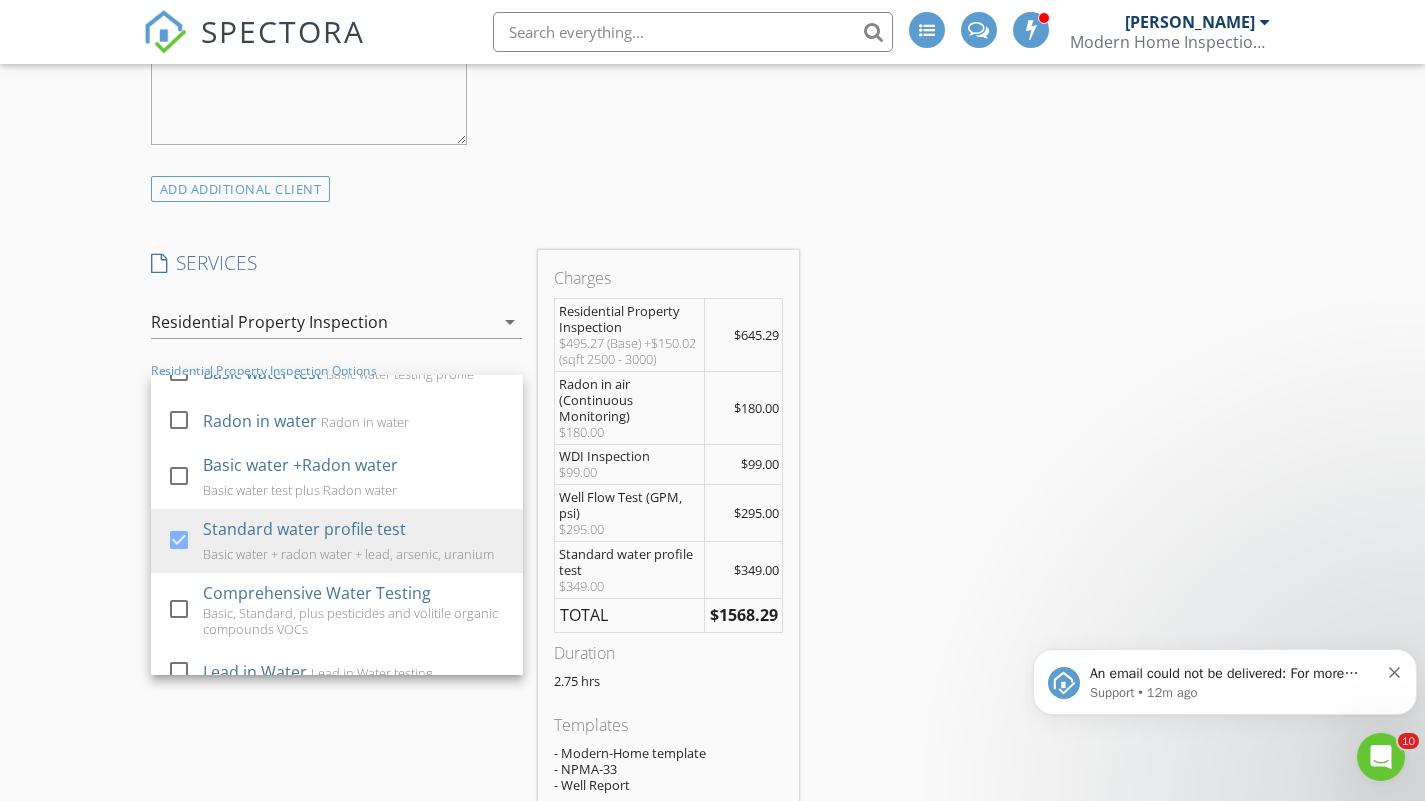 click on "New Inspection
INSPECTOR(S)
check_box_outline_blank   Tom Paranzino     check_box_outline_blank   Peter Paranzino     check_box   David Matos   PRIMARY   check_box_outline_blank   Brendan Wise     David Matos arrow_drop_down   check_box_outline_blank David Matos specifically requested
Date/Time
07/14/2025 2:00 PM
Location
Address Search       Address 7 Pimlico Rd   Unit   City Wolcott   State CT   Zip 06716   County Naugatuck Valley Planning Region     Square Feet 2704   Year Built 2021   Foundation arrow_drop_down     David Matos     58.7 miles     (an hour)
client
check_box Enable Client CC email for this inspection   Client Search     check_box_outline_blank Client is a Company/Organization     First Name   Last Name   Email   CC Email   Phone   Address   City   State   Zip     Tags         Notes   Private Notes          check_box" at bounding box center (712, 1013) 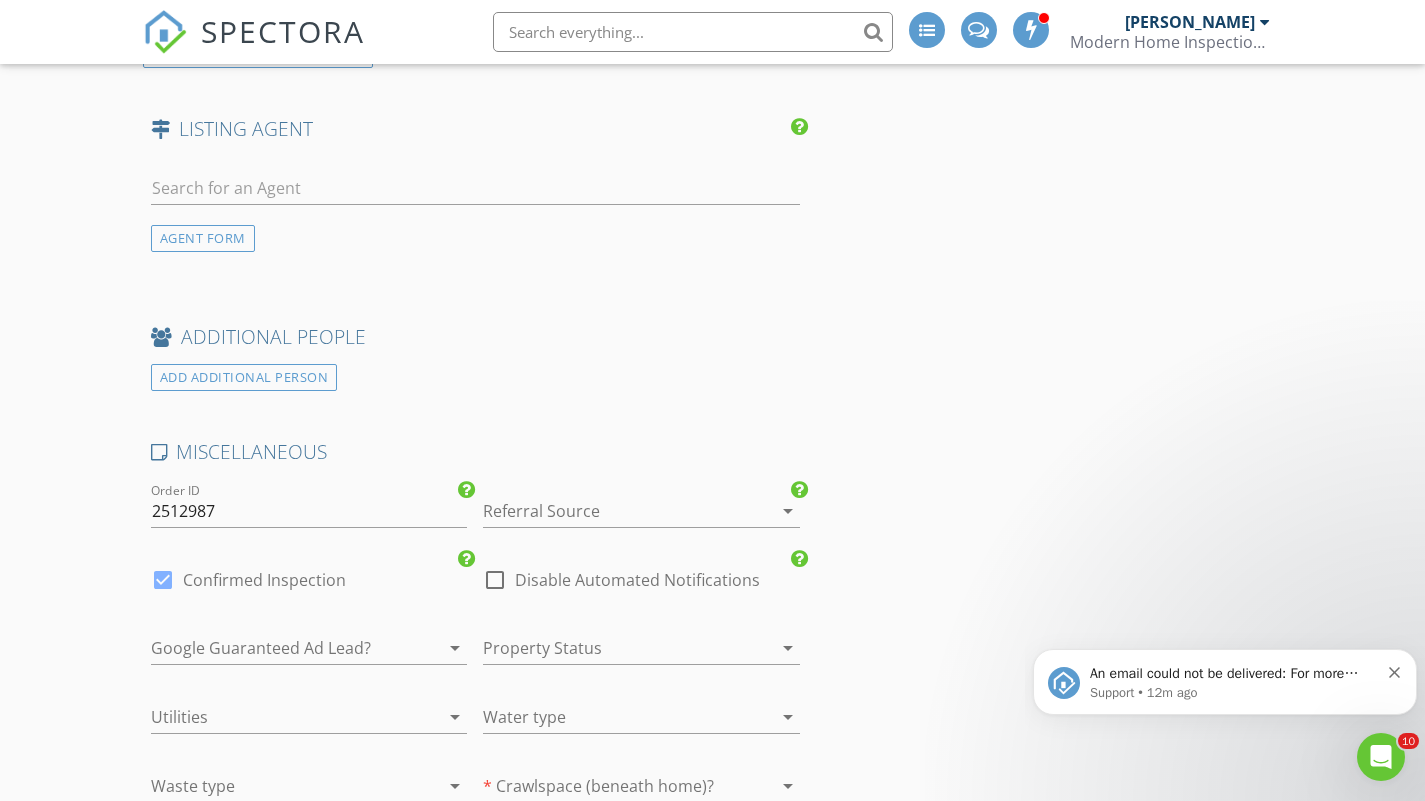 scroll, scrollTop: 3257, scrollLeft: 0, axis: vertical 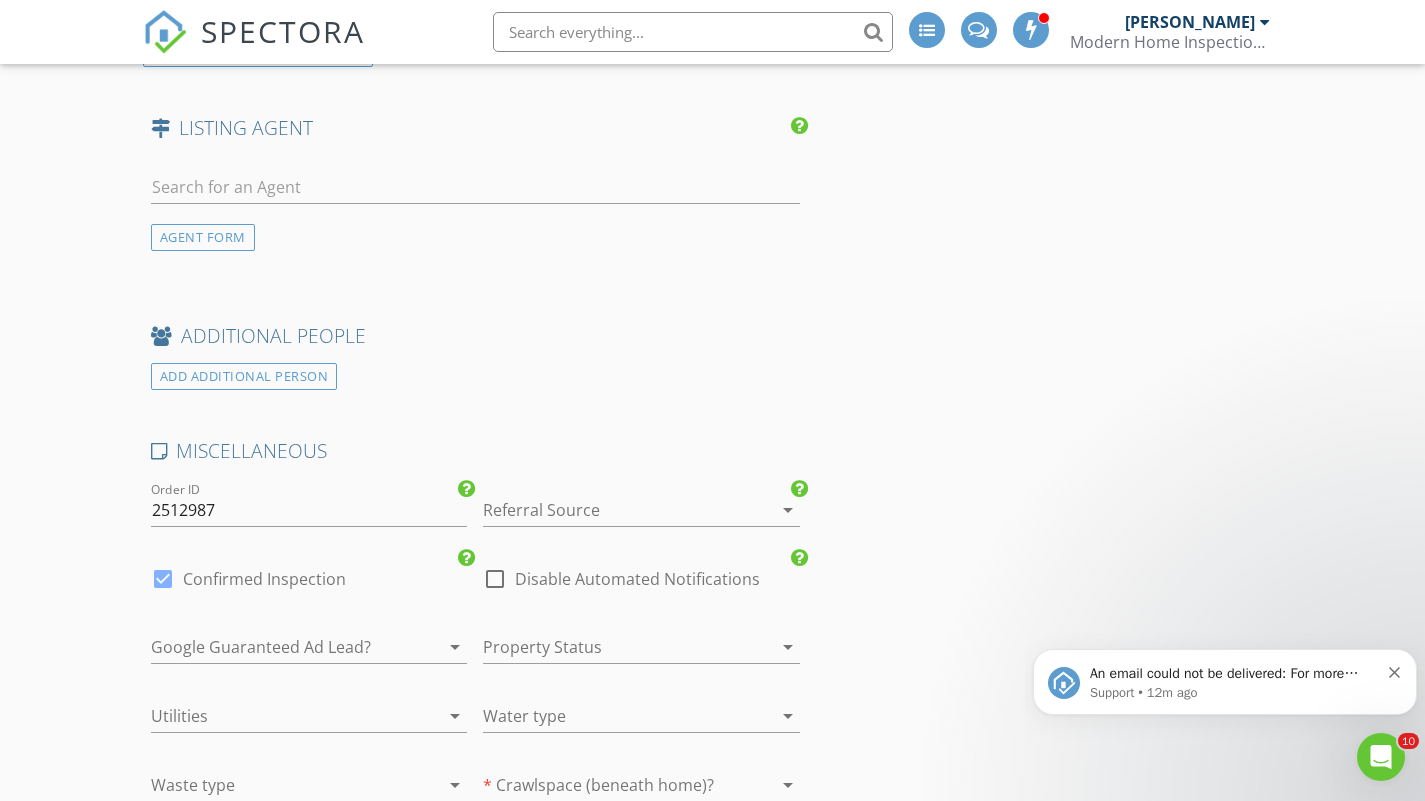 click at bounding box center (613, 510) 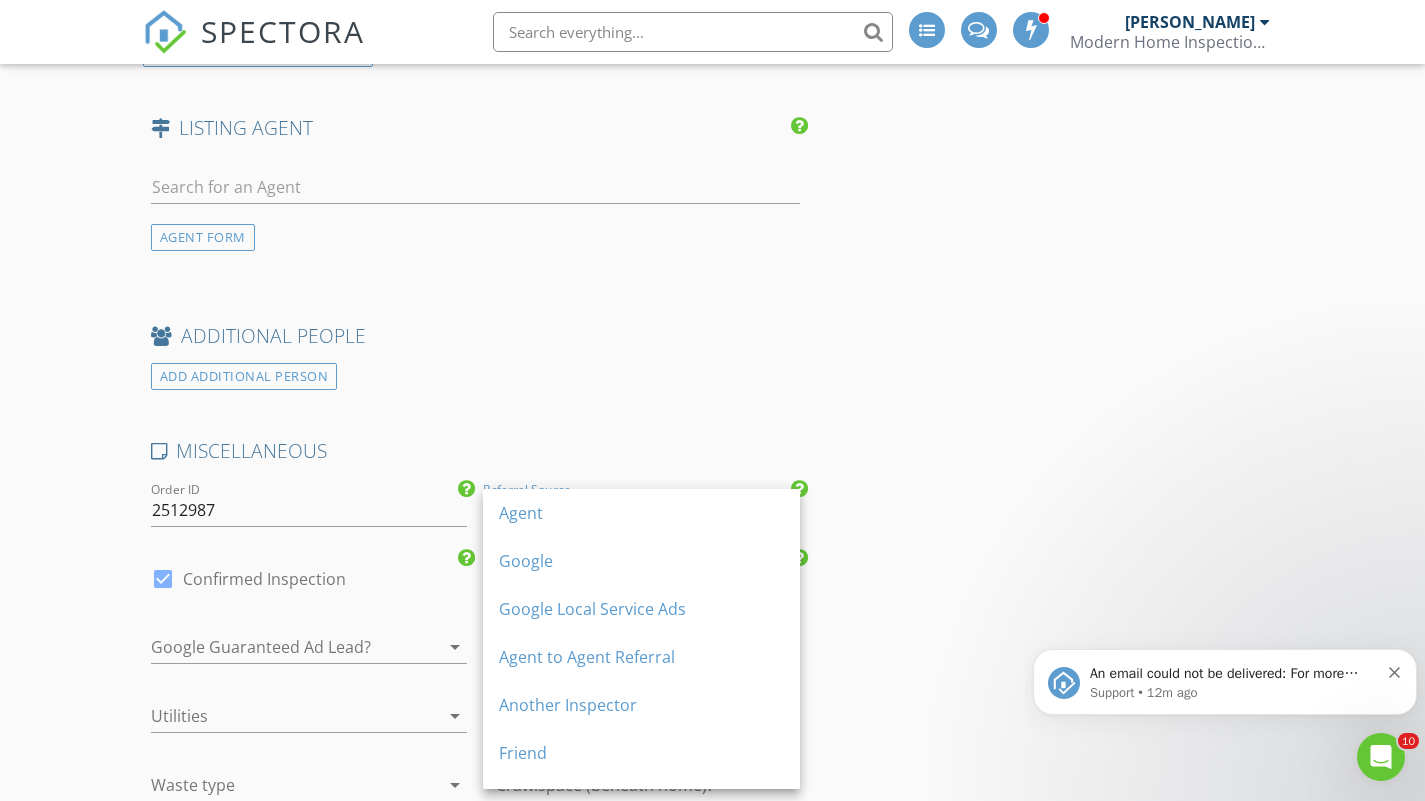 click on "Agent" at bounding box center [641, 513] 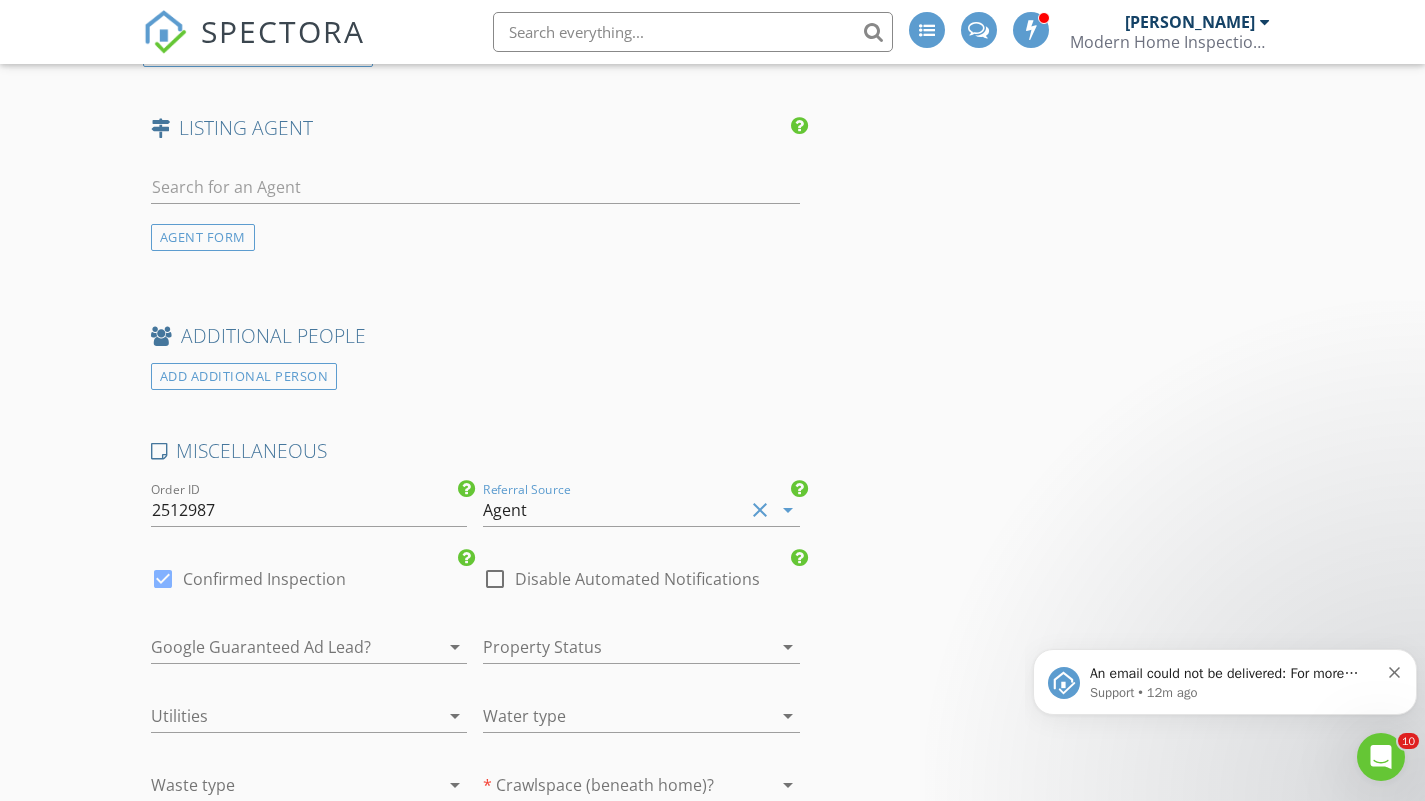 scroll, scrollTop: 3525, scrollLeft: 0, axis: vertical 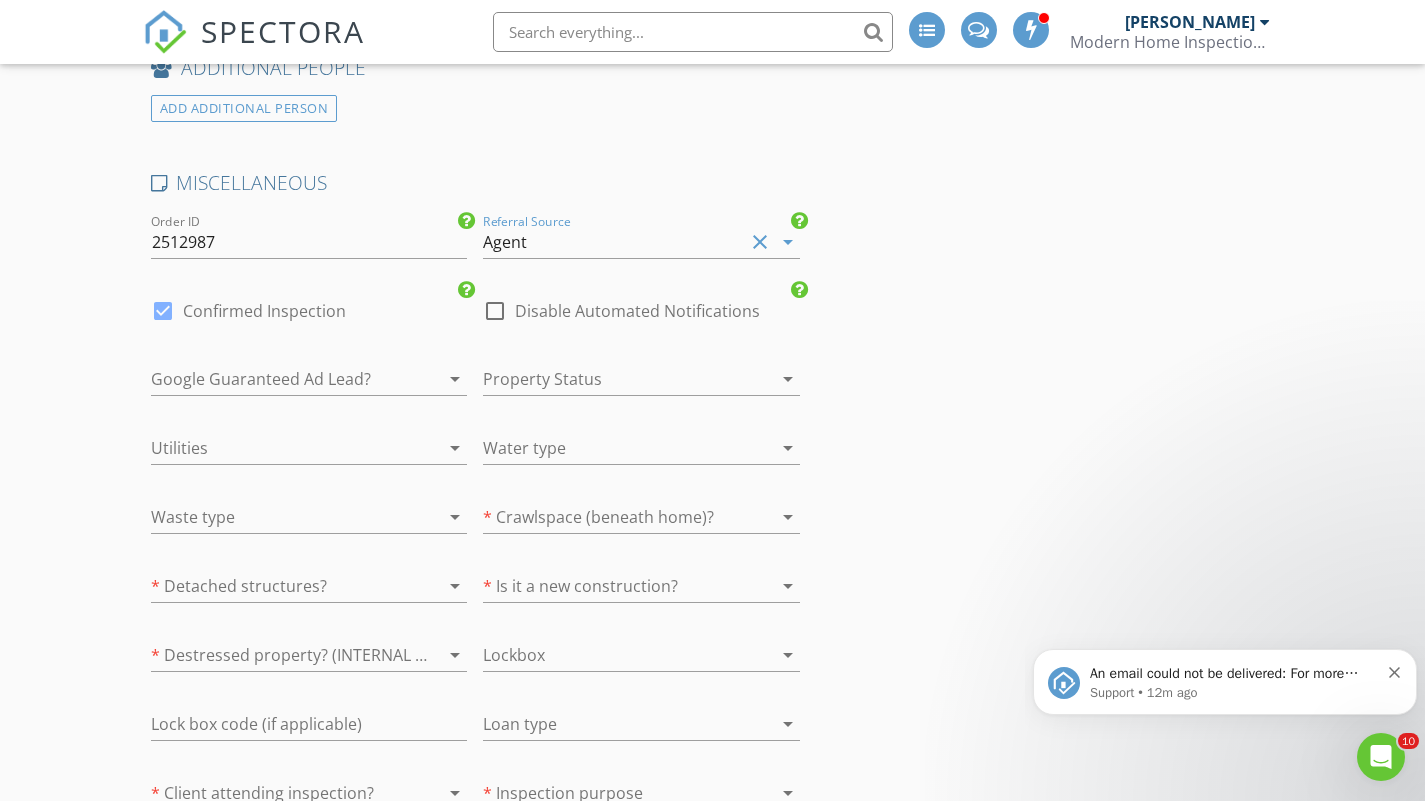 click on "Utilities arrow_drop_down" at bounding box center (309, 458) 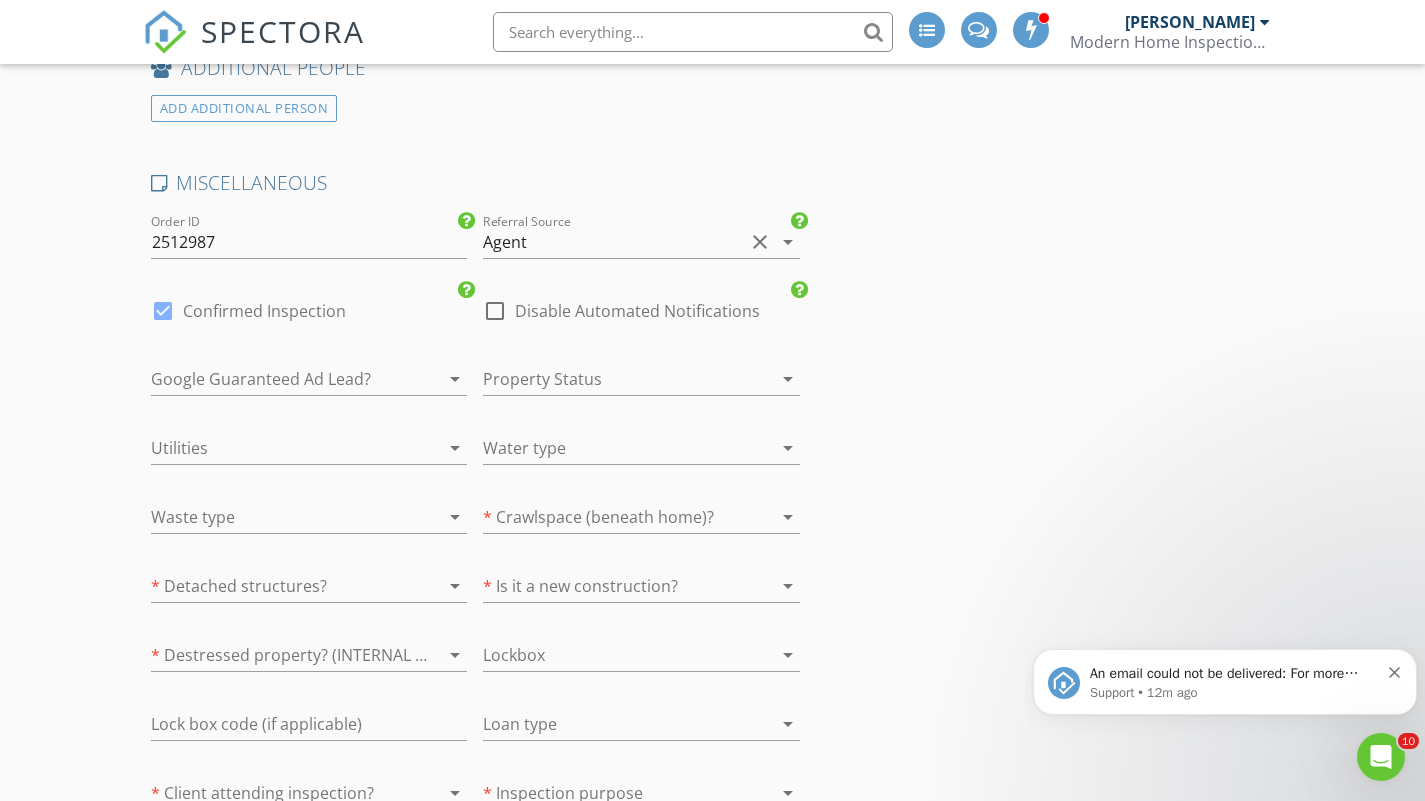 click at bounding box center [613, 448] 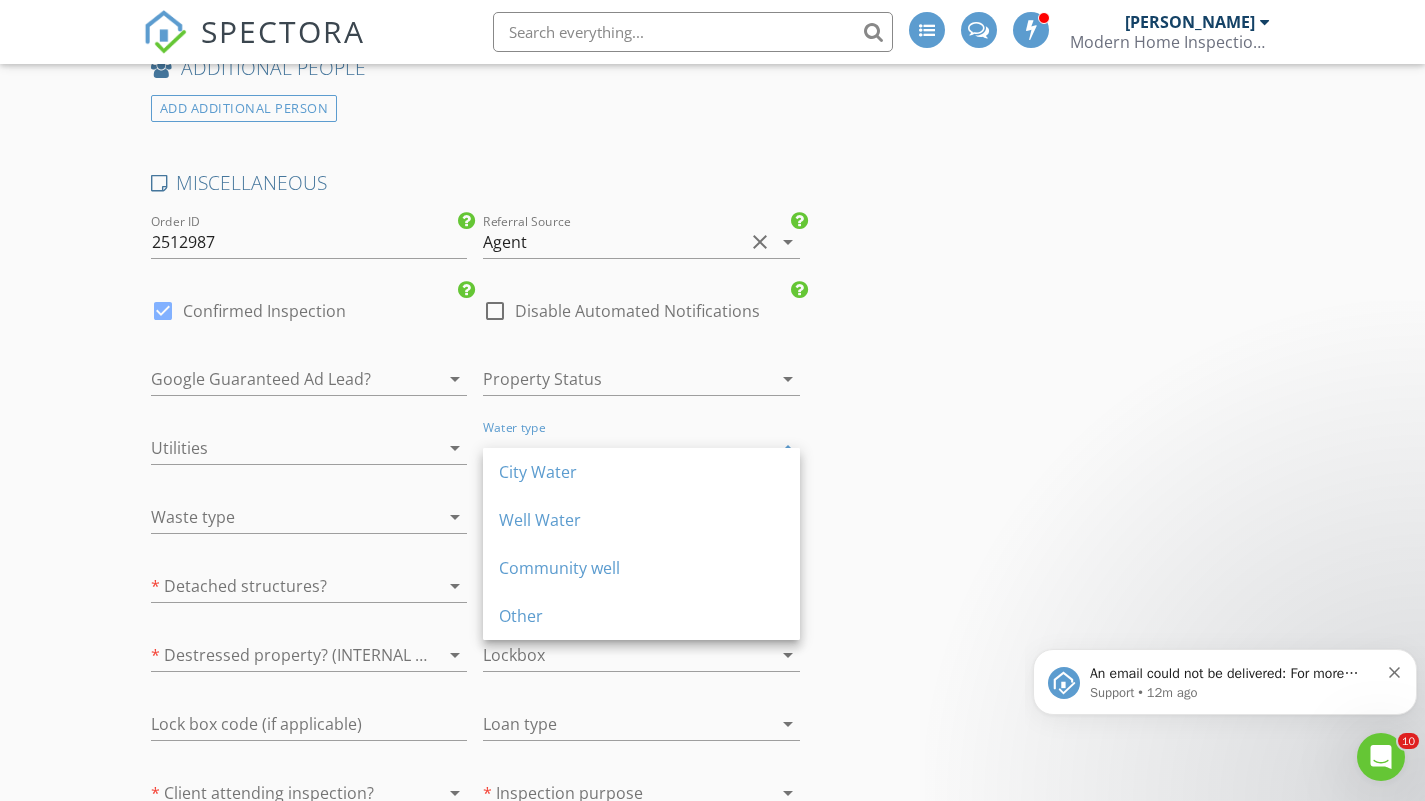 click on "Well Water" at bounding box center [641, 520] 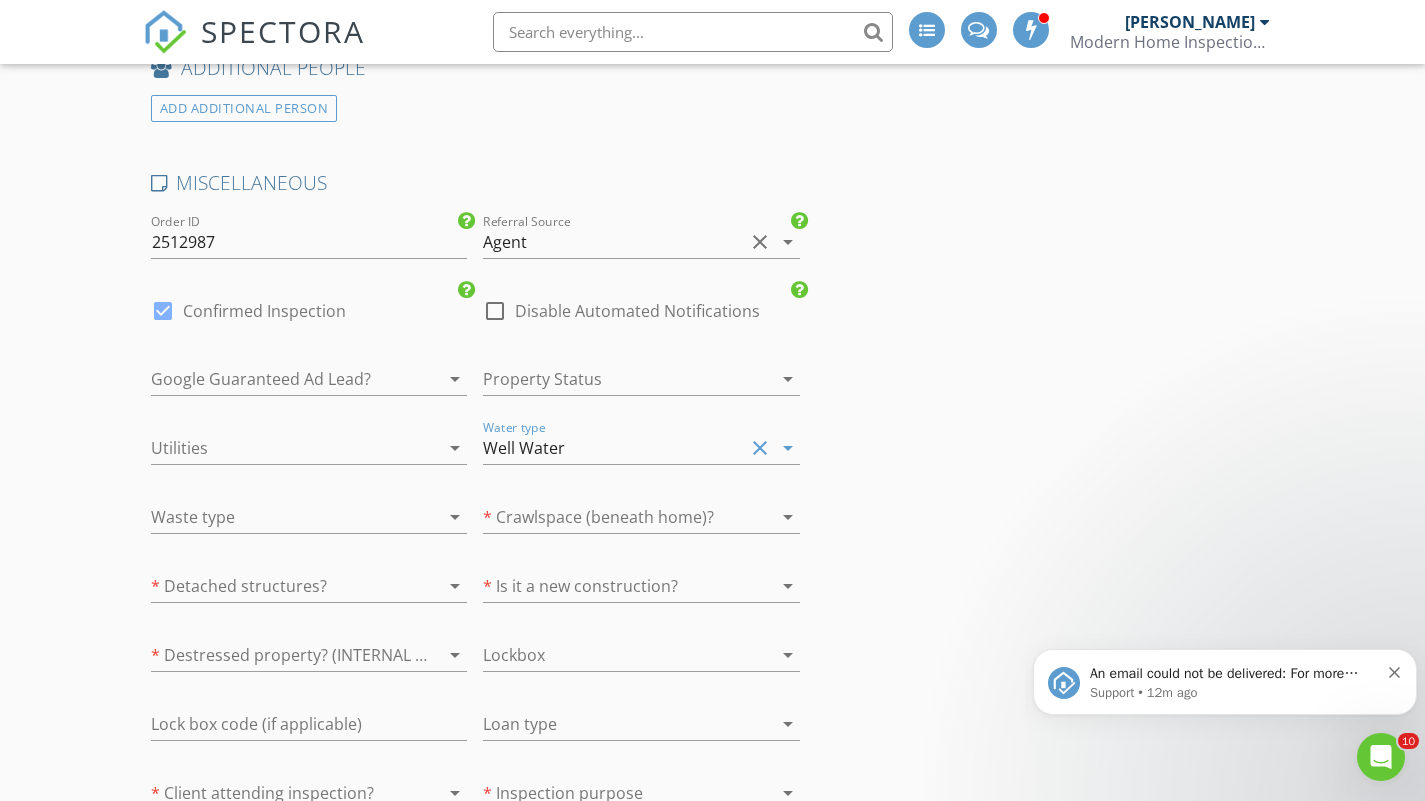 click at bounding box center (281, 517) 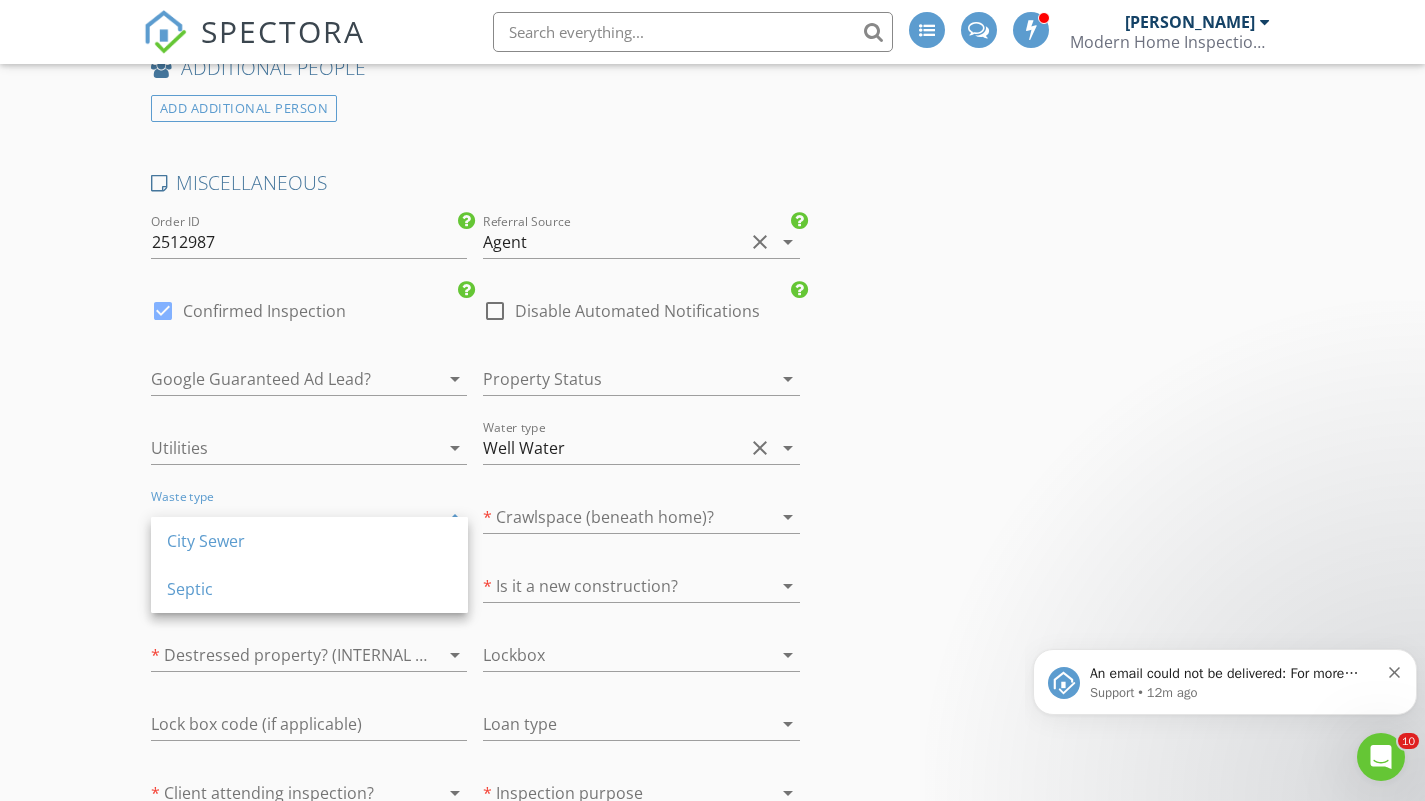 click on "City Sewer" at bounding box center (309, 541) 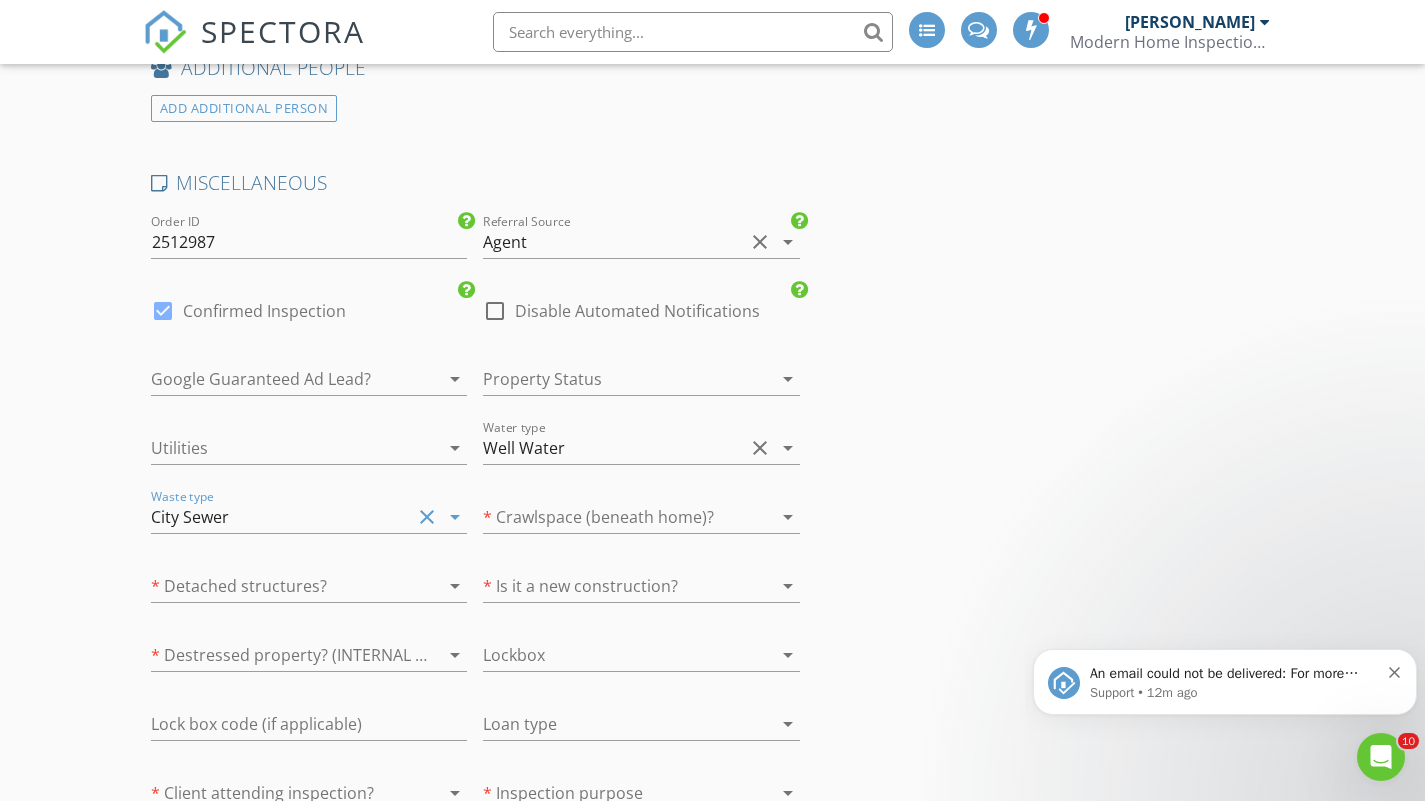 click at bounding box center (613, 517) 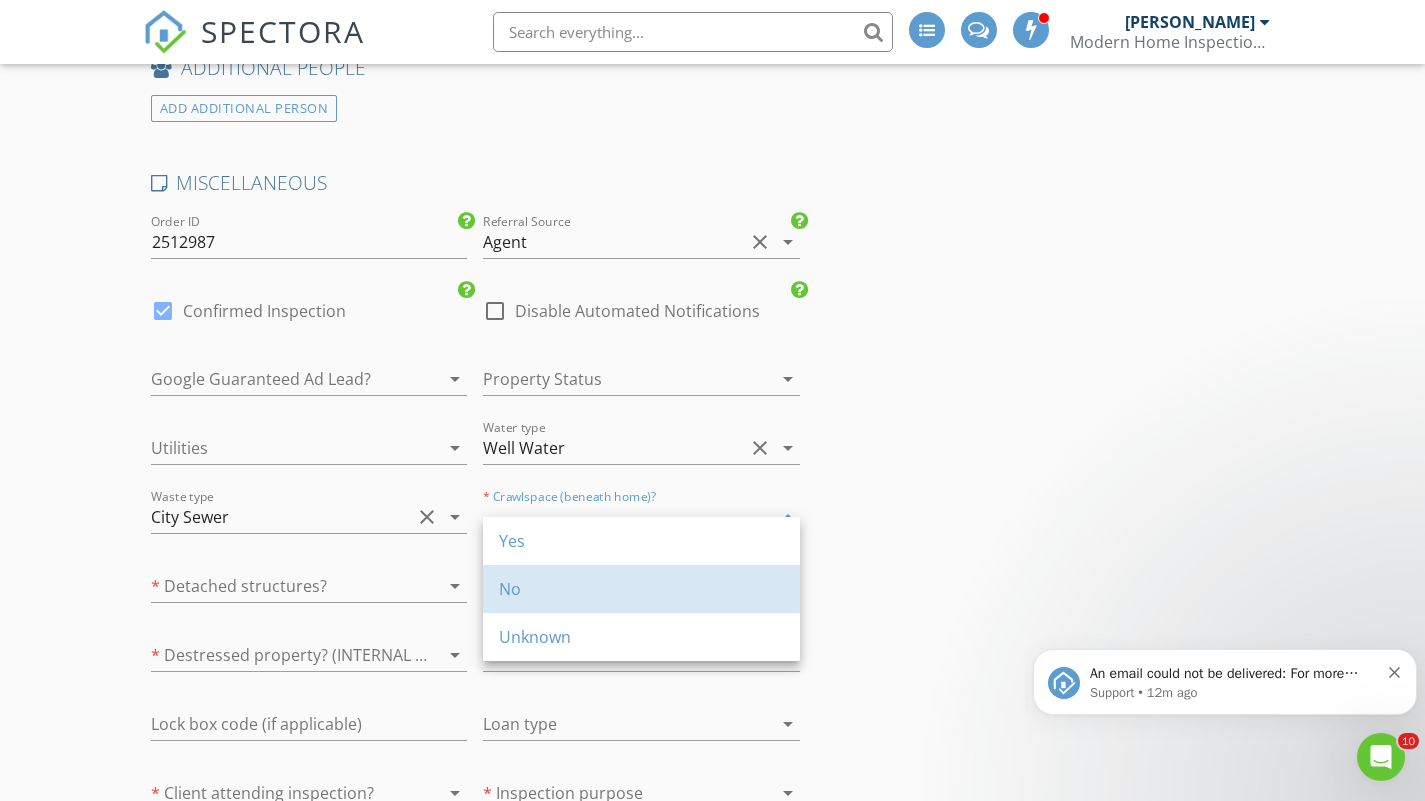 click on "No" at bounding box center [641, 589] 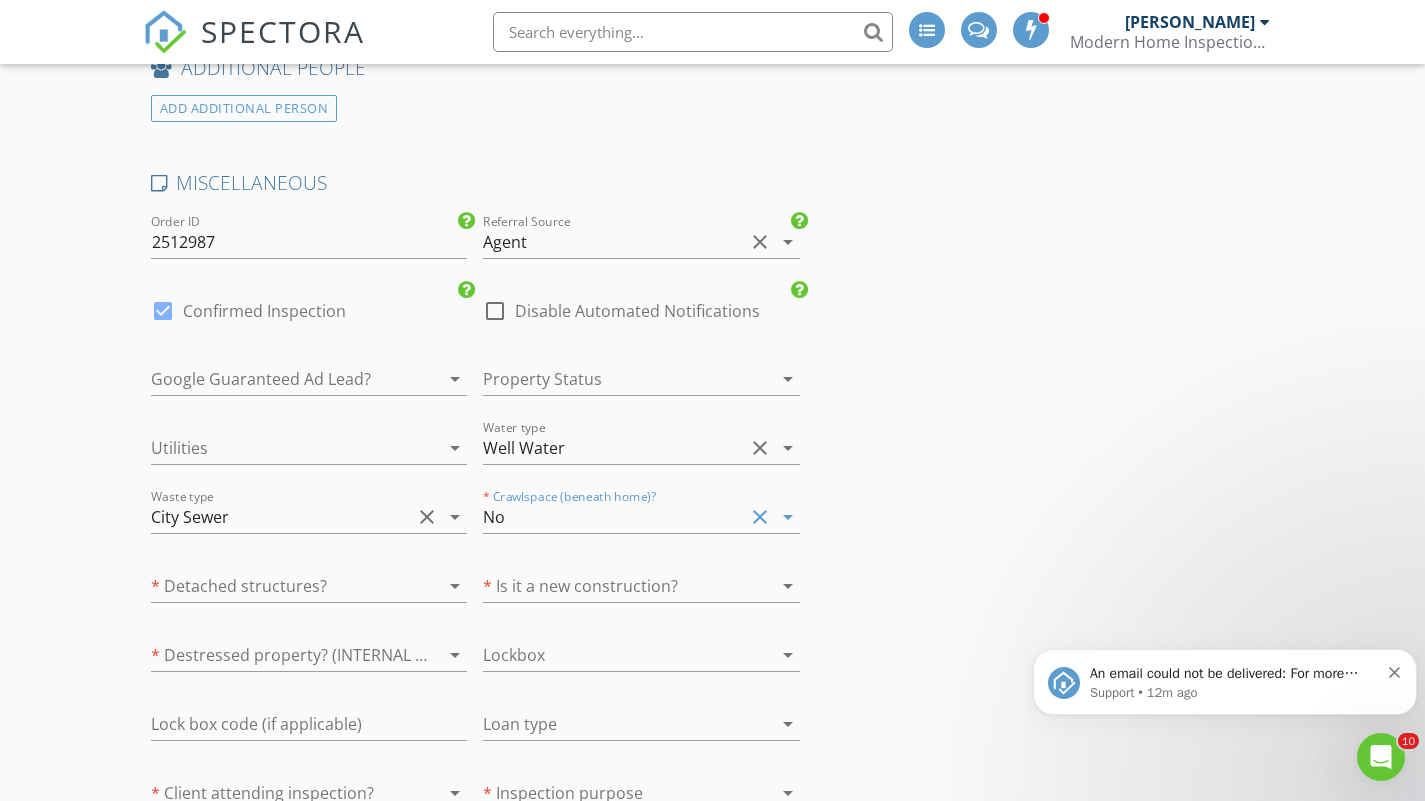 click at bounding box center [309, 617] 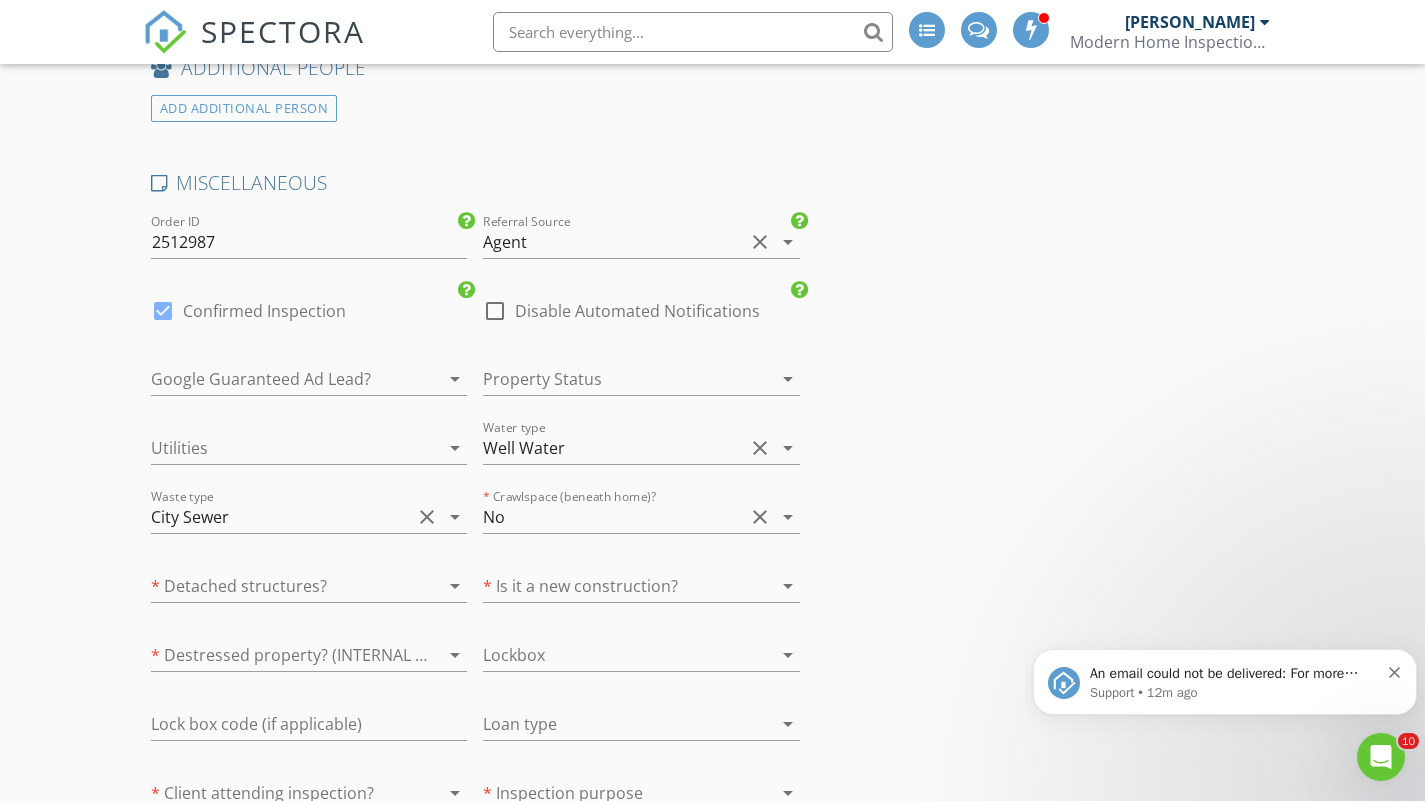 click at bounding box center [281, 586] 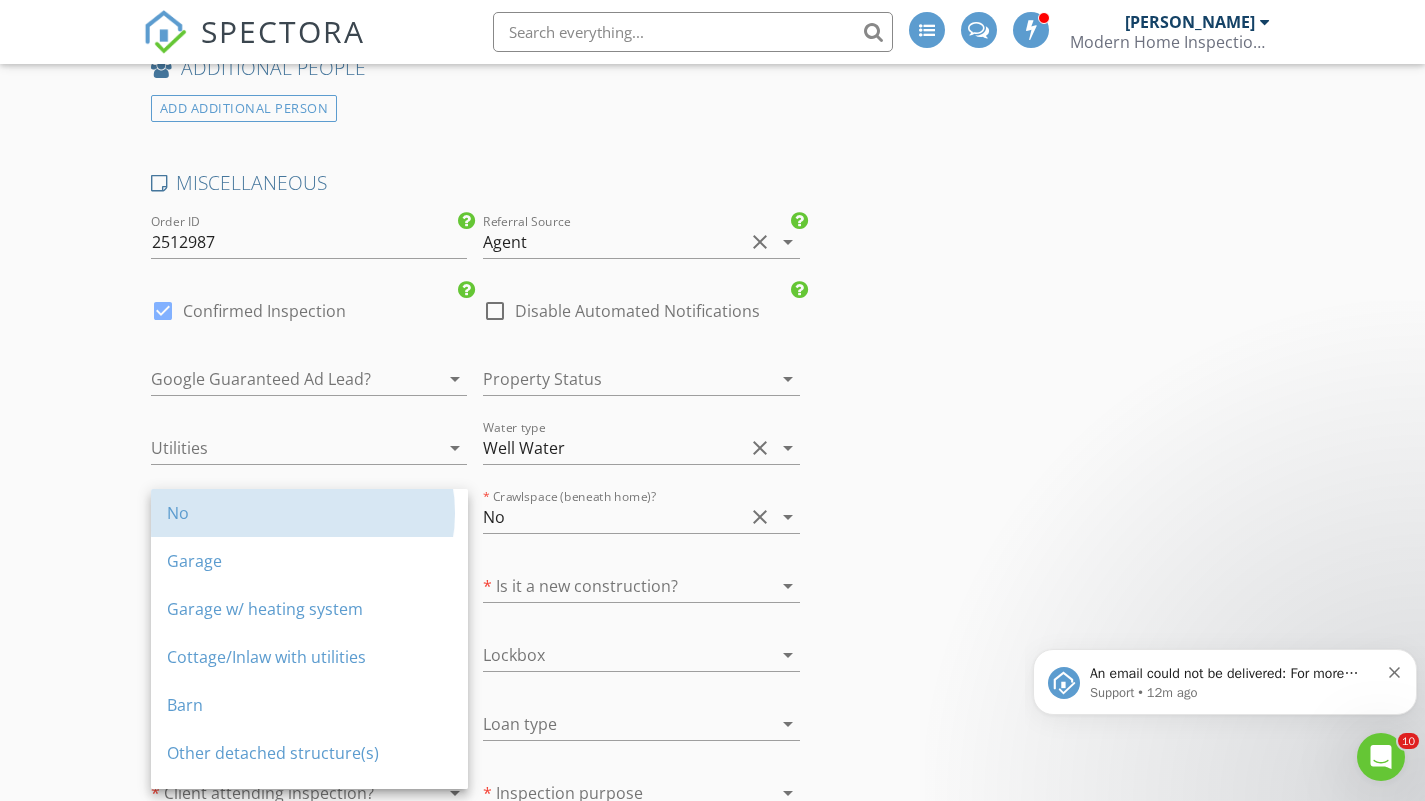 click on "No" at bounding box center [309, 513] 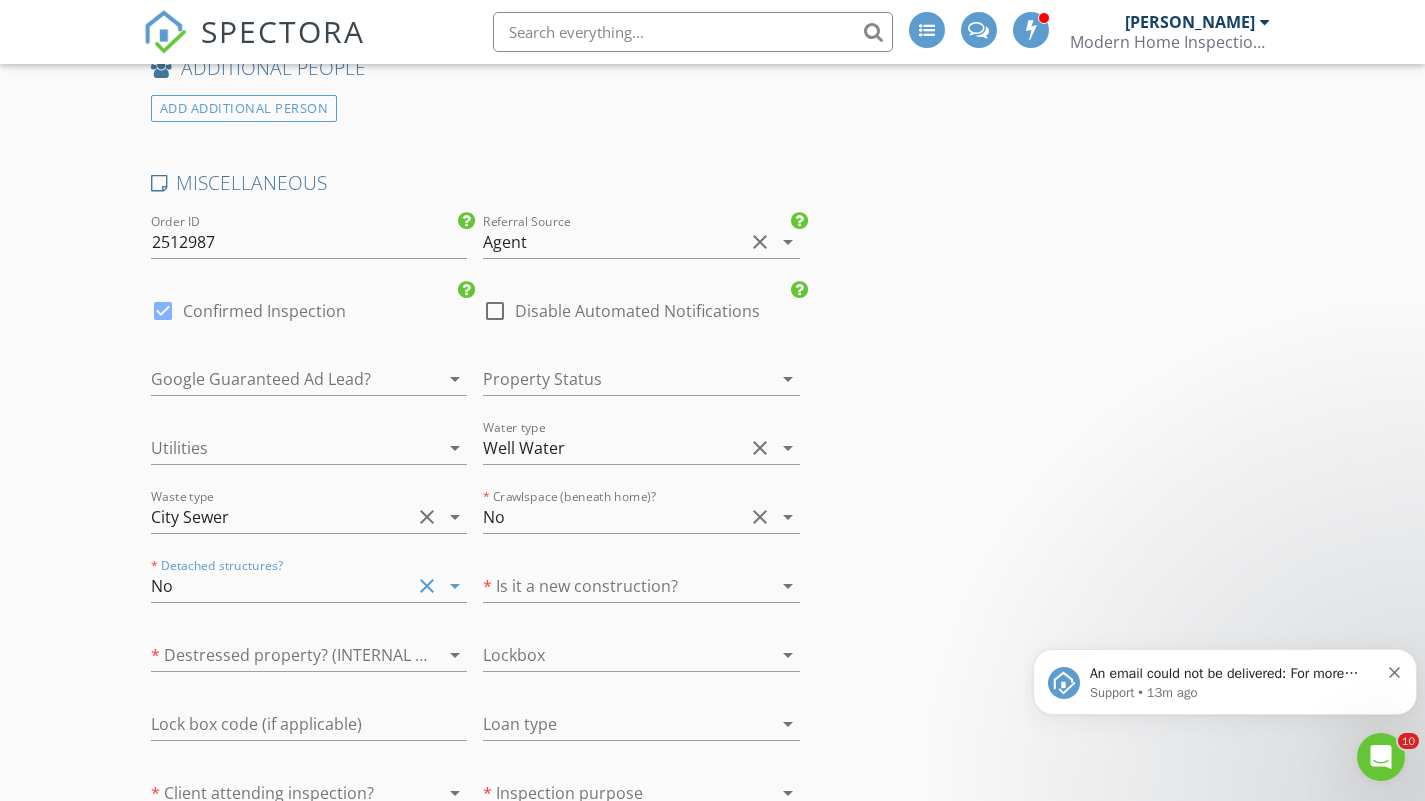 click at bounding box center [613, 586] 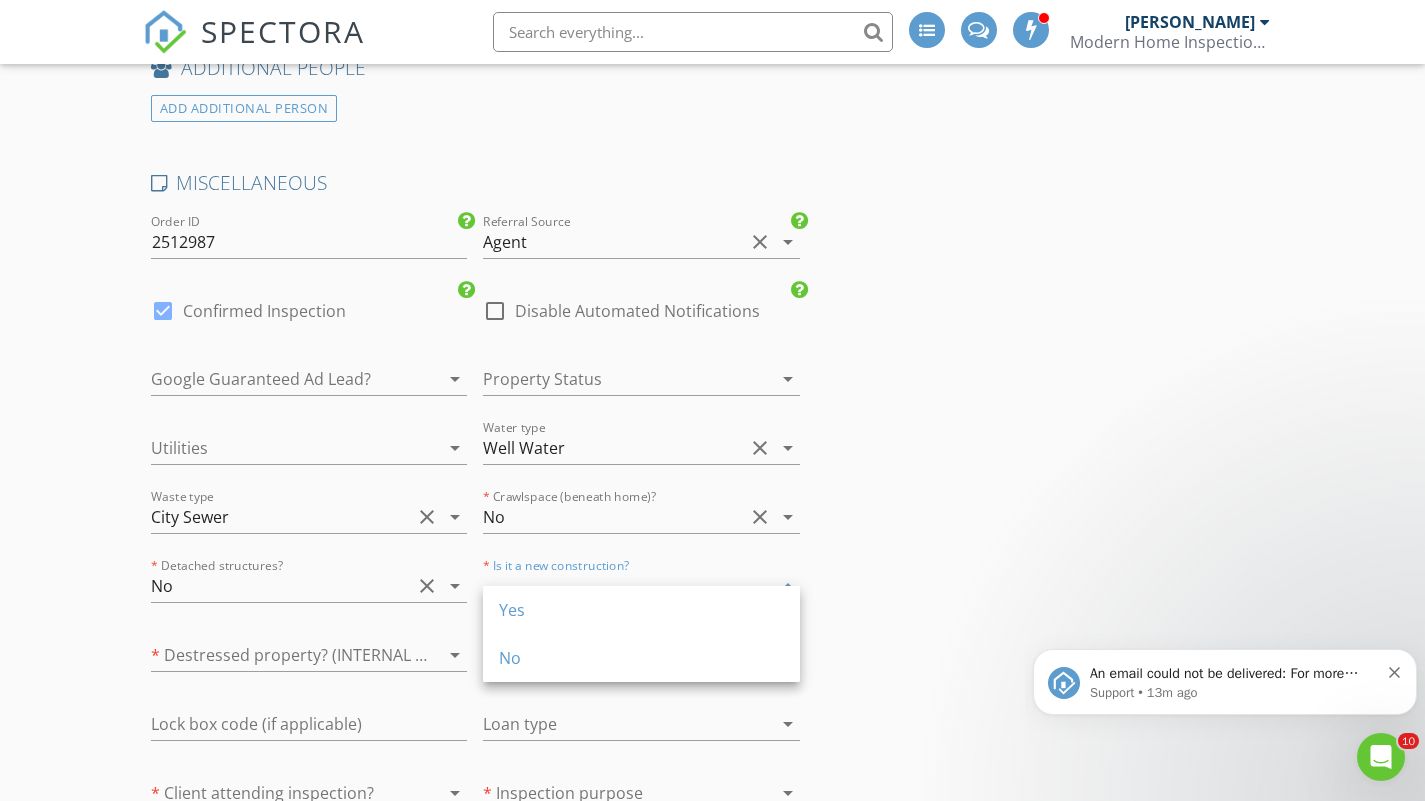 click on "No" at bounding box center (641, 658) 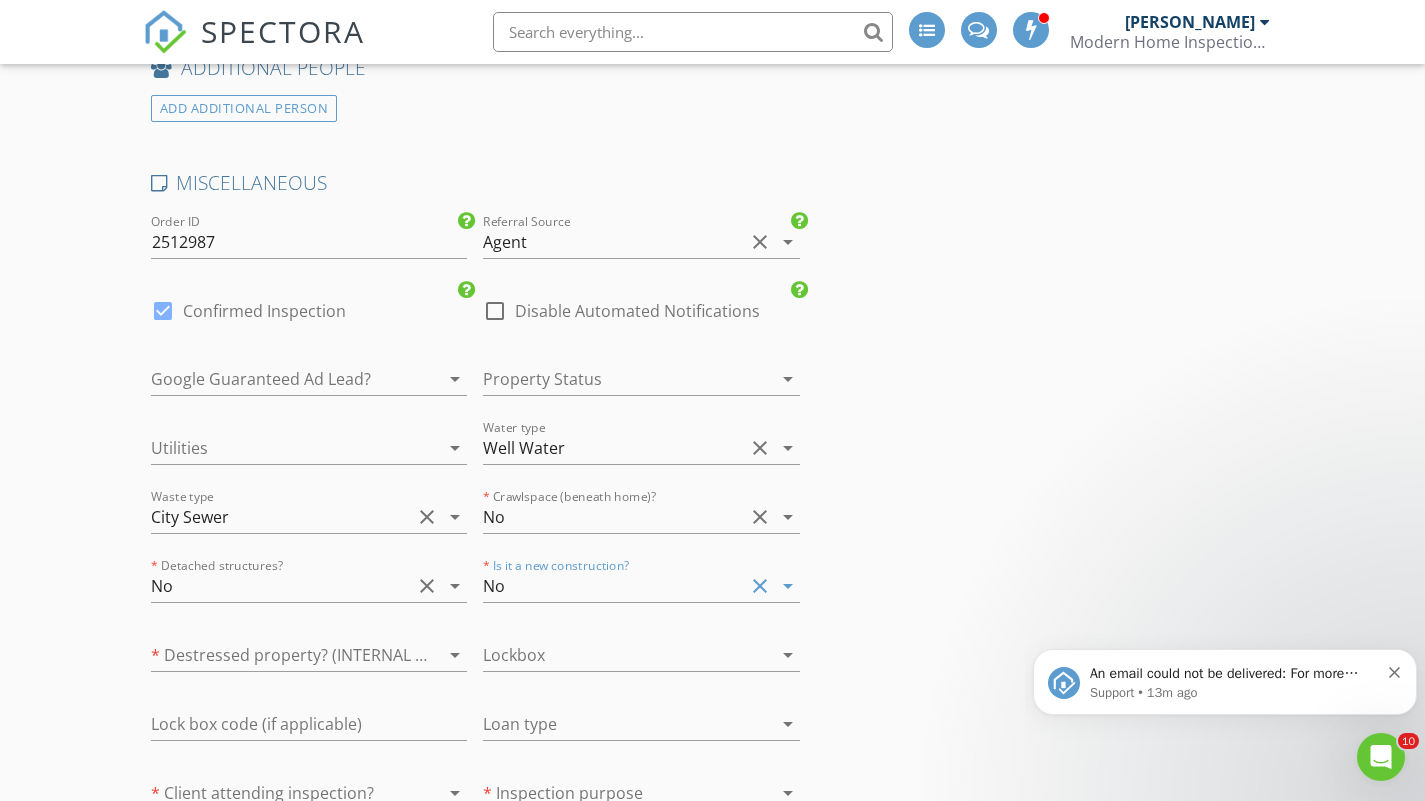 click at bounding box center (281, 655) 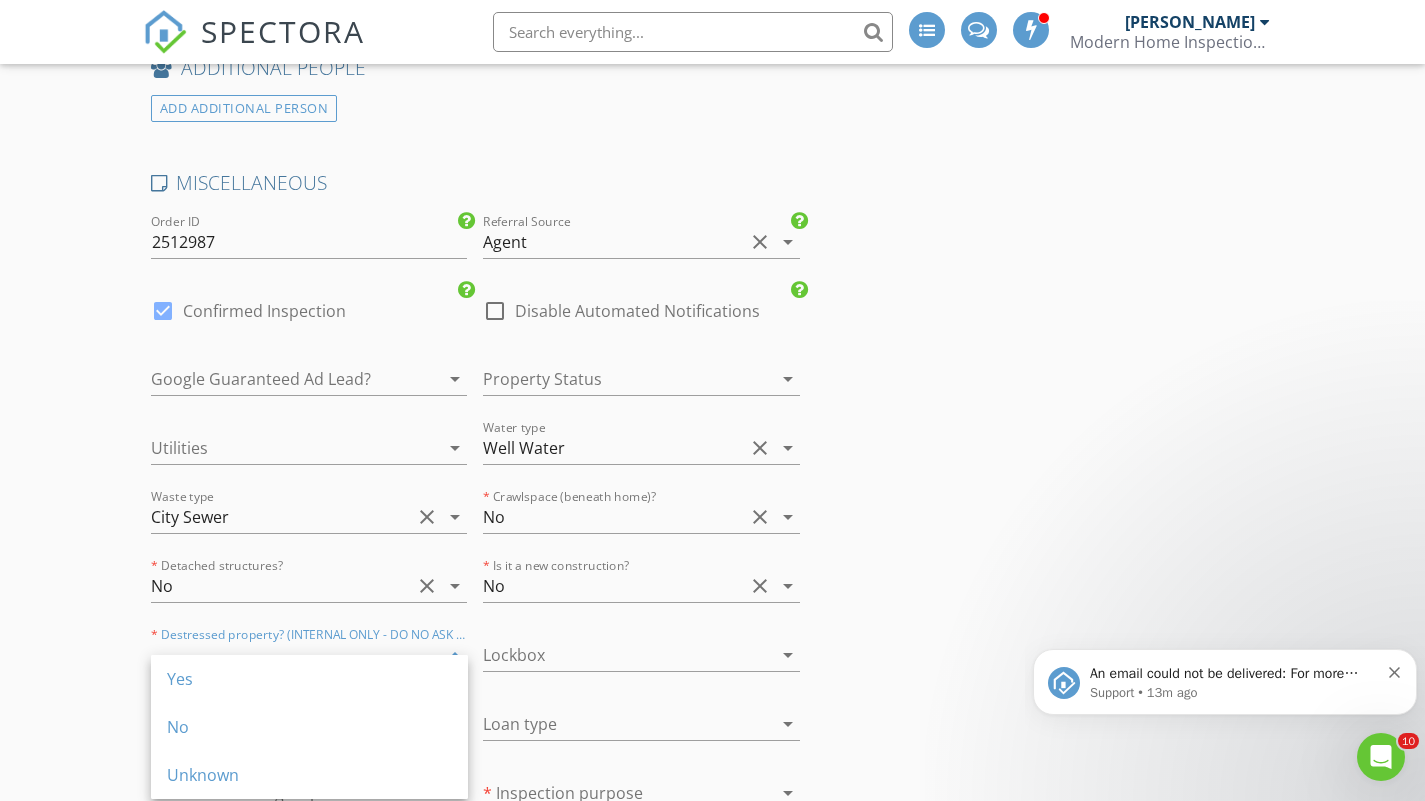 click on "No" at bounding box center (309, 727) 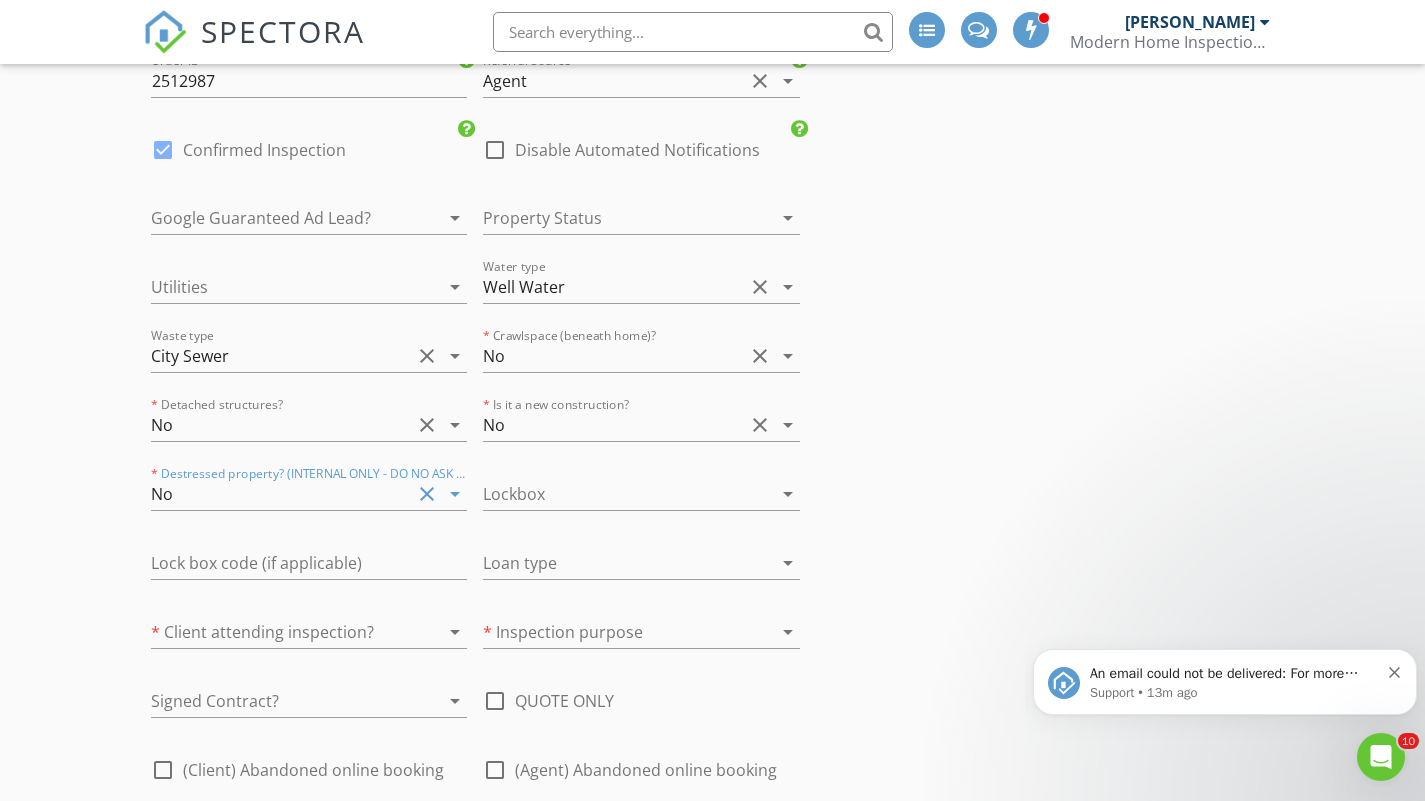 scroll, scrollTop: 3711, scrollLeft: 0, axis: vertical 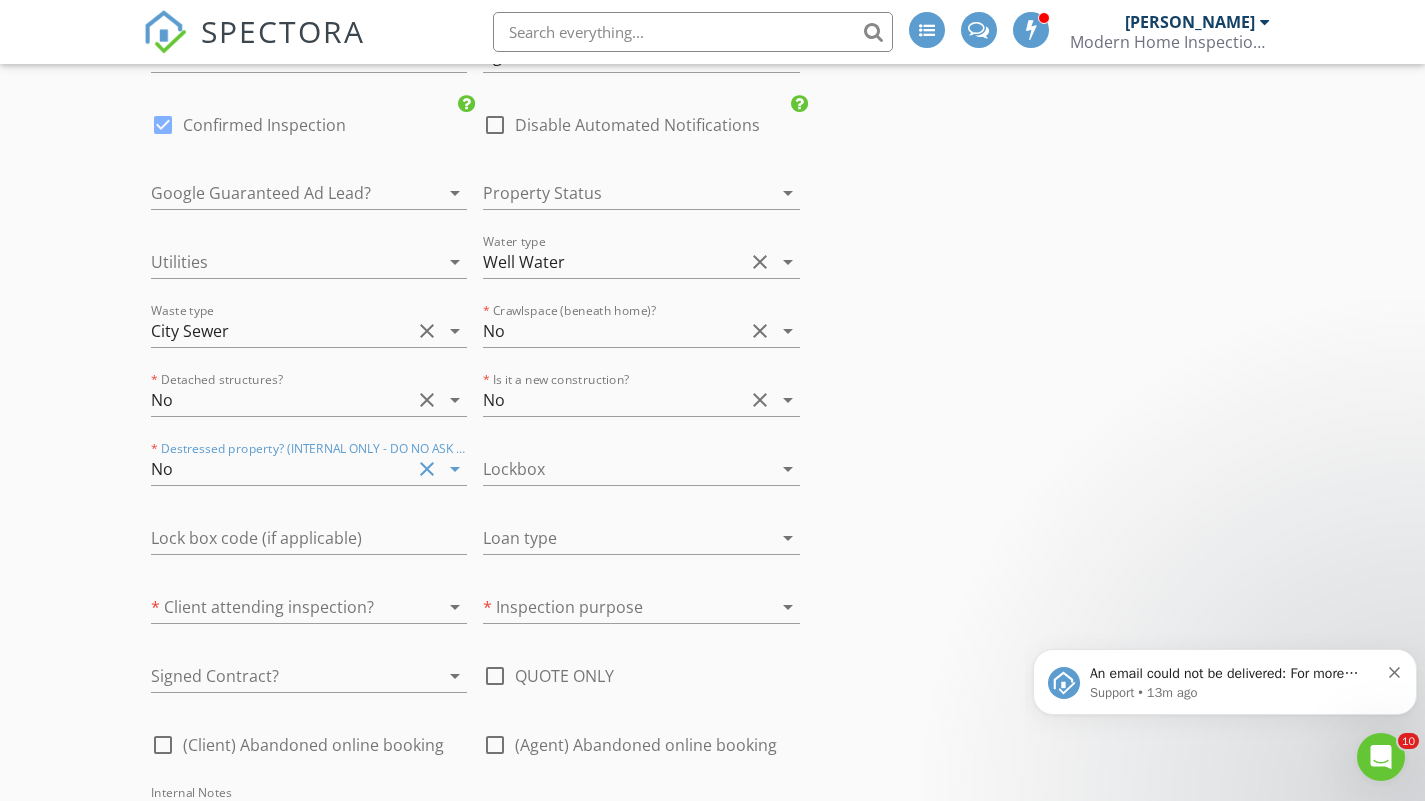 click at bounding box center [613, 607] 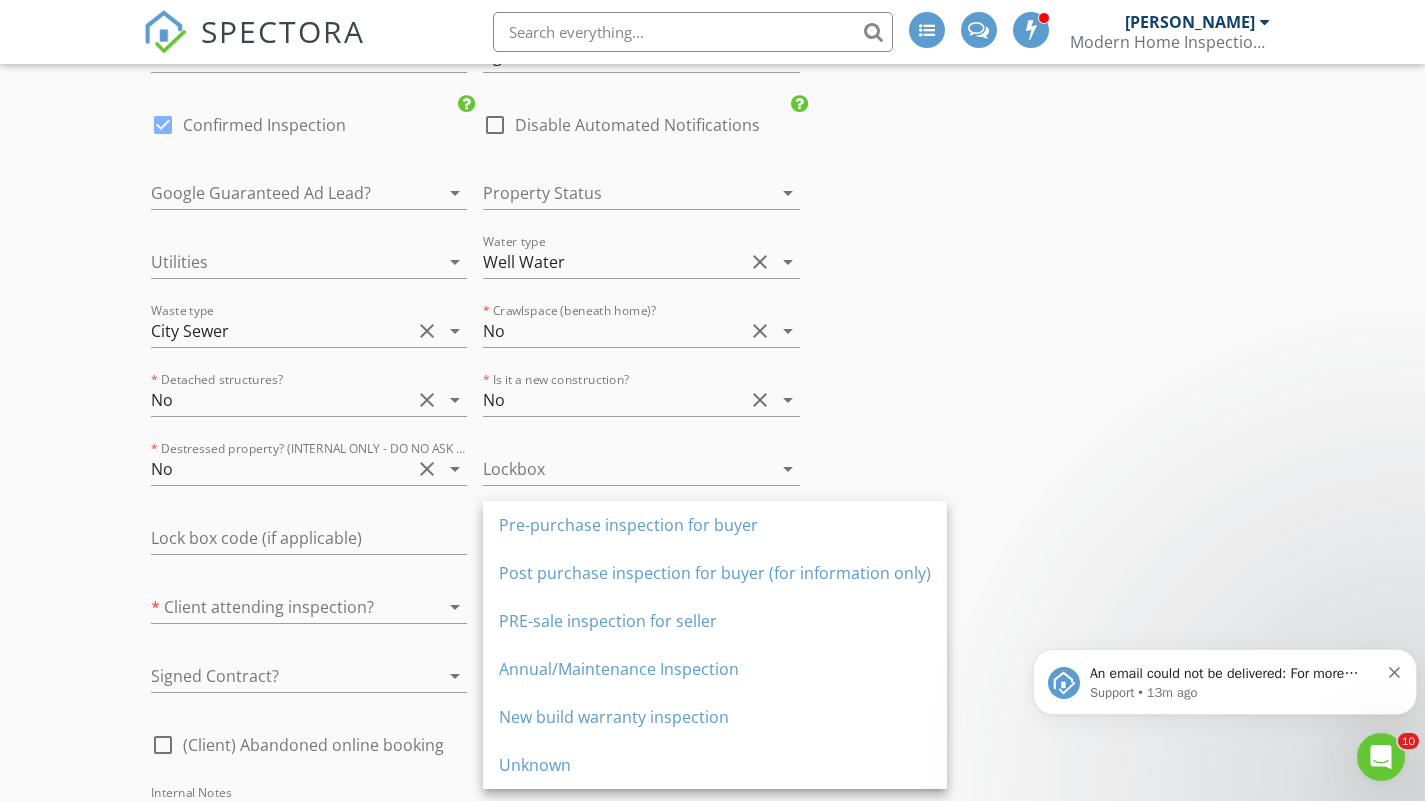 click on "Pre-purchase inspection for buyer" at bounding box center (715, 525) 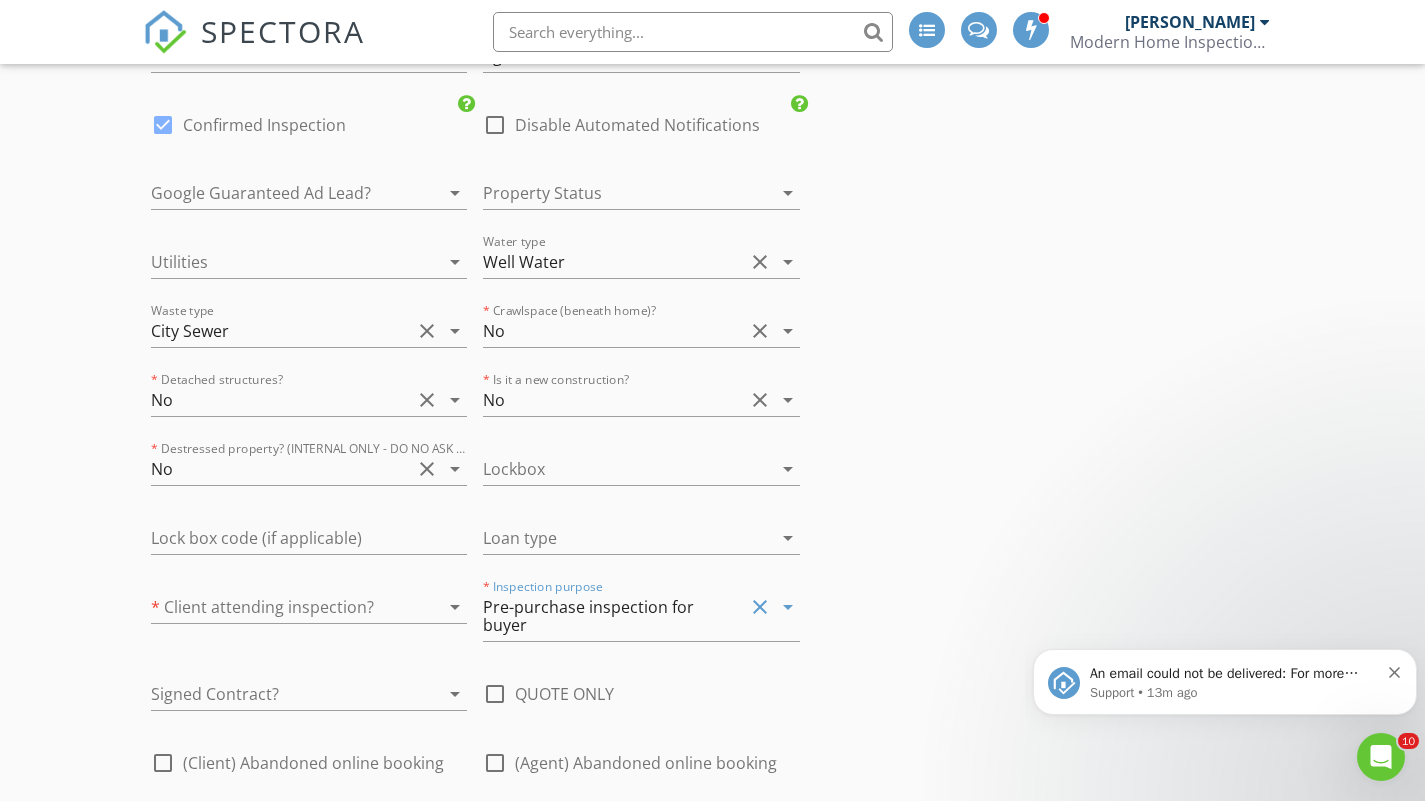 click at bounding box center [281, 607] 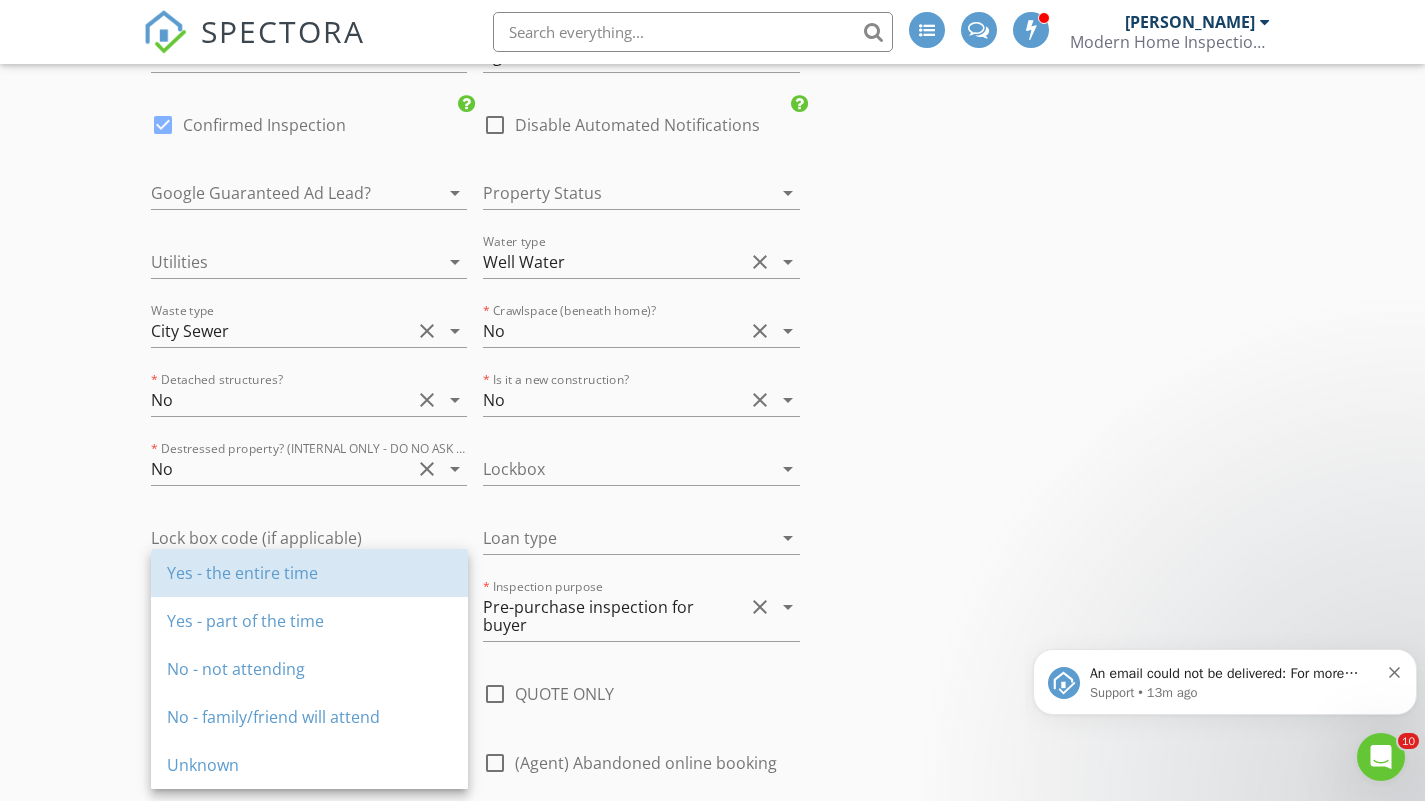 click on "Yes - the entire time" at bounding box center (309, 573) 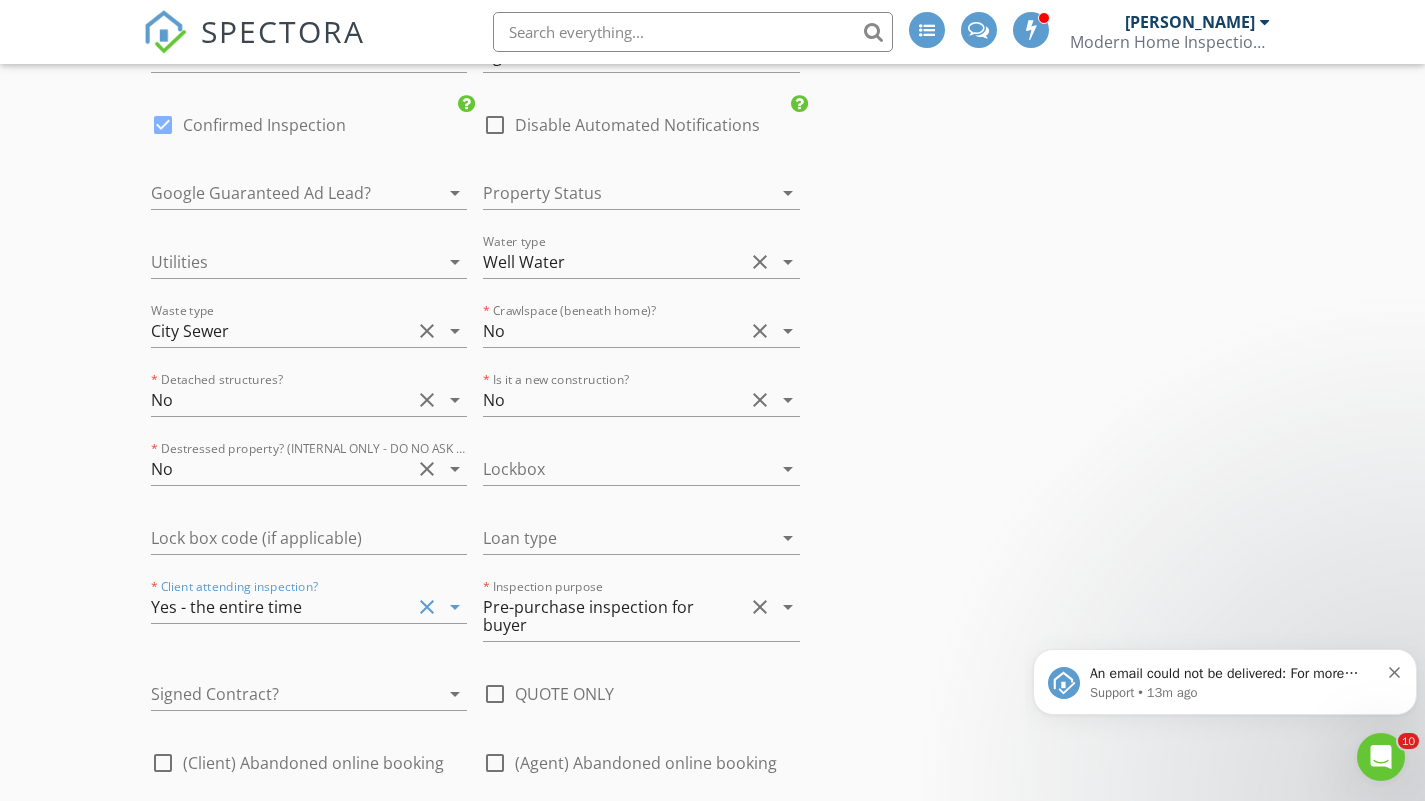click at bounding box center (281, 694) 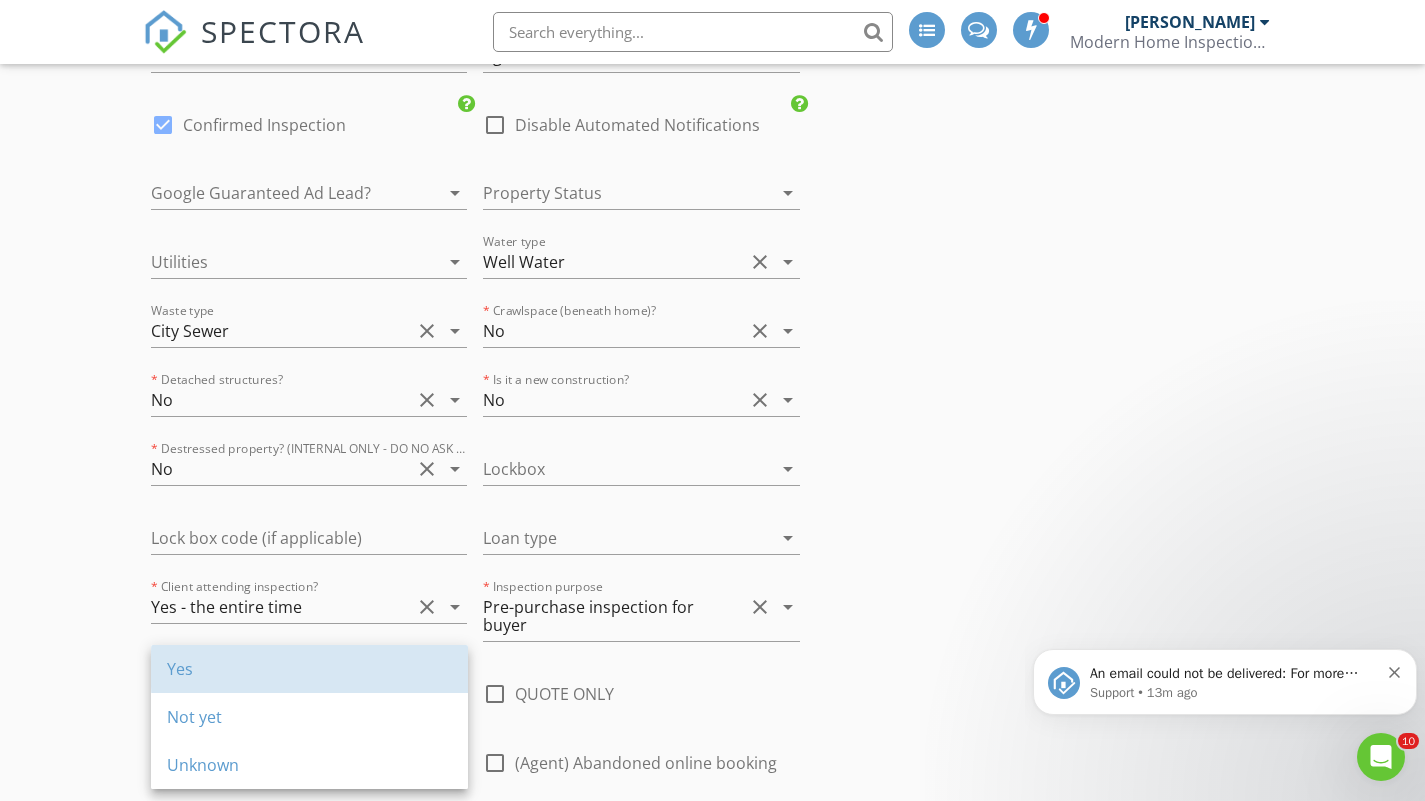 click on "Yes" at bounding box center (309, 669) 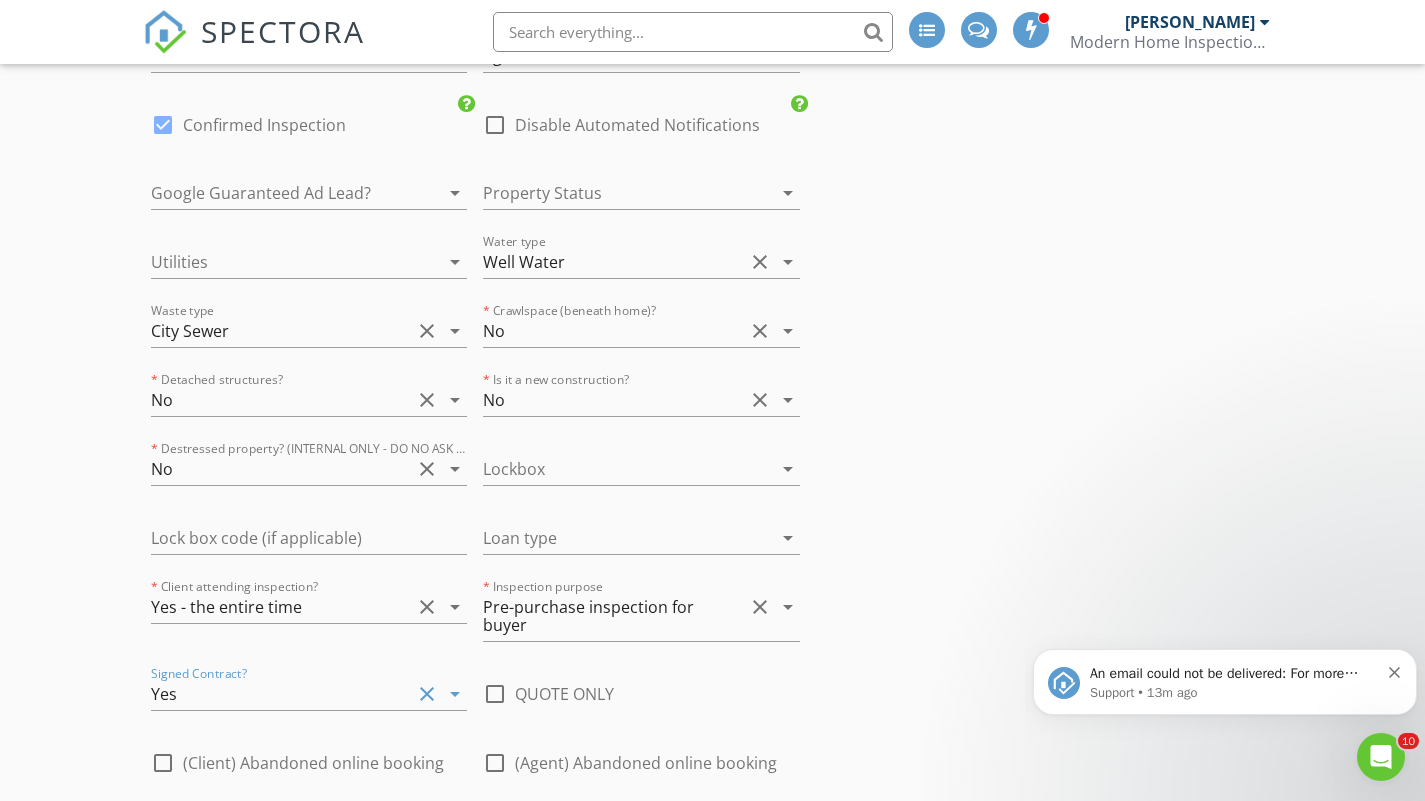click on "INSPECTOR(S)
check_box_outline_blank   Tom Paranzino     check_box_outline_blank   Peter Paranzino     check_box   David Matos   PRIMARY   check_box_outline_blank   Brendan Wise     David Matos arrow_drop_down   check_box_outline_blank David Matos specifically requested
Date/Time
07/14/2025 2:00 PM
Location
Address Search       Address 7 Pimlico Rd   Unit   City Wolcott   State CT   Zip 06716   County Naugatuck Valley Planning Region     Square Feet 2704   Year Built 2021   Foundation arrow_drop_down     David Matos     58.7 miles     (an hour)
client
check_box Enable Client CC email for this inspection   Client Search     check_box_outline_blank Client is a Company/Organization     First Name   Last Name   Email   CC Email   Phone   Address   City   State   Zip     Tags         Notes   Private Notes
SERVICES" at bounding box center (713, -930) 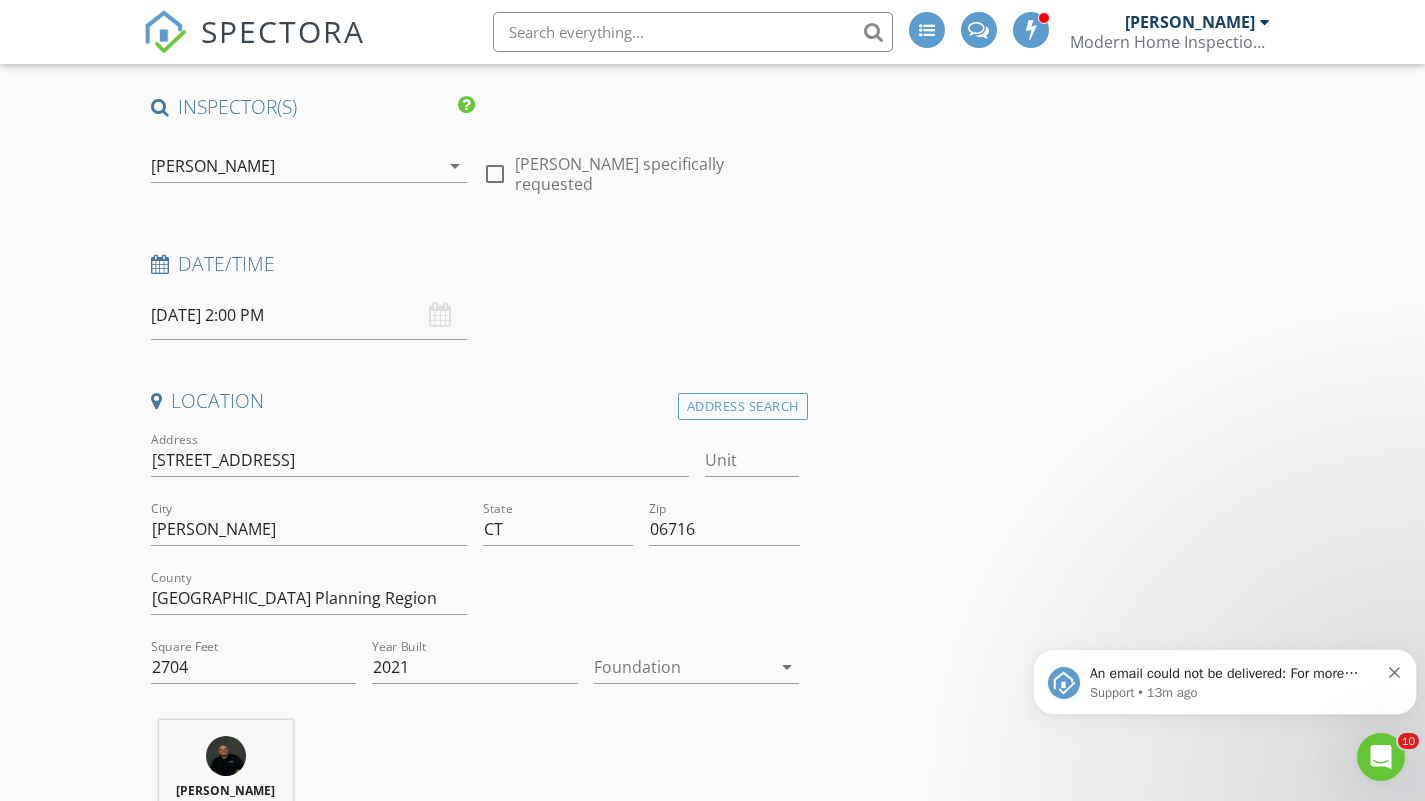 scroll, scrollTop: 486, scrollLeft: 0, axis: vertical 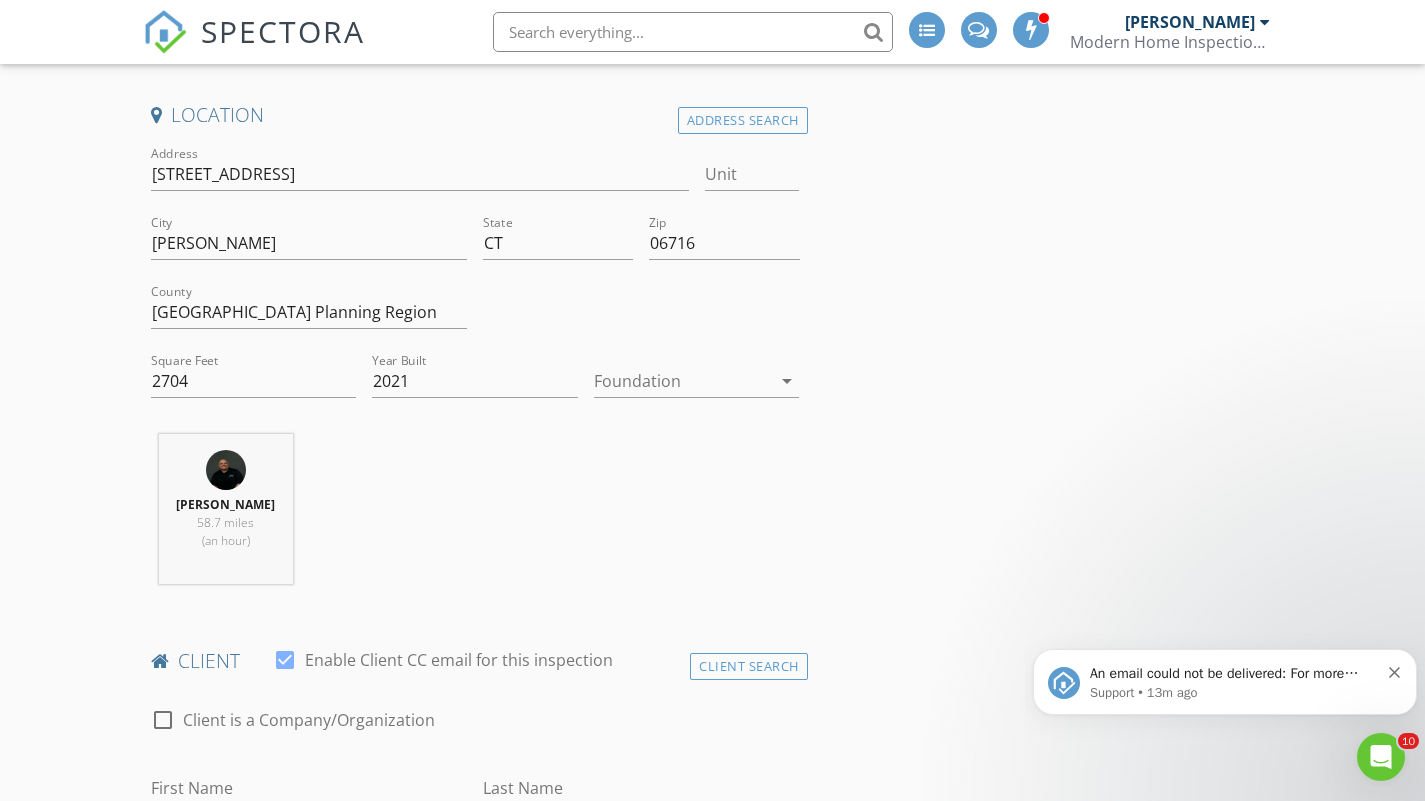 click 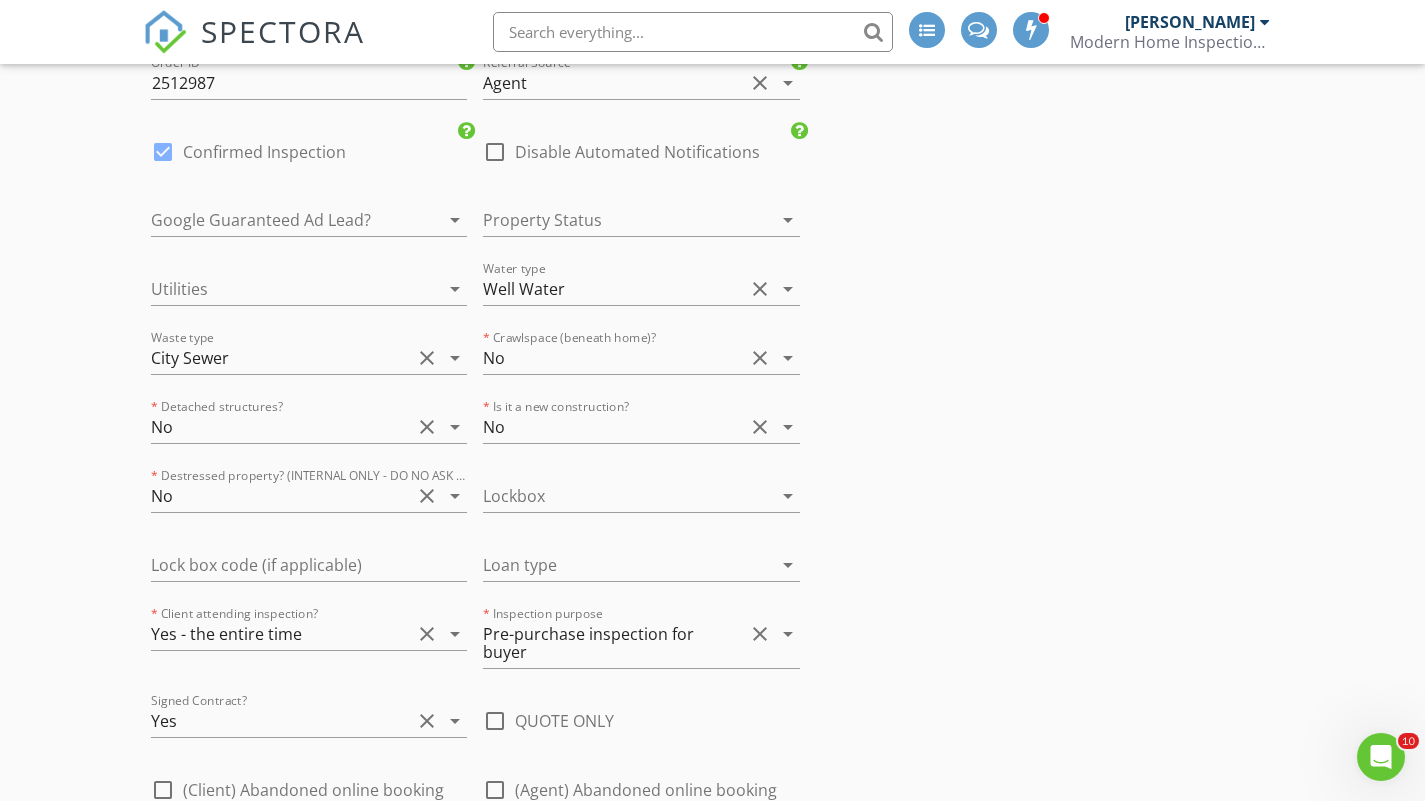 scroll, scrollTop: 3688, scrollLeft: 0, axis: vertical 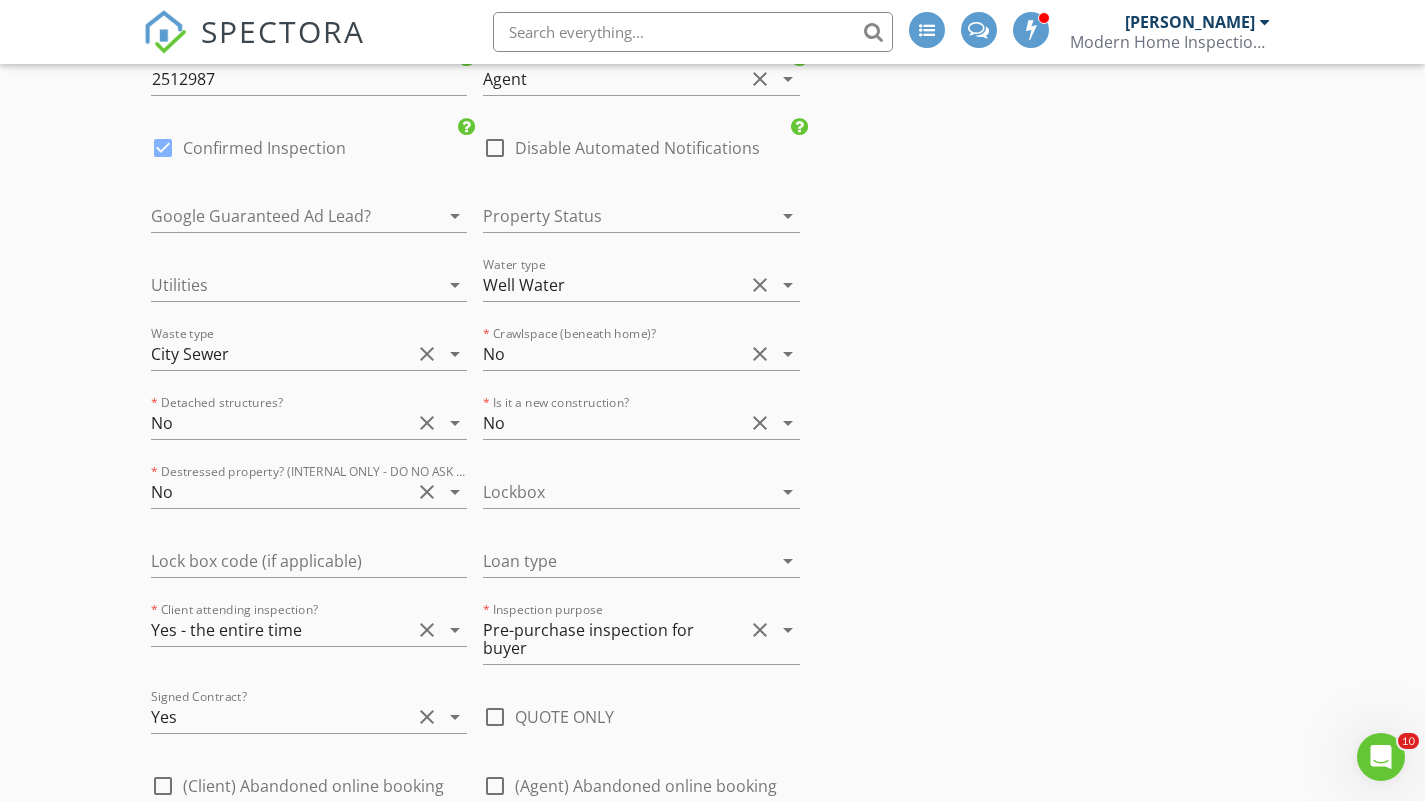 click on "No" at bounding box center (281, 423) 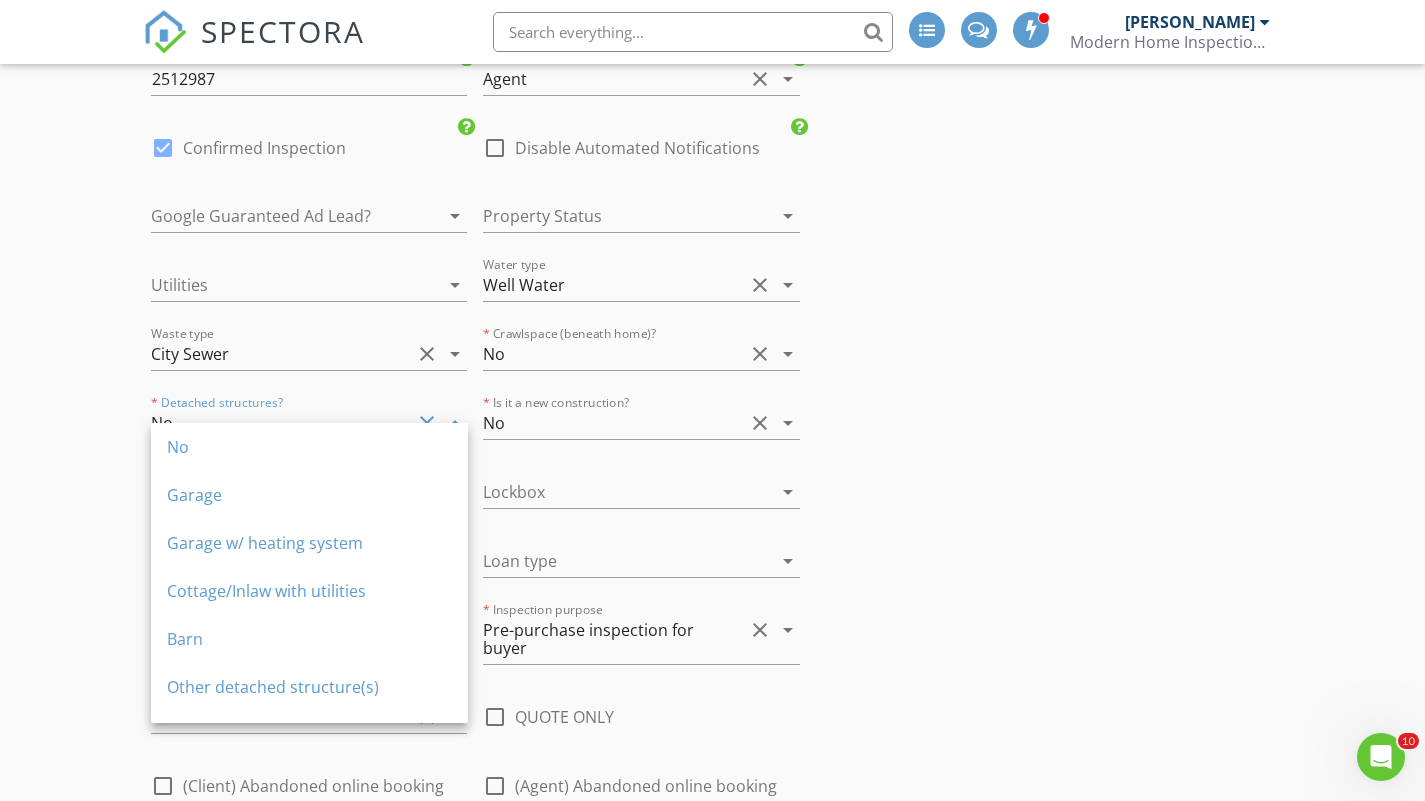 click on "Garage" at bounding box center [309, 495] 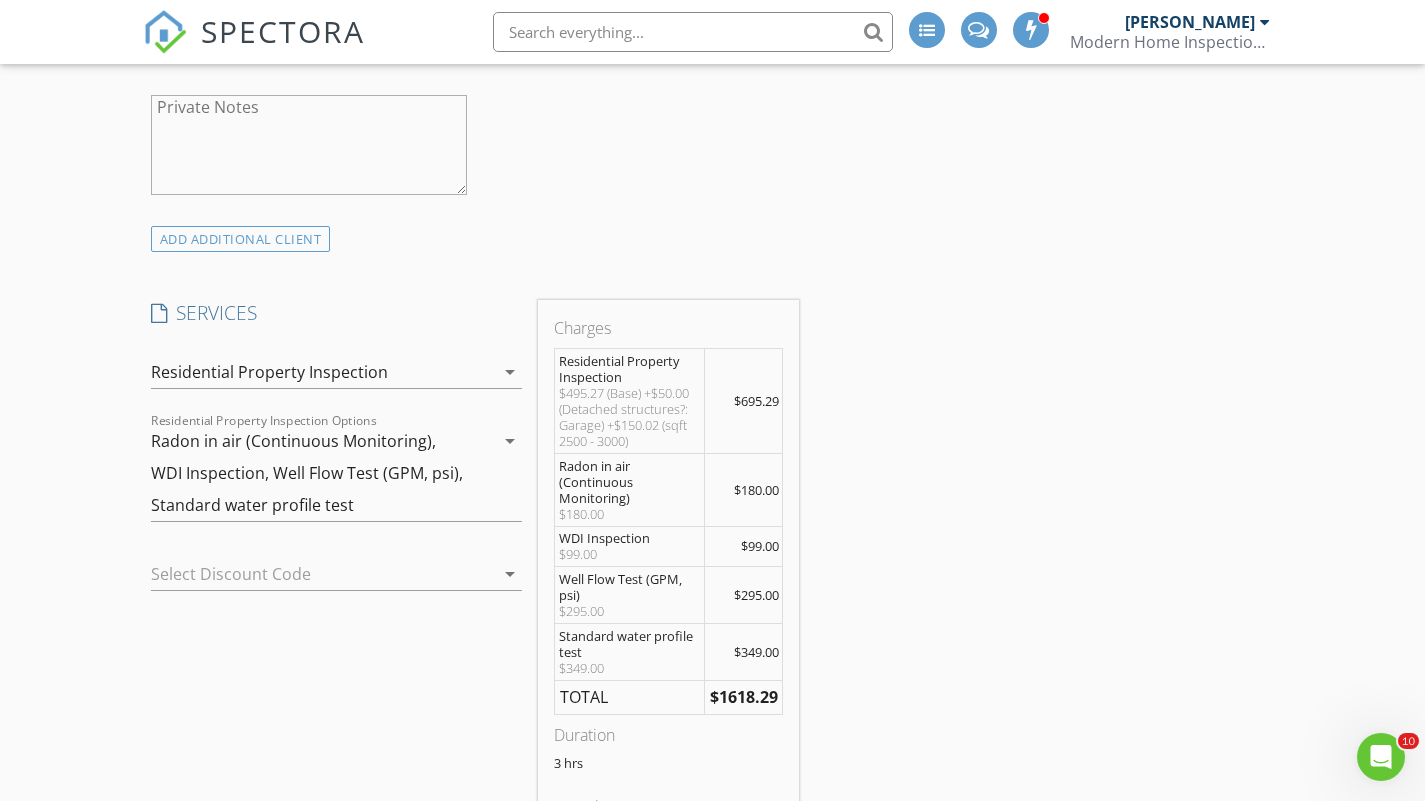 scroll, scrollTop: 1672, scrollLeft: 0, axis: vertical 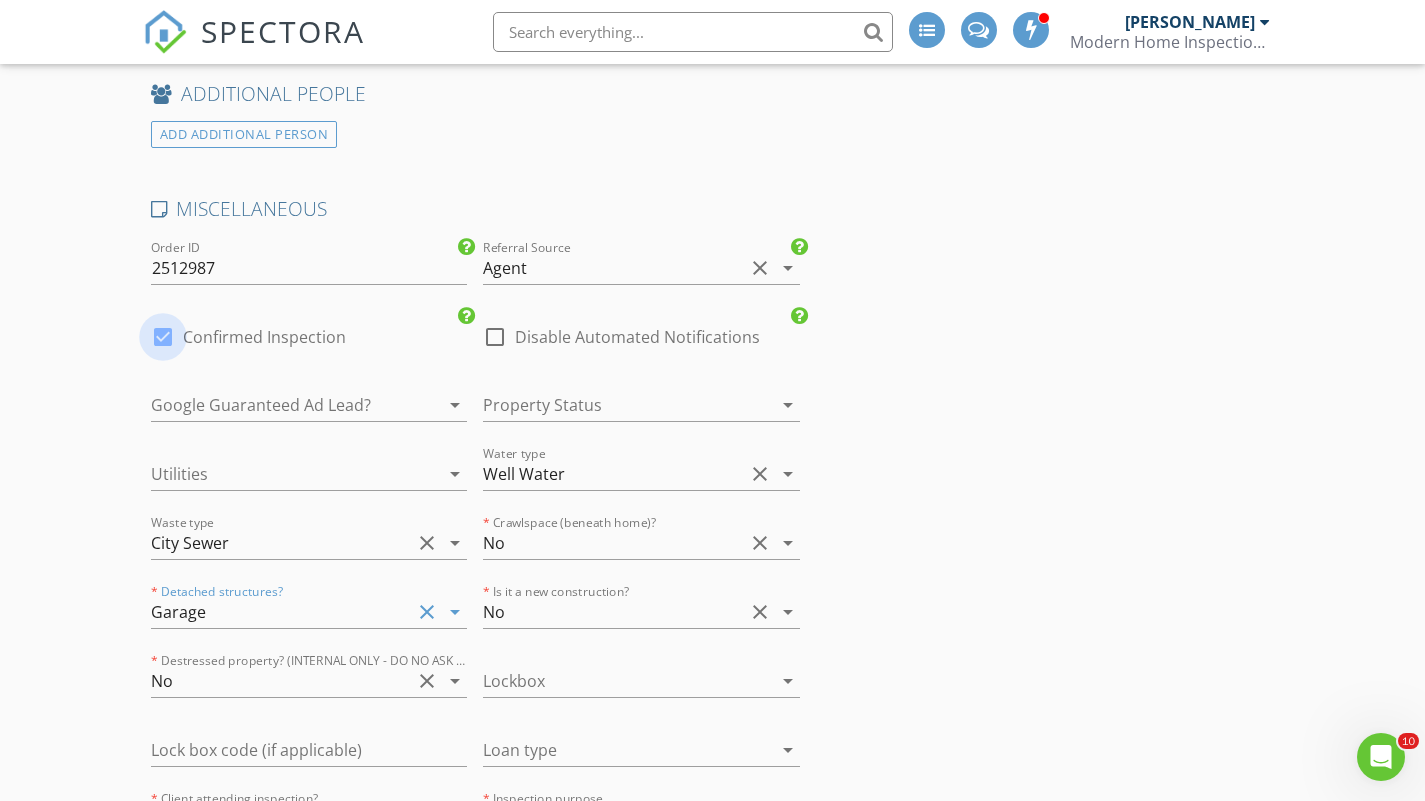 click at bounding box center [163, 337] 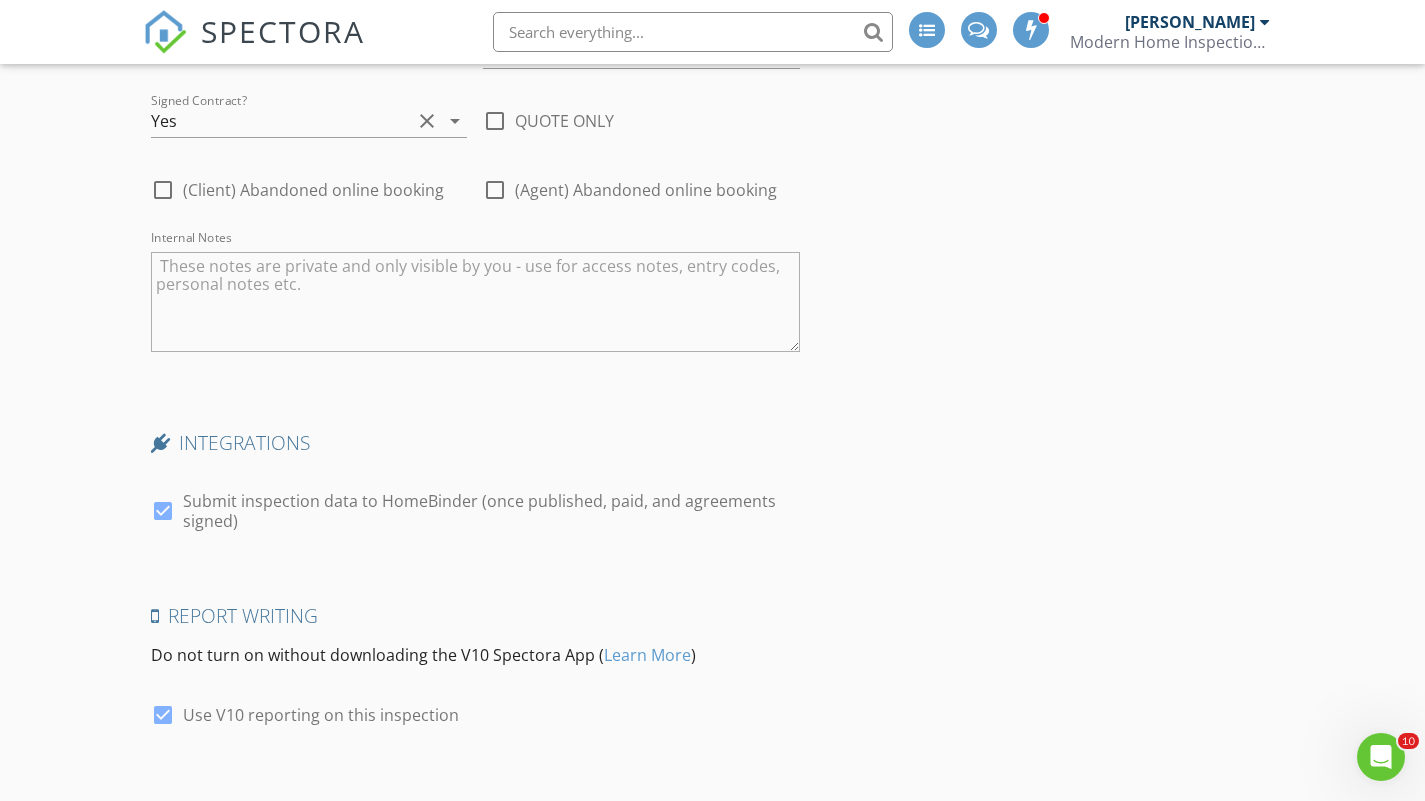 scroll, scrollTop: 4546, scrollLeft: 0, axis: vertical 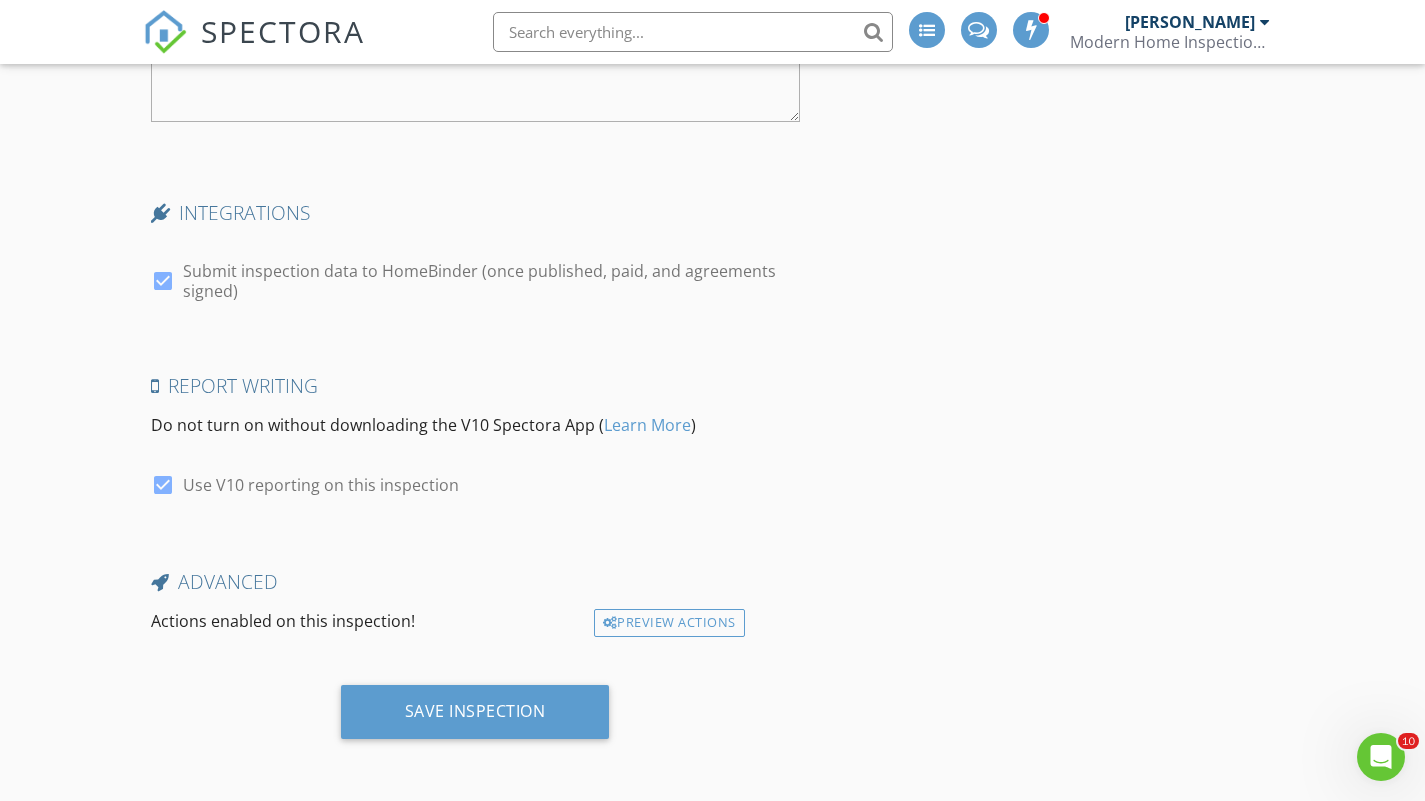 click on "Save Inspection" at bounding box center (475, 712) 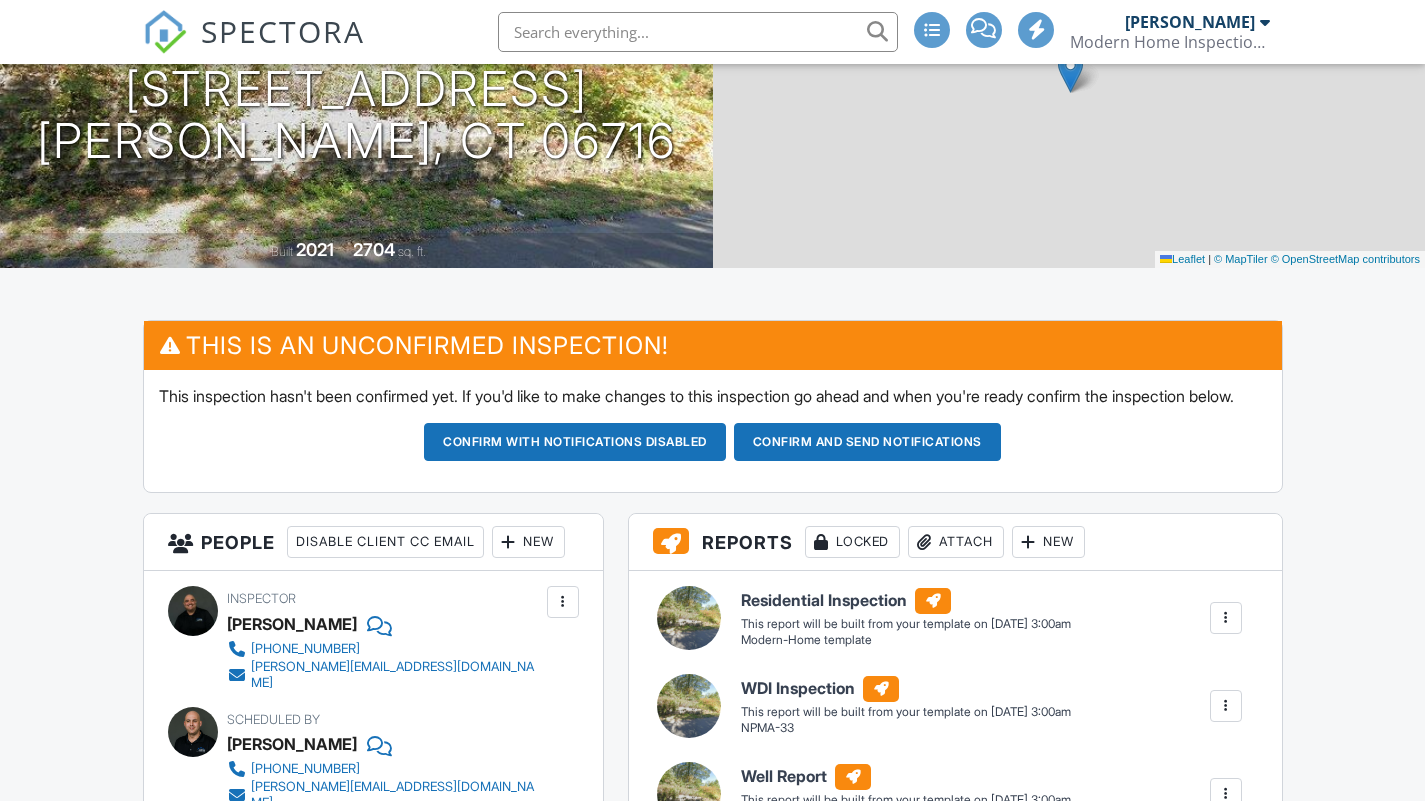 scroll, scrollTop: 0, scrollLeft: 0, axis: both 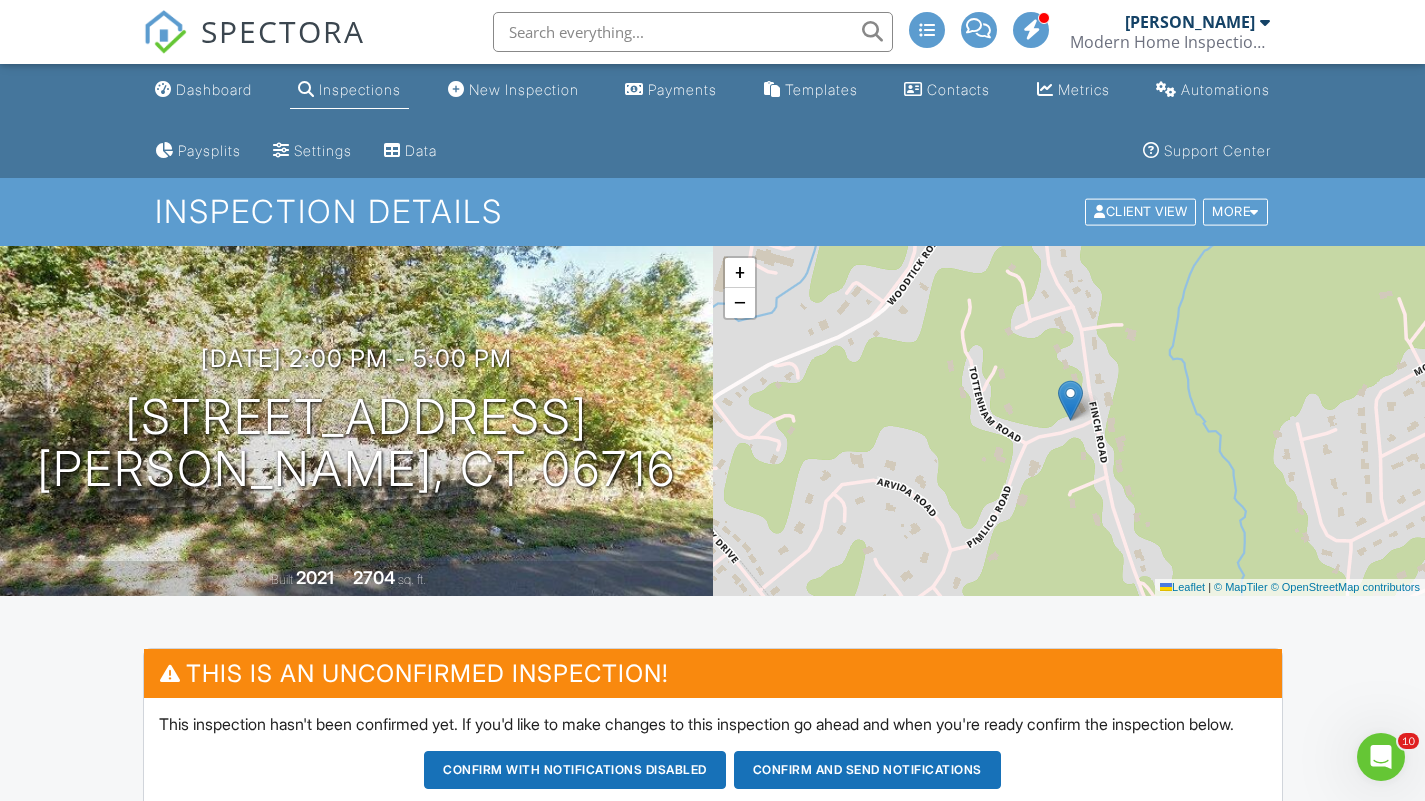 click on "Dashboard" at bounding box center [214, 89] 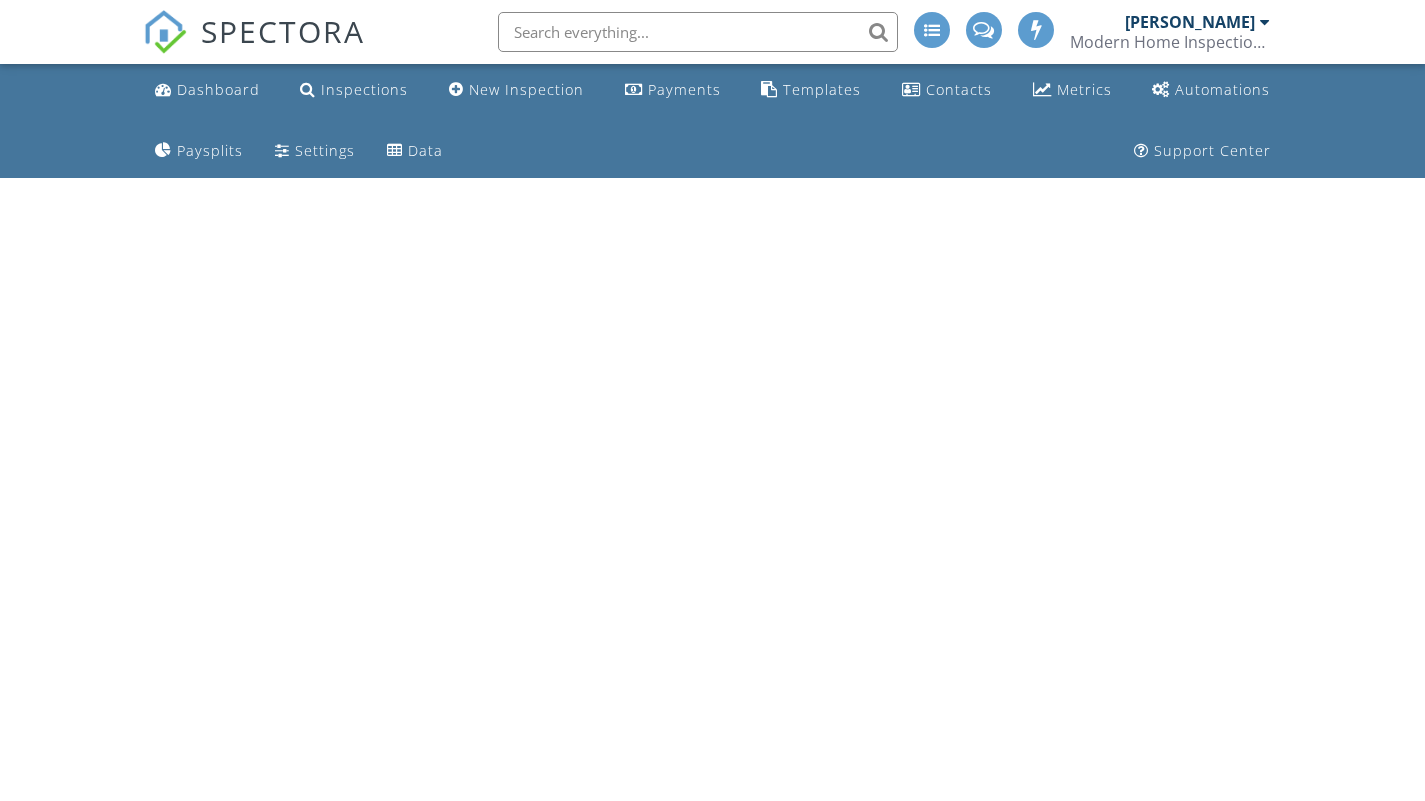 scroll, scrollTop: 0, scrollLeft: 0, axis: both 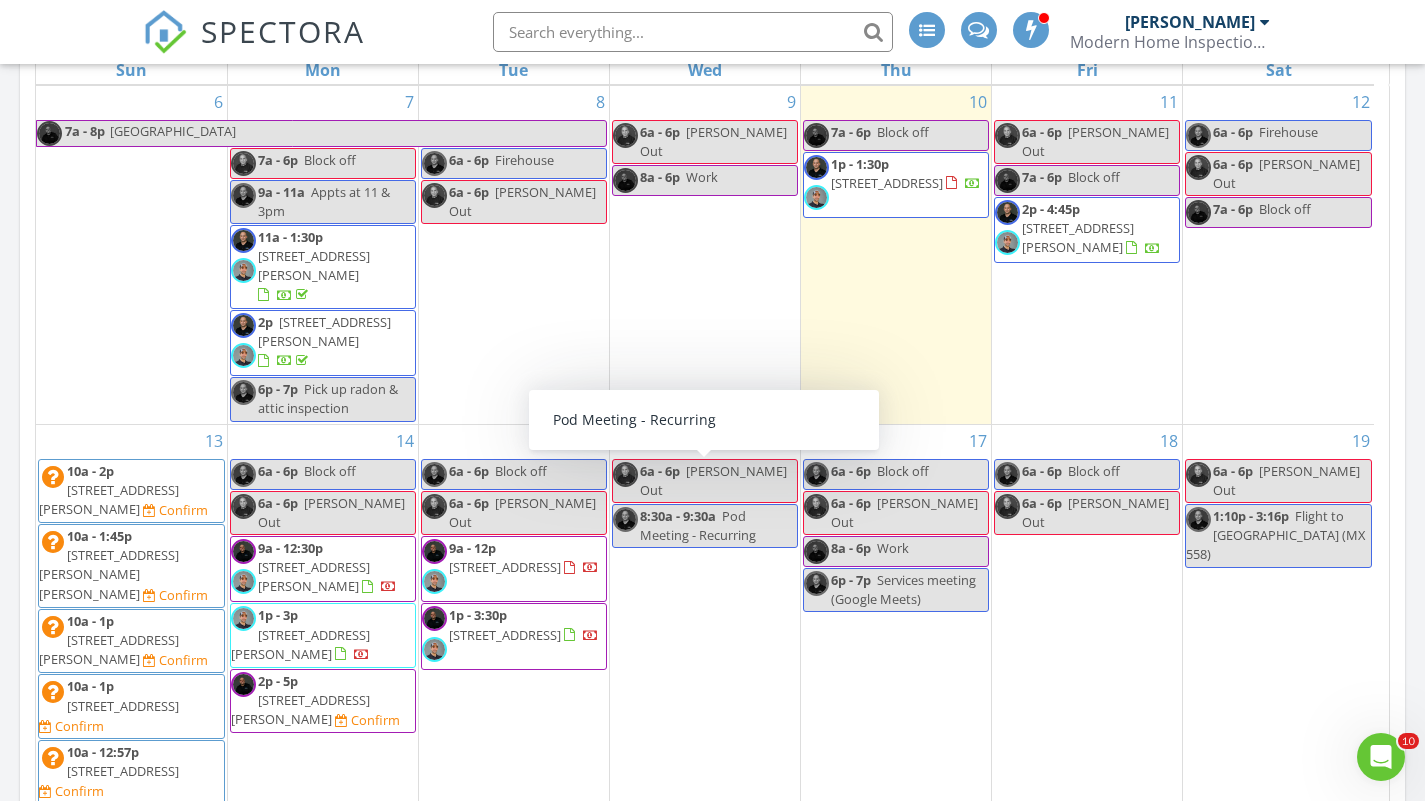 click on "7 Pimlico Rd, Wolcott 06716" at bounding box center (300, 709) 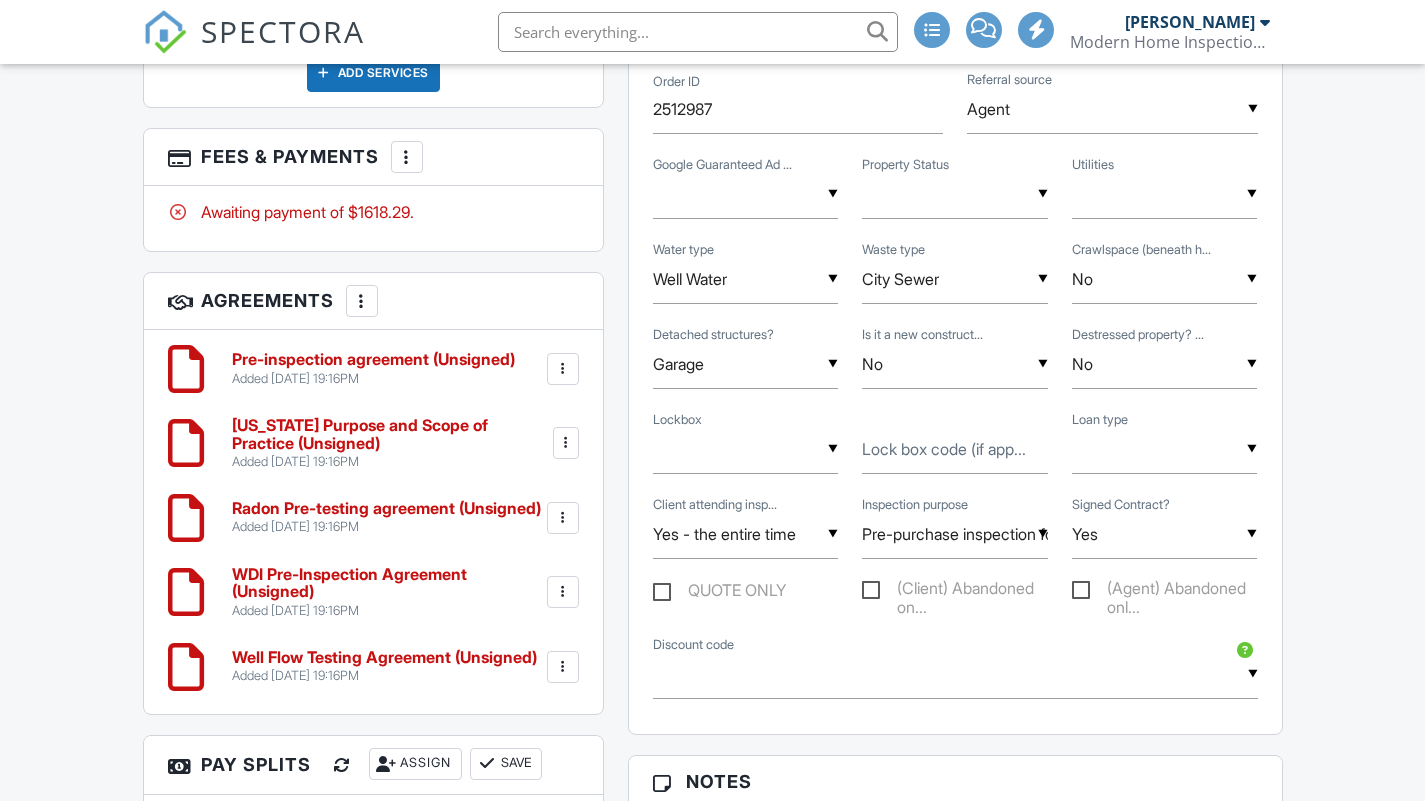 scroll, scrollTop: 1440, scrollLeft: 0, axis: vertical 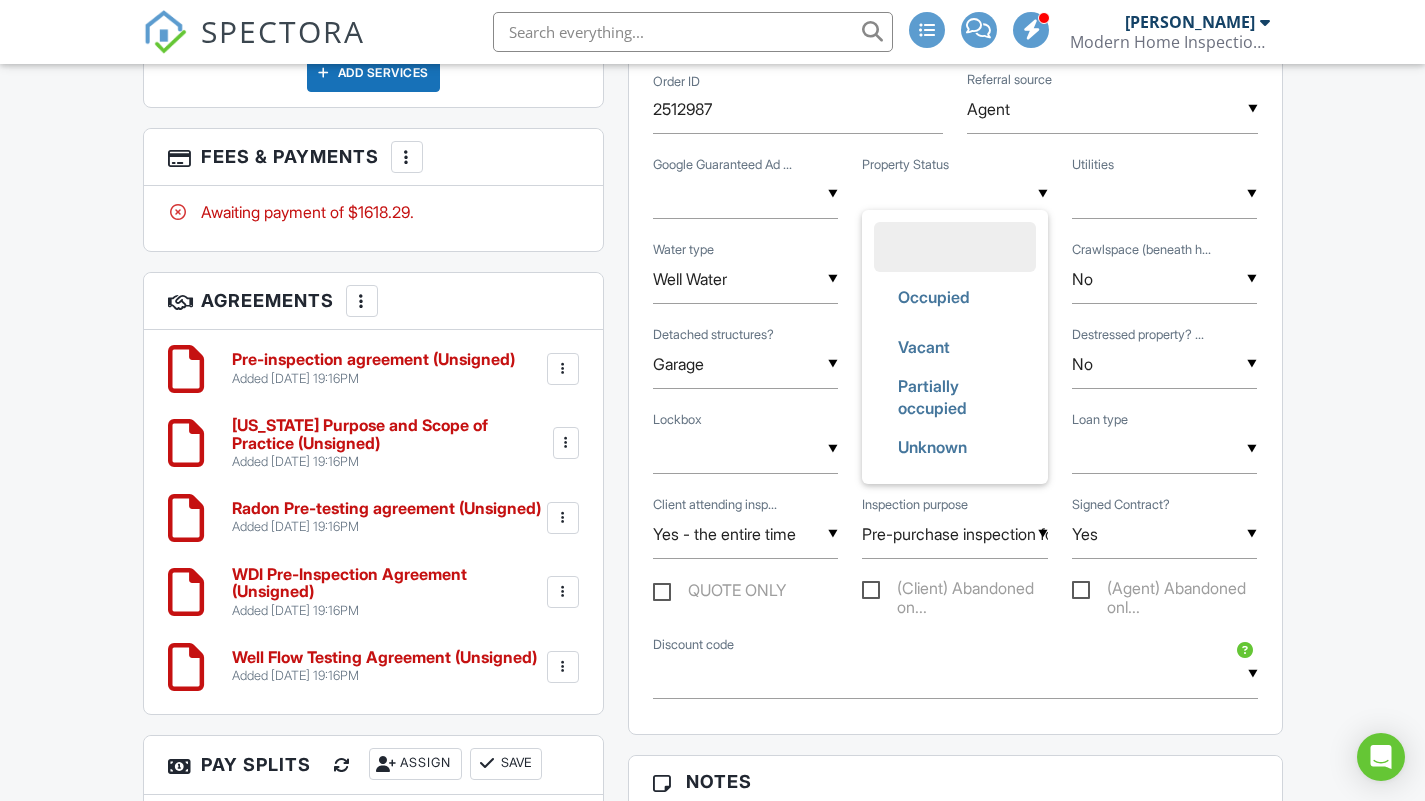 click on "Occupied" at bounding box center (934, 297) 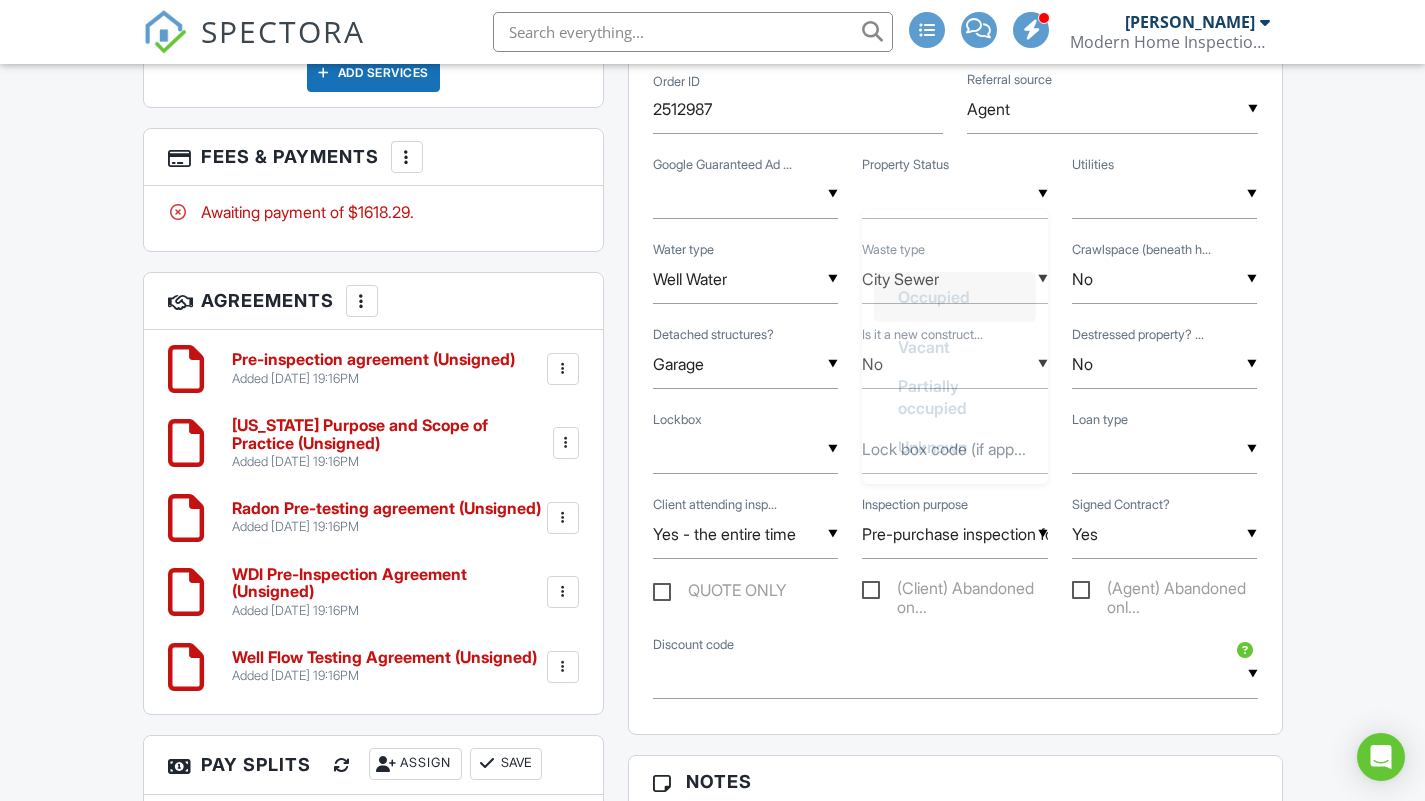 type on "Occupied" 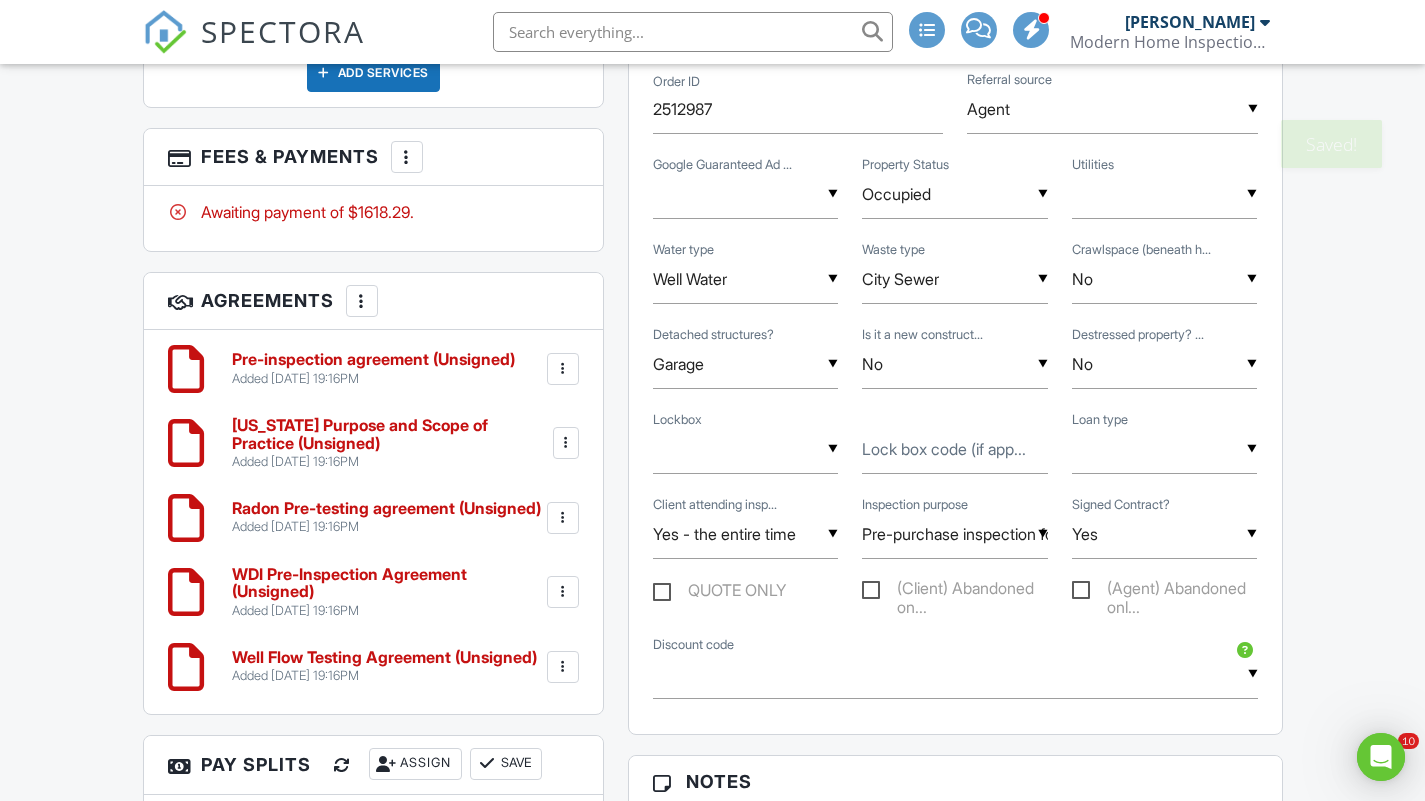 scroll, scrollTop: 0, scrollLeft: 0, axis: both 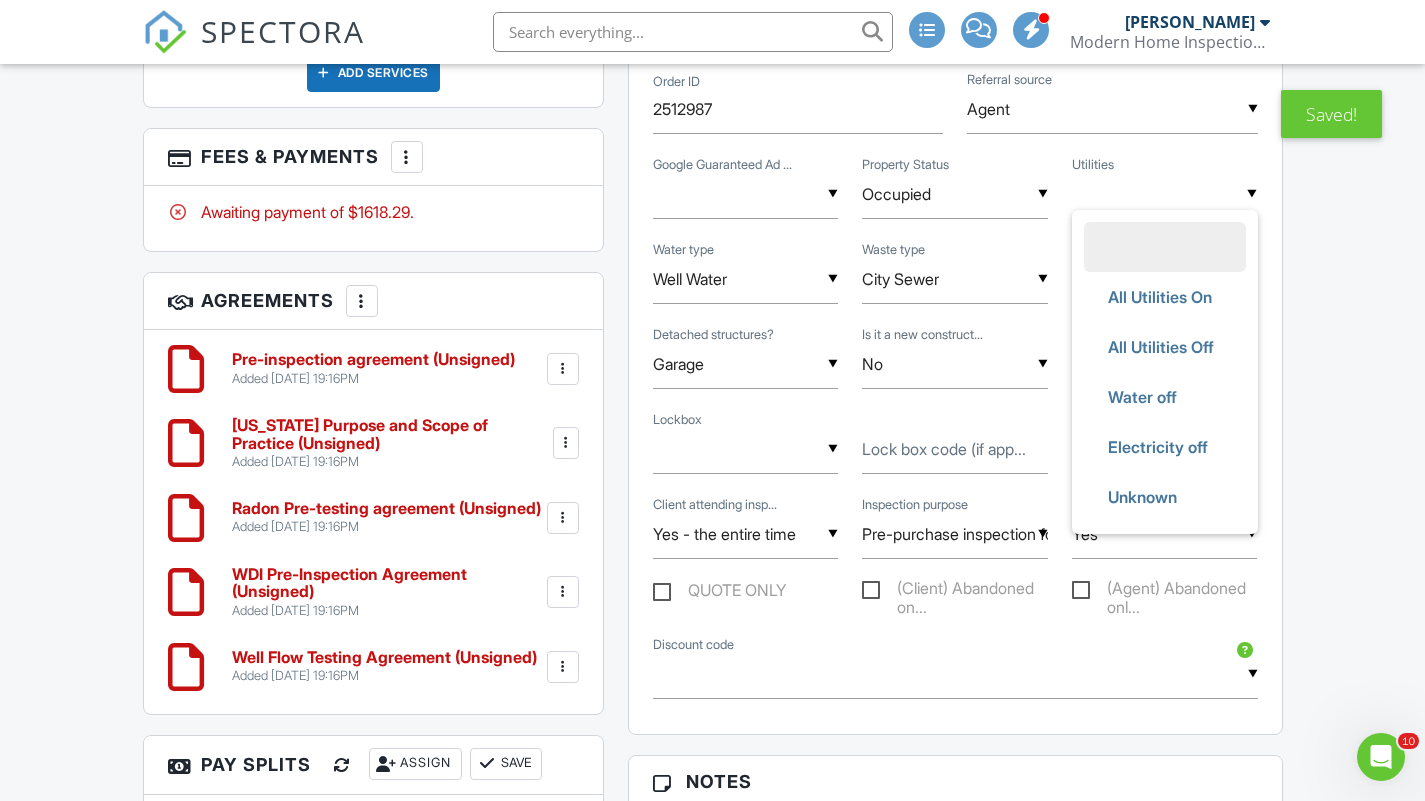 click on "All Utilities On" at bounding box center [1160, 297] 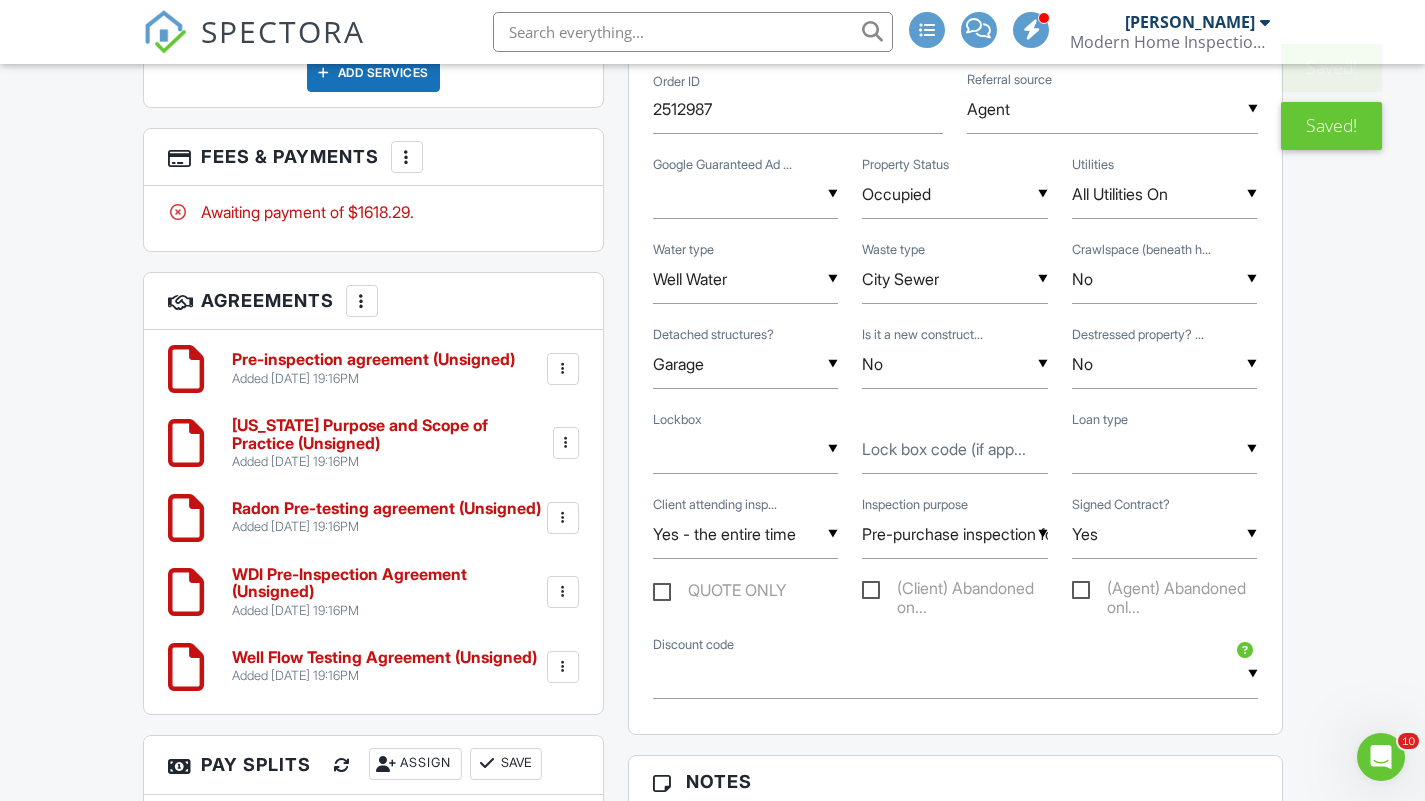 click at bounding box center (1165, 449) 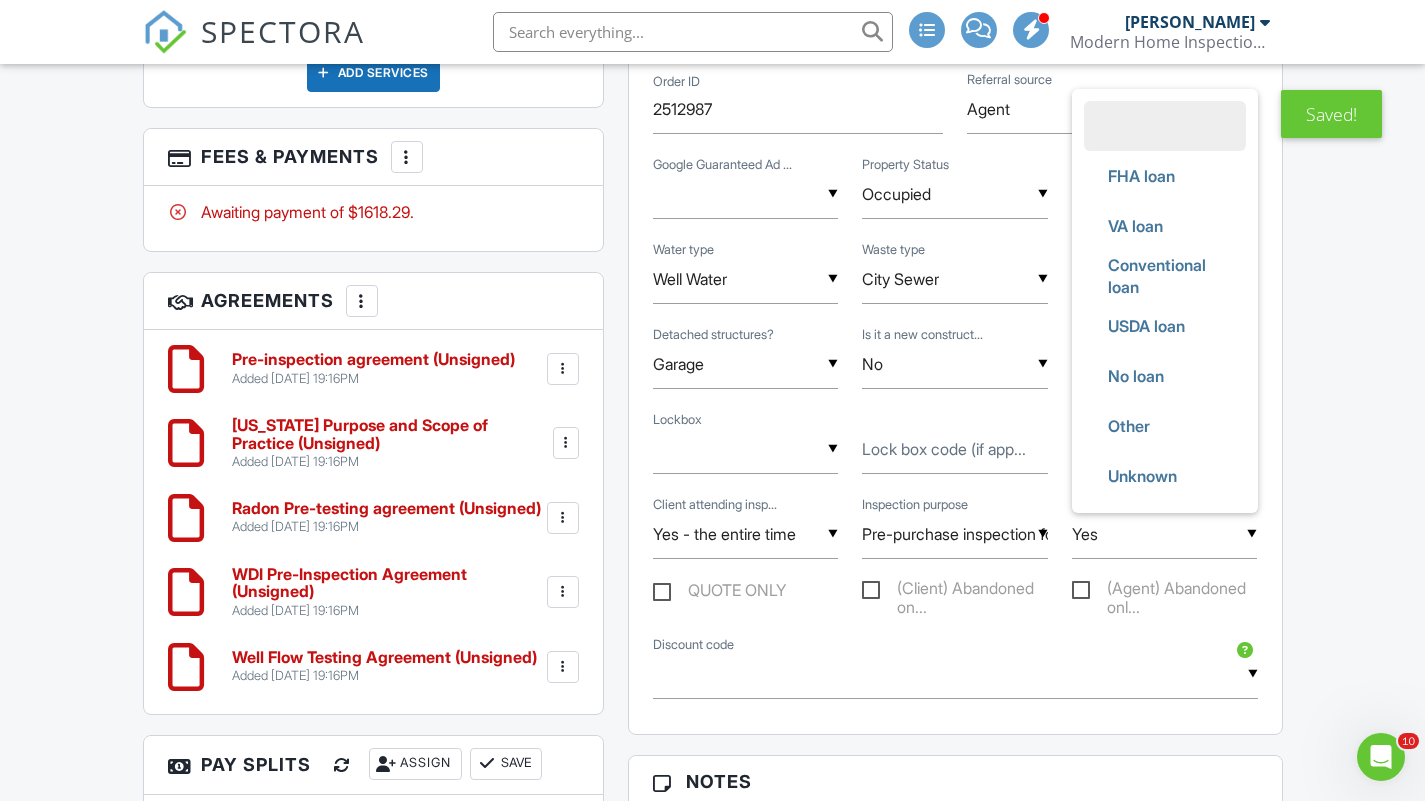 click on "Unknown" at bounding box center [1142, 476] 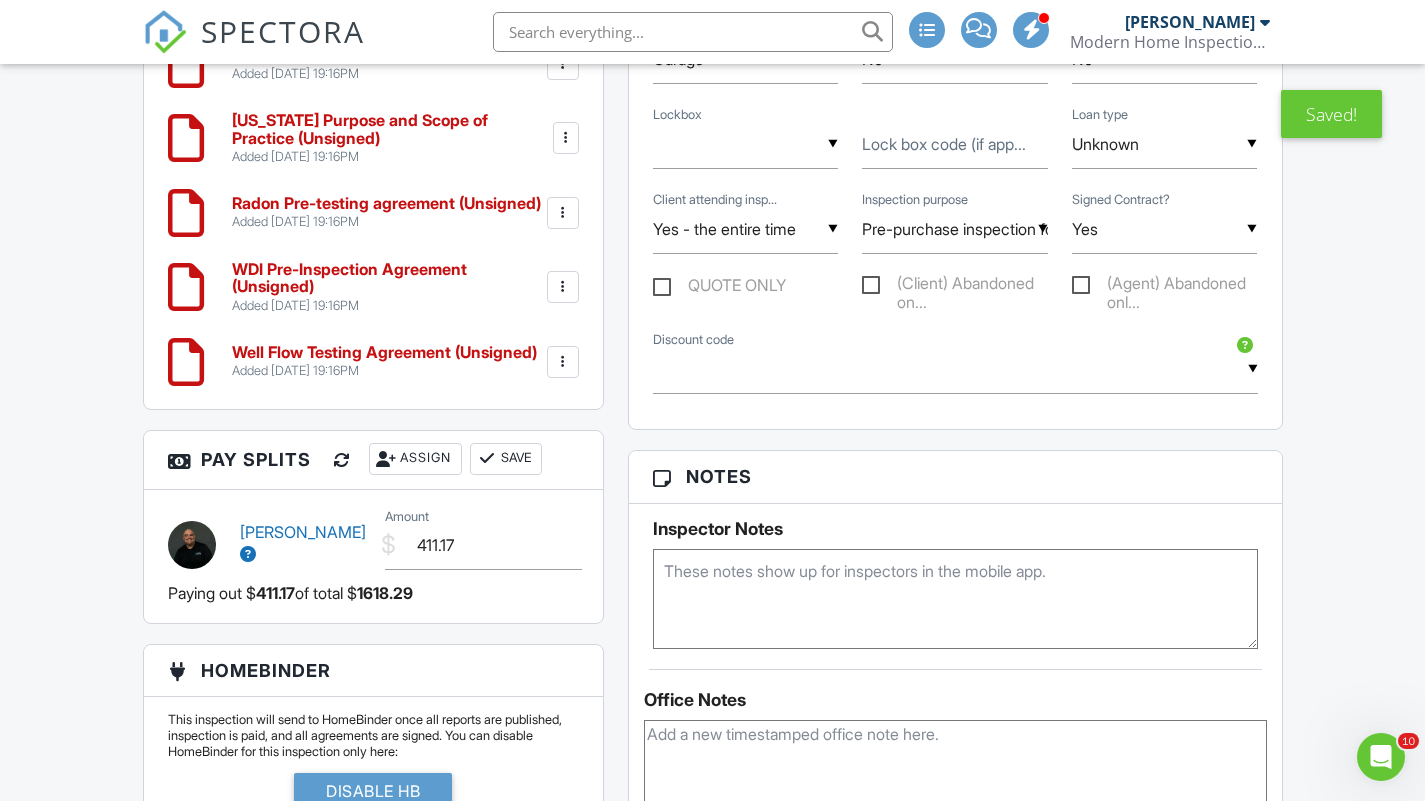 scroll, scrollTop: 1759, scrollLeft: 0, axis: vertical 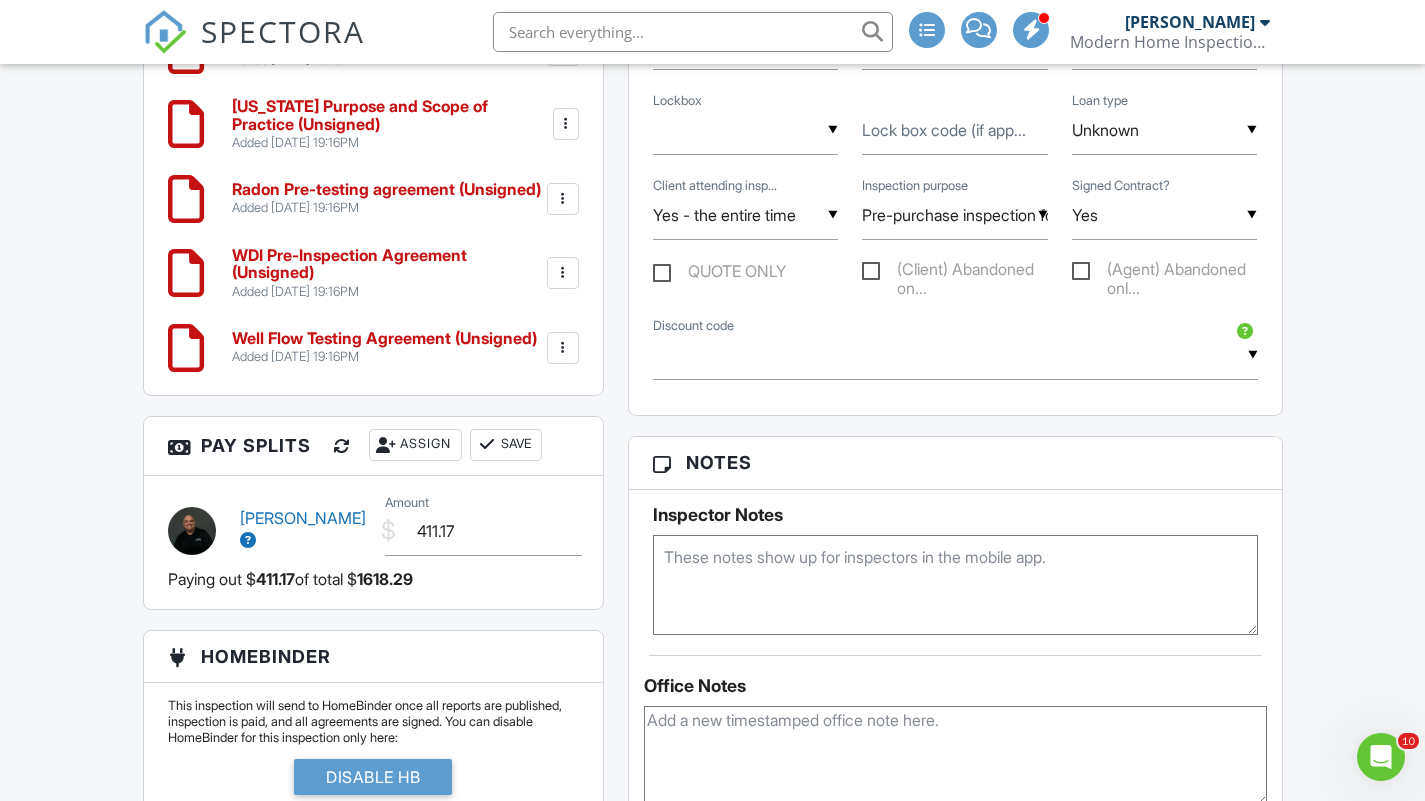 click at bounding box center [955, 585] 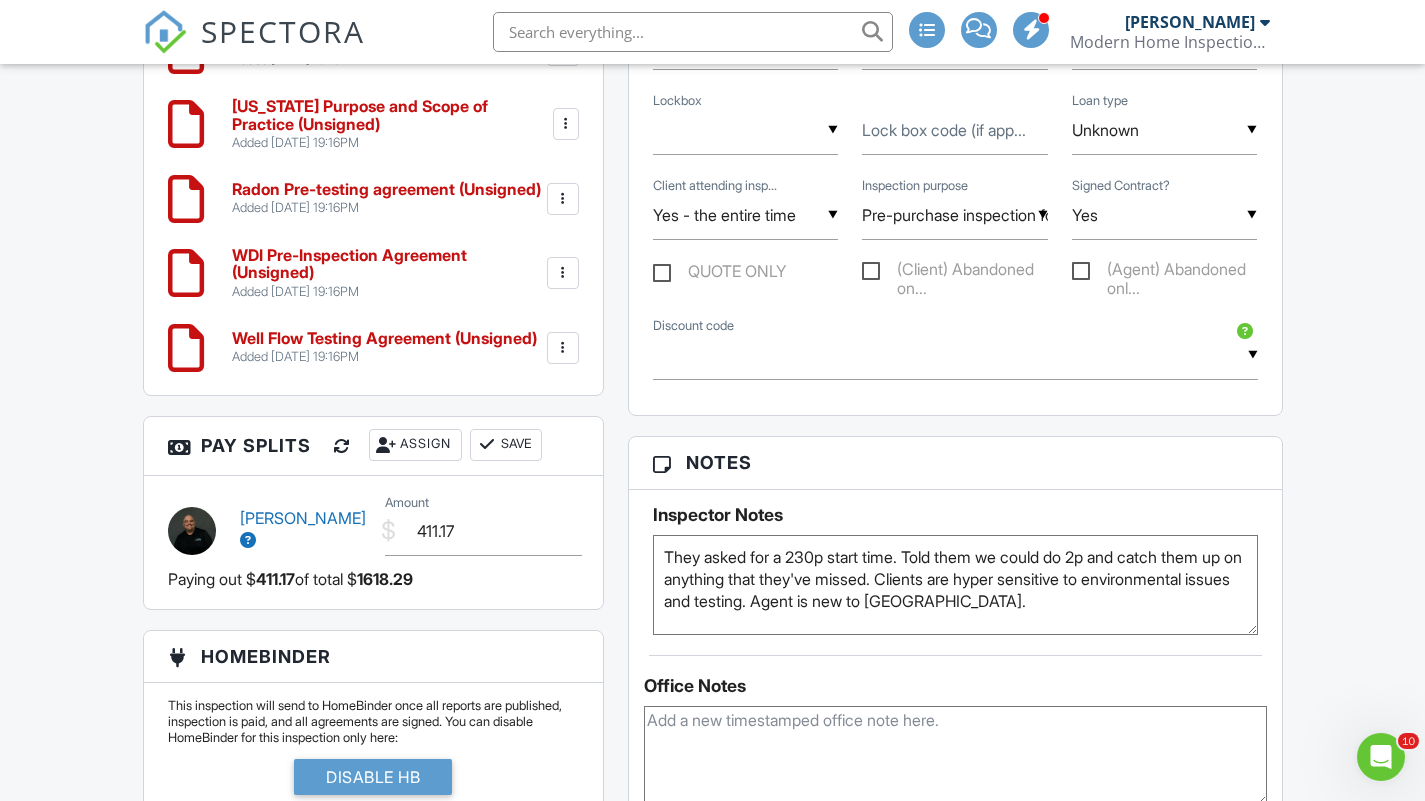 type on "They asked for a 230p start time. Told them we could do 2p and catch them up on anything that they've missed. Clients are hyper sensitive to environmental issues and testing. Agent is new to [GEOGRAPHIC_DATA]." 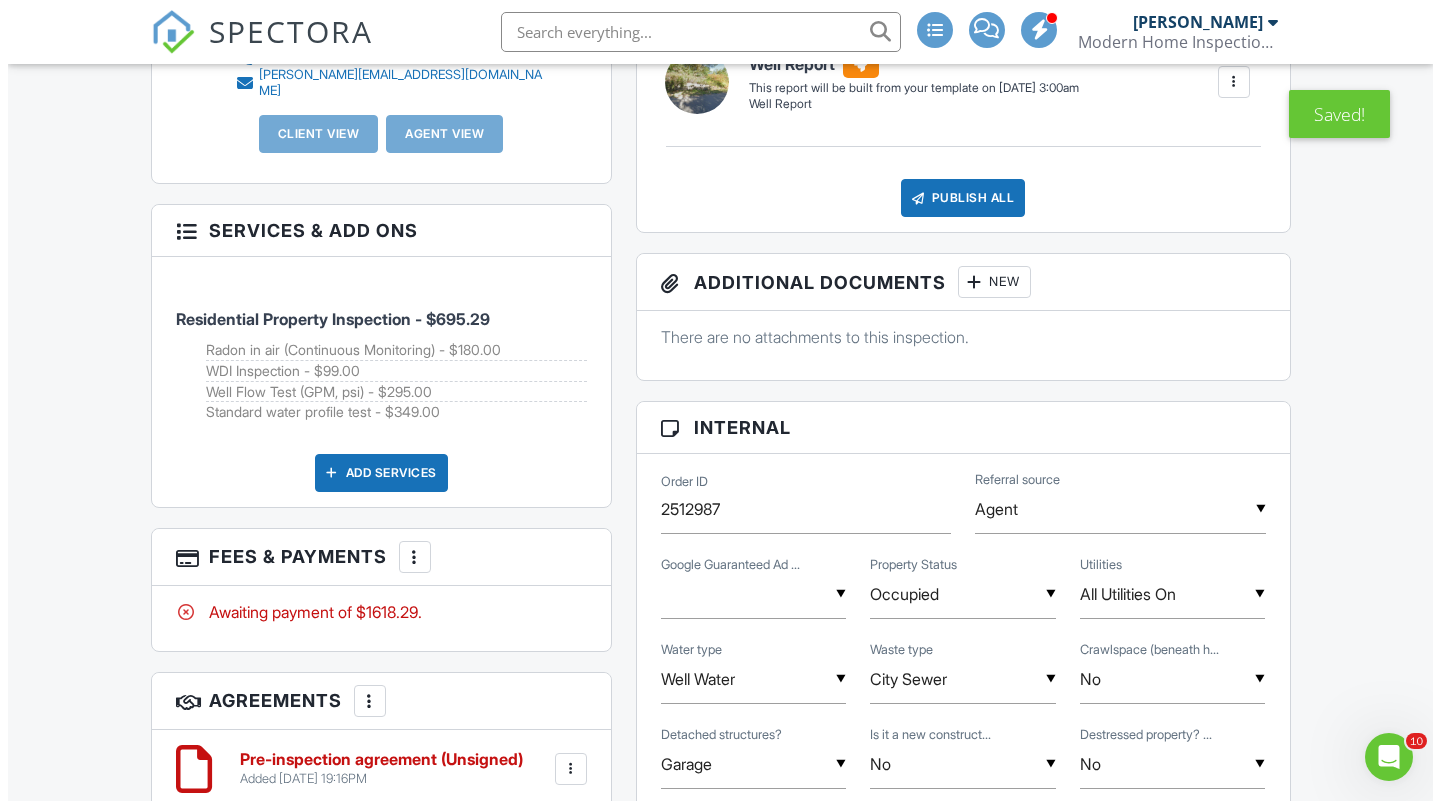 scroll, scrollTop: 699, scrollLeft: 0, axis: vertical 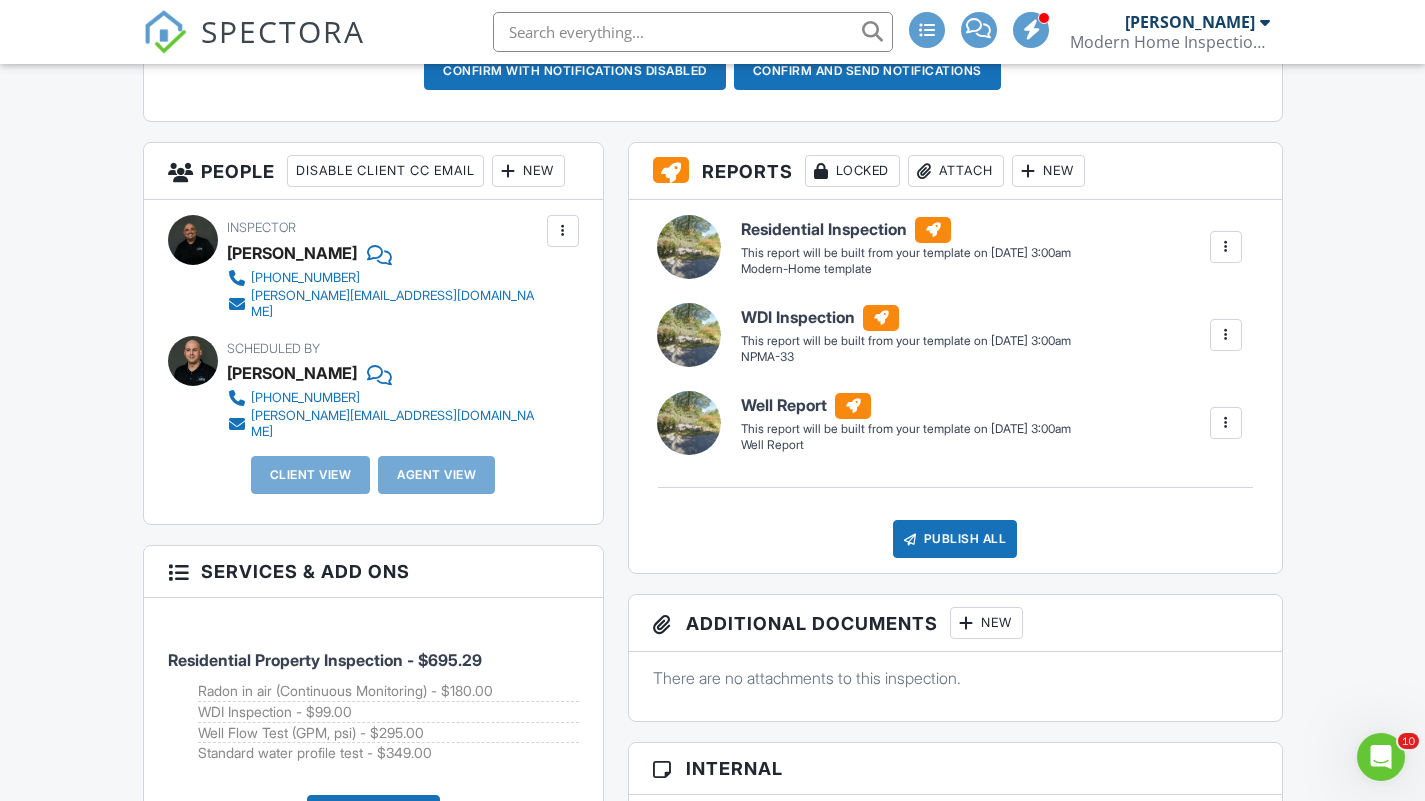 click on "New" at bounding box center (528, 171) 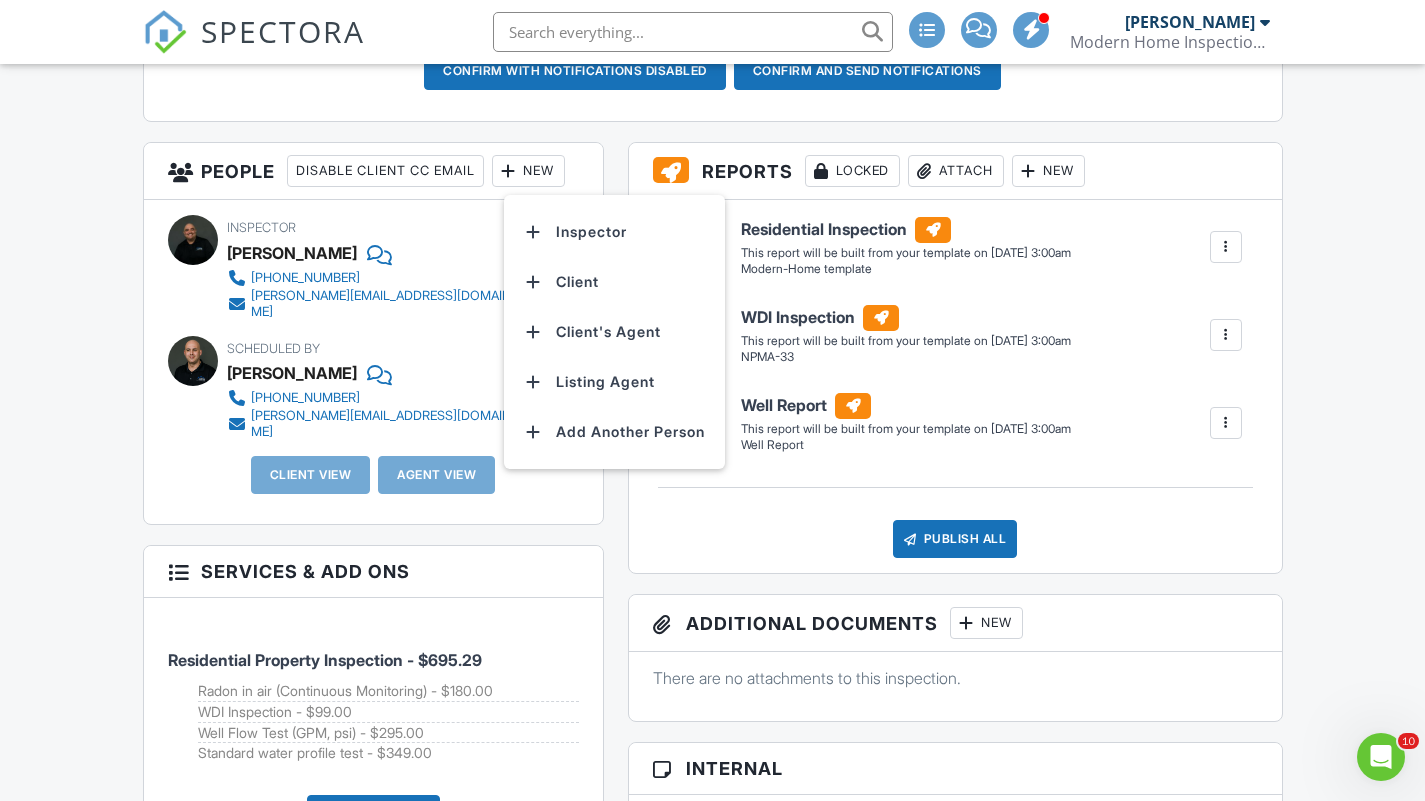 click on "Client" at bounding box center [614, 282] 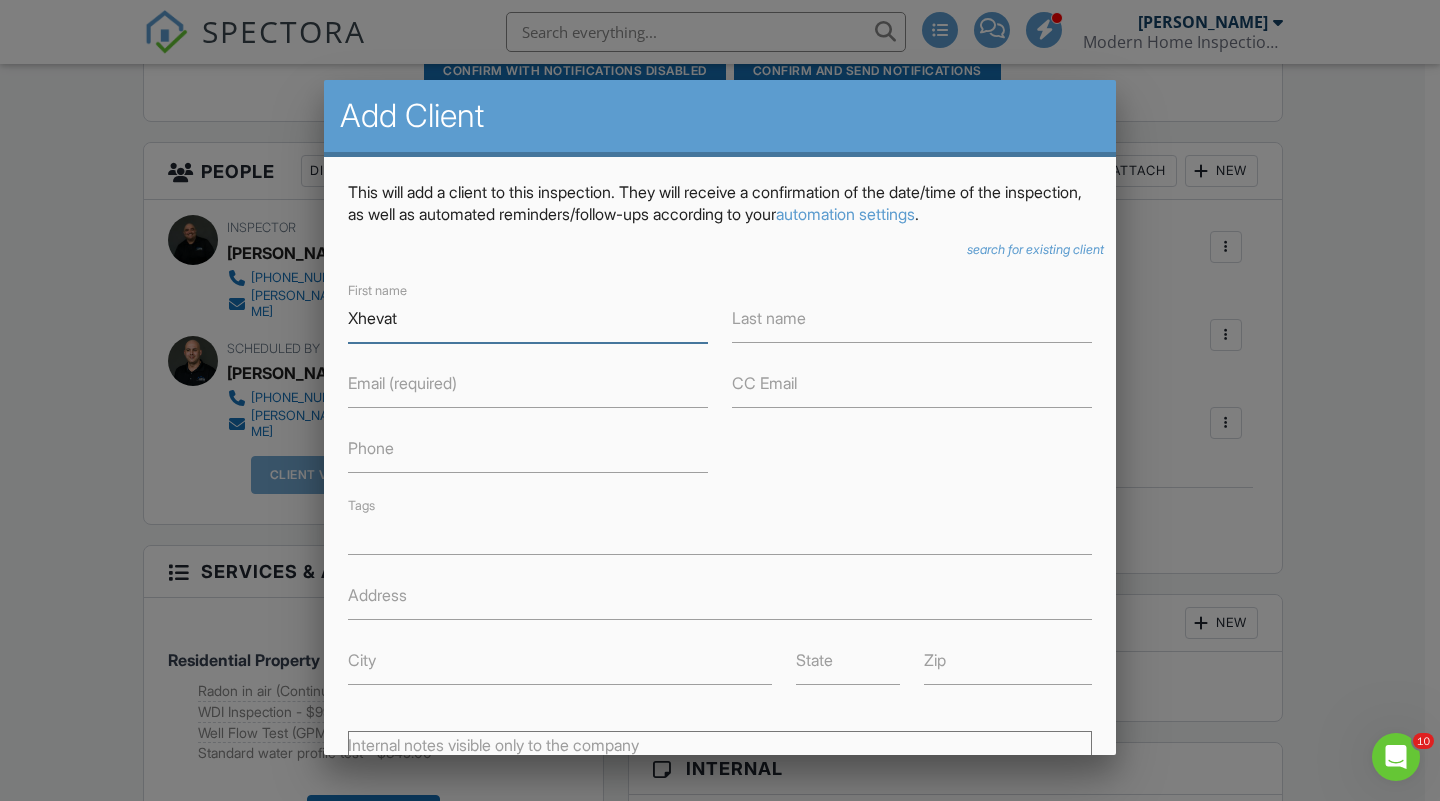 type on "Xhevat" 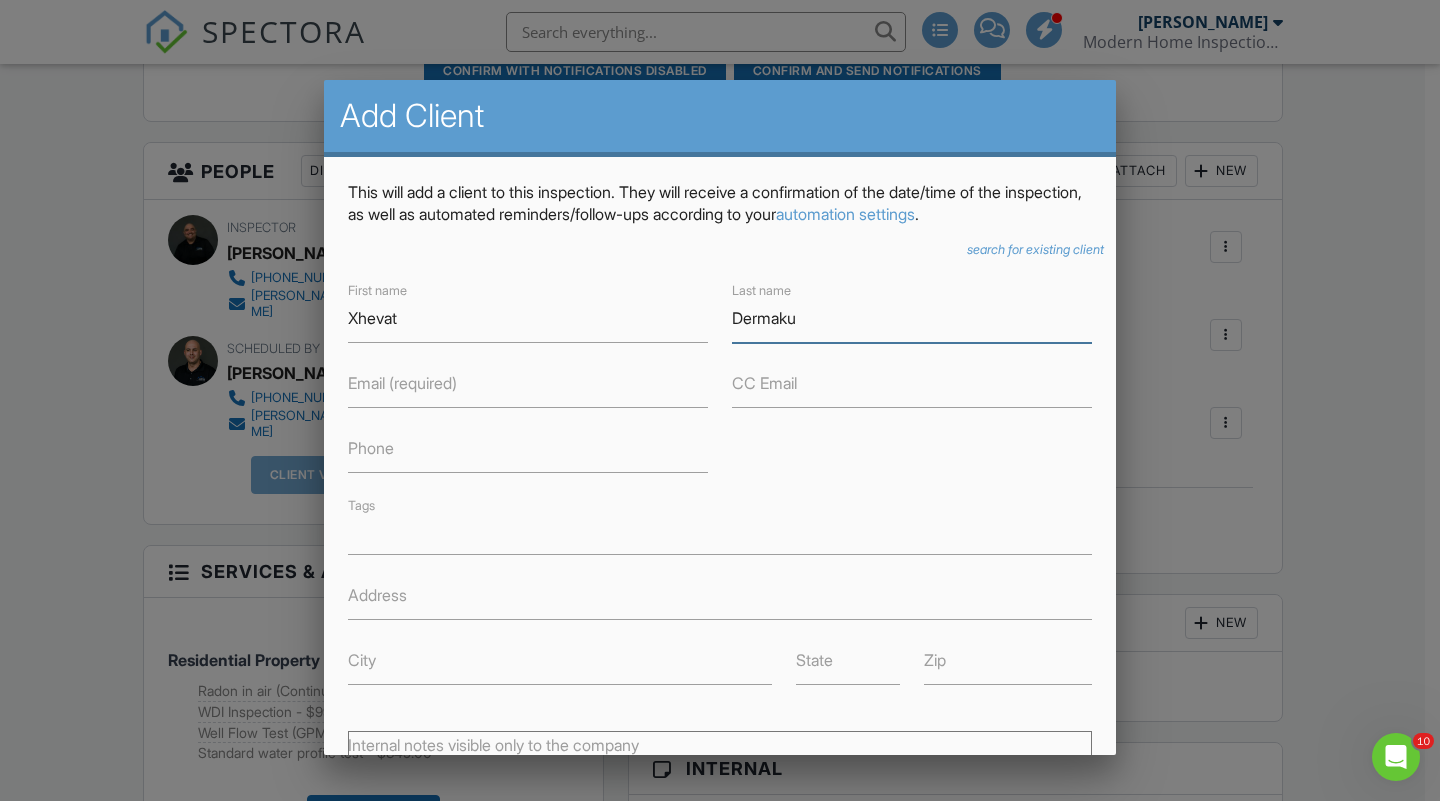 type on "Dermaku" 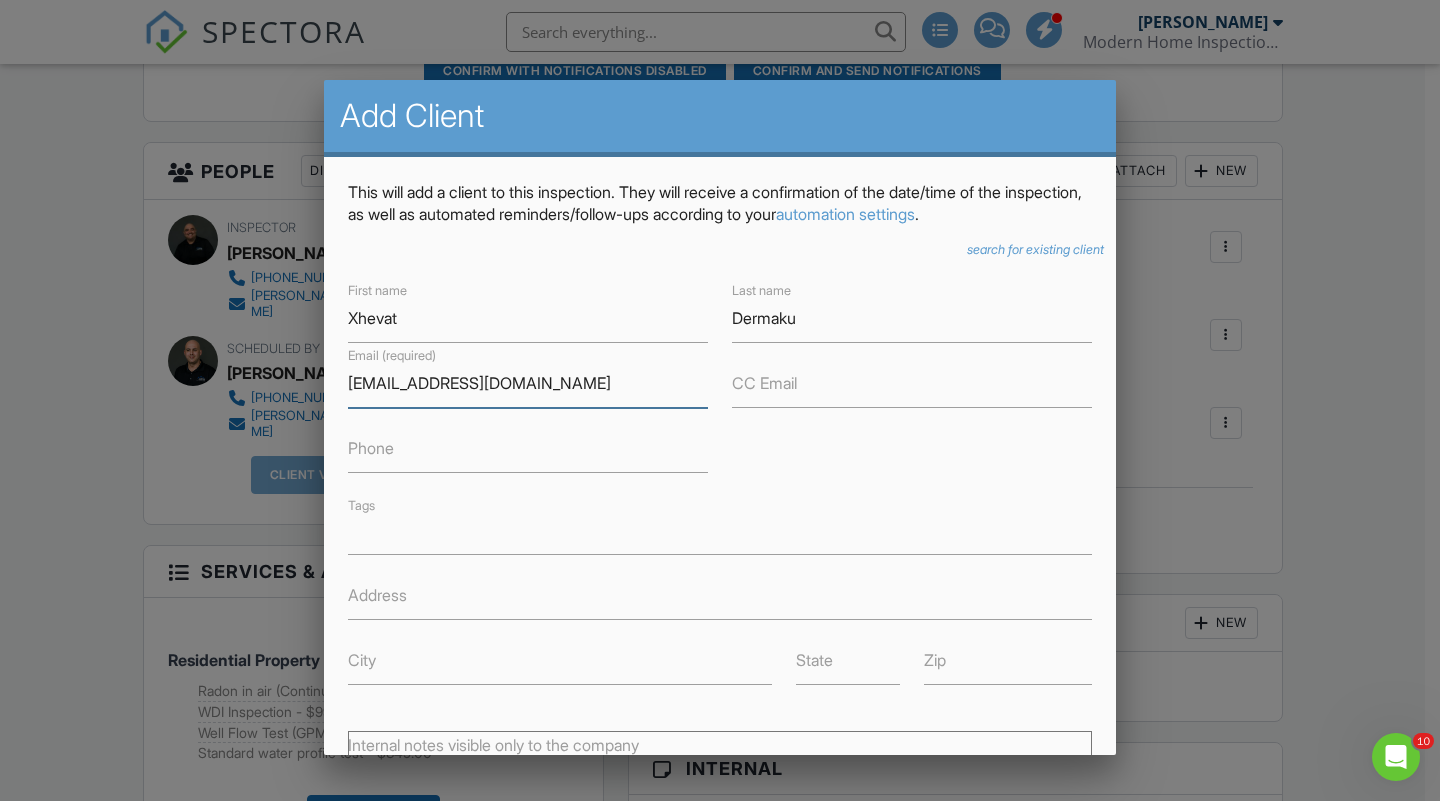 type on "[EMAIL_ADDRESS][DOMAIN_NAME]" 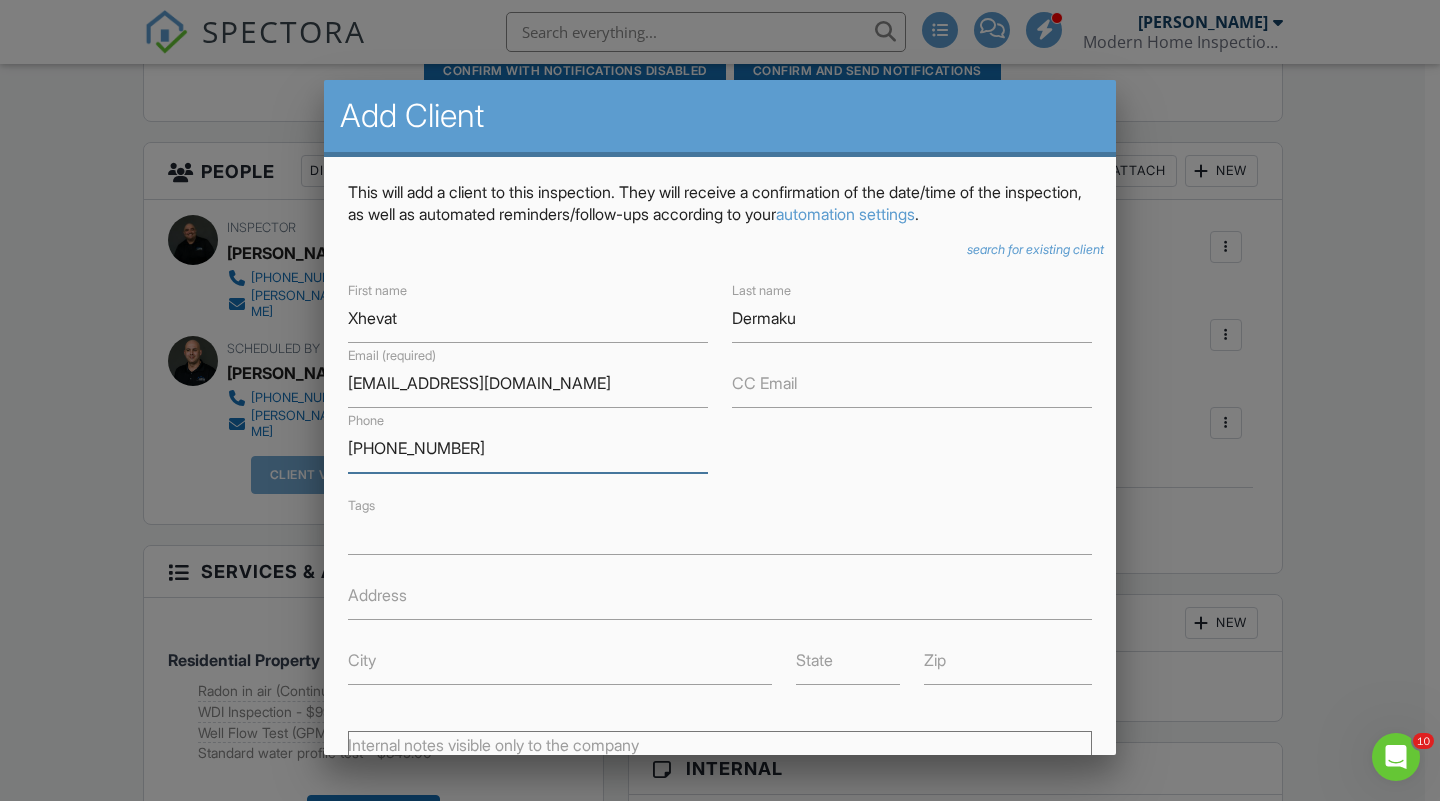 scroll, scrollTop: 349, scrollLeft: 0, axis: vertical 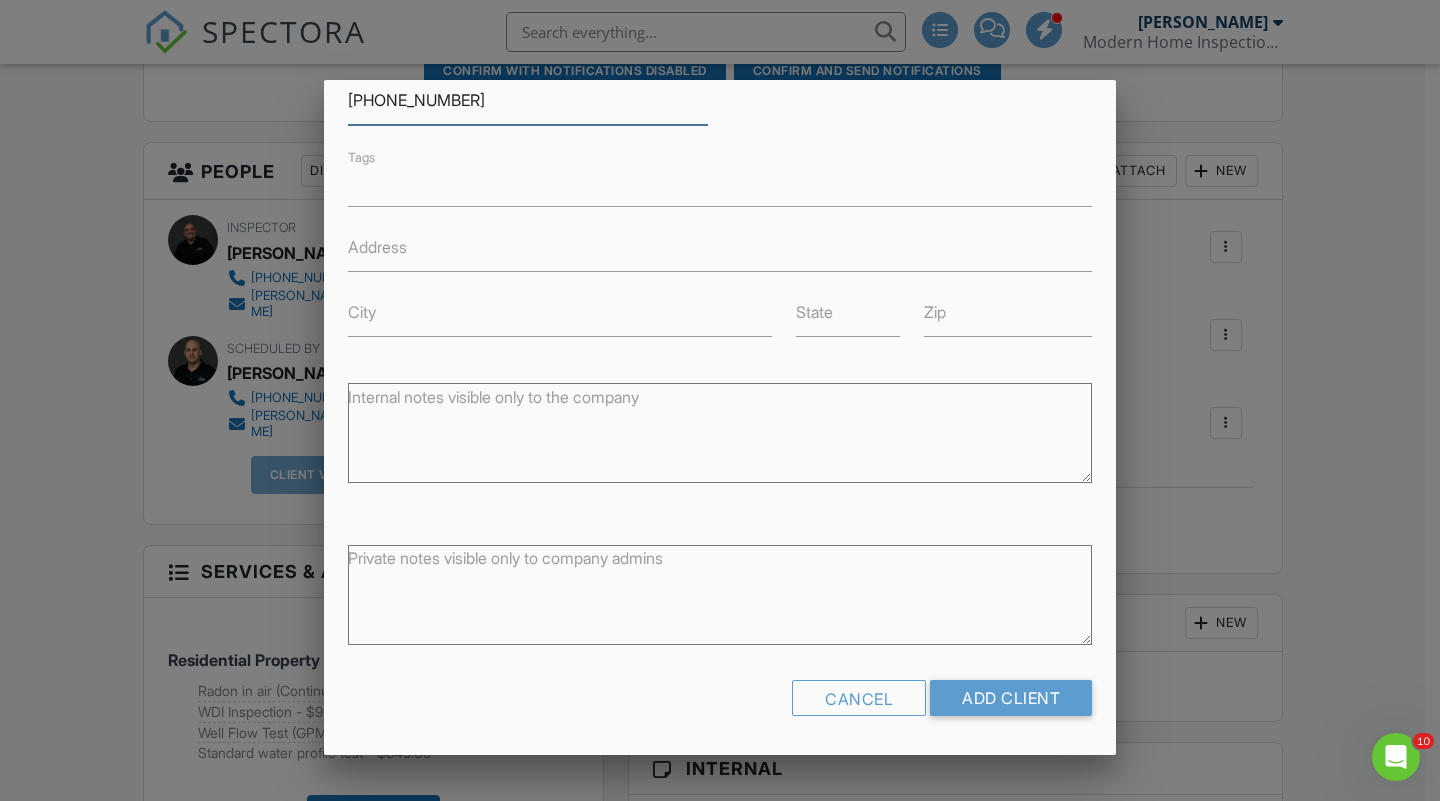 type on "860-995-4497" 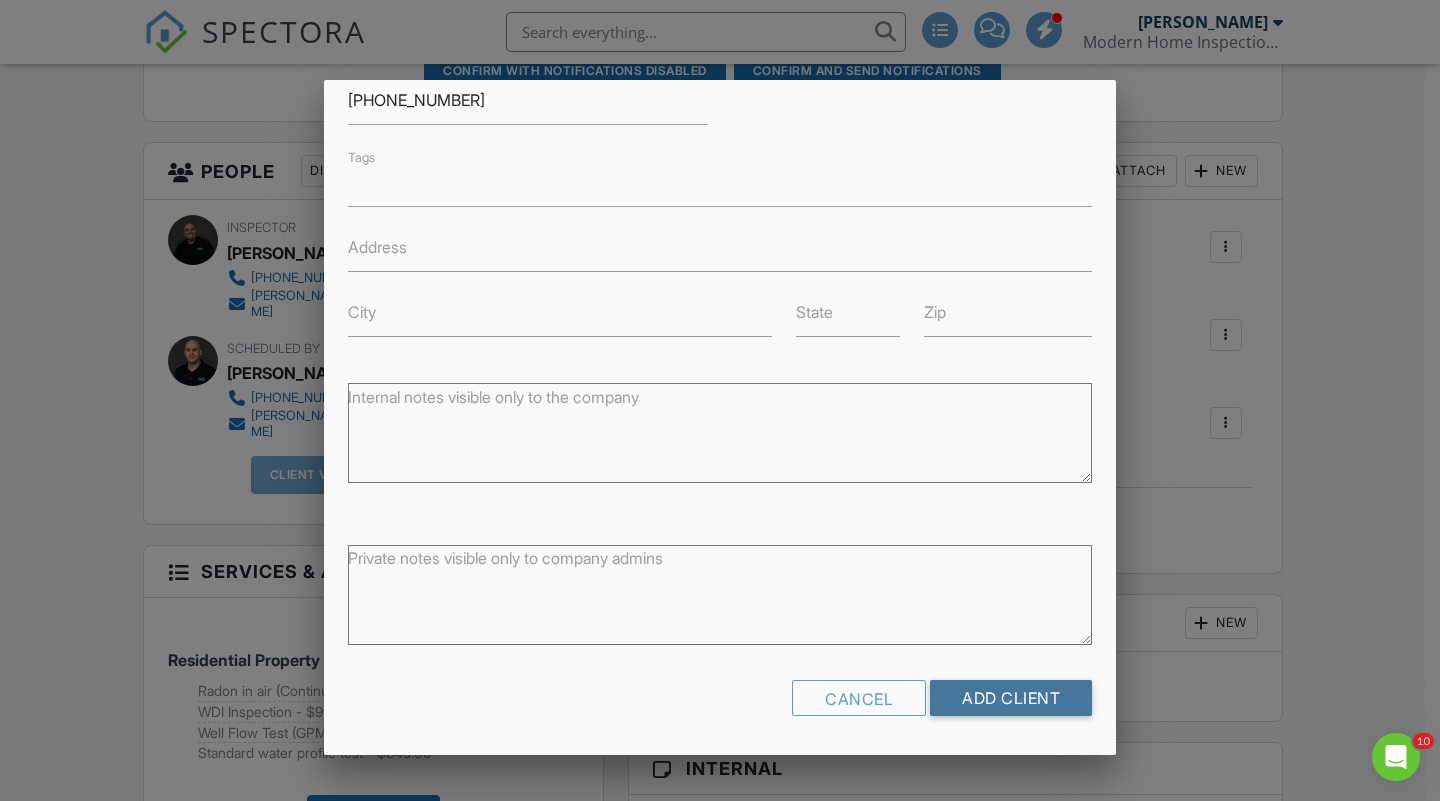 click on "Add Client" at bounding box center (1011, 698) 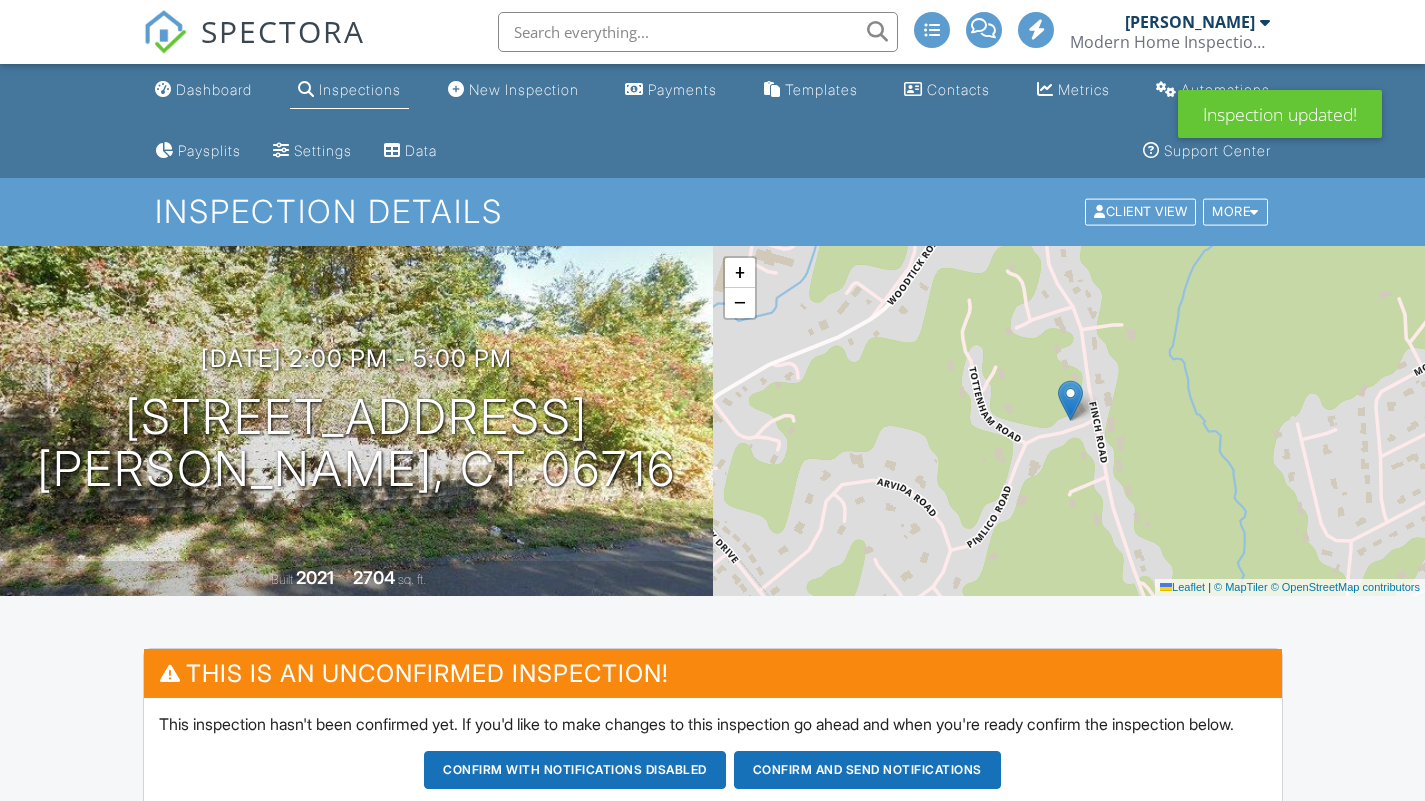 scroll, scrollTop: 592, scrollLeft: 0, axis: vertical 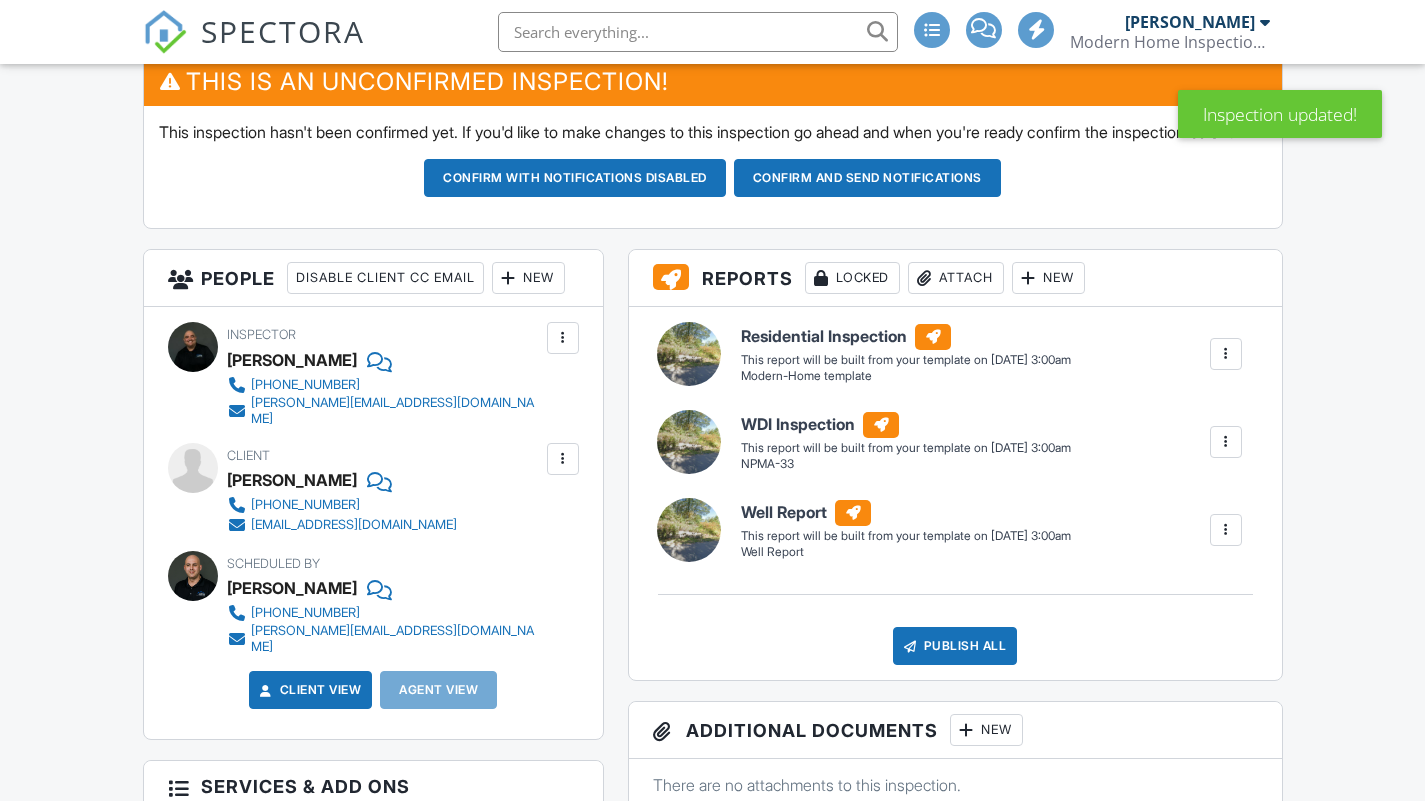 drag, startPoint x: 0, startPoint y: 0, endPoint x: 295, endPoint y: 641, distance: 705.6246 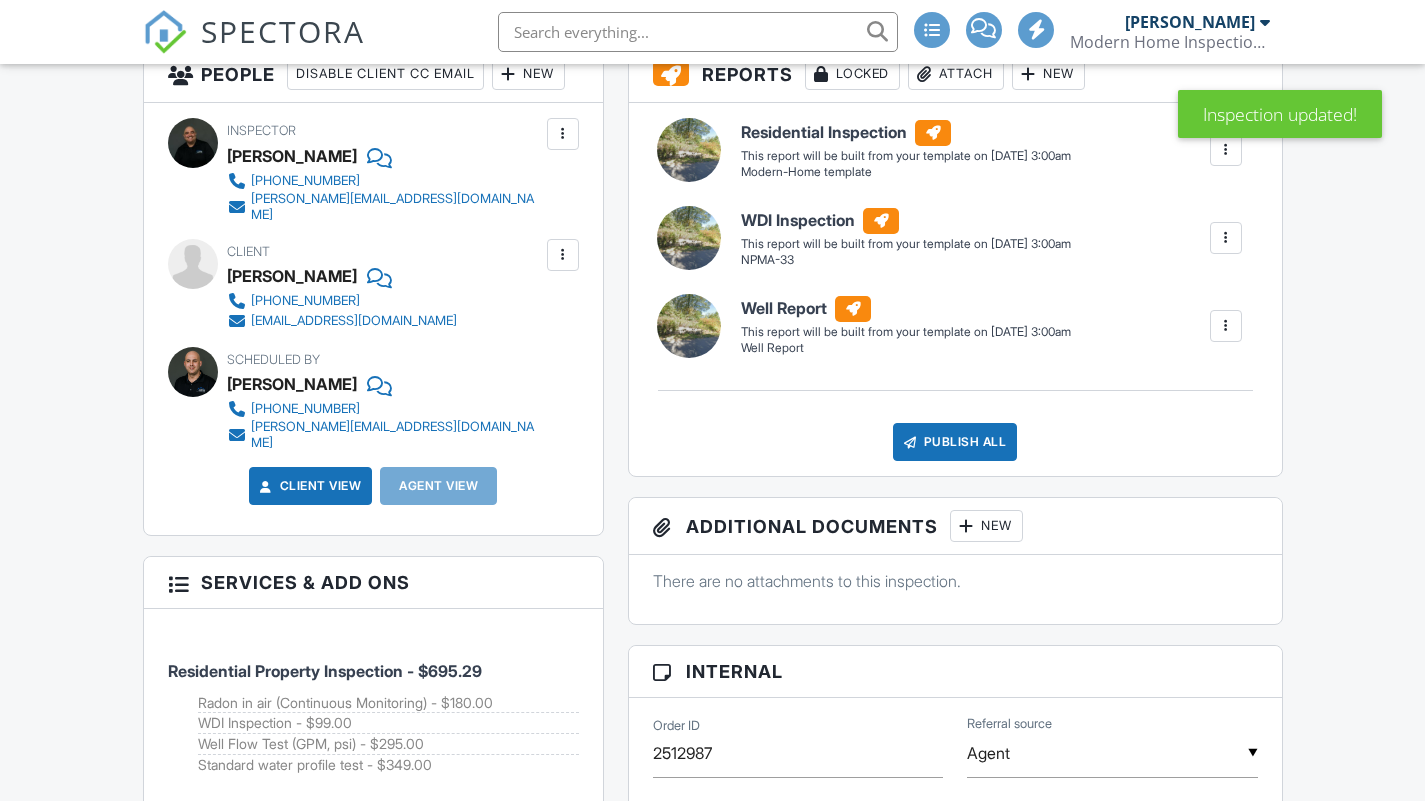 scroll, scrollTop: 0, scrollLeft: 0, axis: both 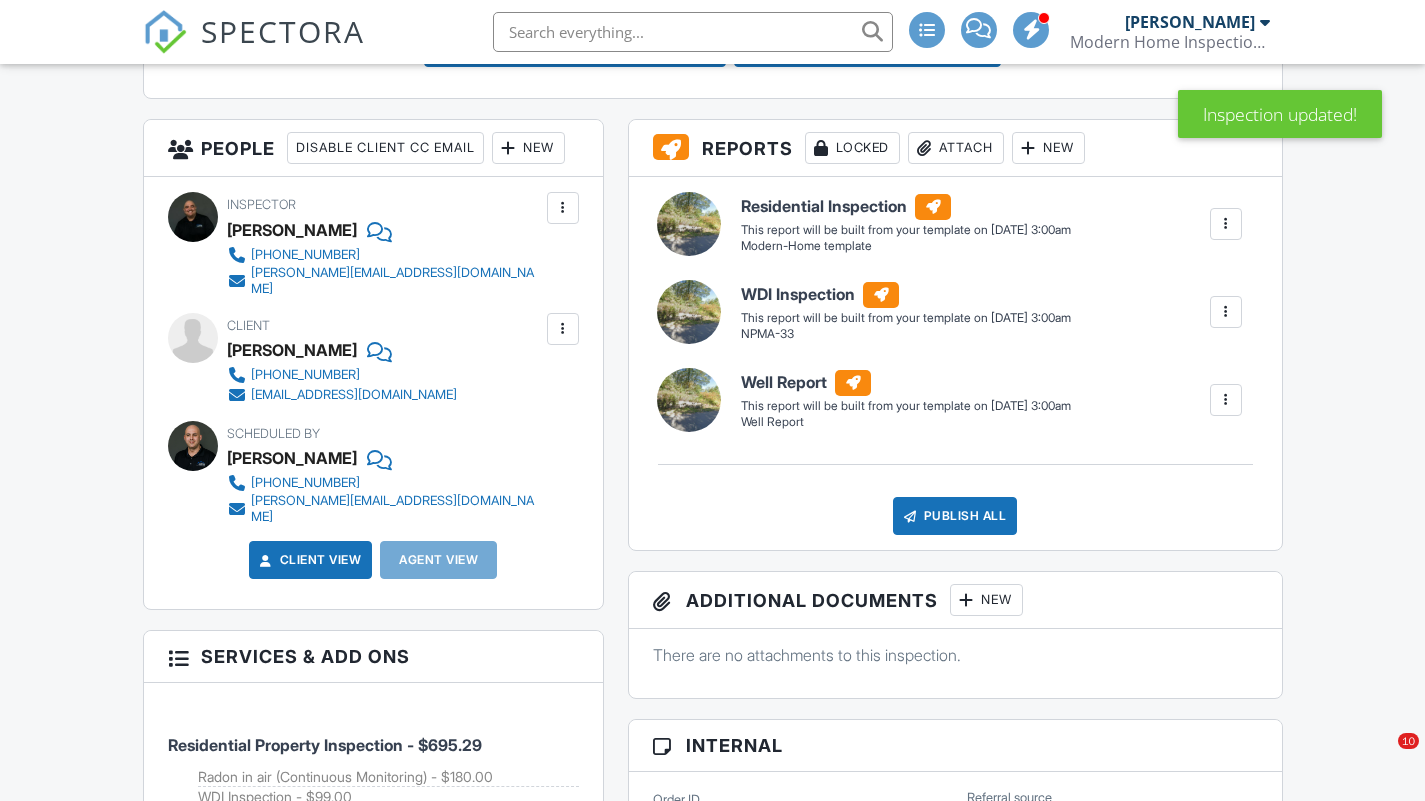 click at bounding box center [509, 148] 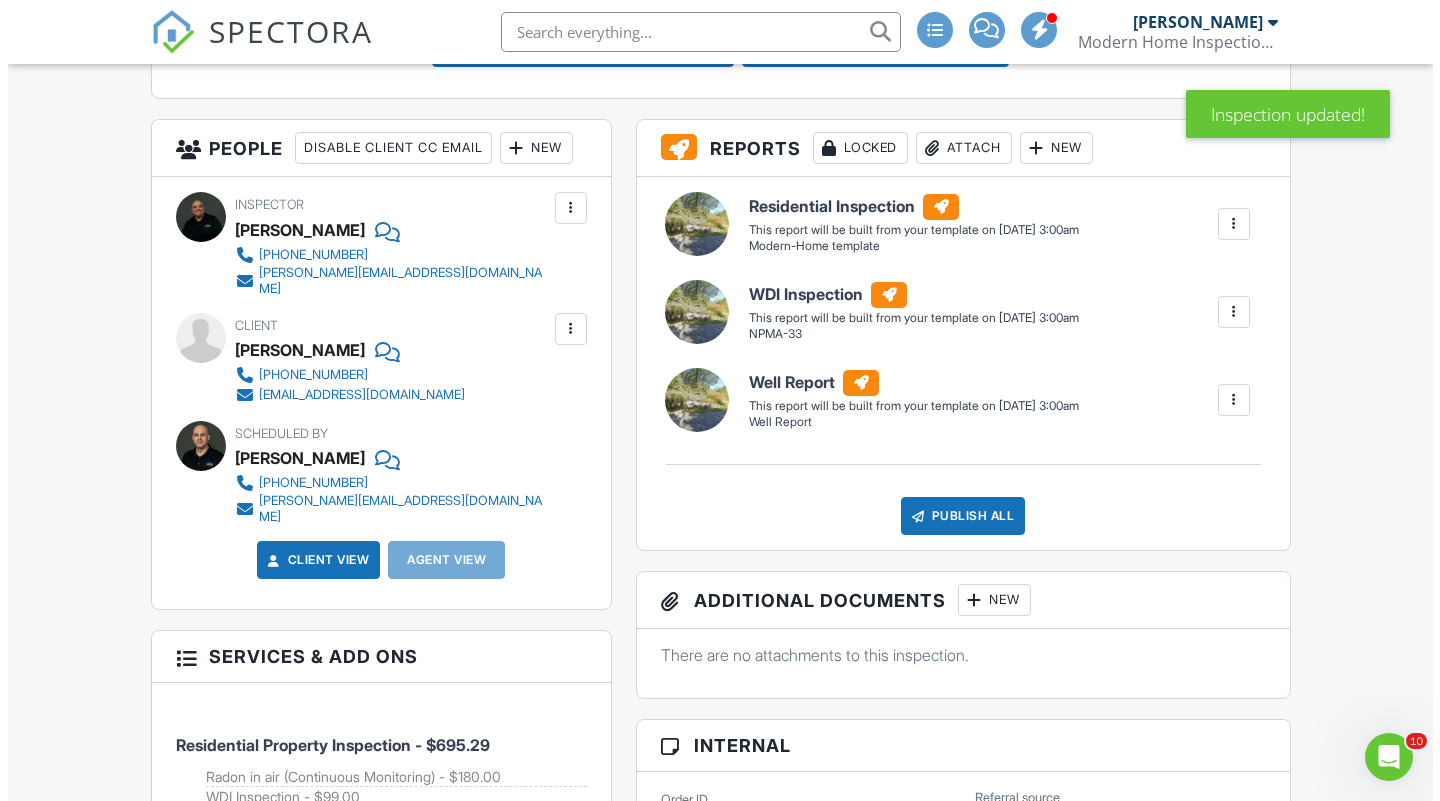 scroll, scrollTop: 0, scrollLeft: 0, axis: both 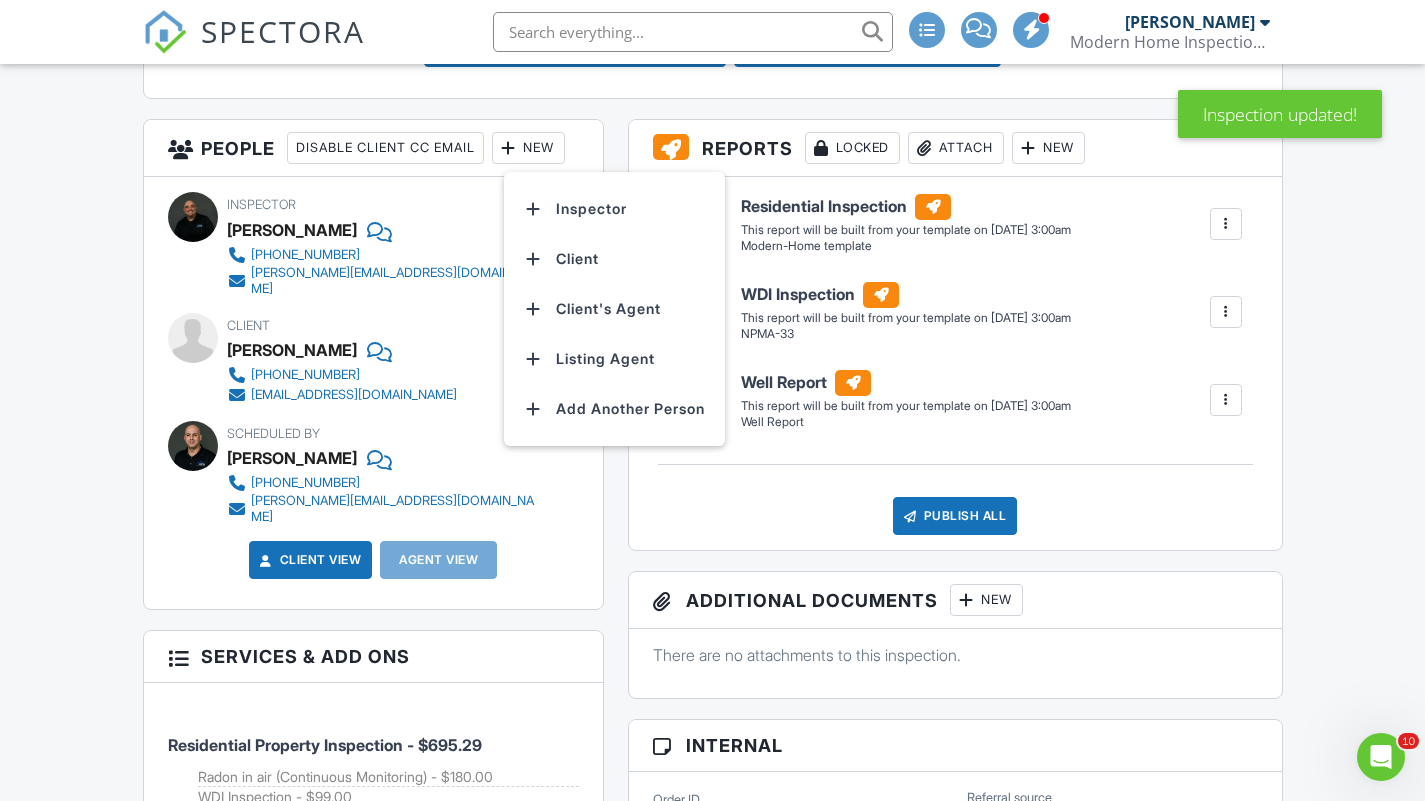 click on "Client" at bounding box center [614, 259] 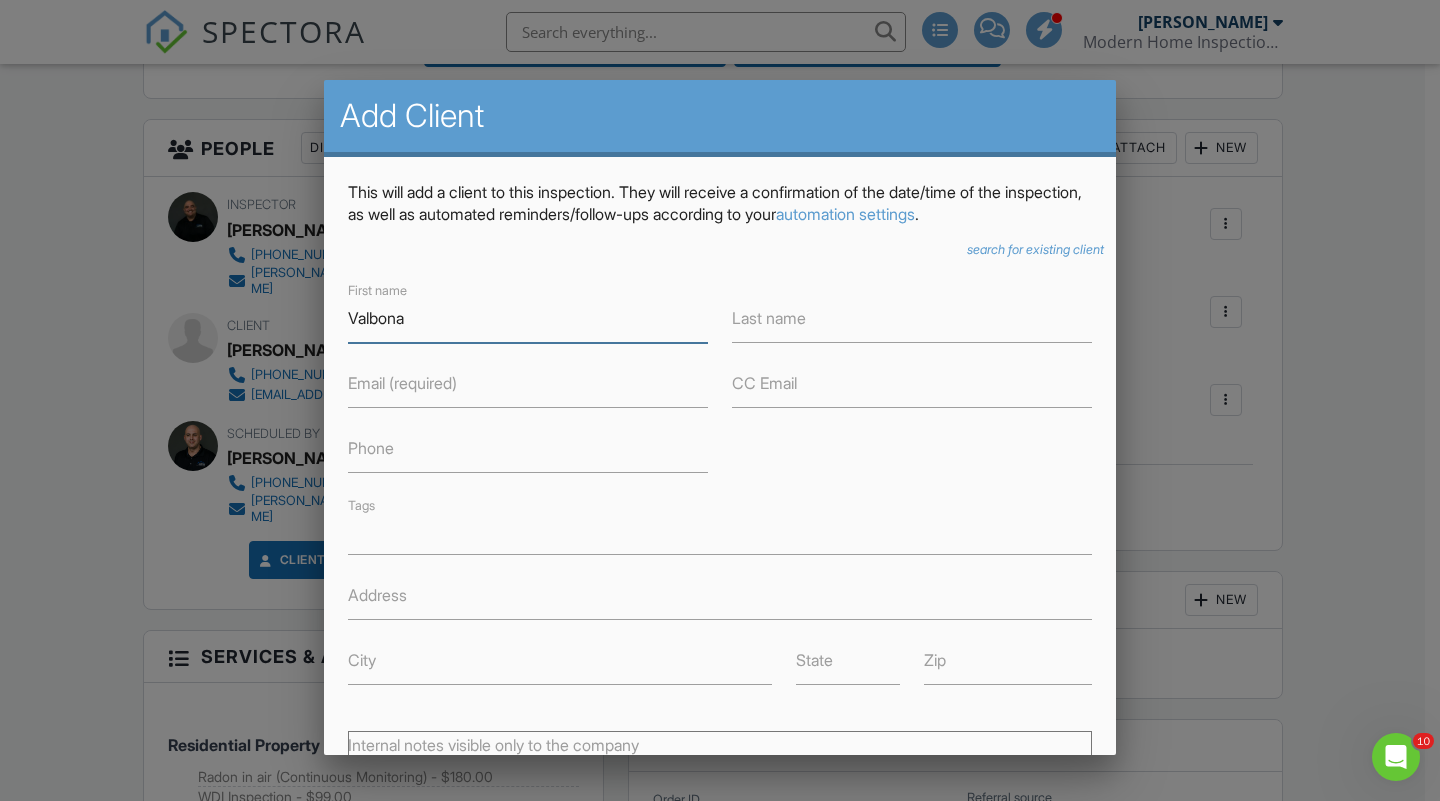 type on "Valbona" 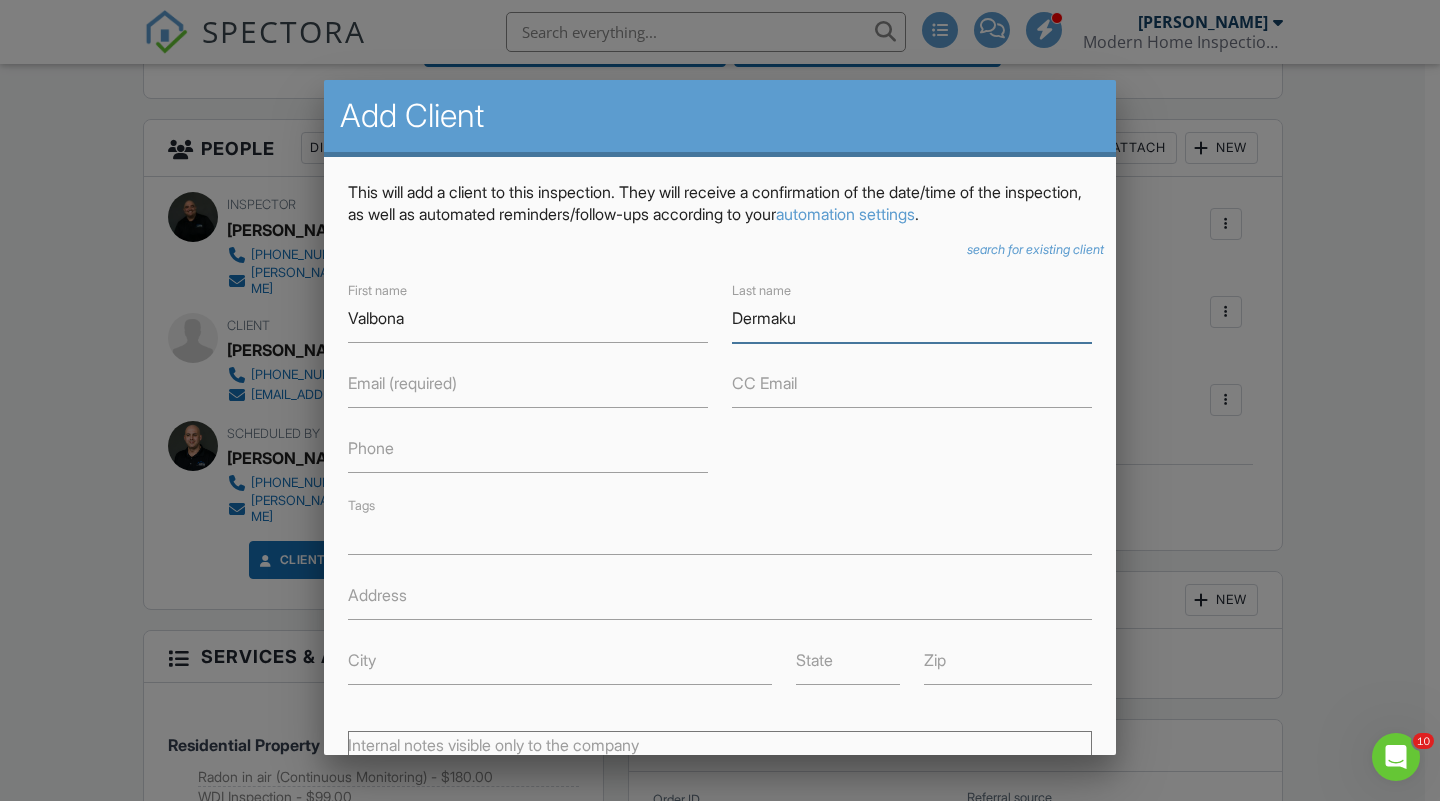 type on "Dermaku" 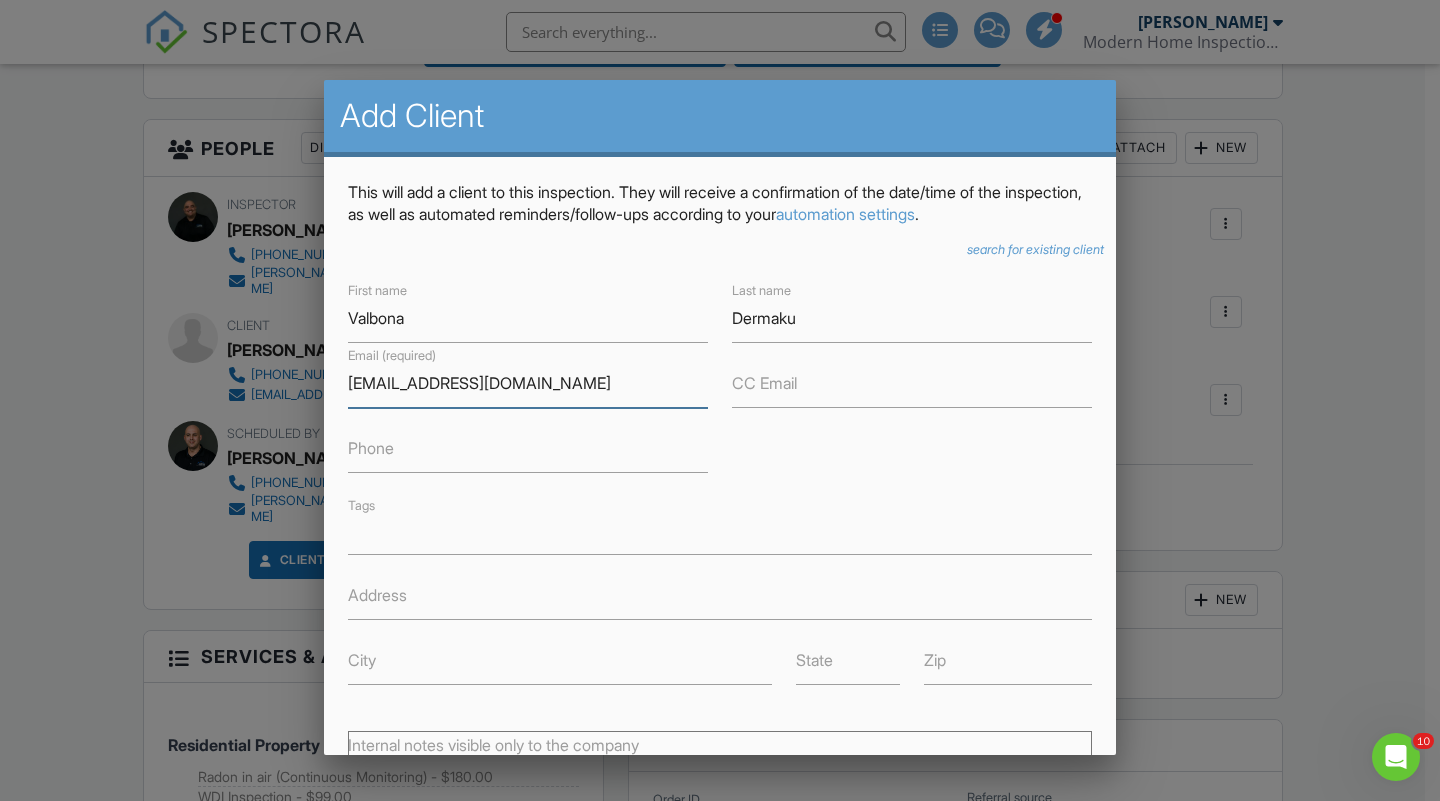 type on "[EMAIL_ADDRESS][DOMAIN_NAME]" 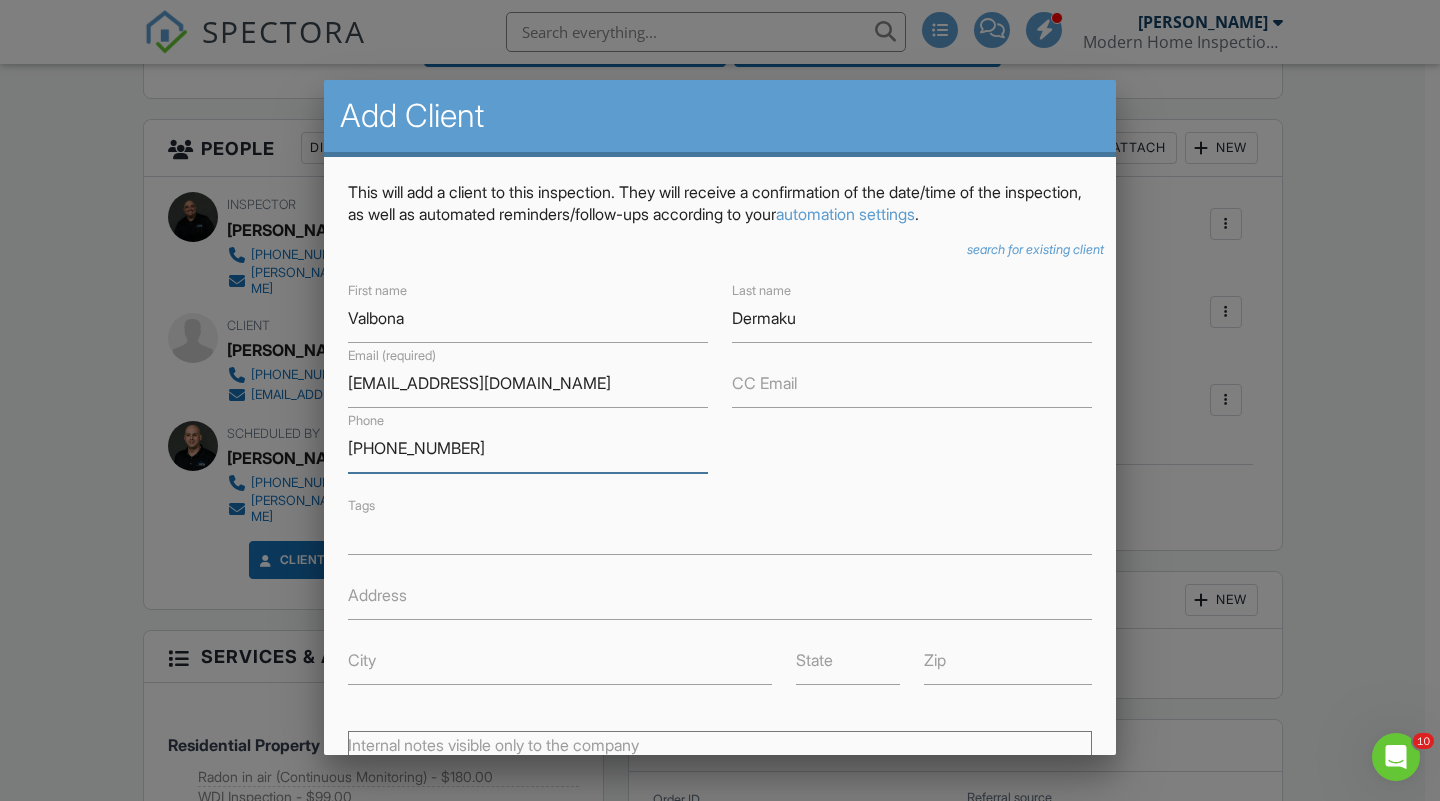 scroll, scrollTop: 349, scrollLeft: 0, axis: vertical 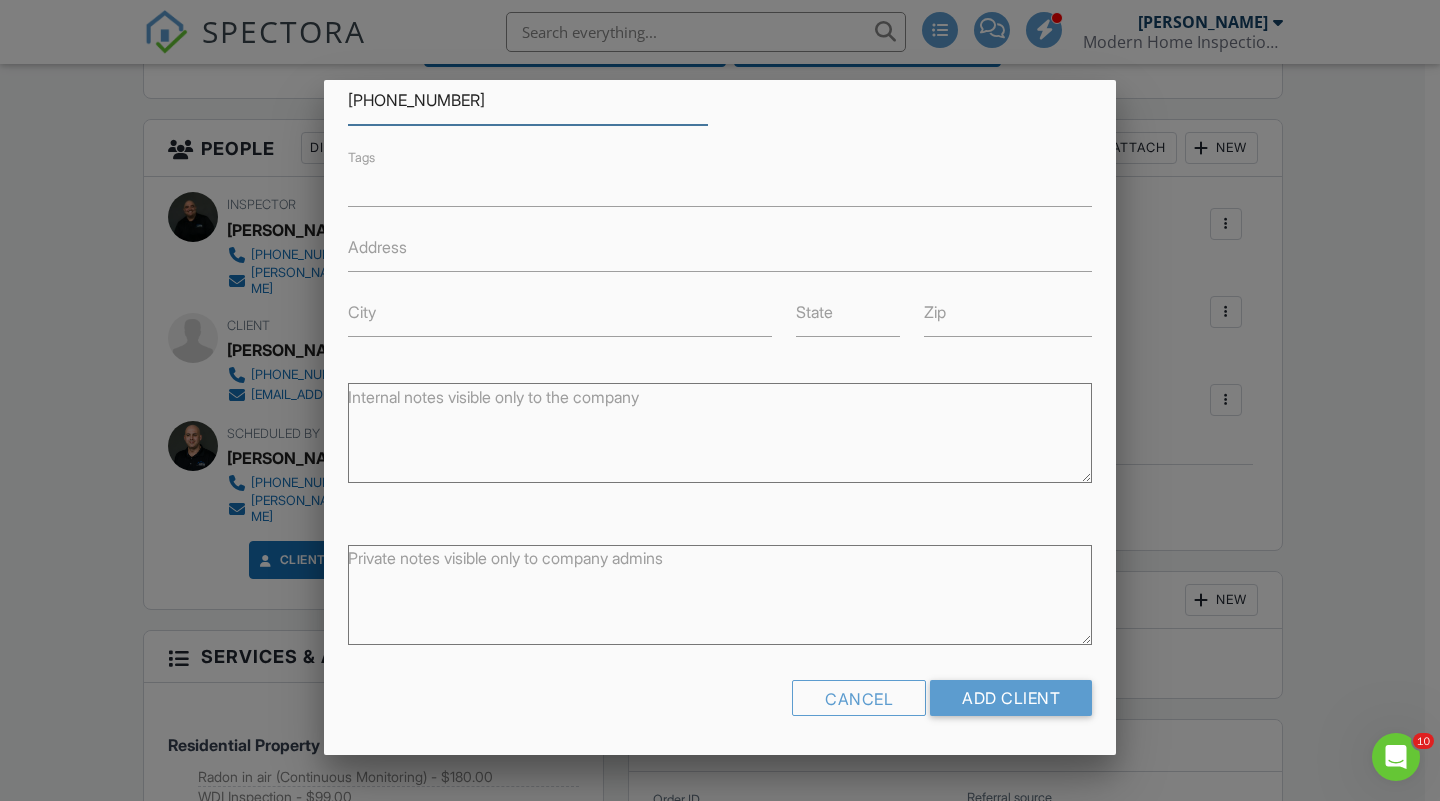 type on "[PHONE_NUMBER]" 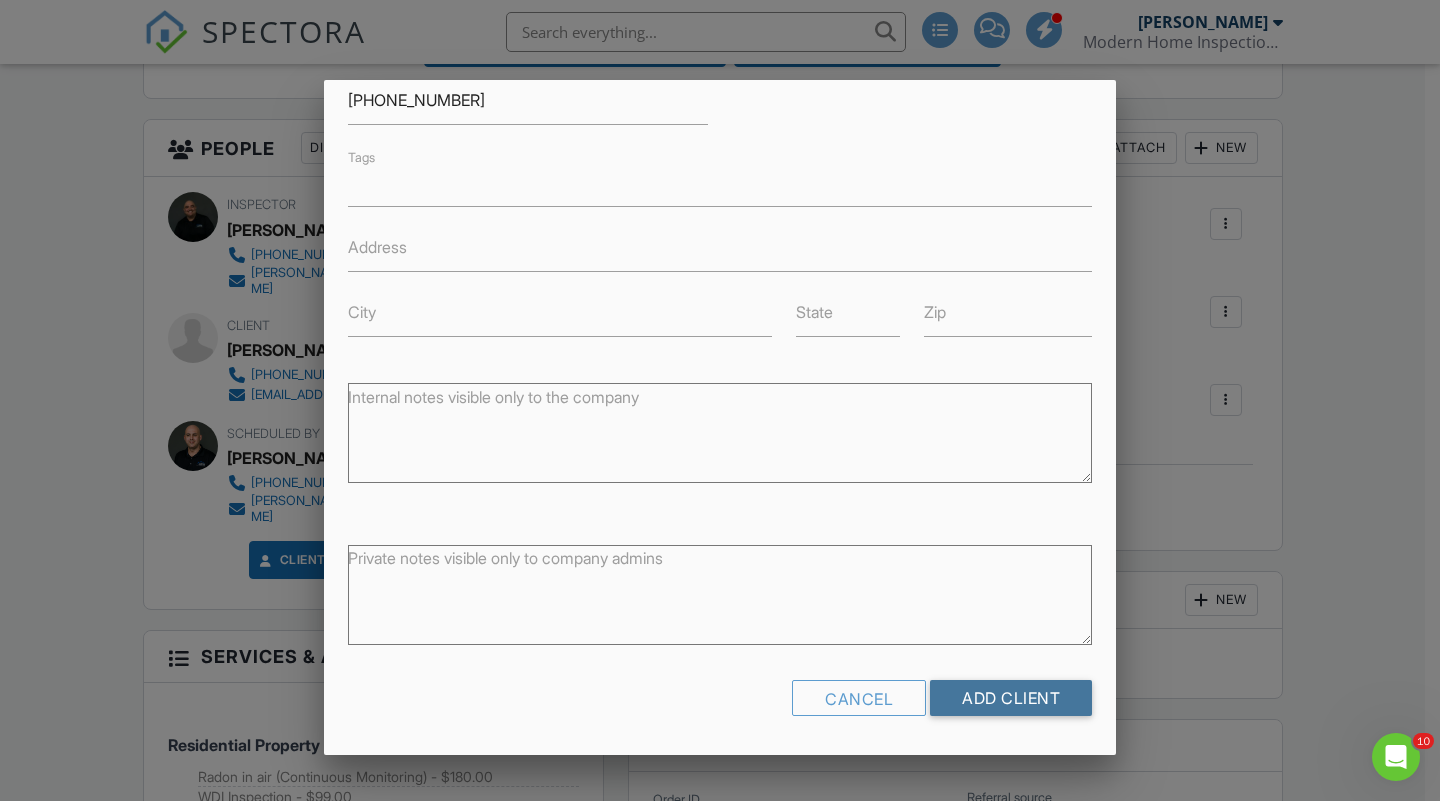 click on "Add Client" at bounding box center [1011, 698] 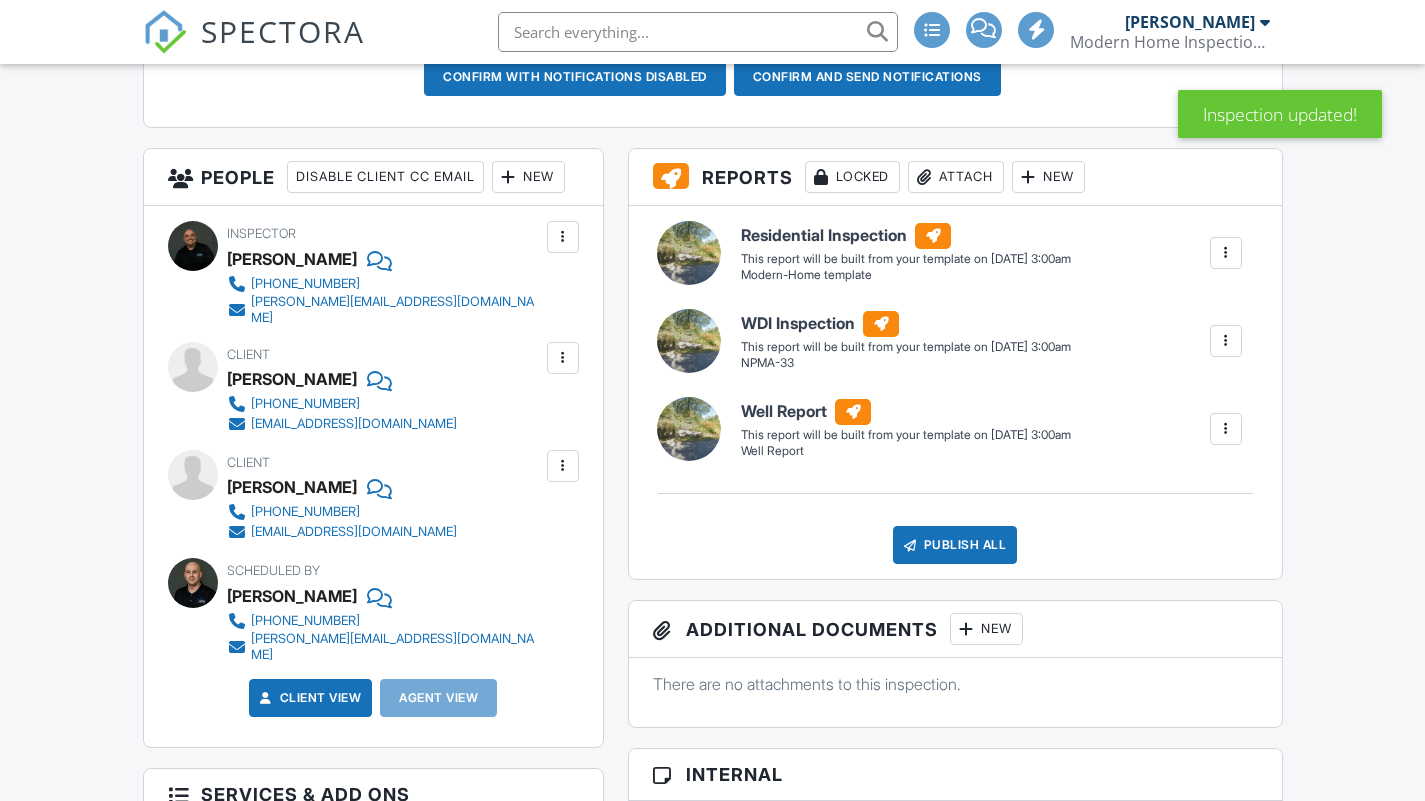 click on "New" at bounding box center (528, 177) 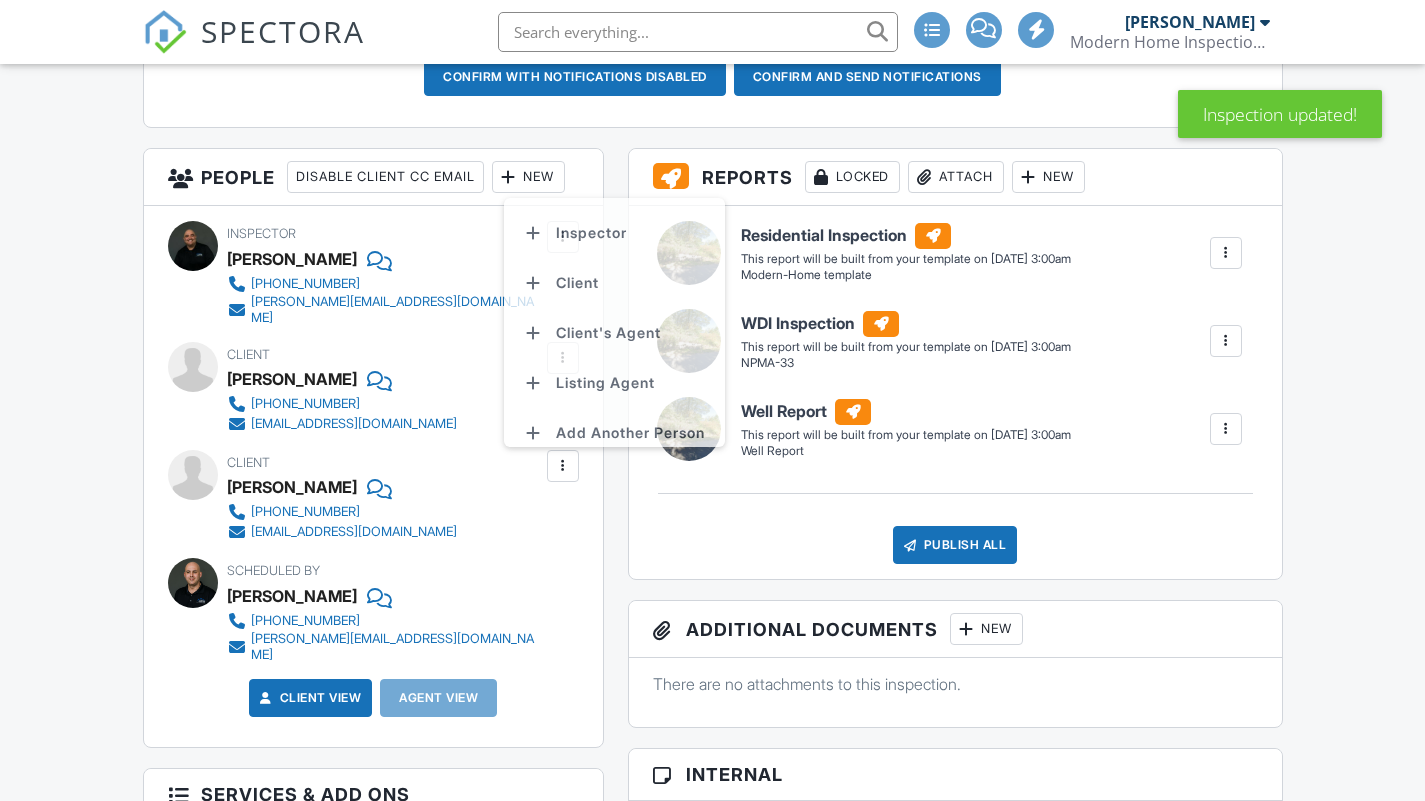 scroll, scrollTop: 0, scrollLeft: 0, axis: both 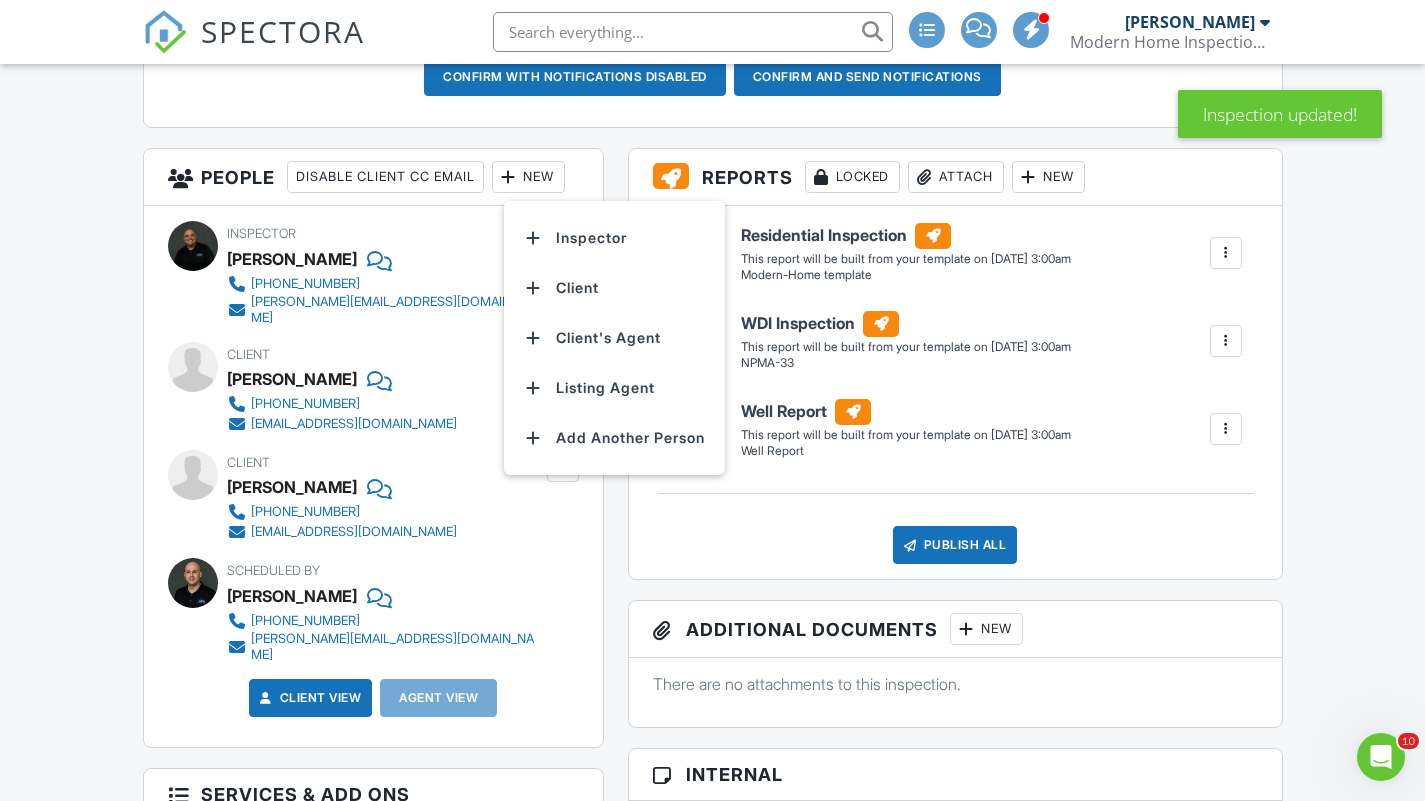 click on "Client's Agent" at bounding box center (614, 338) 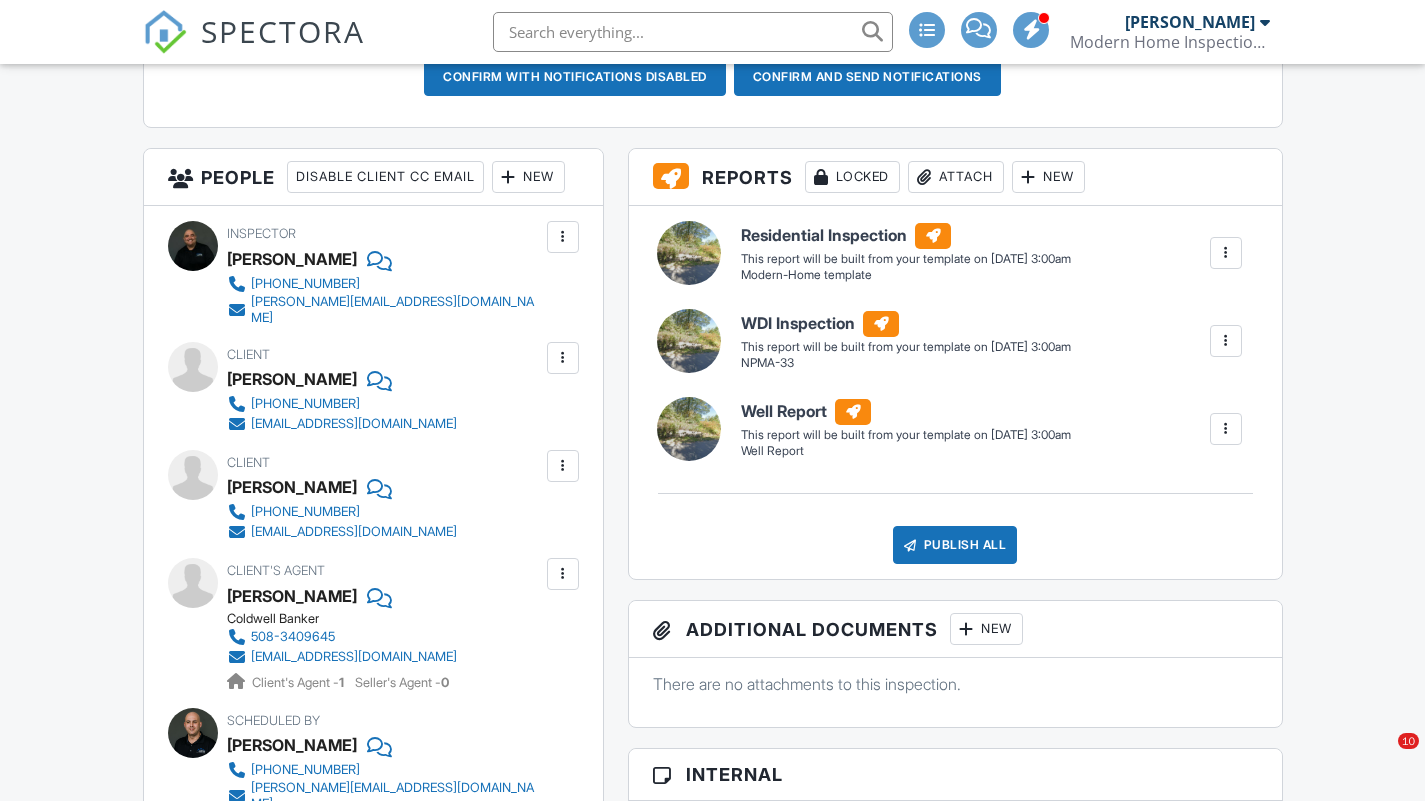 scroll, scrollTop: 693, scrollLeft: 0, axis: vertical 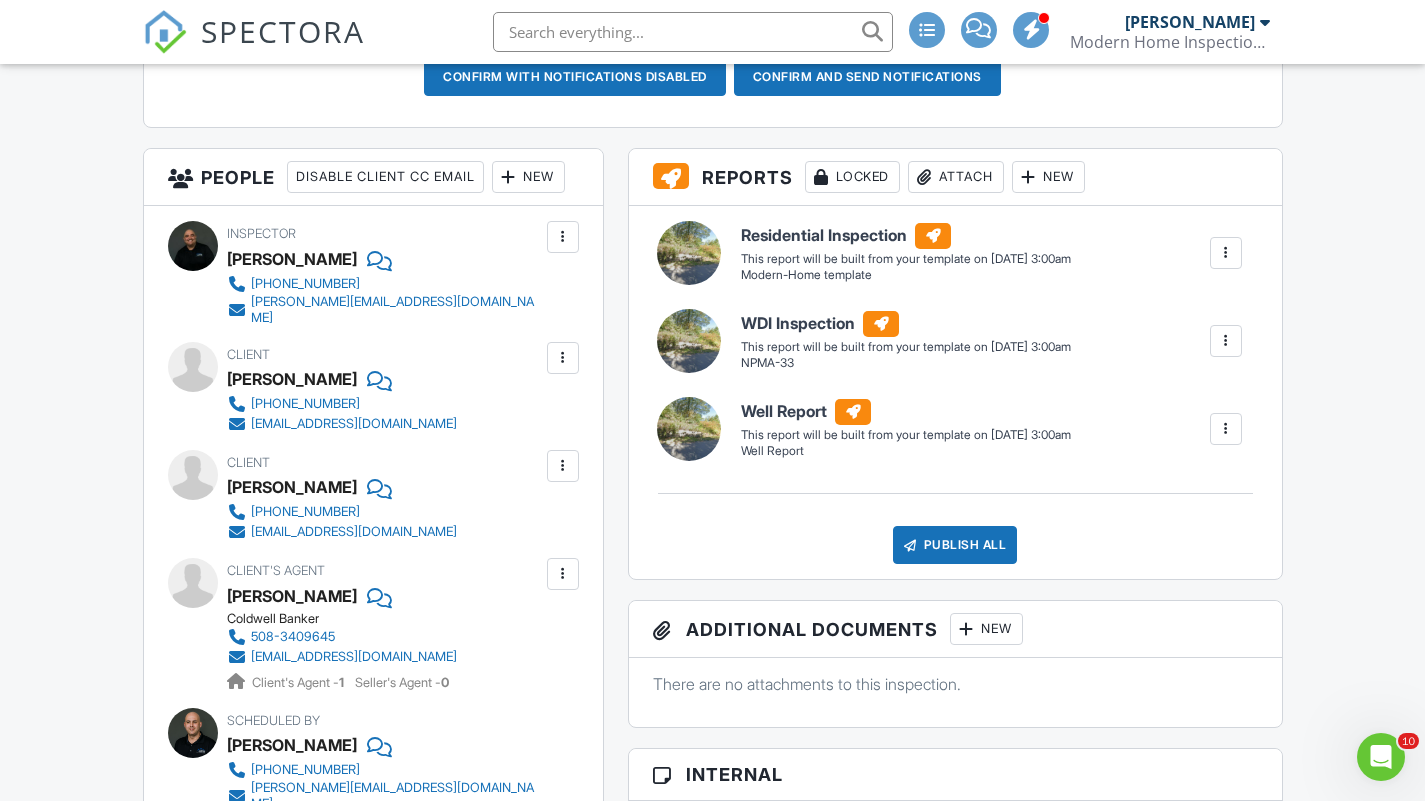 click at bounding box center [563, 574] 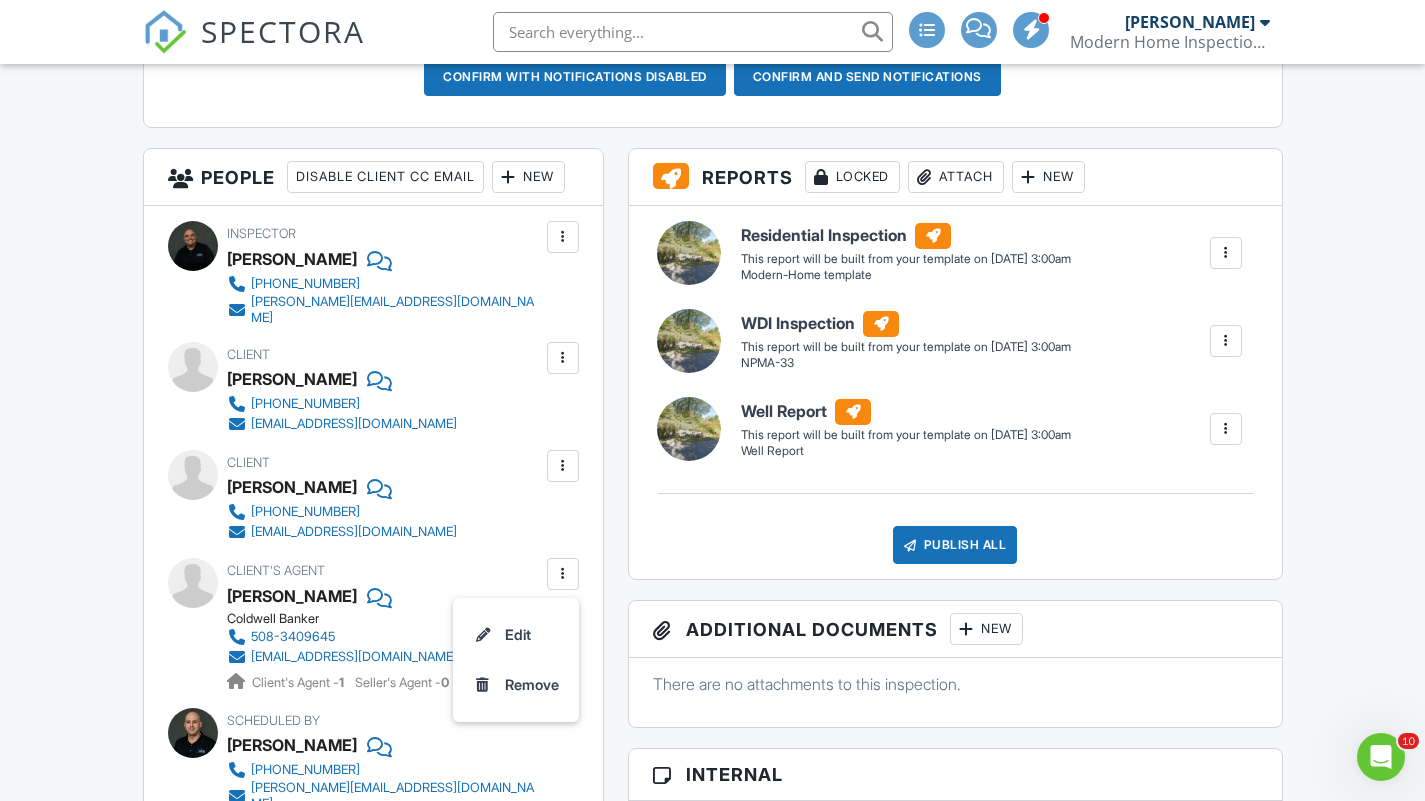 click on "Edit" at bounding box center (516, 635) 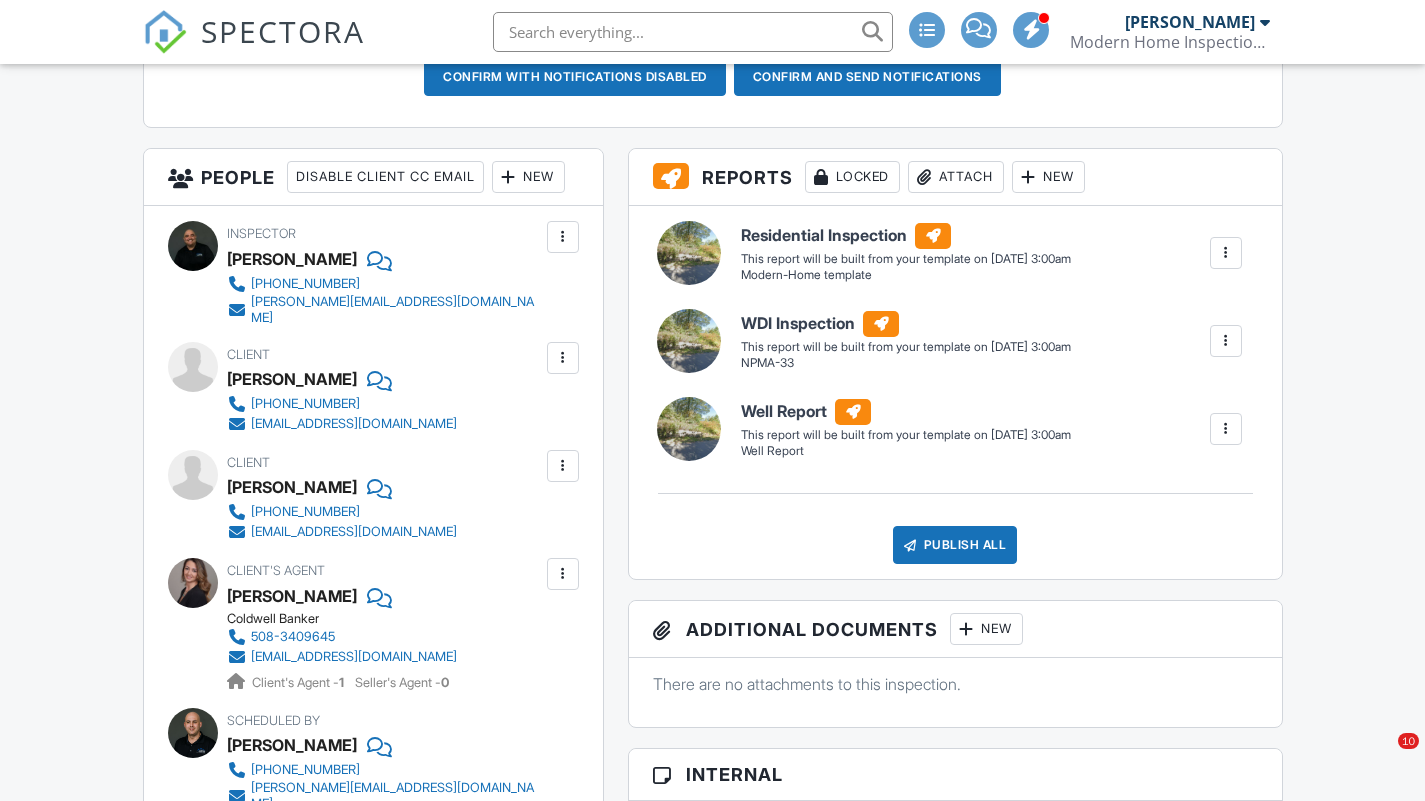scroll, scrollTop: 0, scrollLeft: 0, axis: both 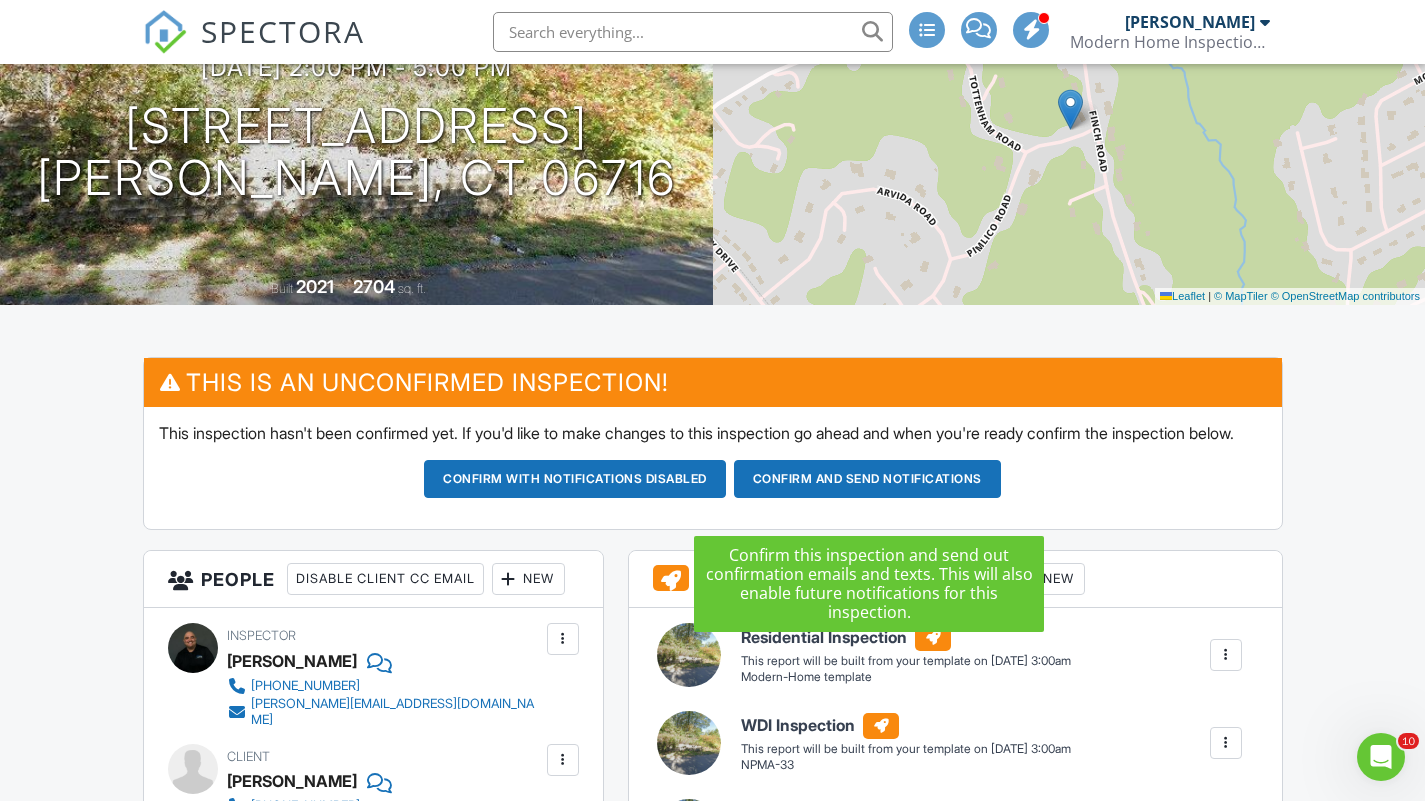 click on "Confirm and send notifications" at bounding box center (575, 479) 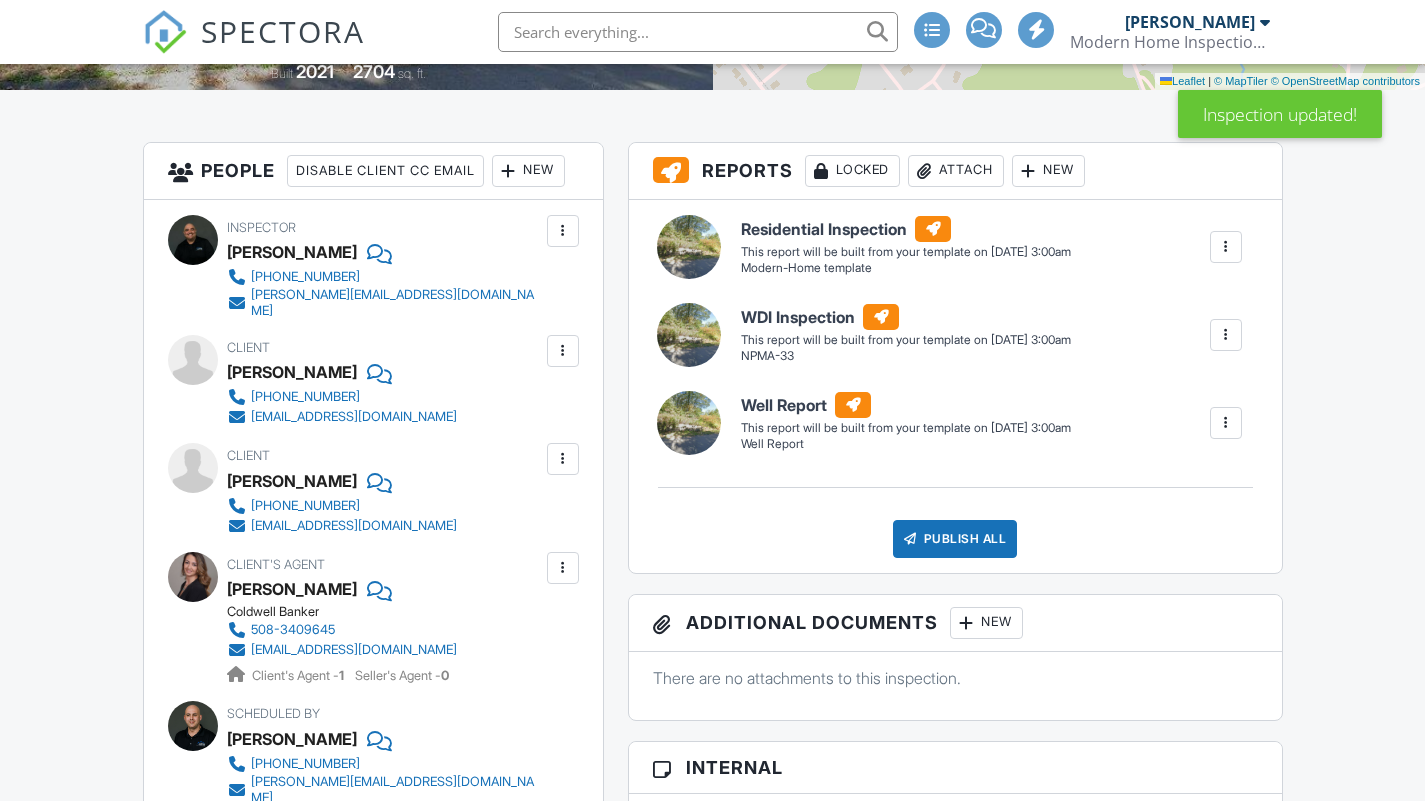 scroll, scrollTop: 507, scrollLeft: 0, axis: vertical 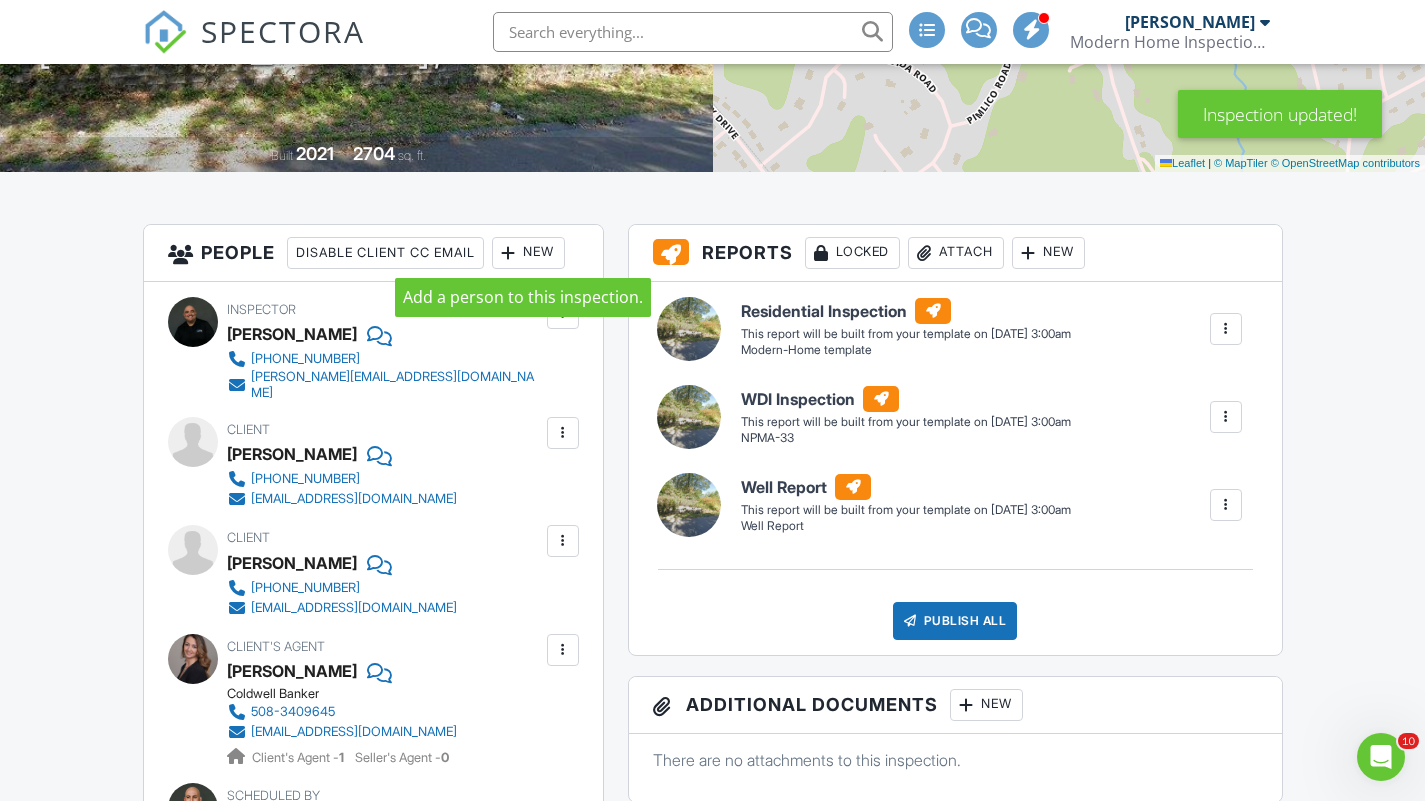 click at bounding box center [509, 253] 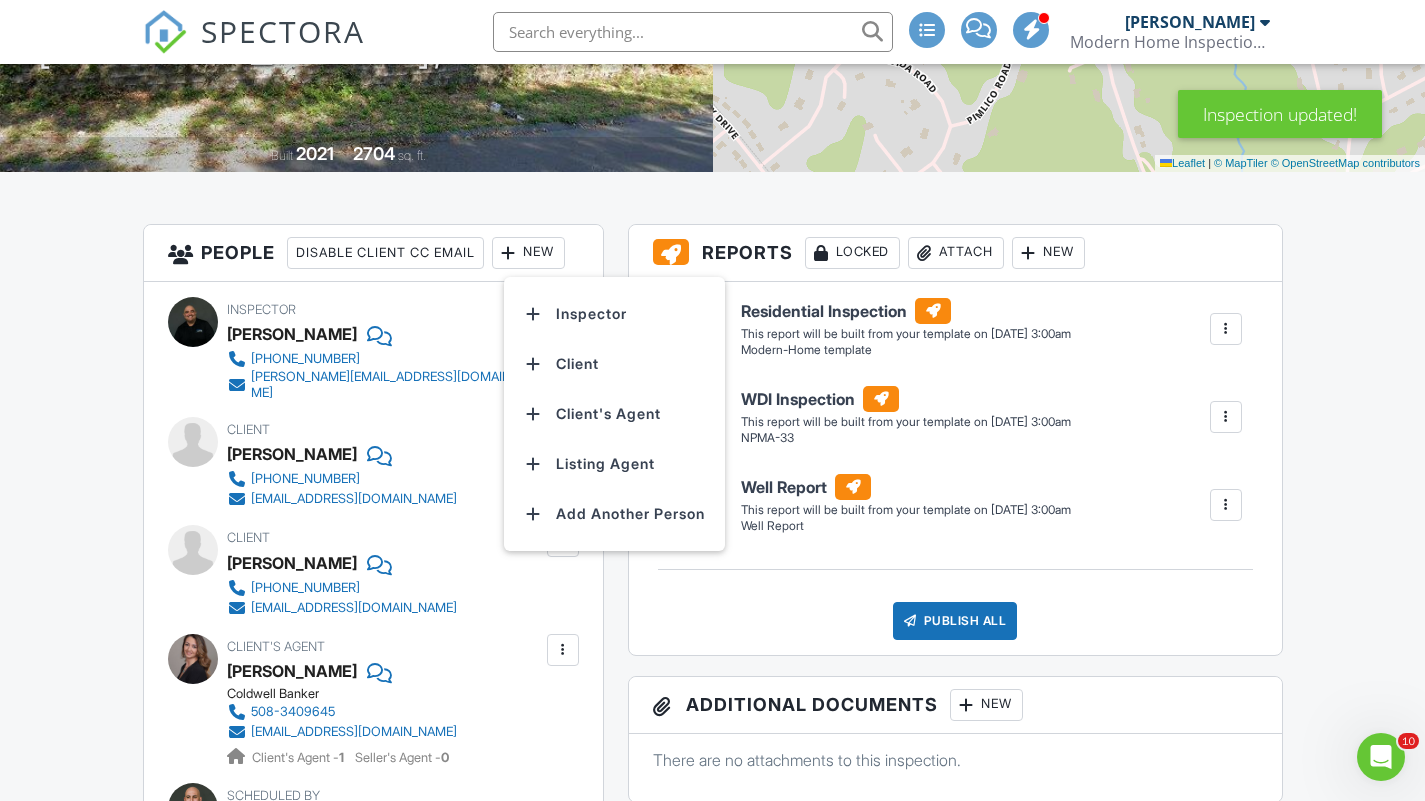 click on "Listing Agent" at bounding box center [614, 464] 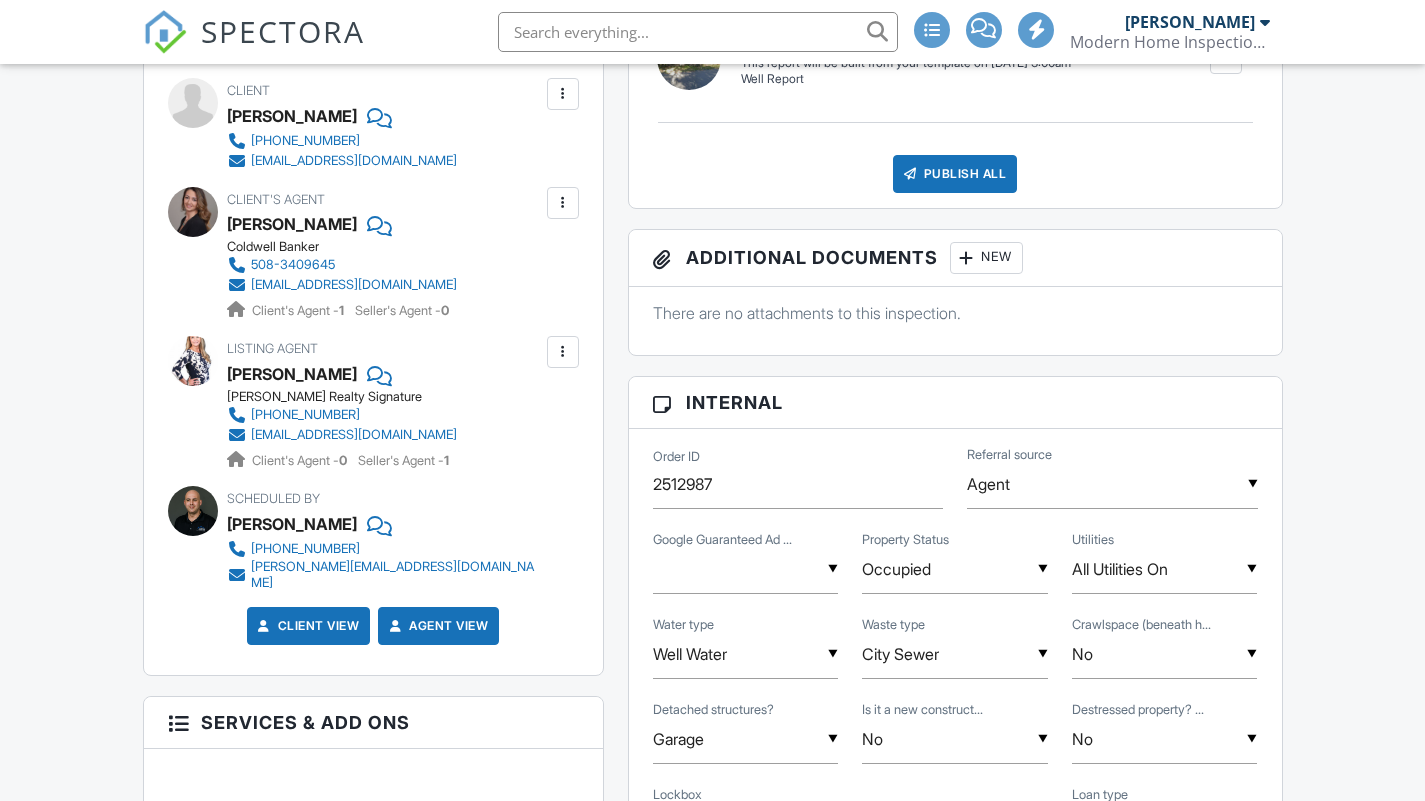scroll, scrollTop: 913, scrollLeft: 0, axis: vertical 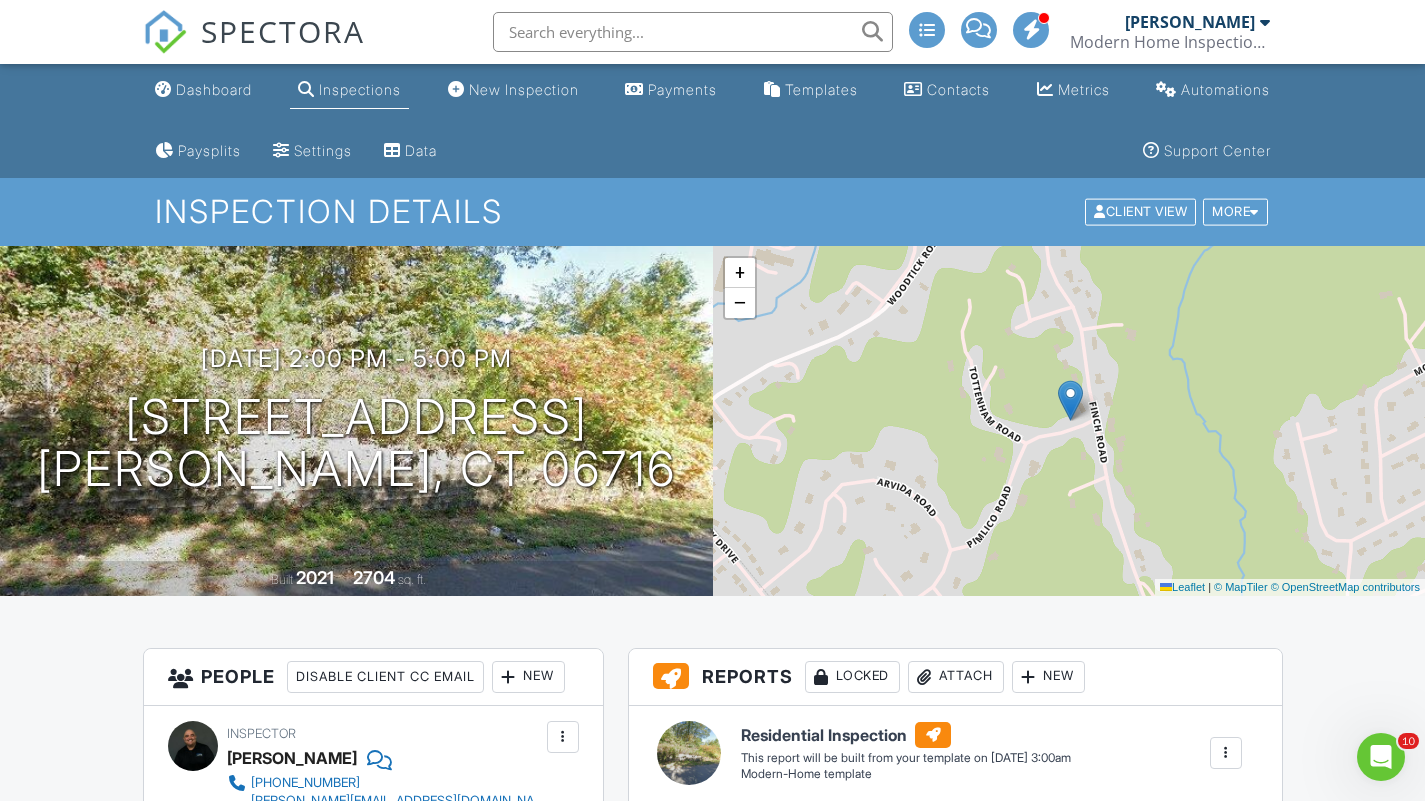 click on "Dashboard" at bounding box center [214, 89] 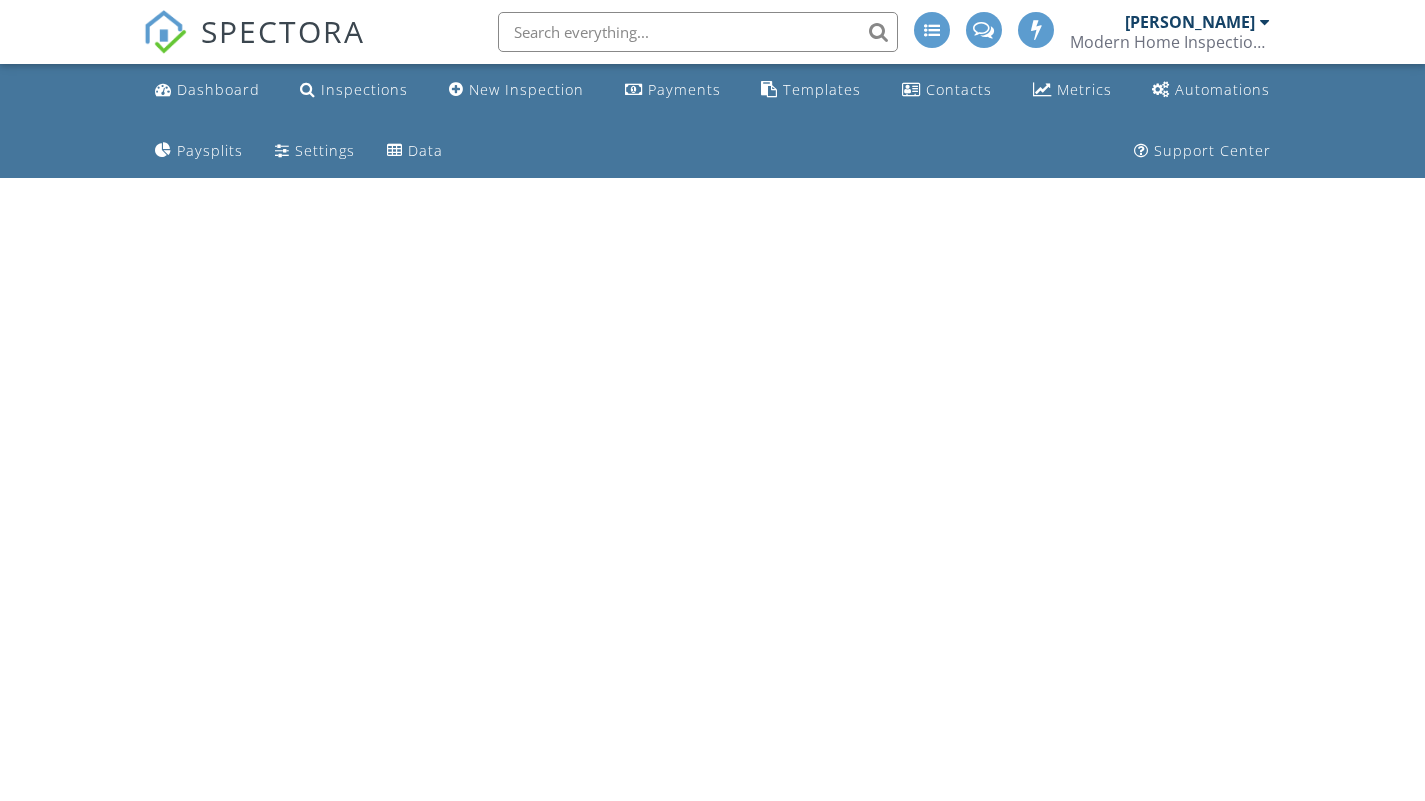 scroll, scrollTop: 0, scrollLeft: 0, axis: both 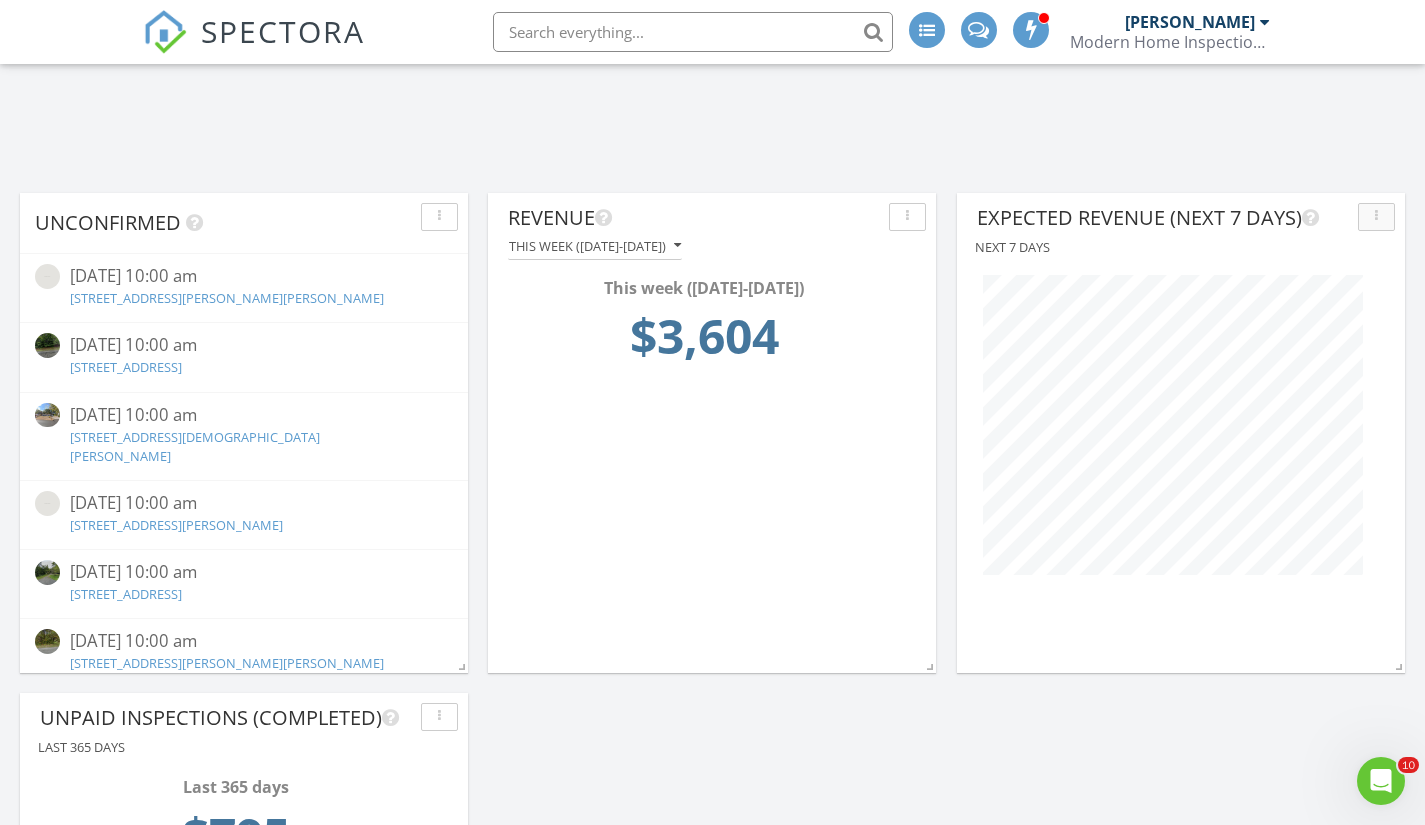 click at bounding box center [1376, 217] 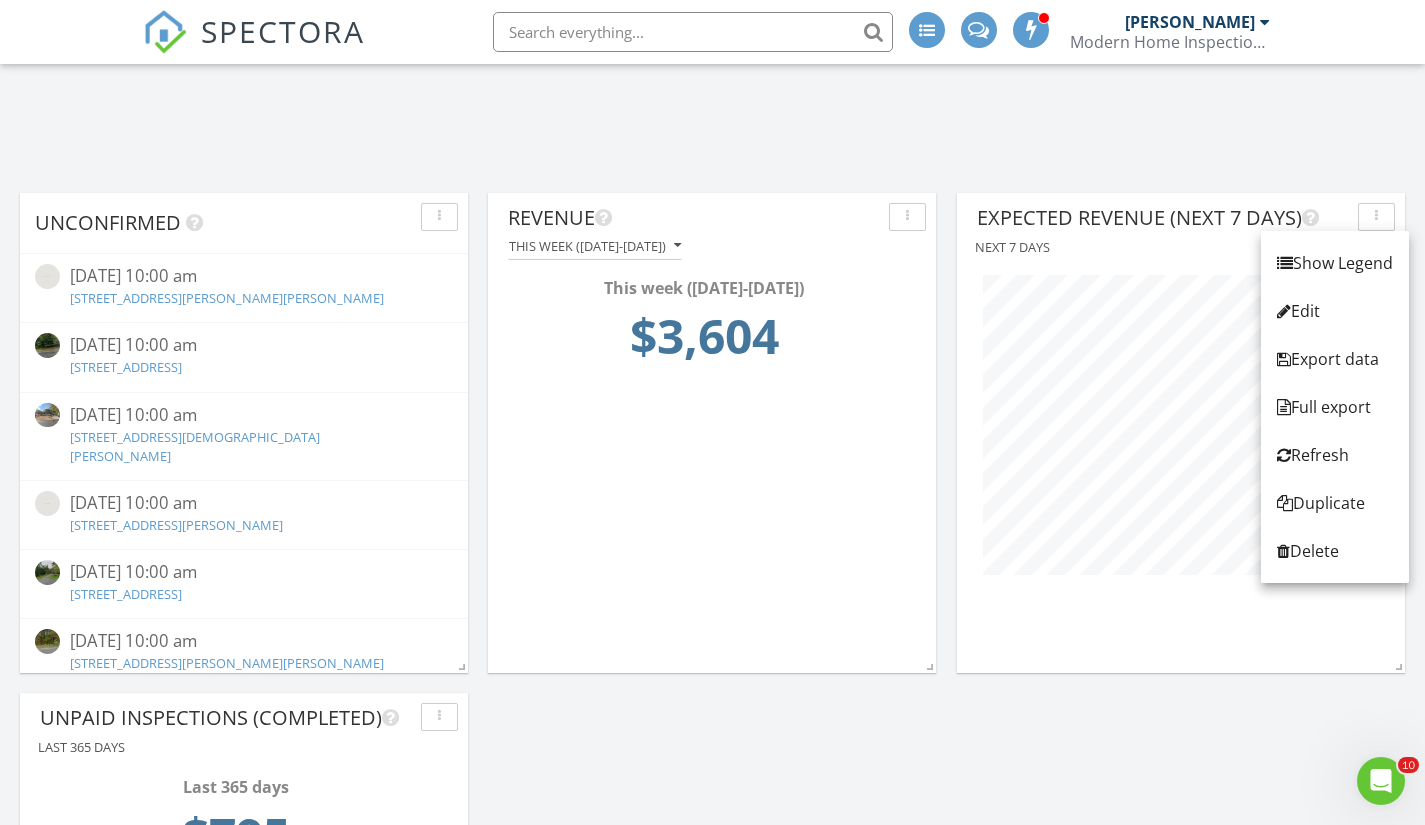 click on "Edit" at bounding box center [1335, 311] 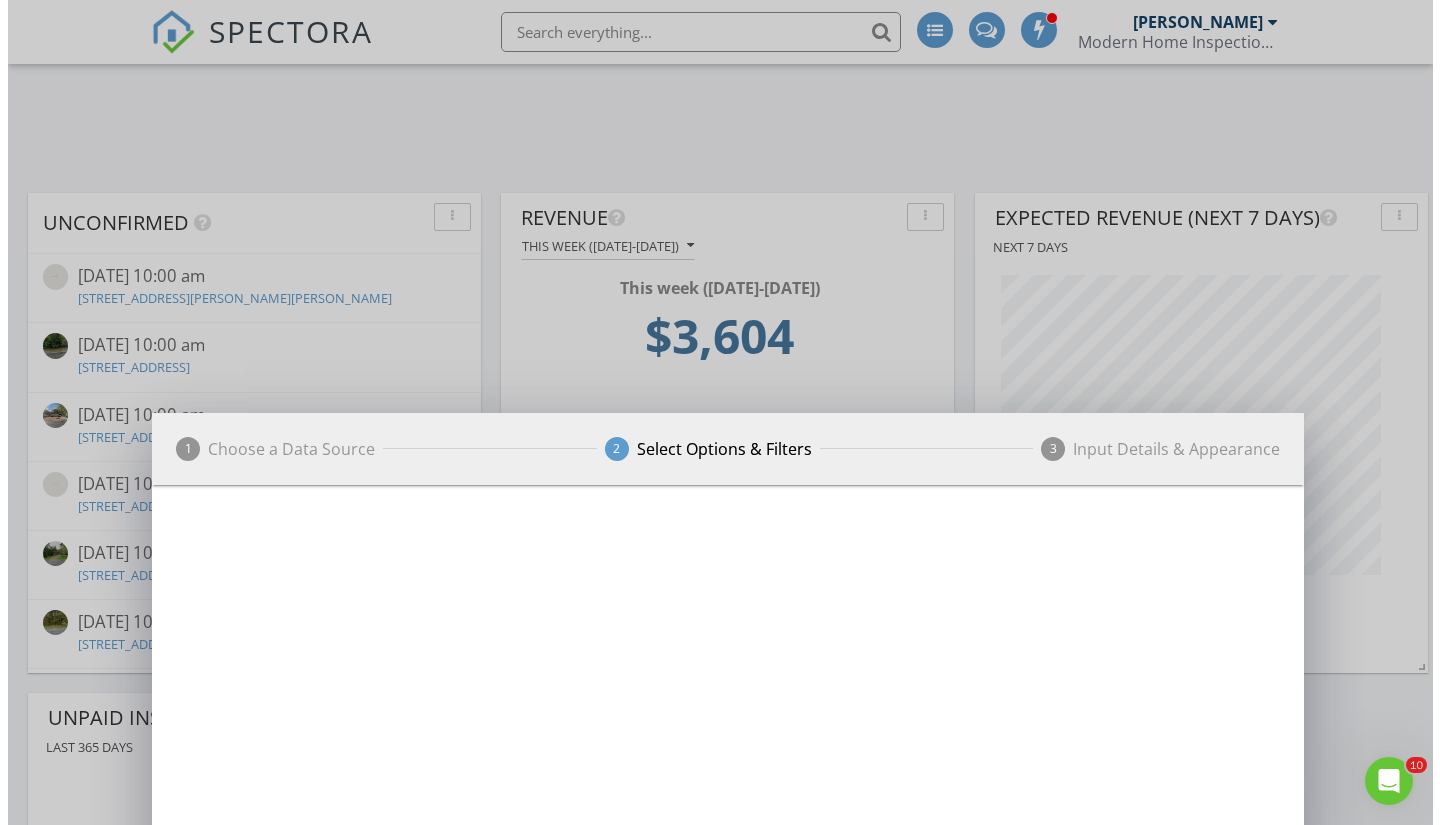 scroll, scrollTop: 10, scrollLeft: 10, axis: both 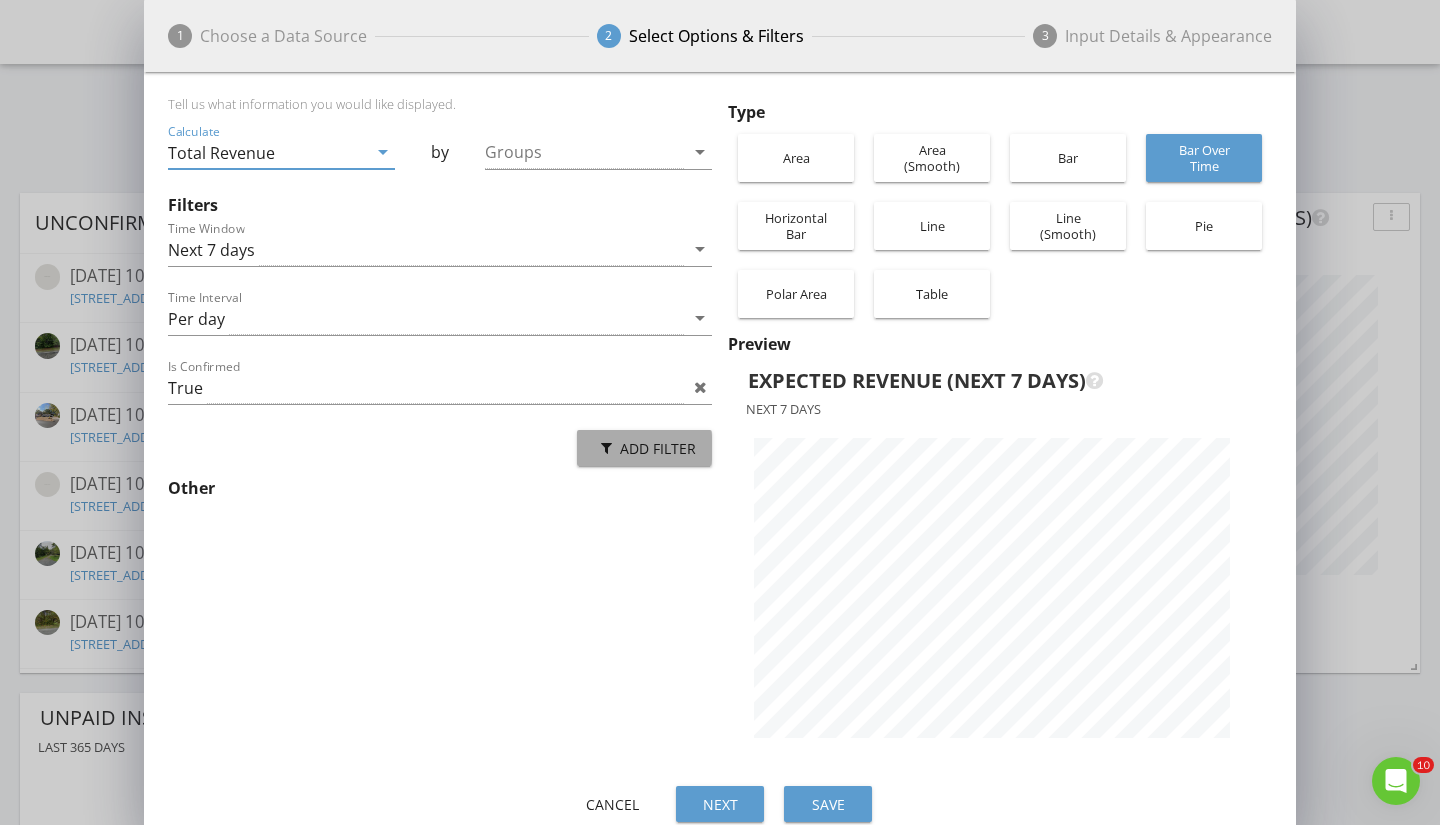 click on "Add Filter" at bounding box center [644, 448] 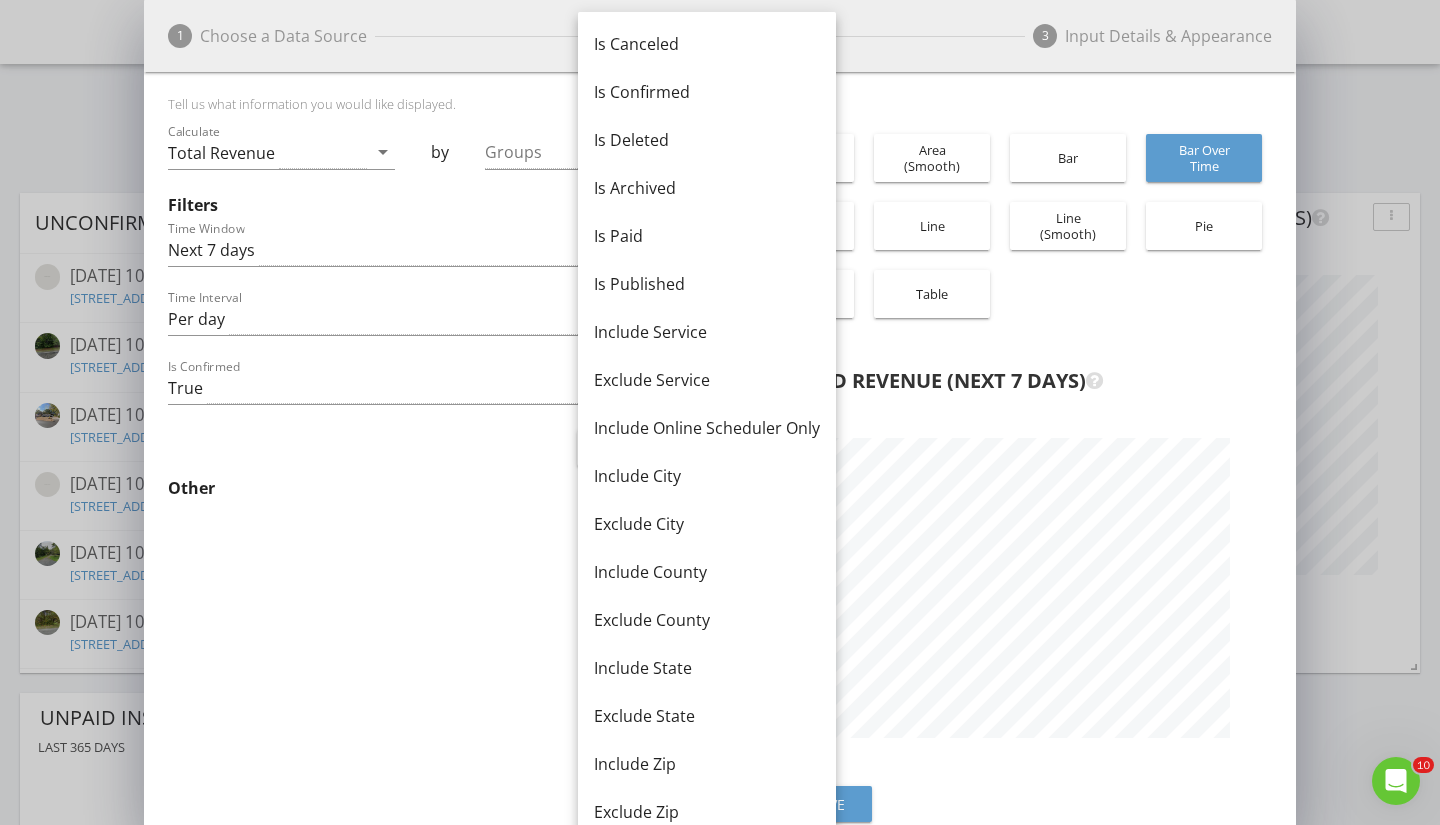 click on "Tell us what information you would like displayed.
Calculate Total Revenue arrow_drop_down
by
Groups arrow_drop_down    Filters    Time Window Next 7 days arrow_drop_down       Time Interval Per day arrow_drop_down   Is Confirmed True
Add Filter
Other" at bounding box center (444, 430) 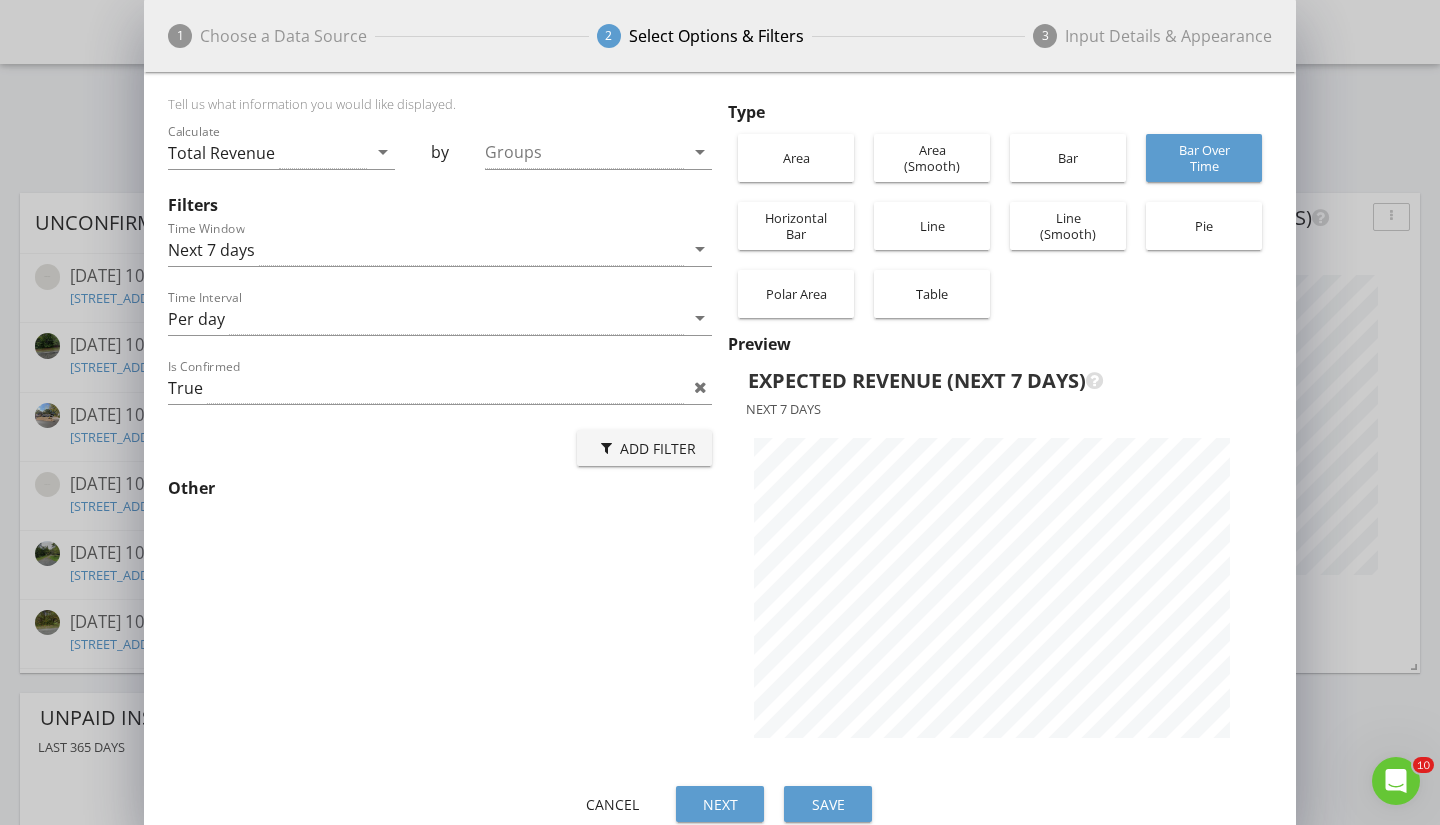 click on "True" at bounding box center [426, 387] 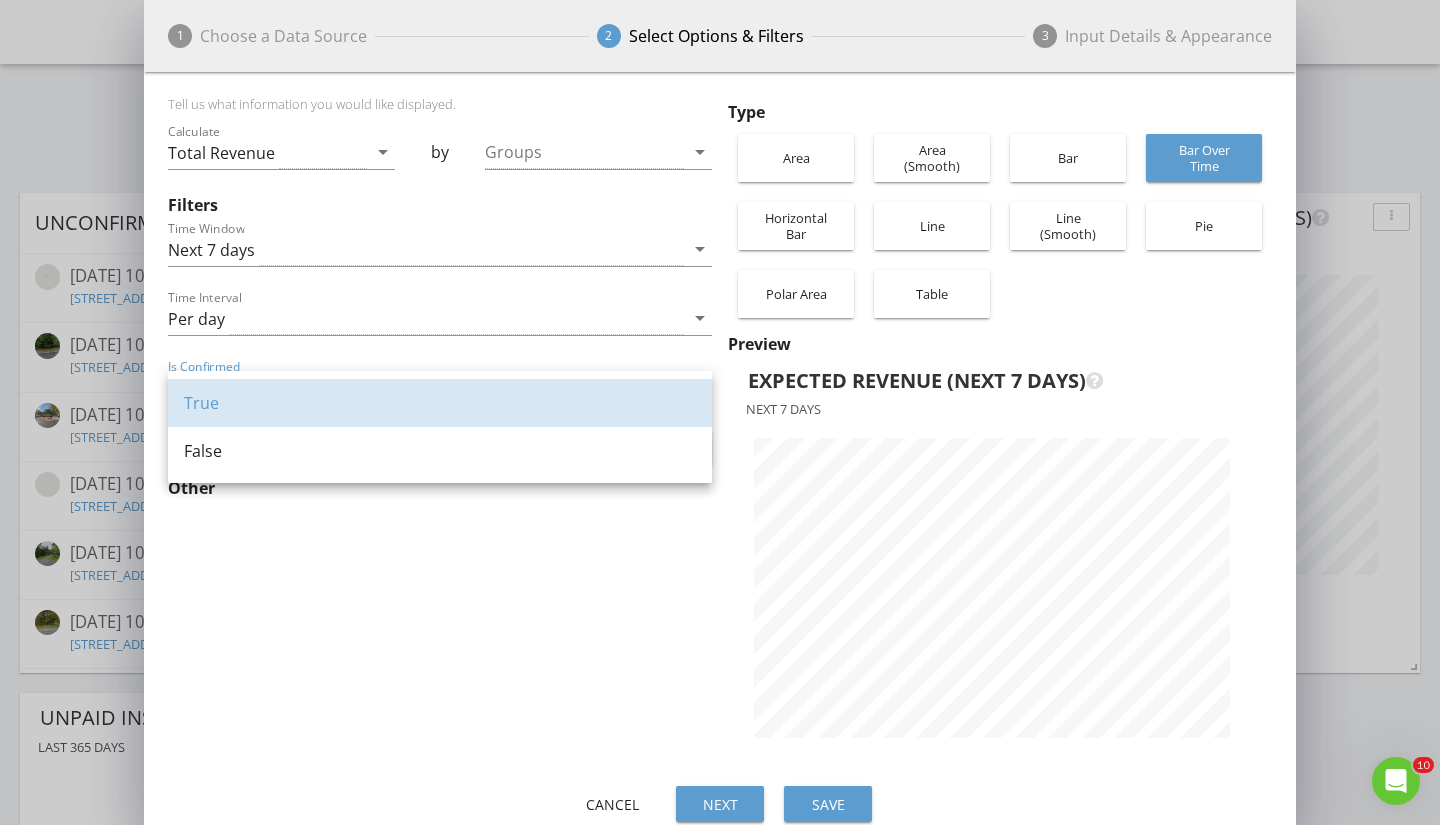 click on "True" at bounding box center (440, 403) 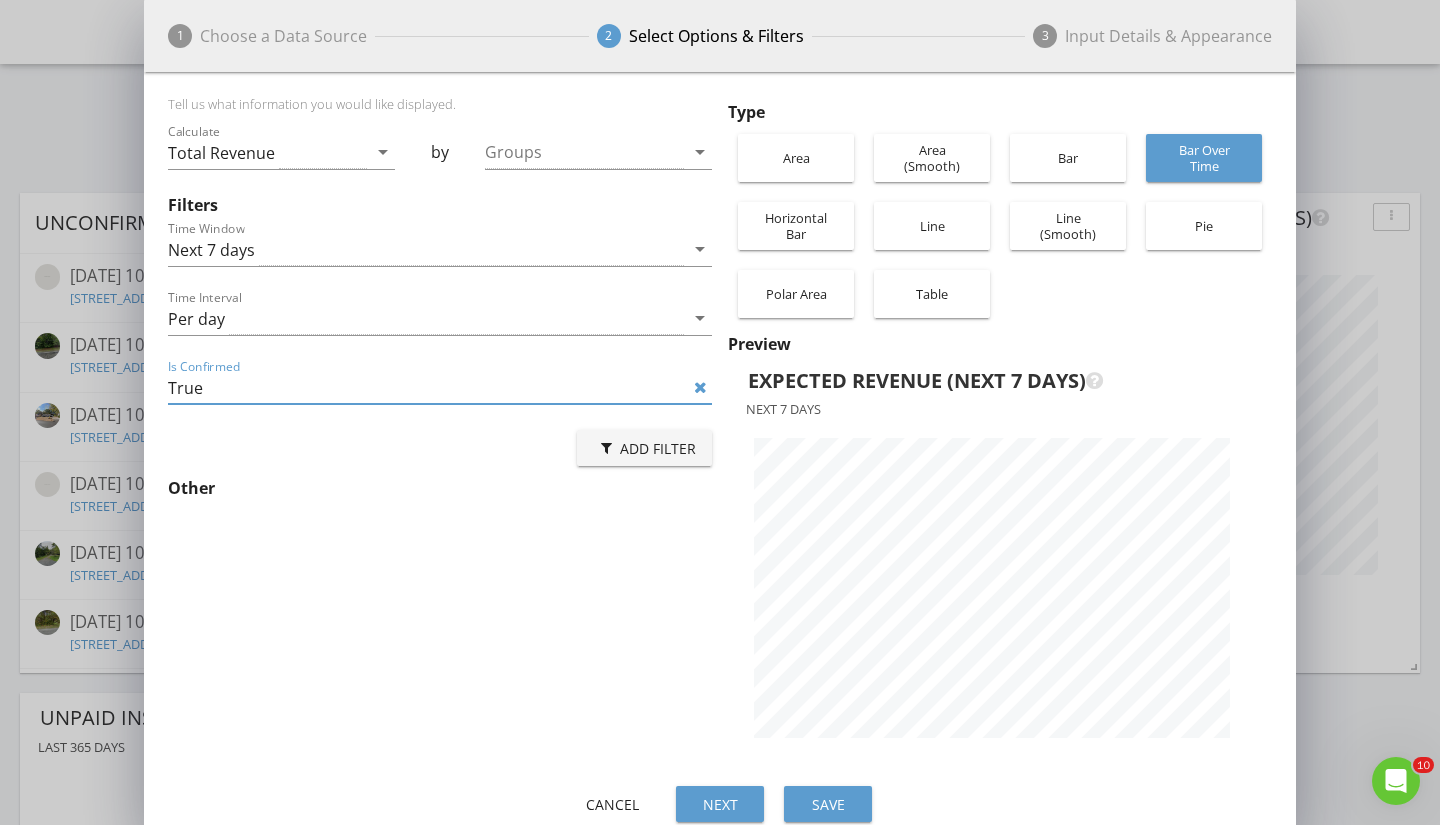 scroll, scrollTop: 999292, scrollLeft: 998848, axis: both 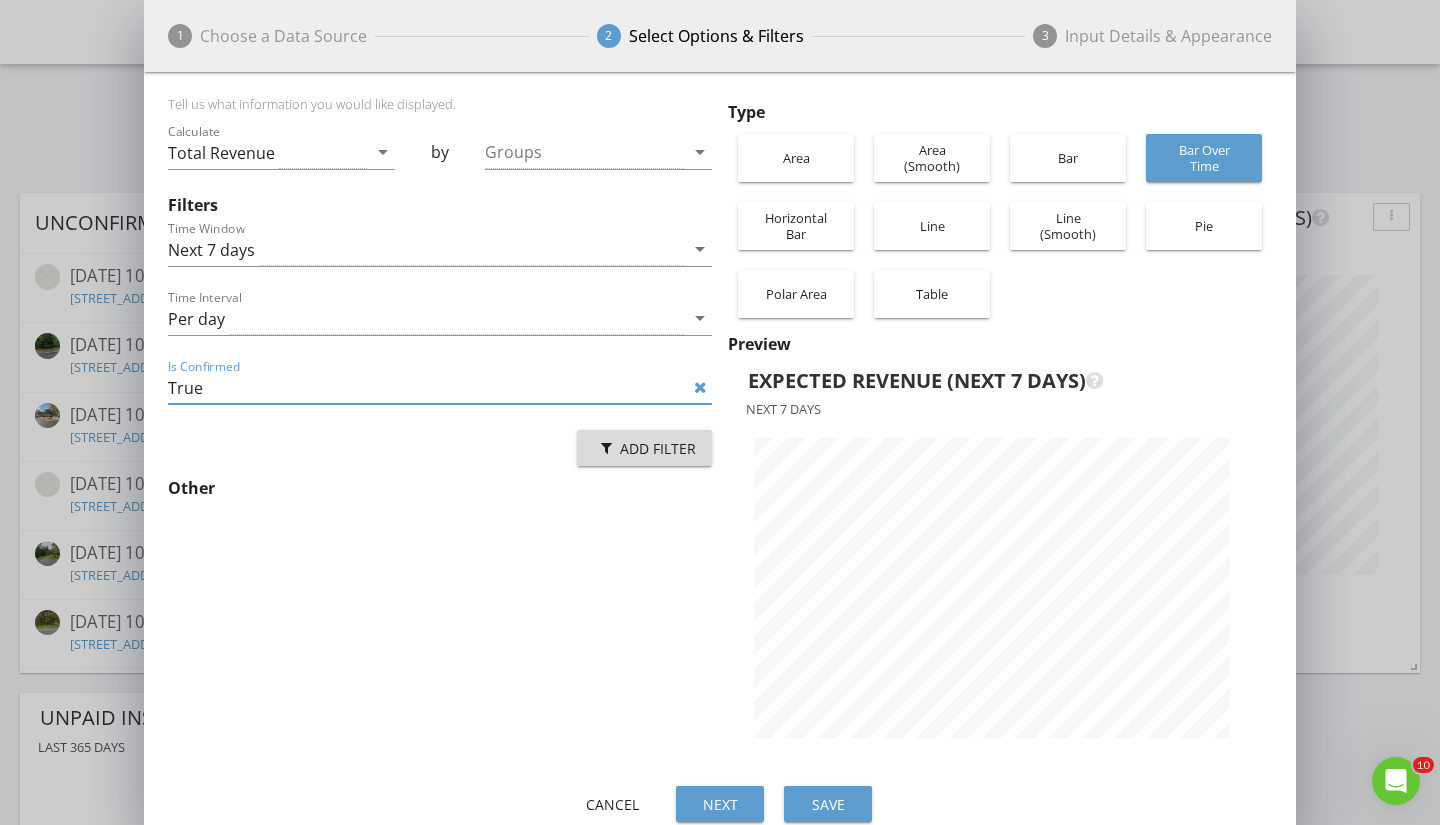 click on "Add Filter" at bounding box center [644, 448] 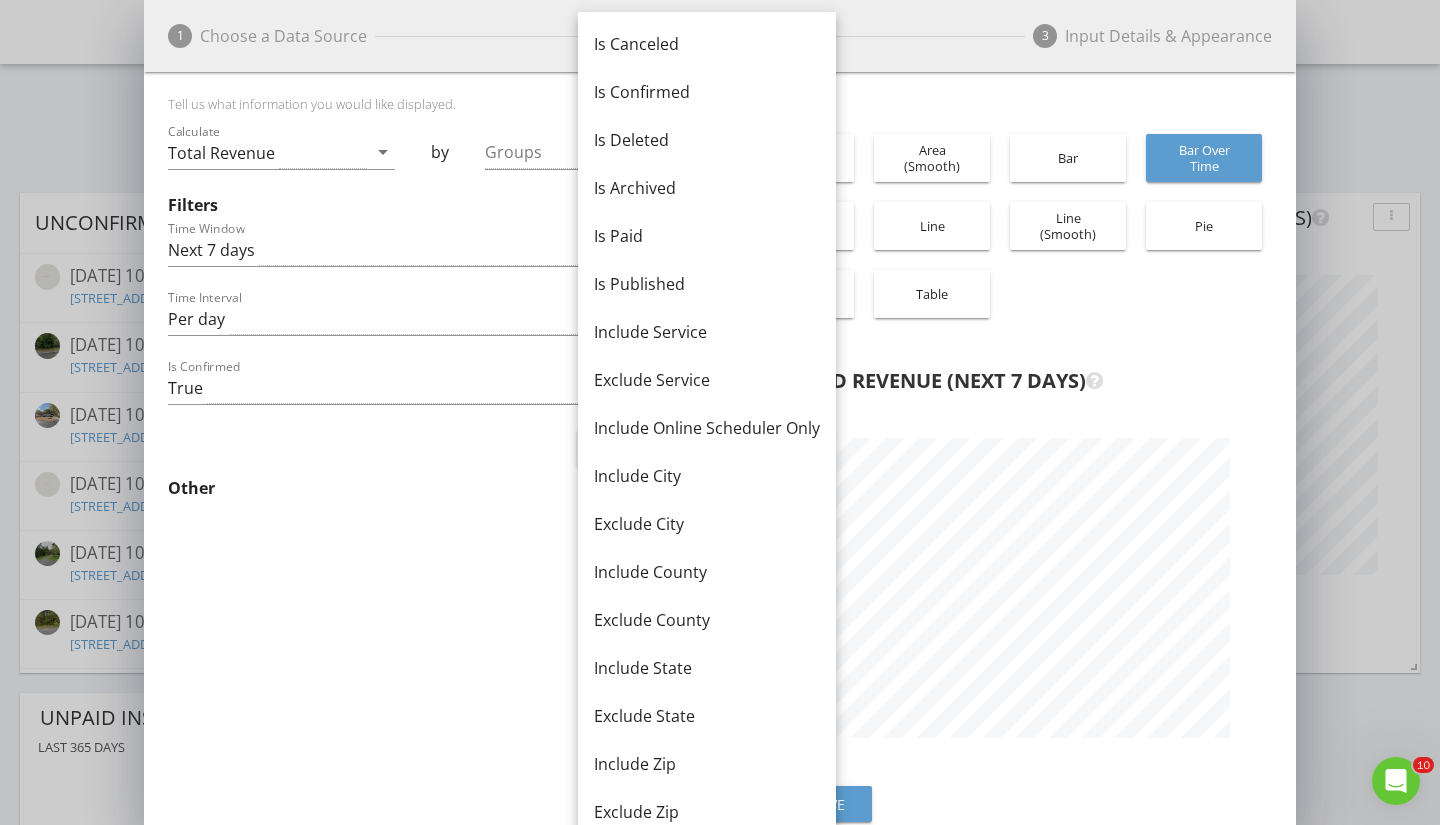 click on "Tell us what information you would like displayed.
Calculate Total Revenue arrow_drop_down
by
Groups arrow_drop_down    Filters    Time Window Next 7 days arrow_drop_down       Time Interval Per day arrow_drop_down   Is Confirmed True
Add Filter
Other" at bounding box center (444, 430) 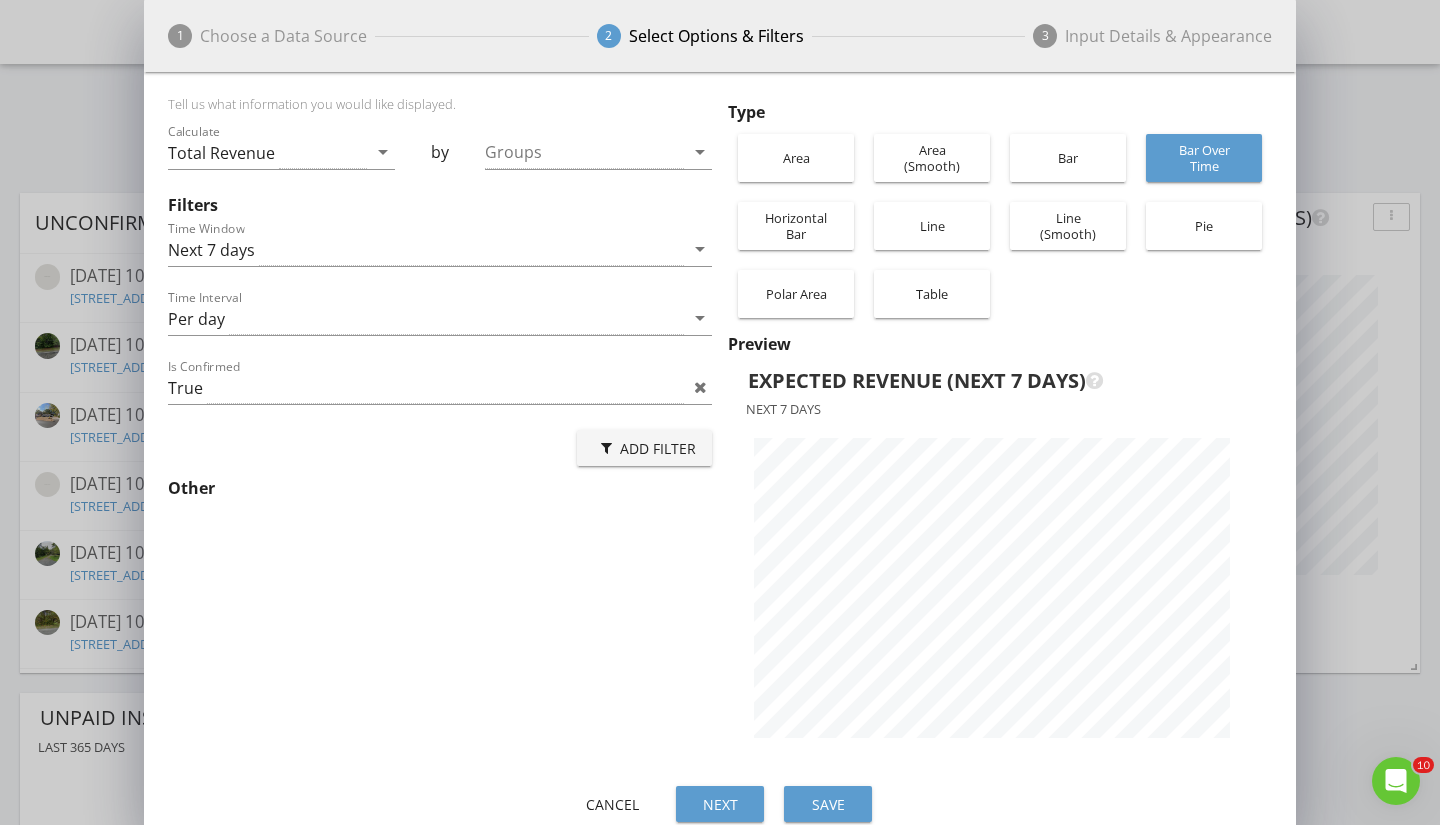 click on "Per day" at bounding box center [426, 318] 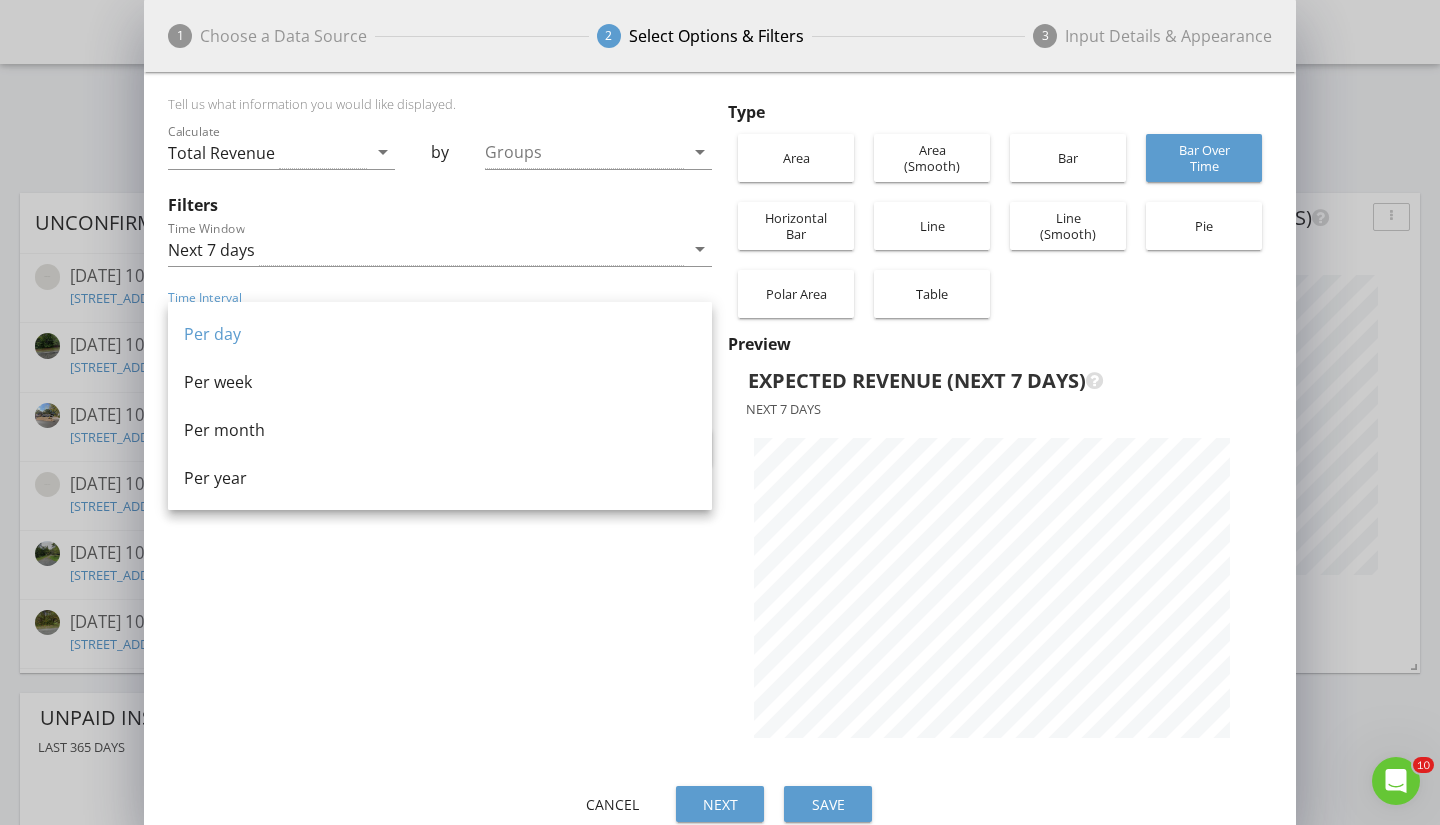 click on "Next 7 days" at bounding box center (426, 249) 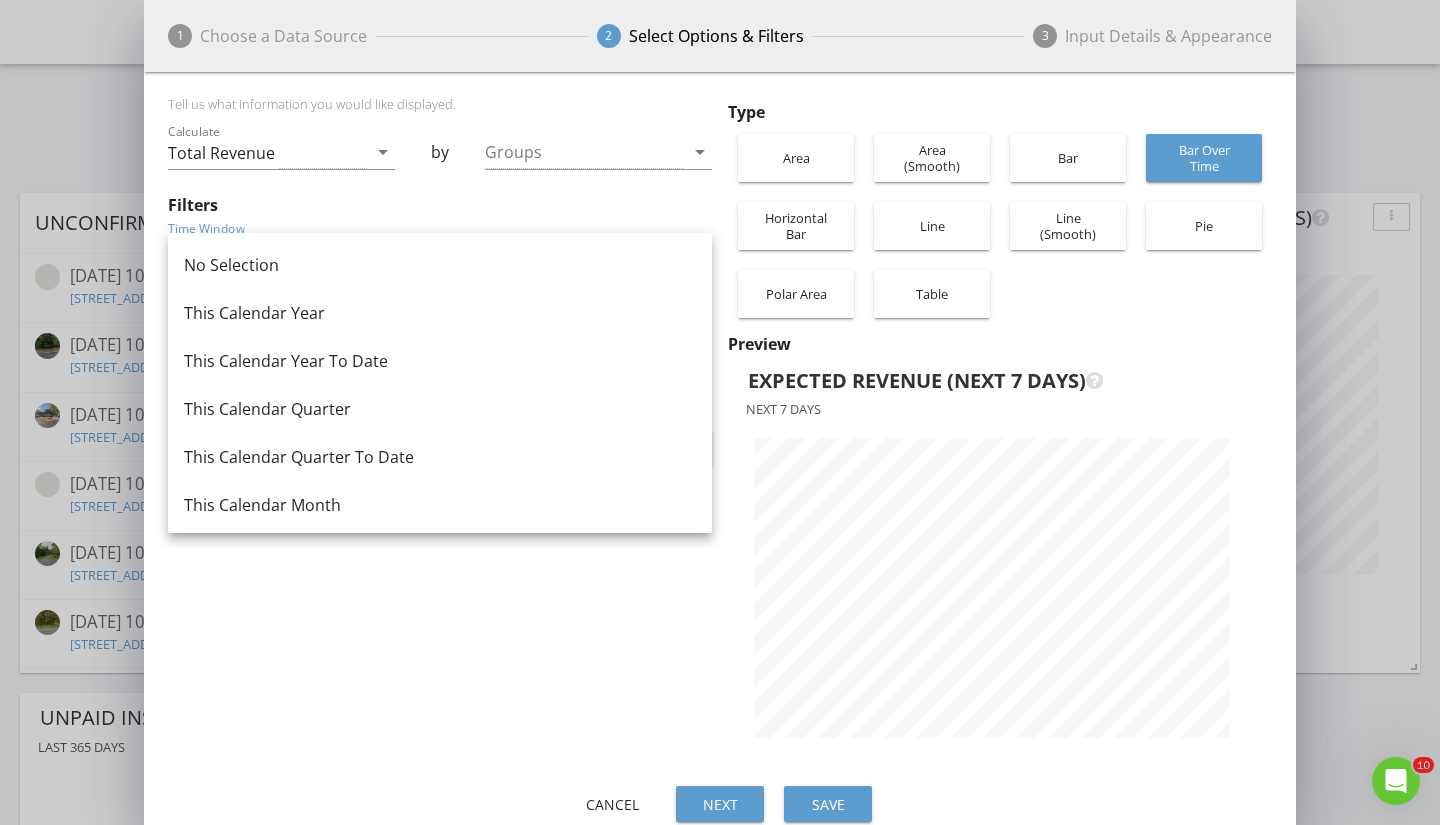 click on "Tell us what information you would like displayed.
Calculate Total Revenue arrow_drop_down
by
Groups arrow_drop_down    Filters    Time Window Next 7 days arrow_drop_down       Time Interval Per day arrow_drop_down   Is Confirmed True
Add Filter
Other" at bounding box center (444, 430) 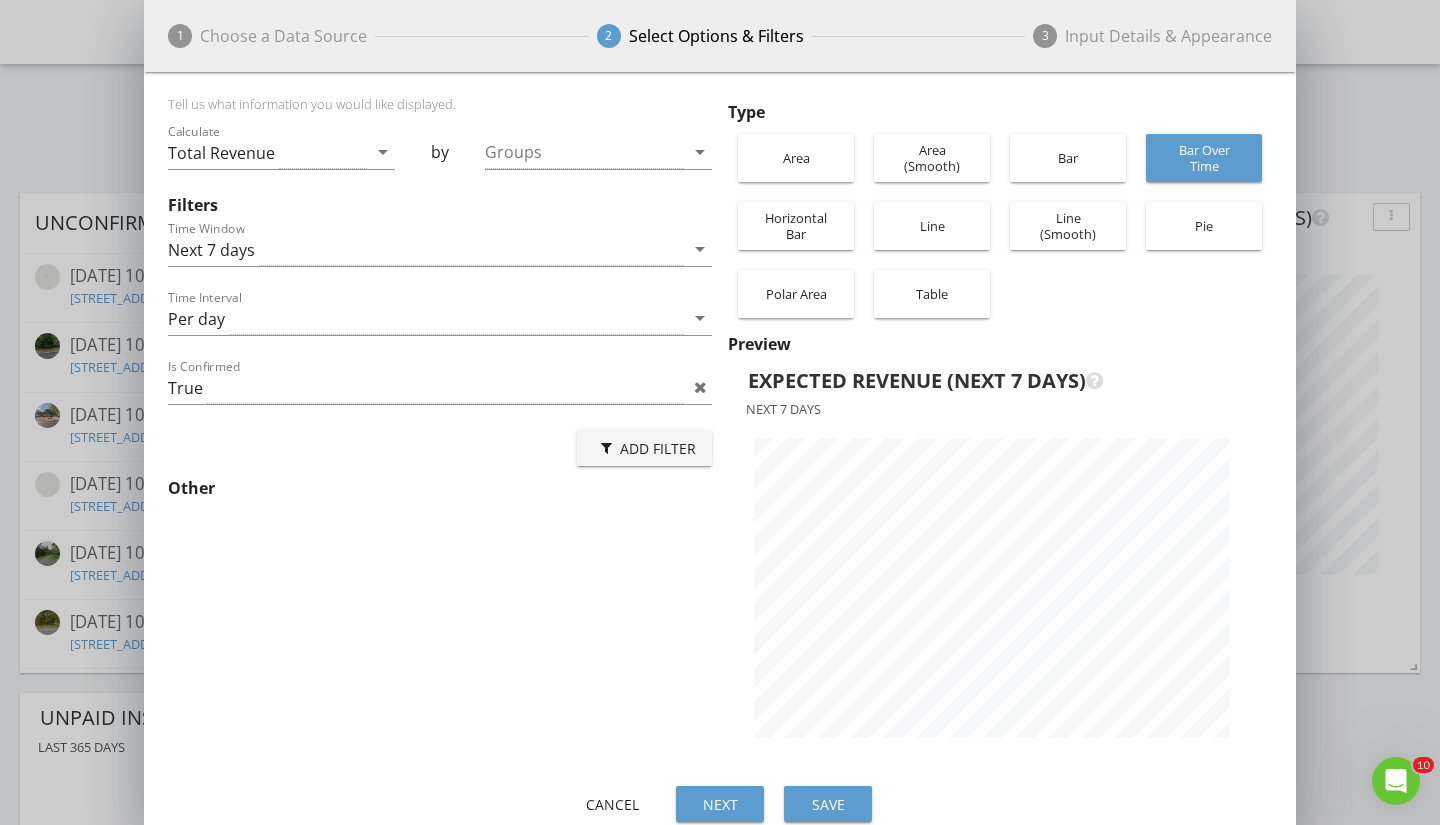 click at bounding box center [700, 387] 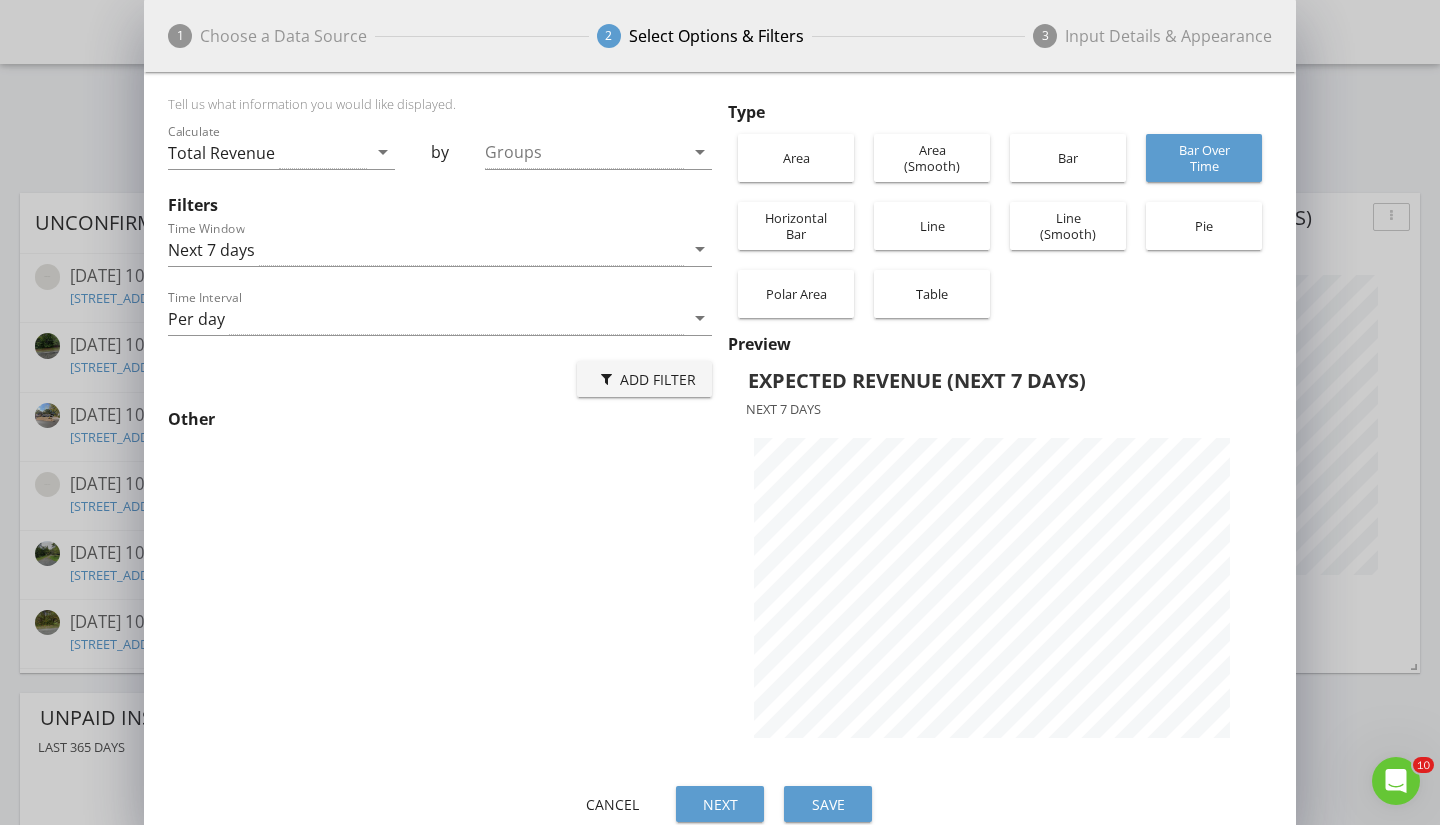 scroll, scrollTop: 999292, scrollLeft: 998848, axis: both 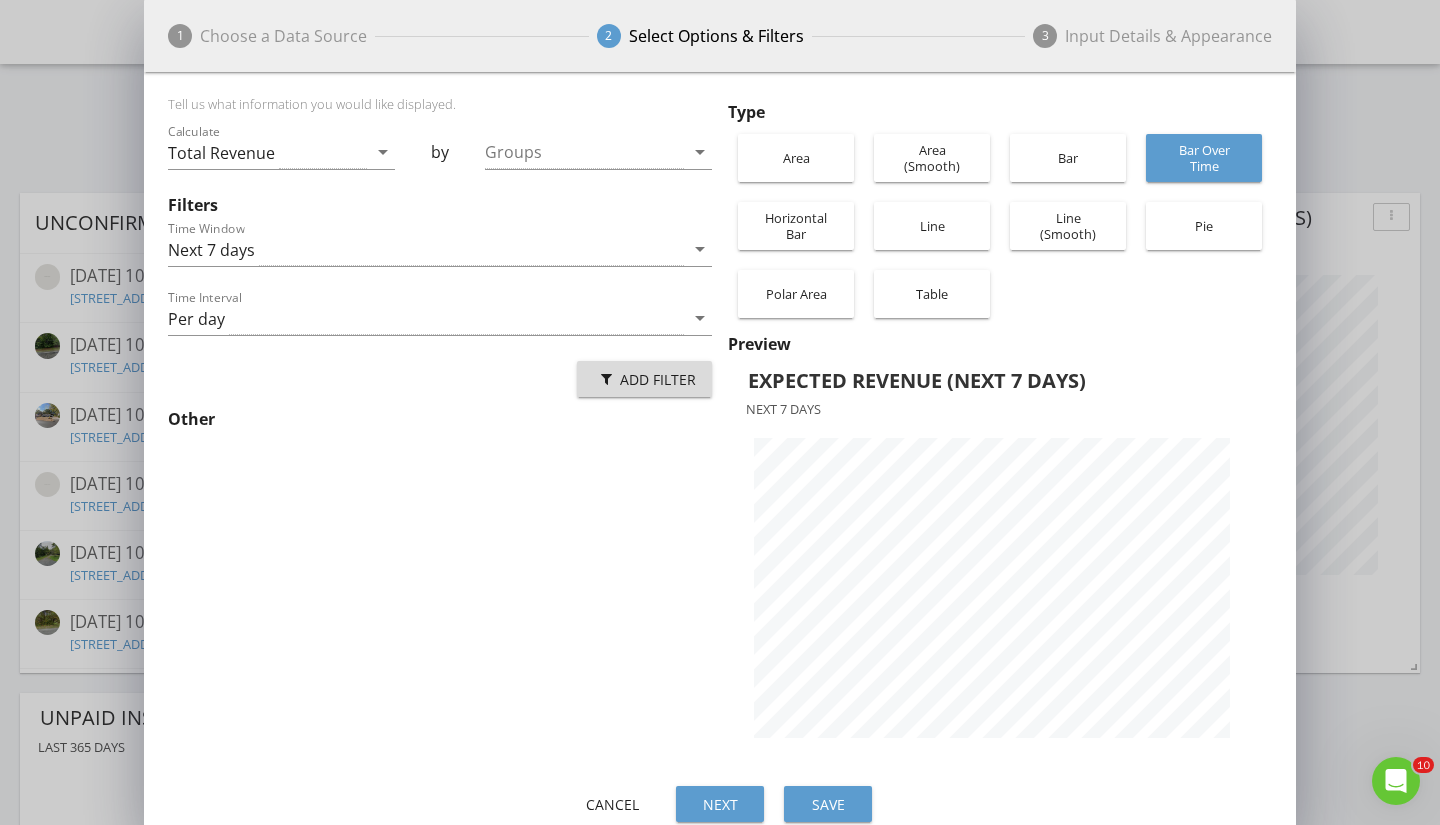 click on "Add Filter" at bounding box center (644, 379) 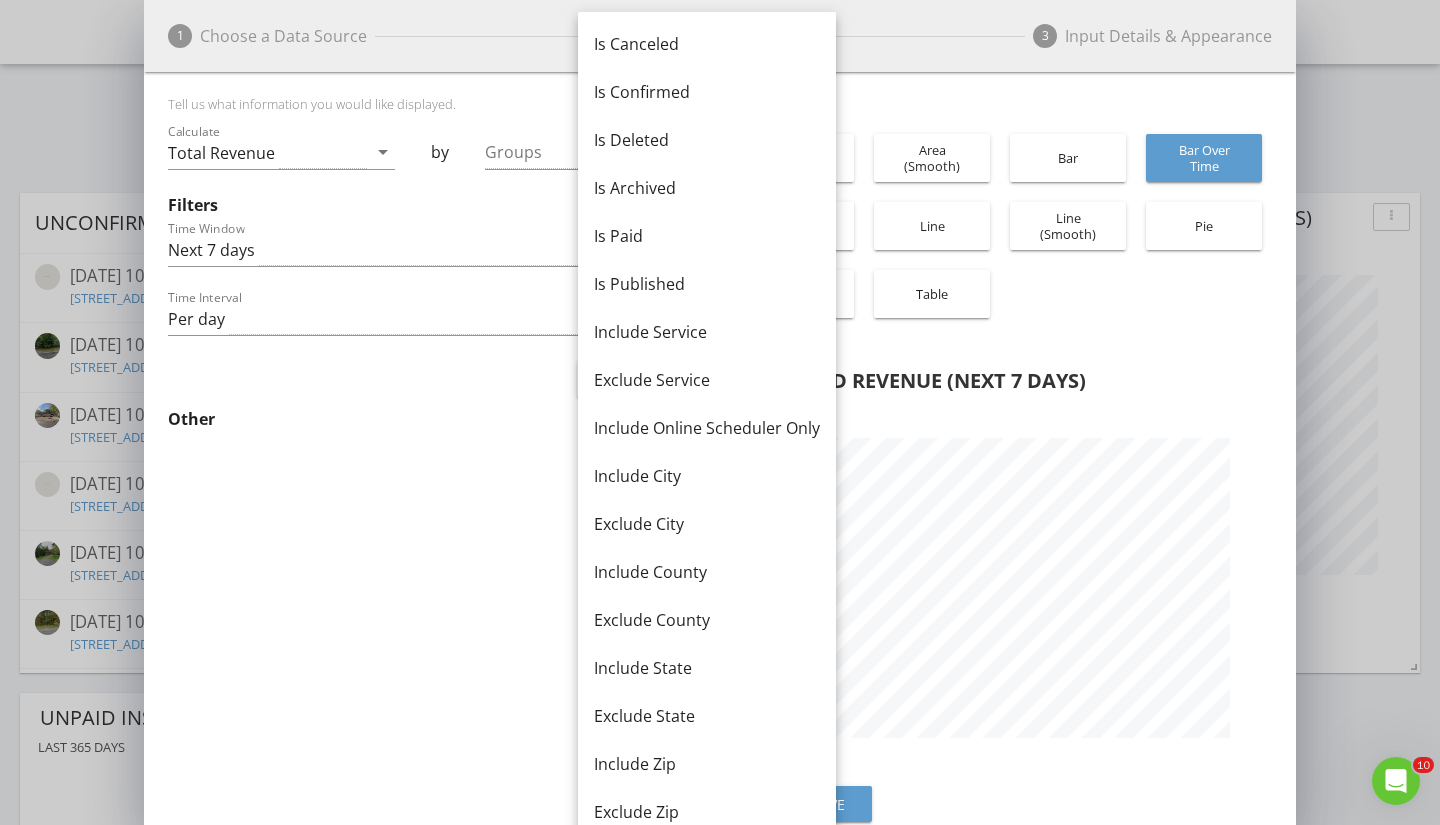 click on "Is Confirmed" at bounding box center (707, 92) 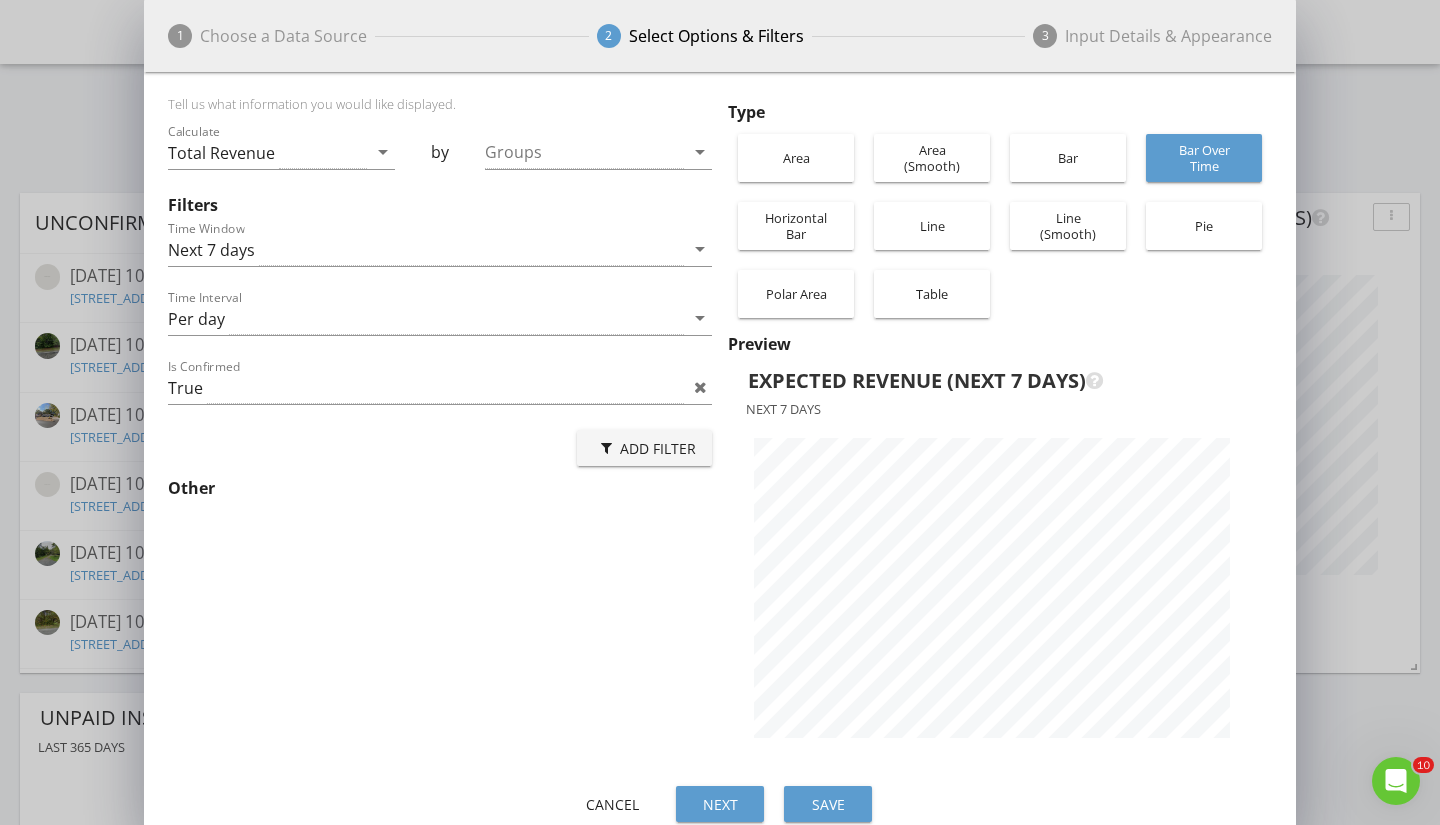 scroll, scrollTop: 999292, scrollLeft: 998848, axis: both 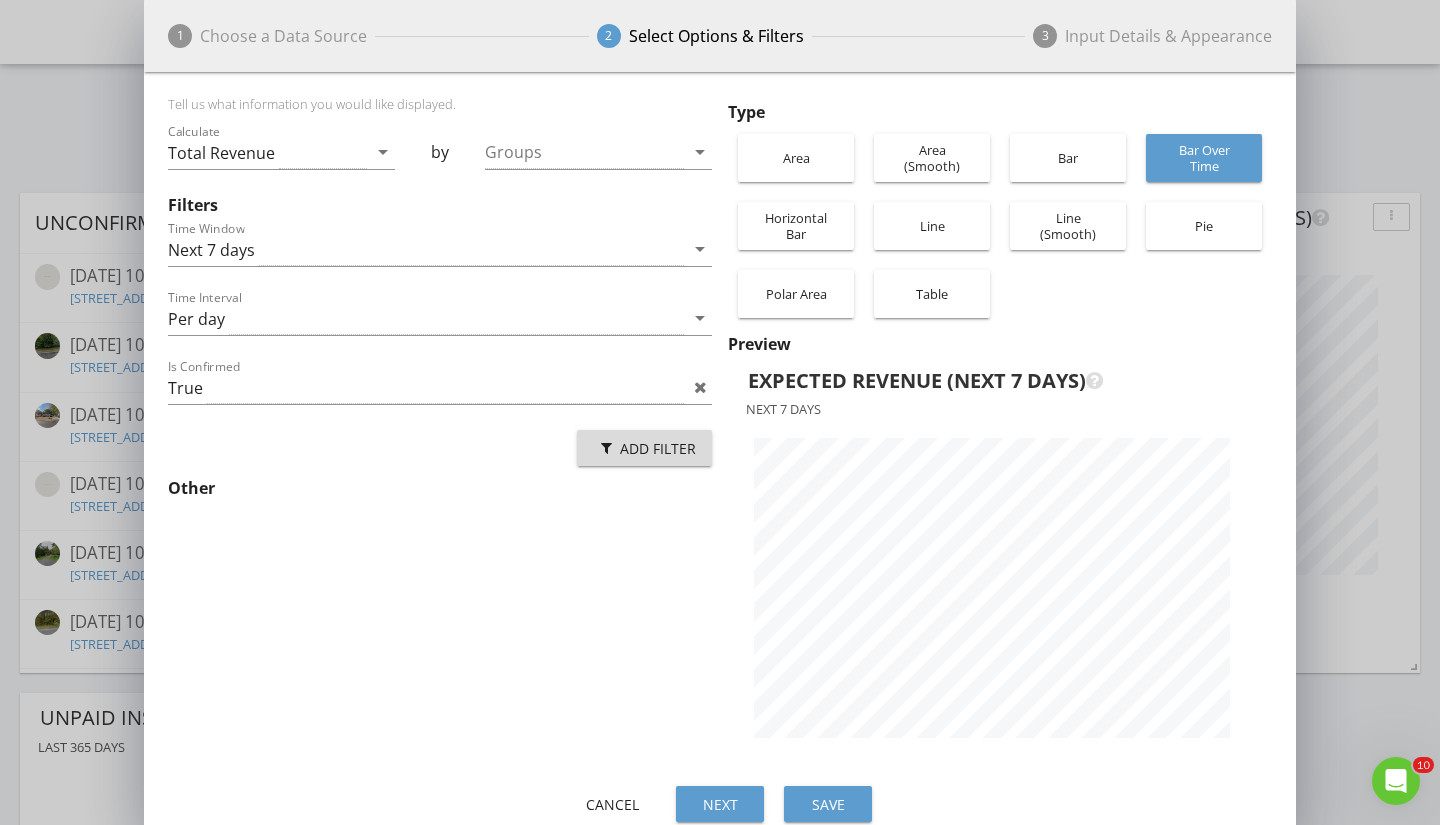 click on "Add Filter" at bounding box center [644, 448] 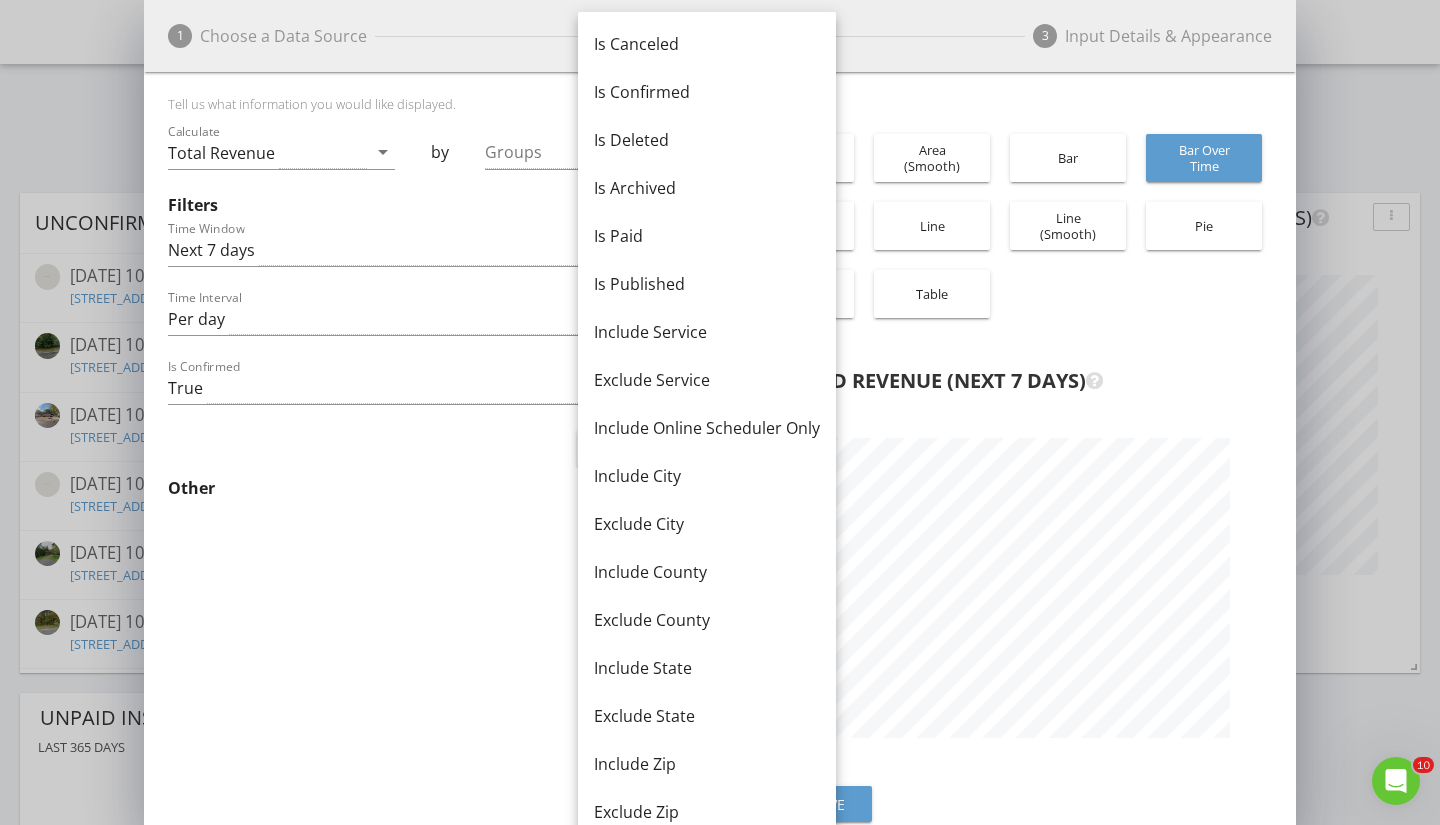 click on "Is Canceled" at bounding box center [707, 44] 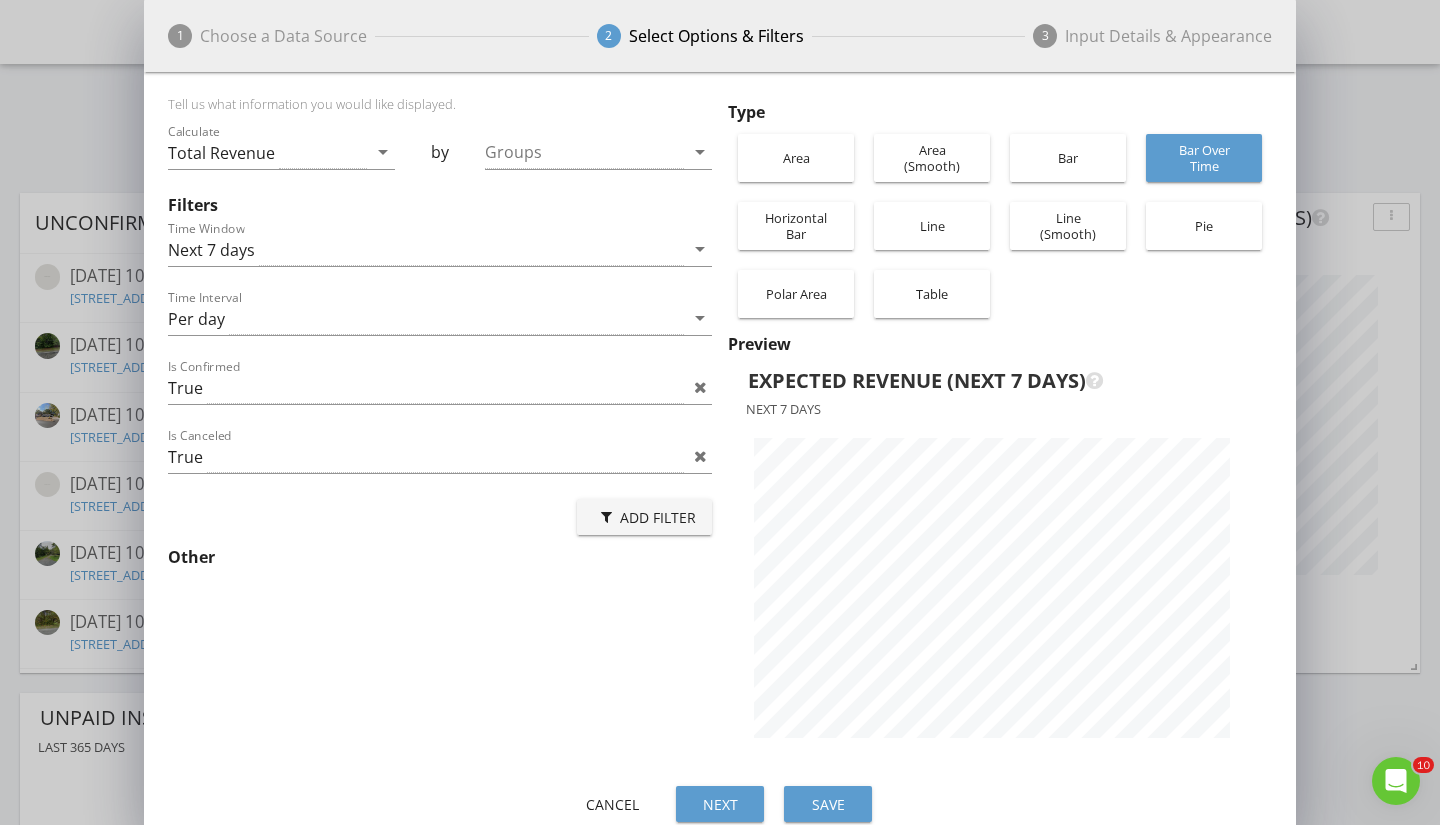 scroll, scrollTop: 999292, scrollLeft: 998848, axis: both 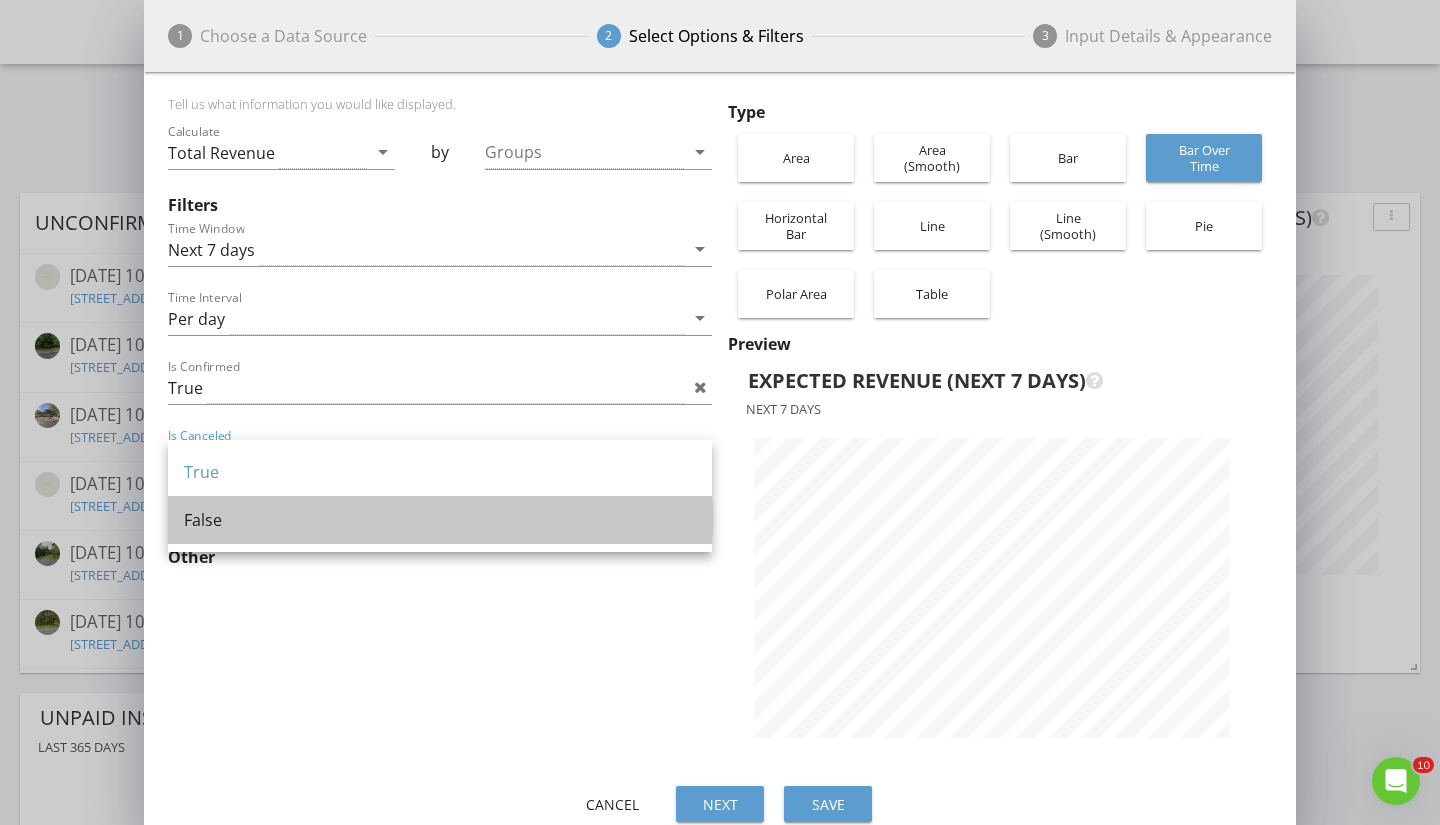 click on "False" at bounding box center [440, 520] 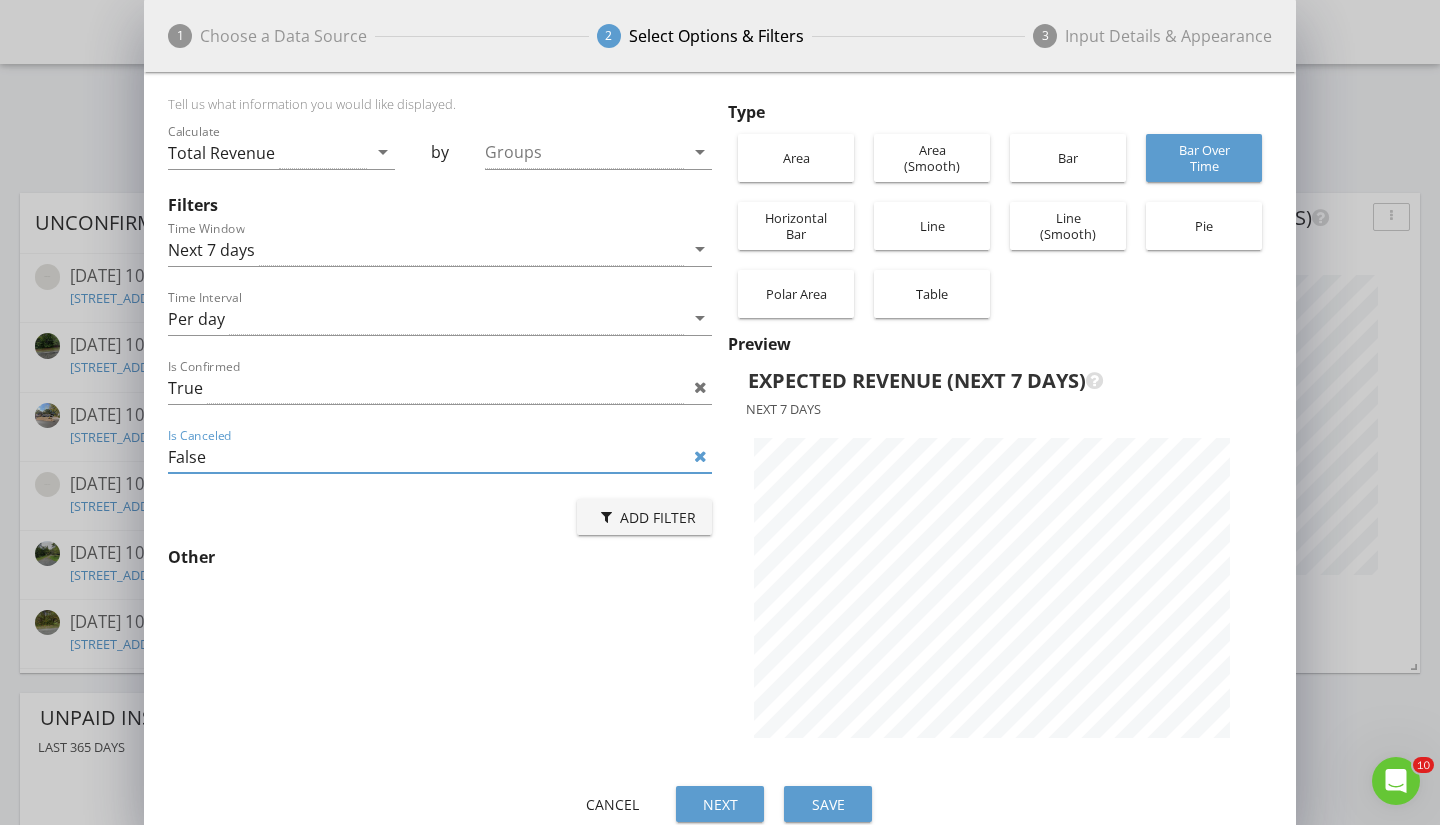 scroll, scrollTop: 999292, scrollLeft: 998848, axis: both 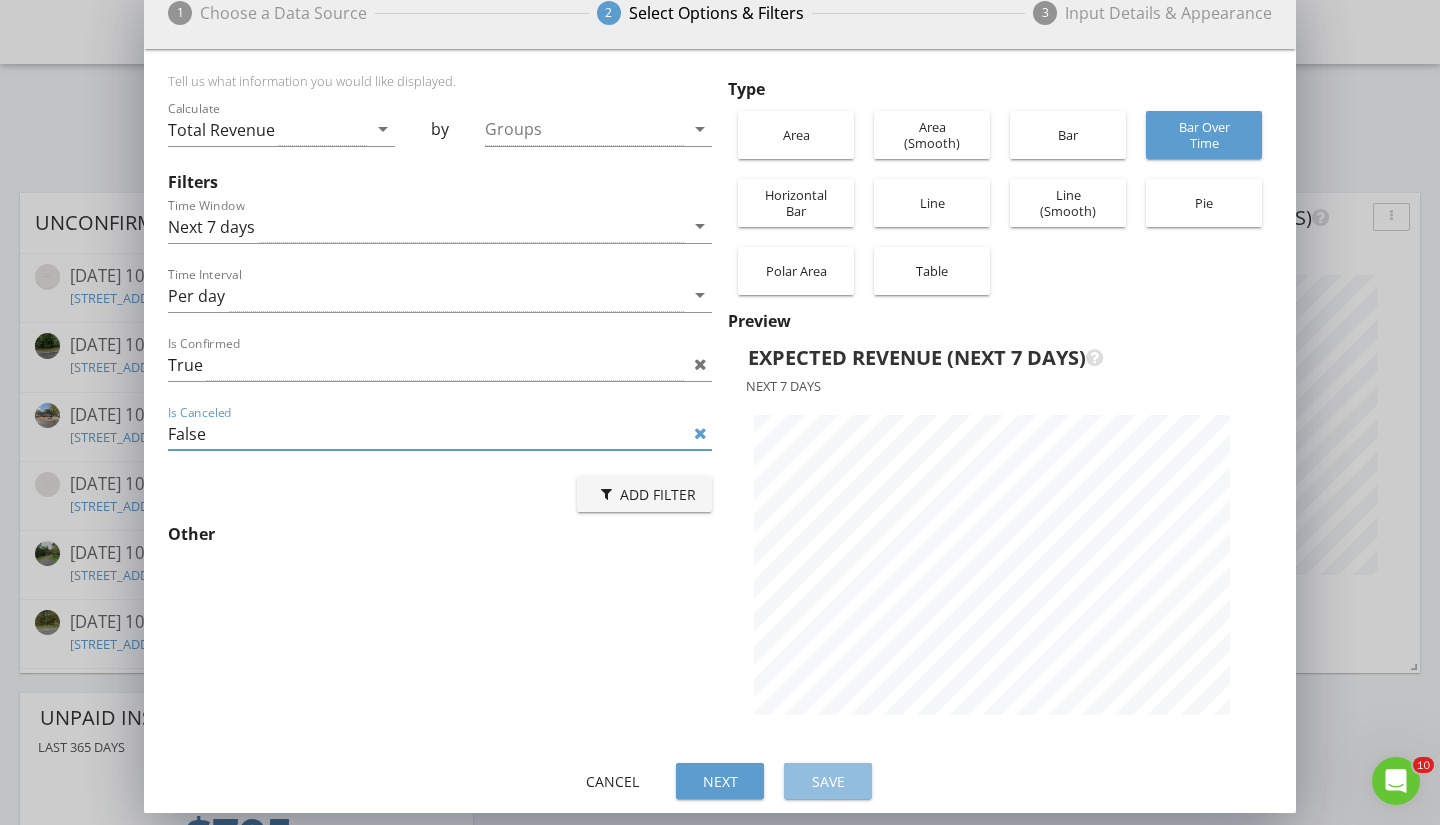 click on "Save" at bounding box center [828, 781] 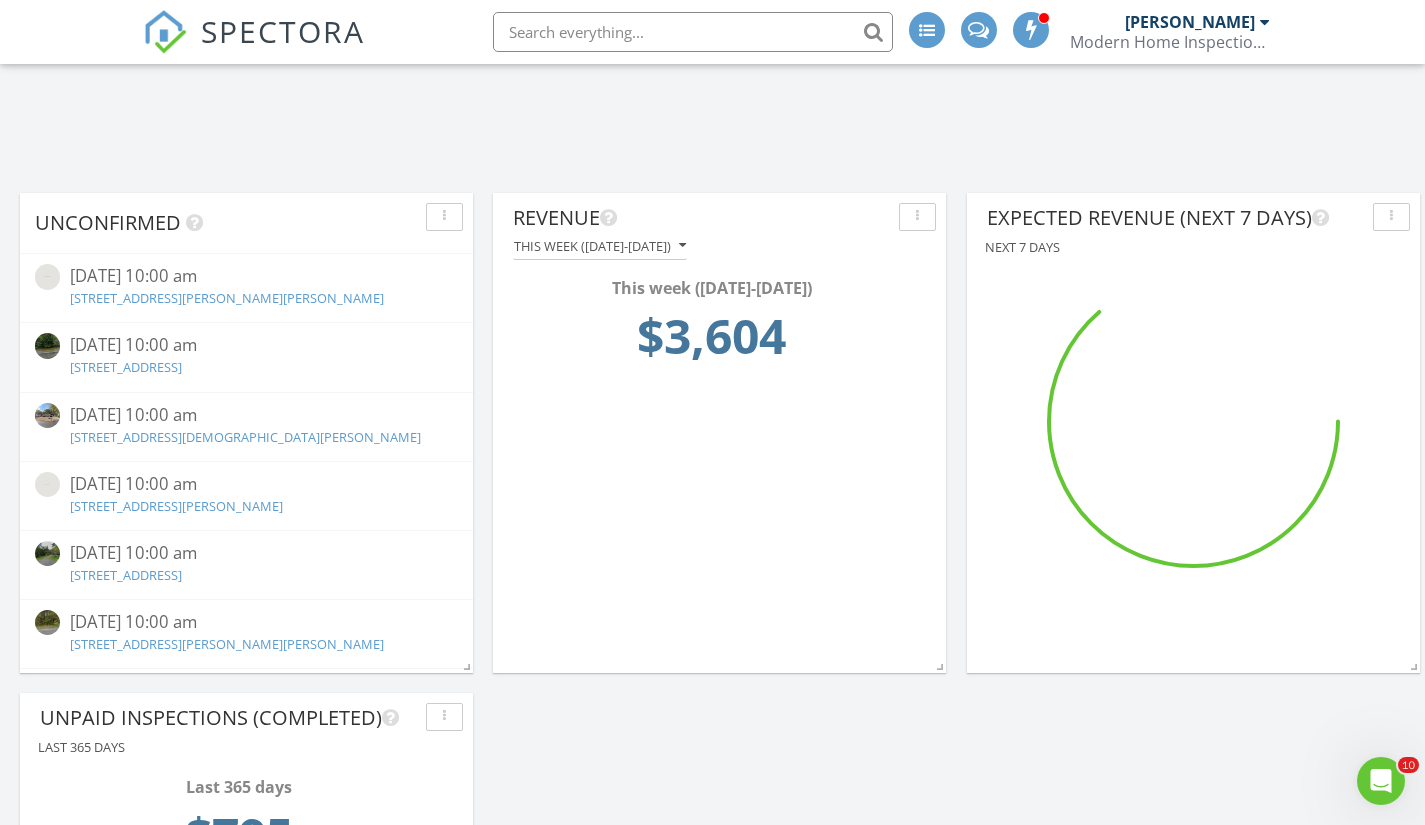 scroll, scrollTop: 3901, scrollLeft: 1456, axis: both 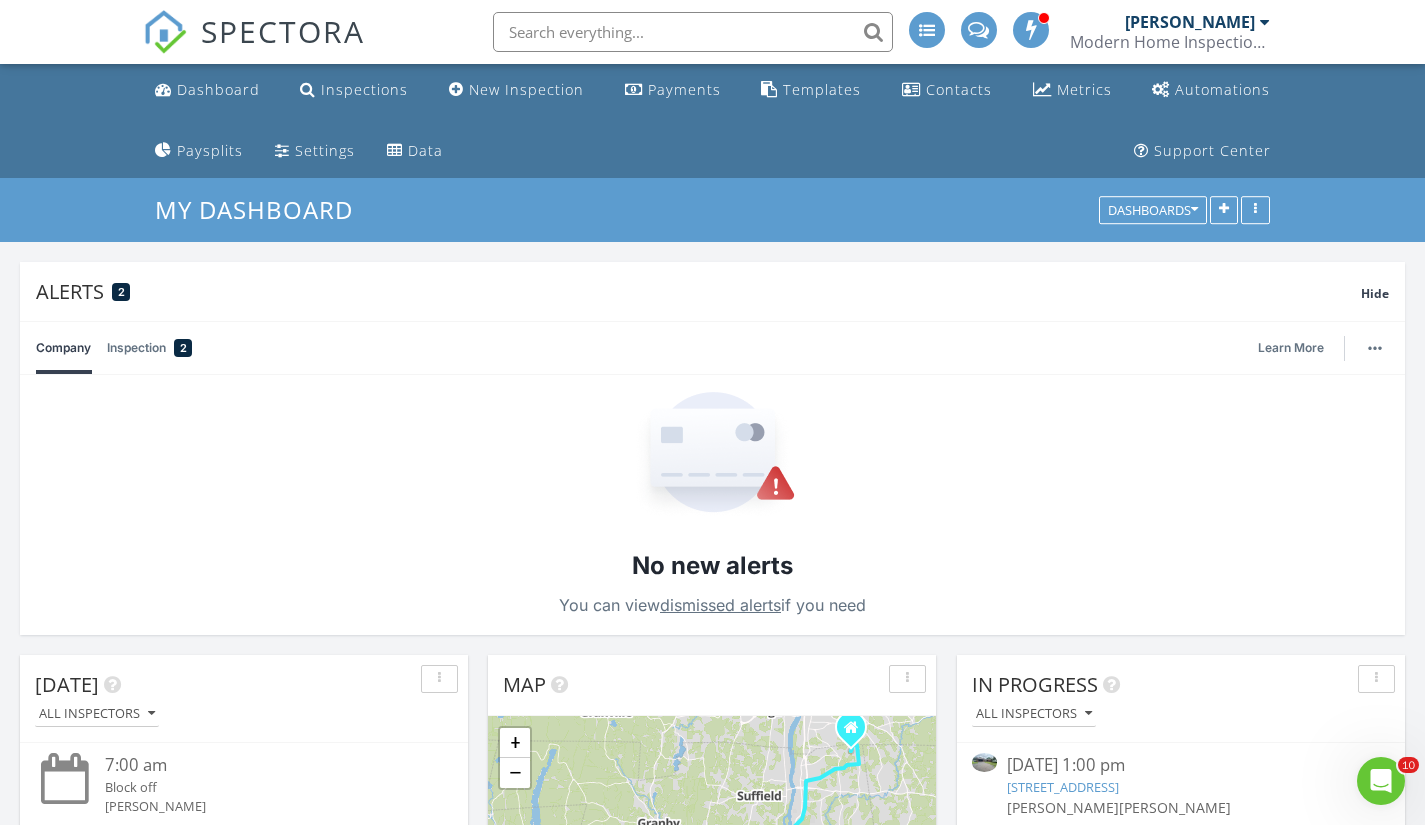 click on "Metrics" at bounding box center (1072, 90) 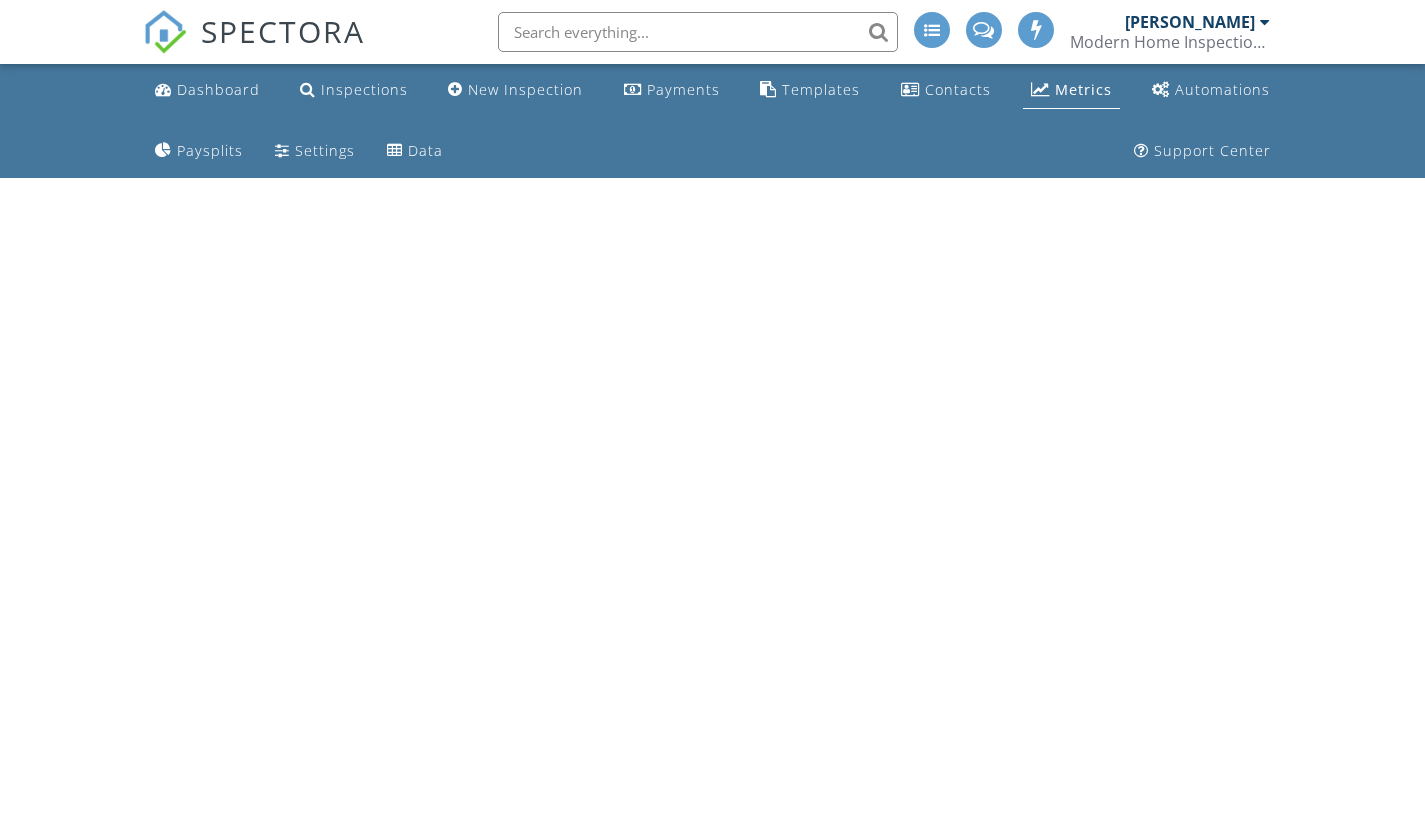 scroll, scrollTop: 0, scrollLeft: 0, axis: both 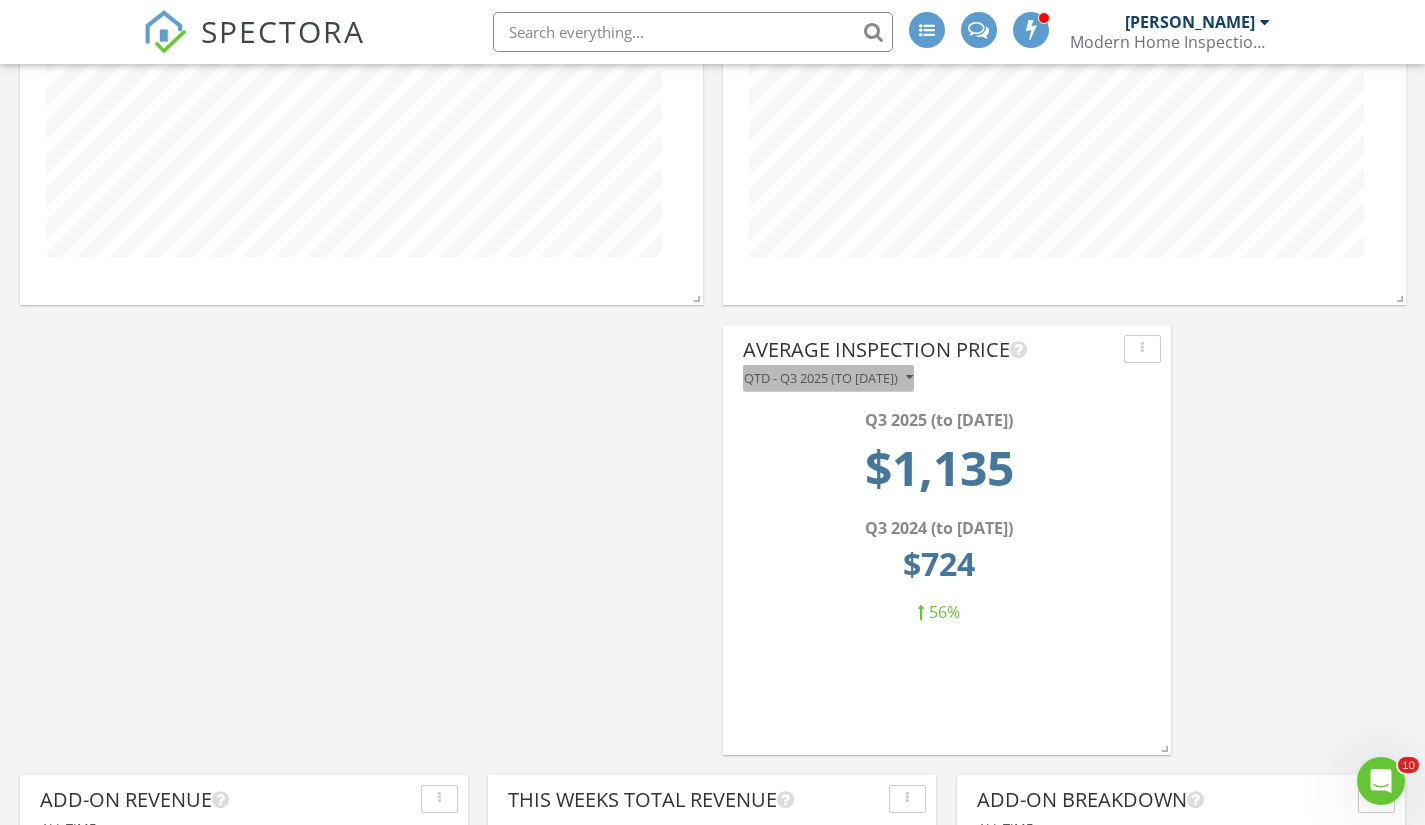 click on "QTD - Q3 2025 (to [DATE])" at bounding box center (828, 378) 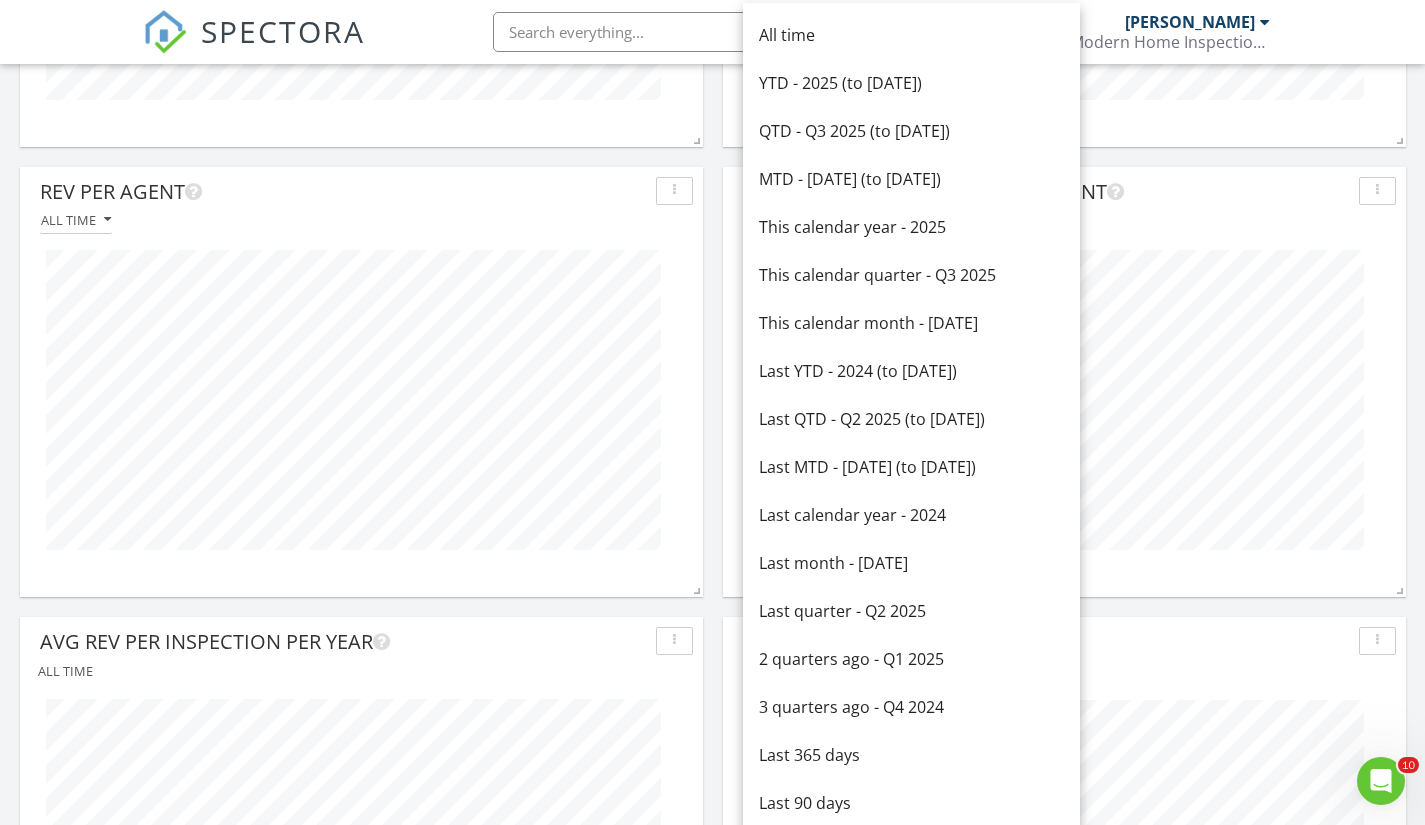 scroll, scrollTop: 1786, scrollLeft: 0, axis: vertical 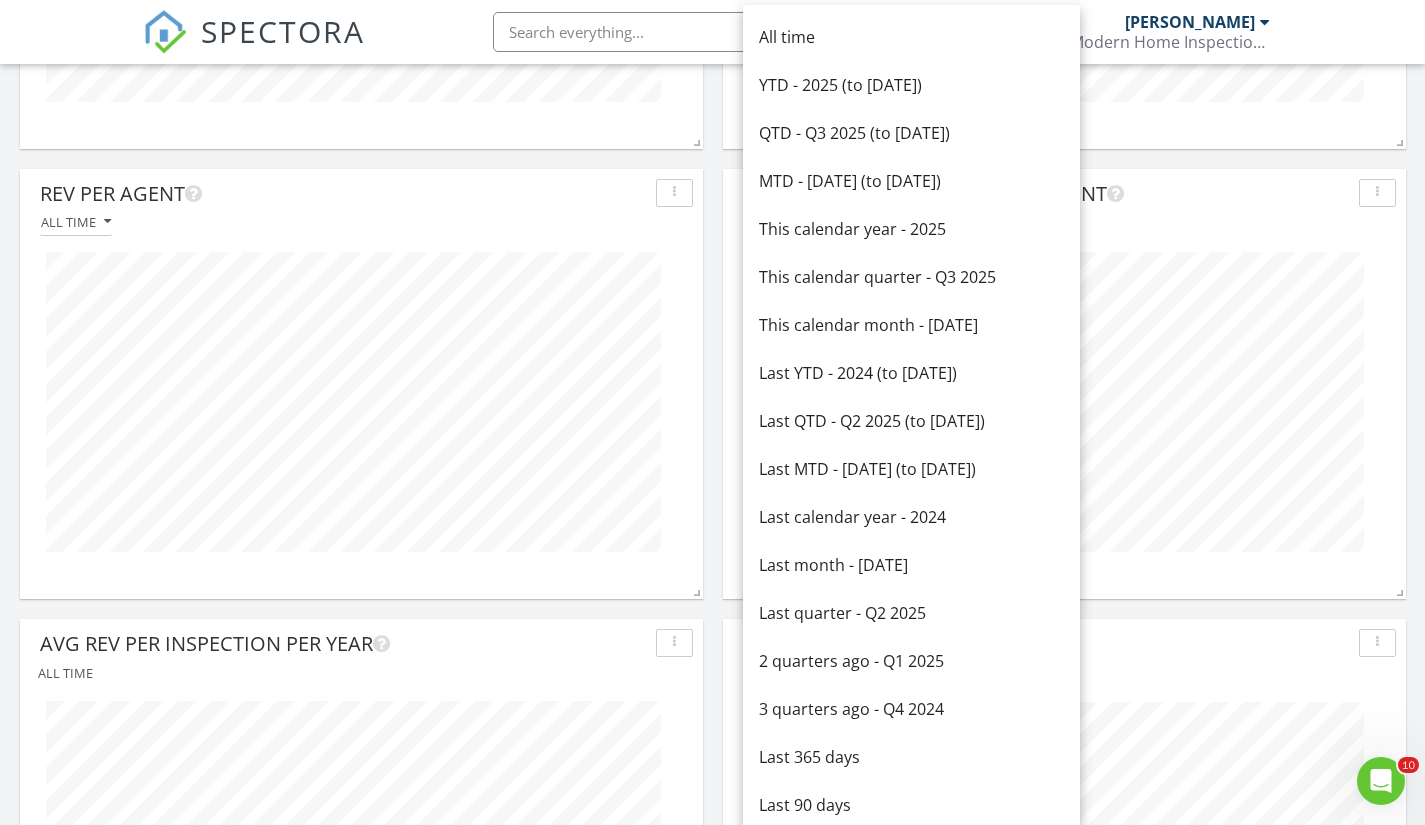 click on "YTD - 2025 (to [DATE])" at bounding box center (911, 85) 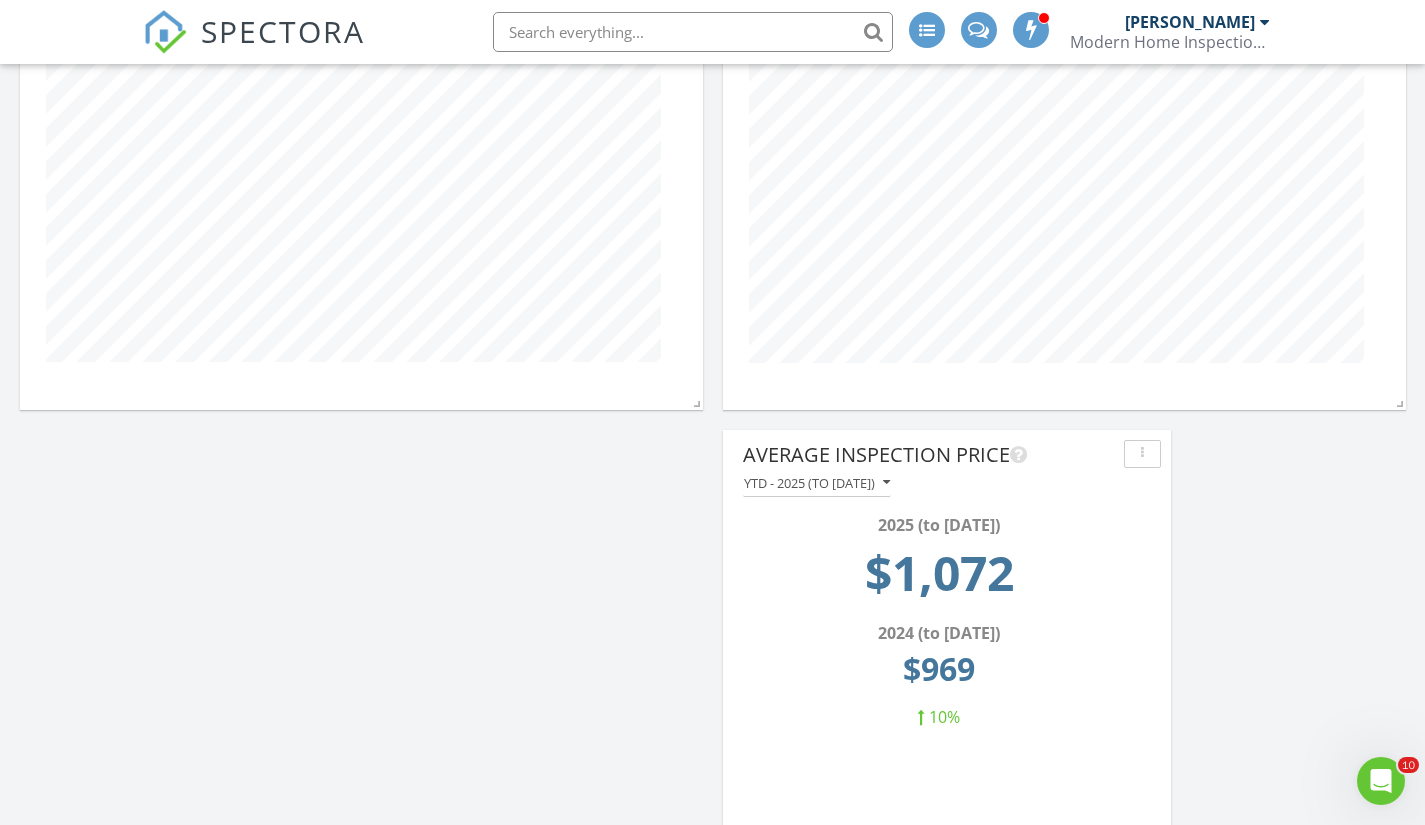 scroll, scrollTop: 2426, scrollLeft: 0, axis: vertical 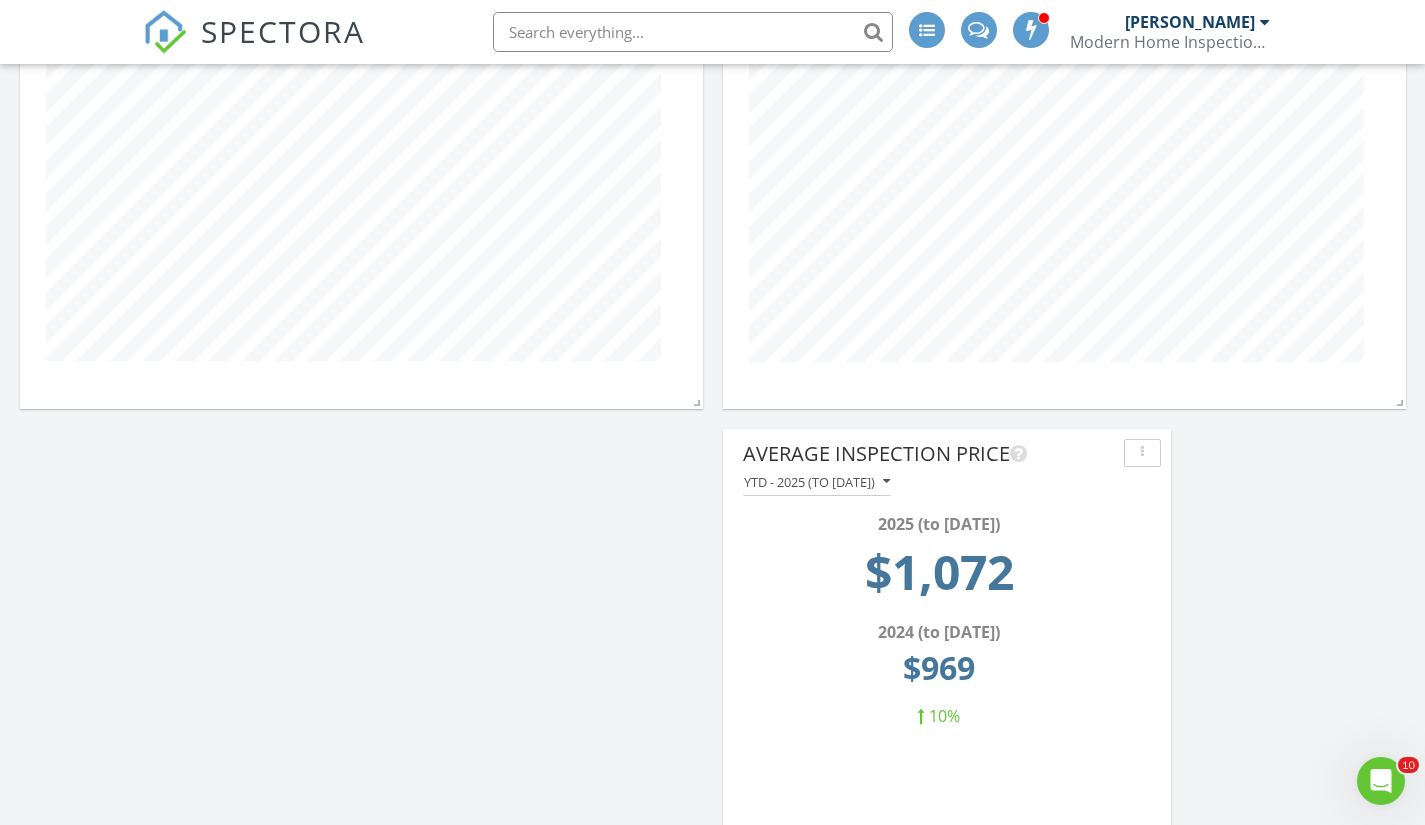 drag, startPoint x: 472, startPoint y: 508, endPoint x: 454, endPoint y: 516, distance: 19.697716 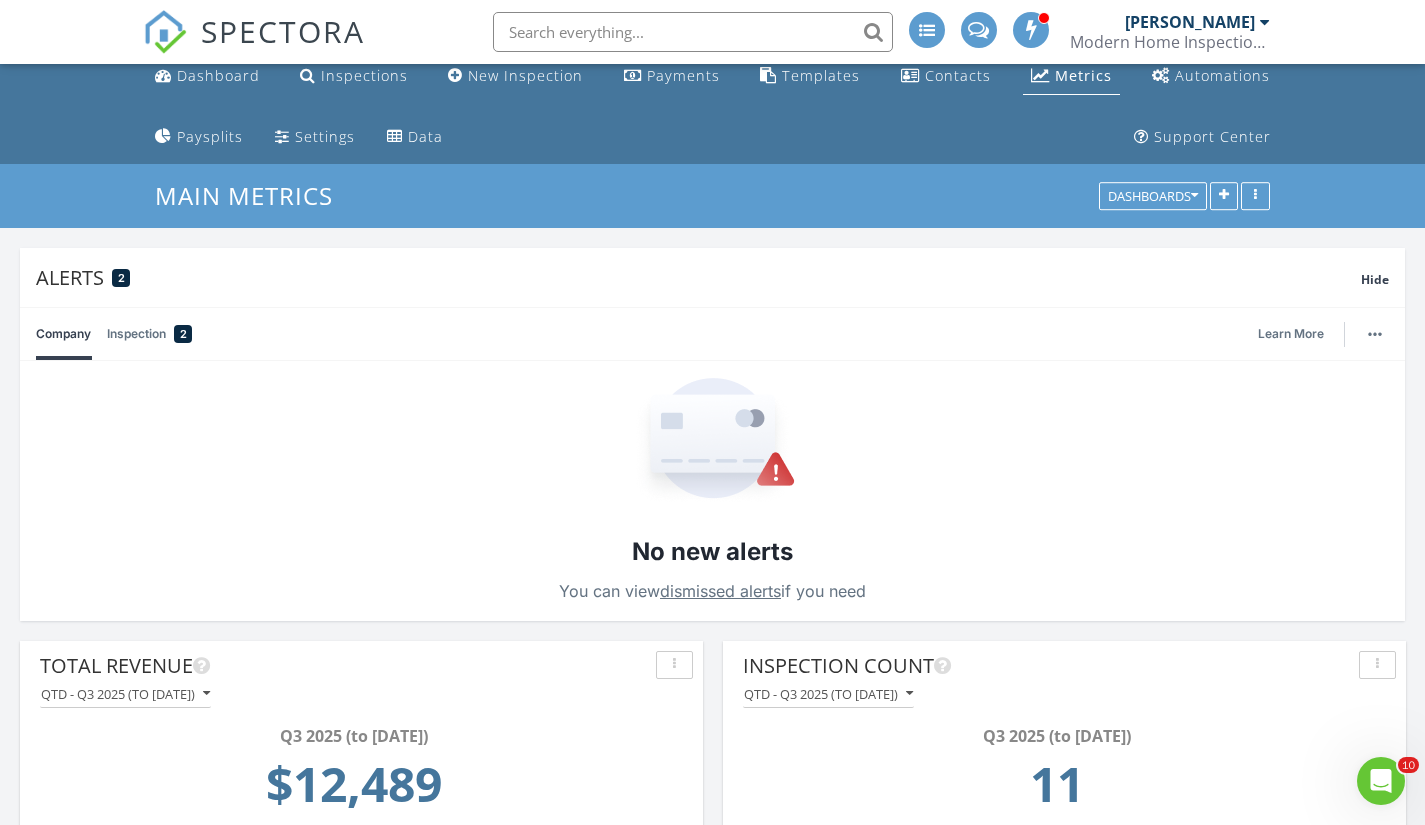 scroll, scrollTop: 10, scrollLeft: 0, axis: vertical 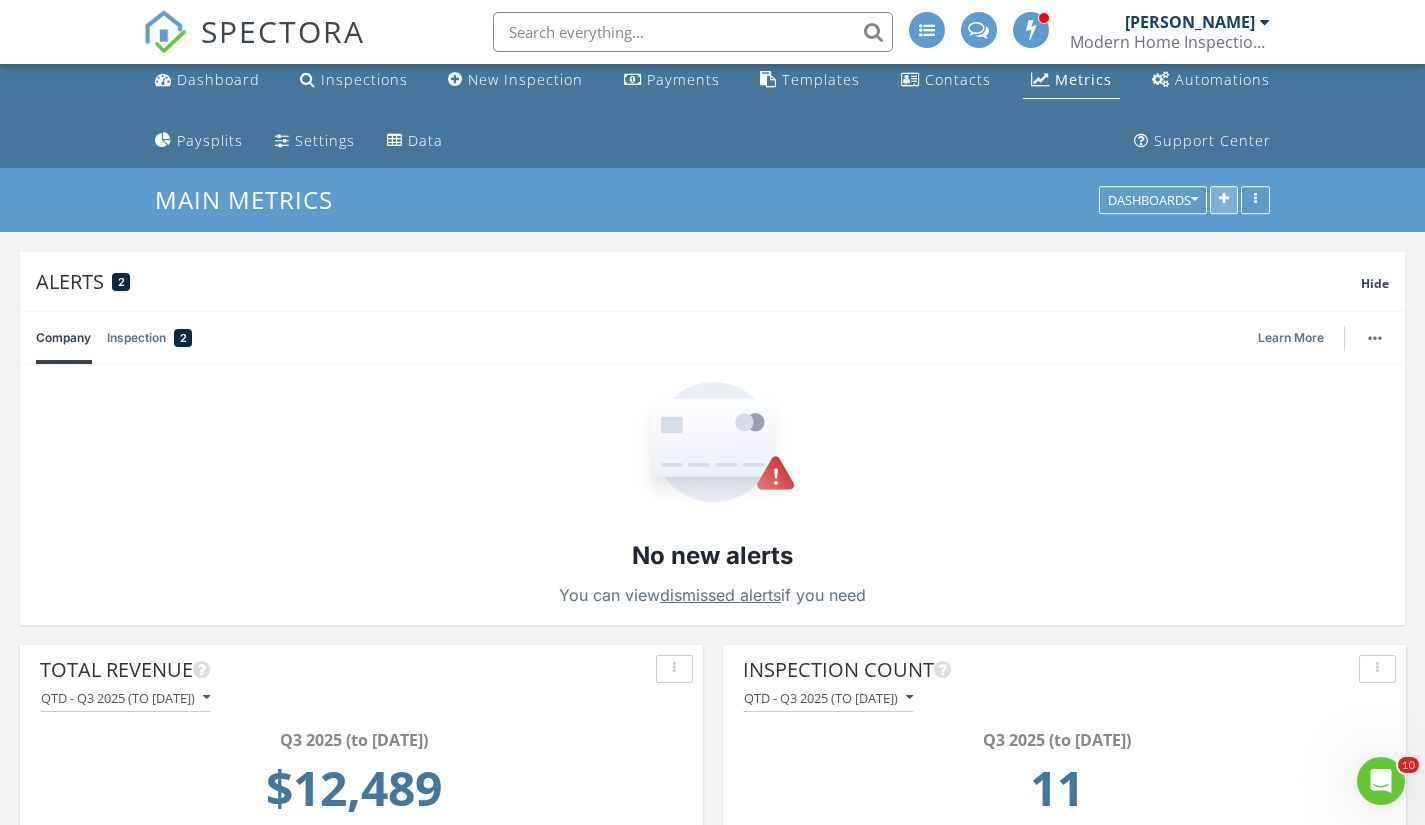 click at bounding box center (1224, 201) 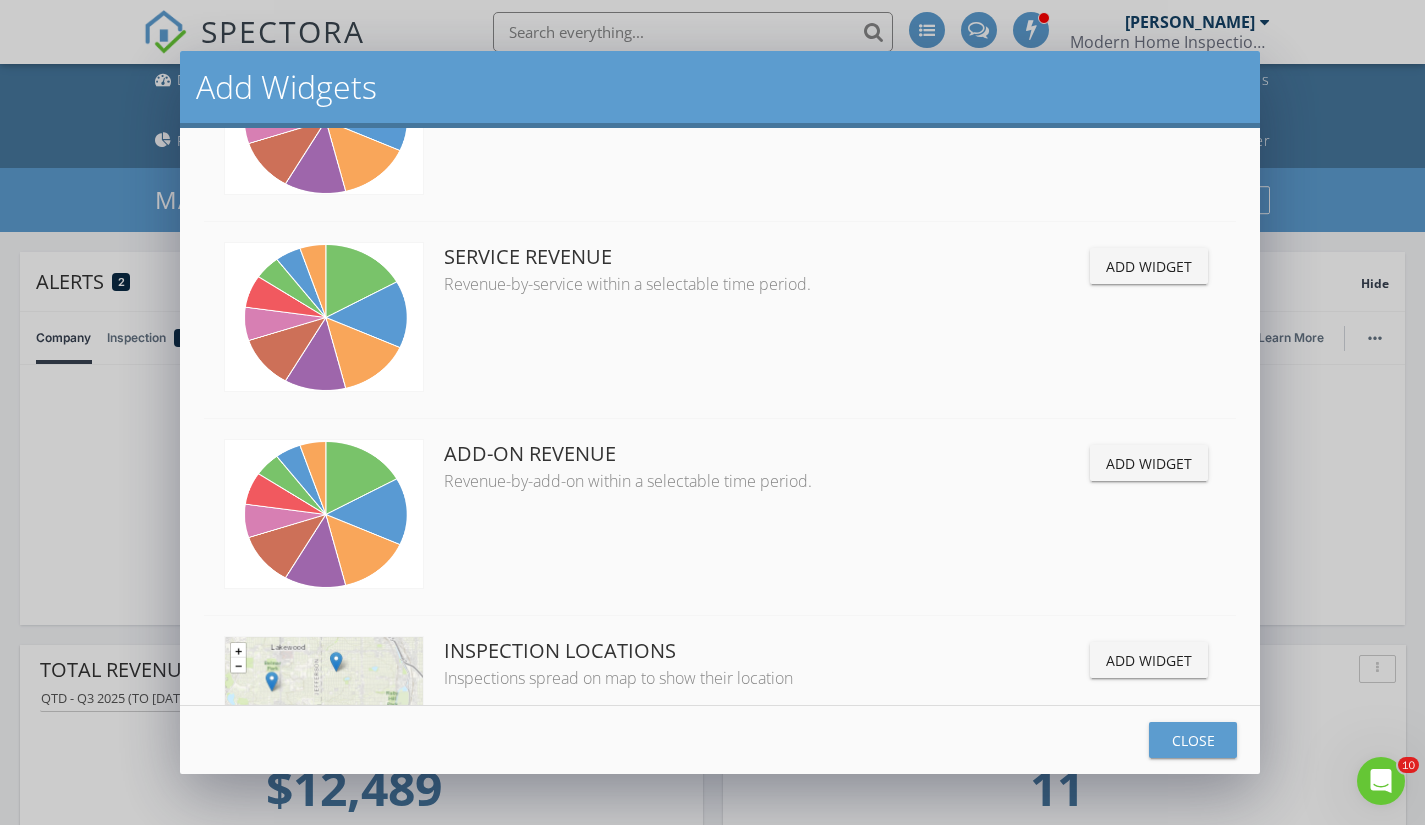 scroll, scrollTop: 3996, scrollLeft: 0, axis: vertical 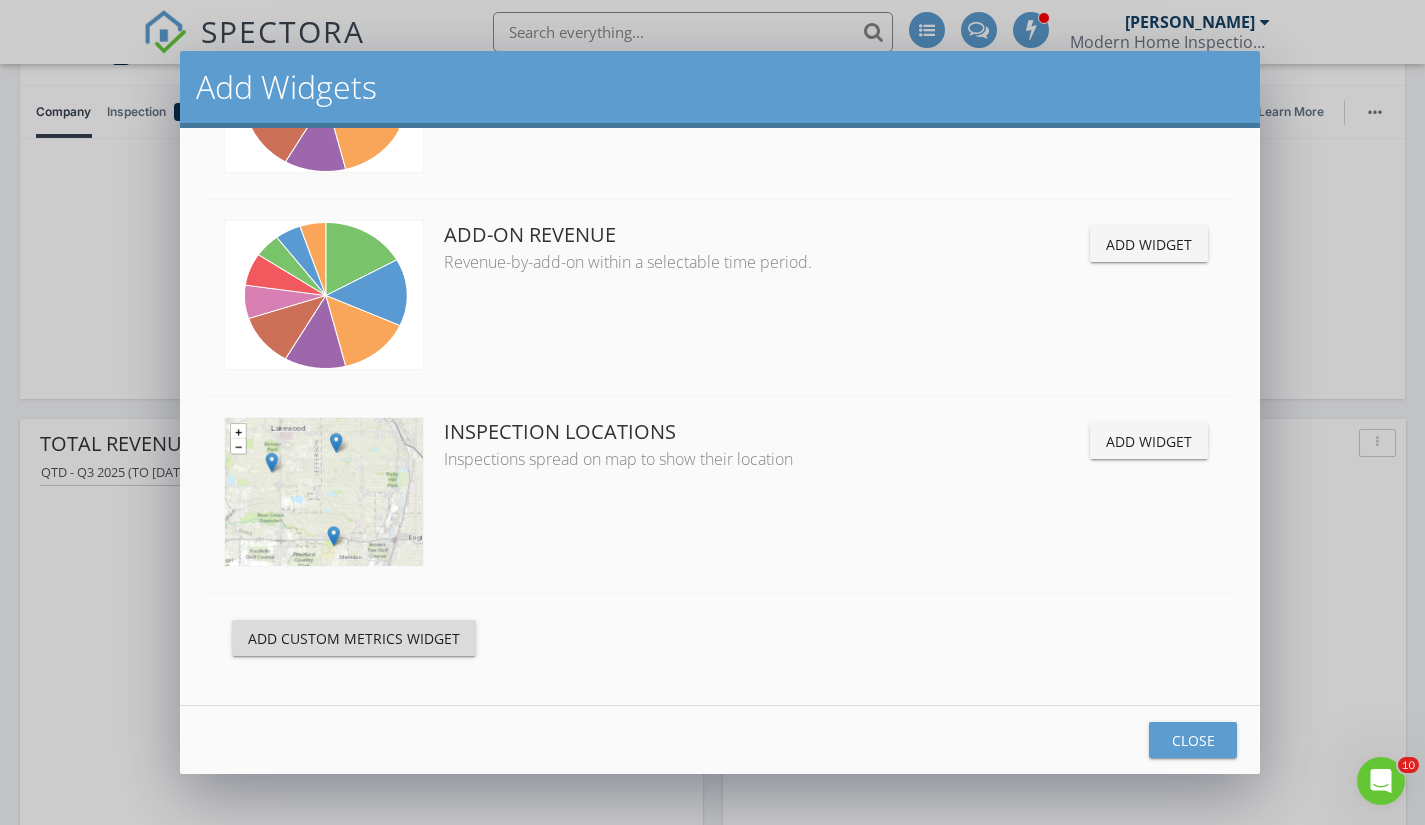 click on "Add Custom Metrics Widget" at bounding box center (354, 638) 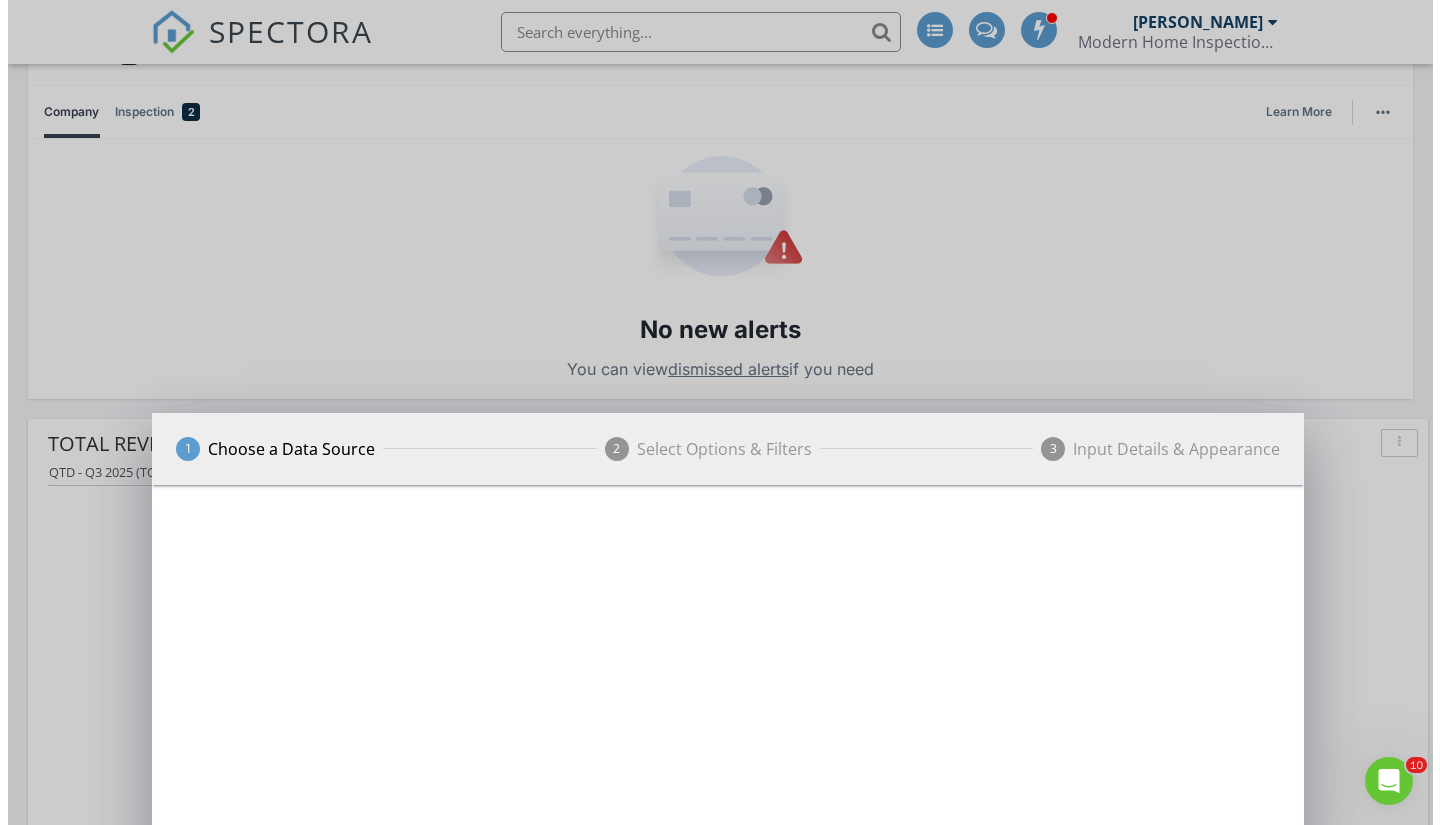 scroll, scrollTop: 10, scrollLeft: 10, axis: both 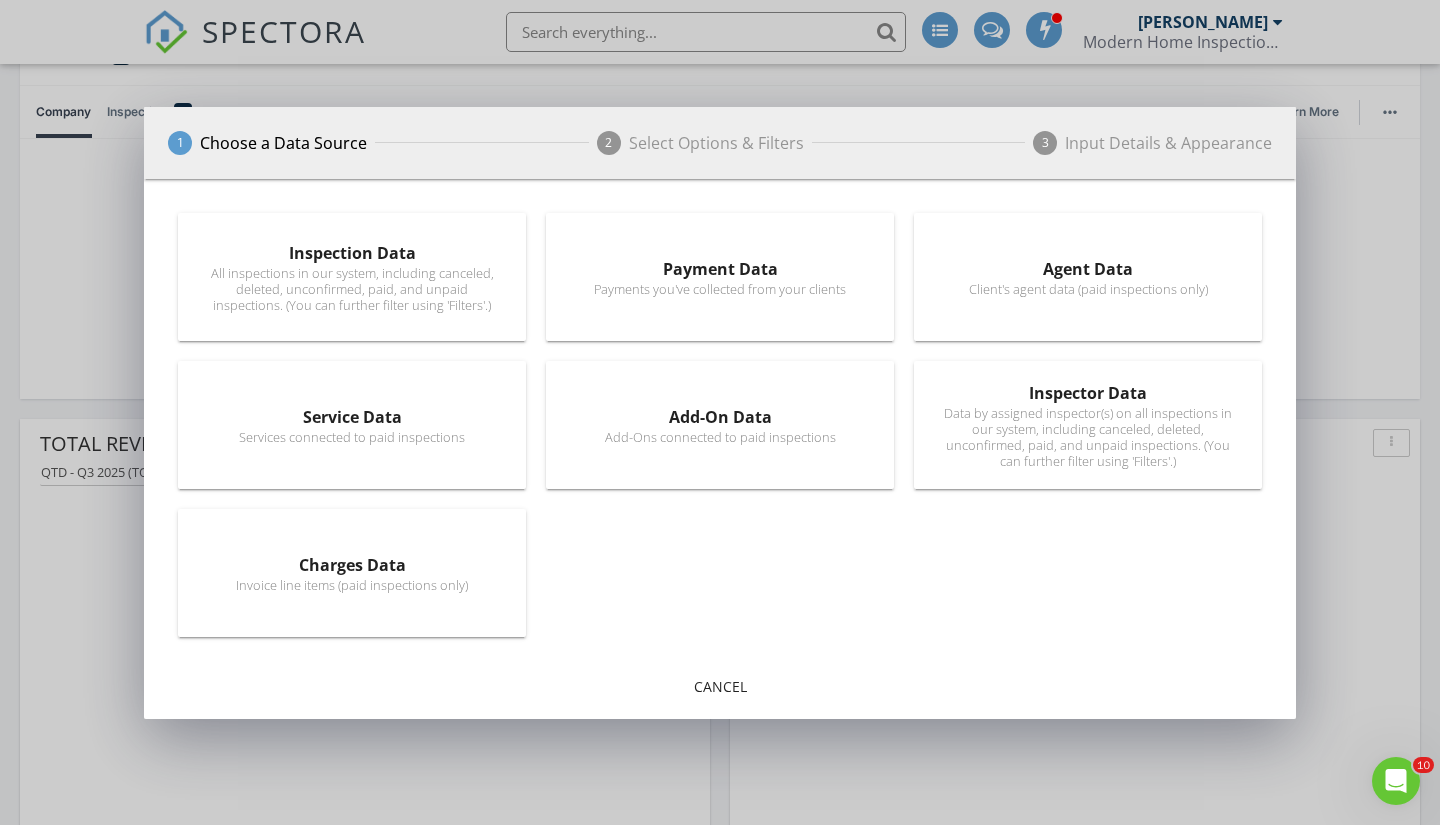 click on "All inspections in our system, including canceled, deleted, unconfirmed, paid, and unpaid inspections. (You can further filter using 'Filters'.)" at bounding box center (352, 289) 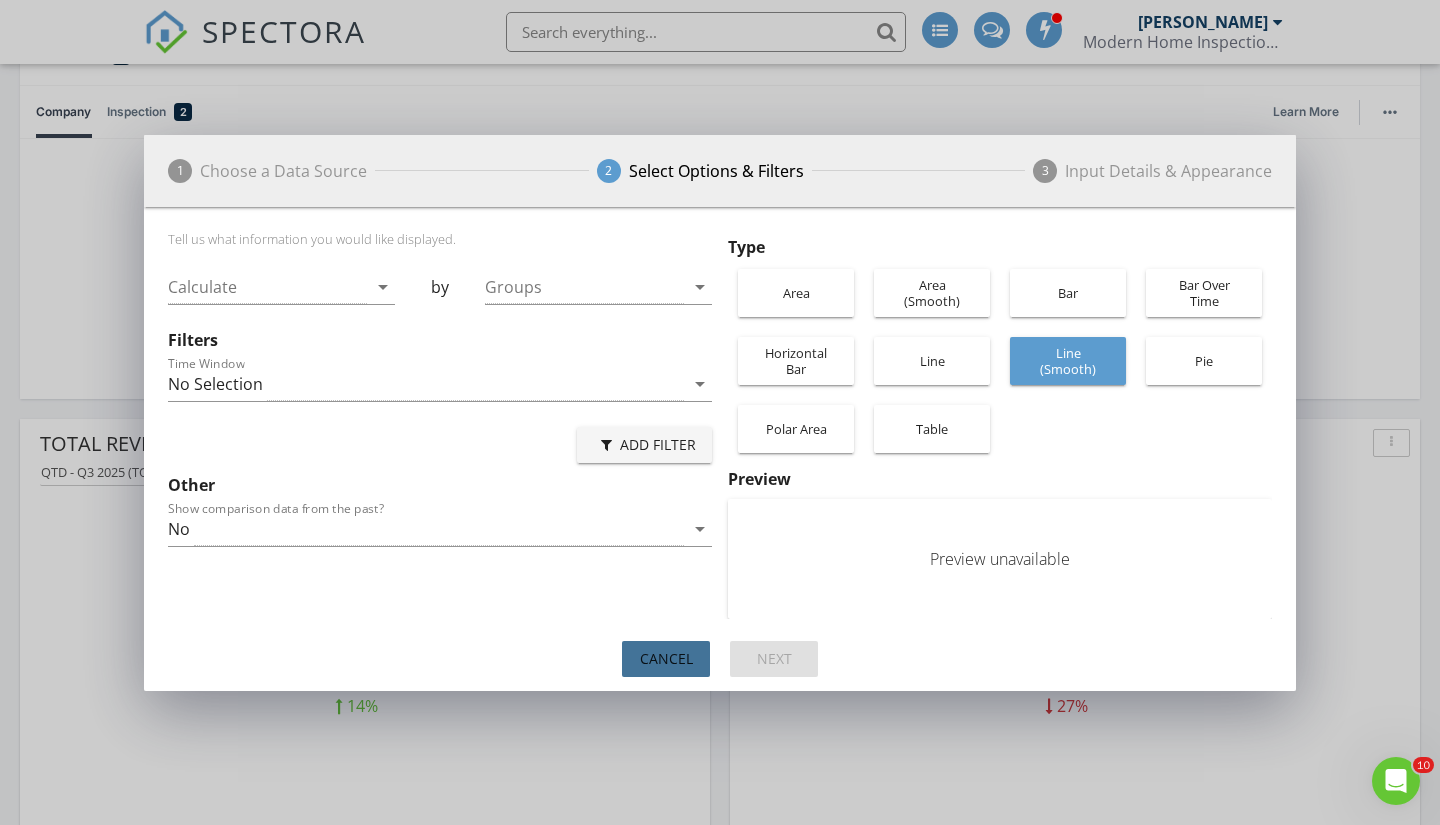 click on "Cancel" at bounding box center [666, 658] 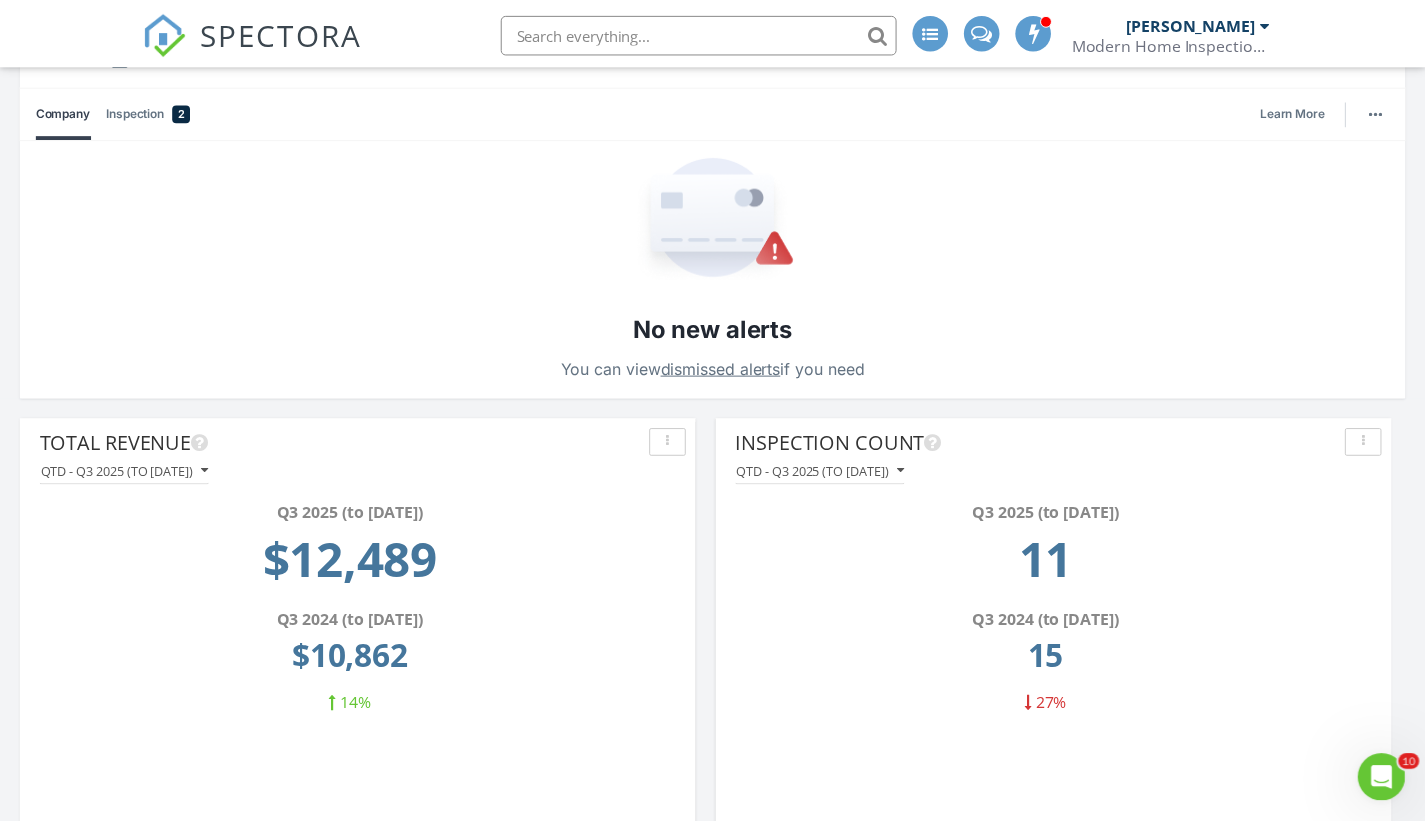 scroll, scrollTop: 3851, scrollLeft: 1456, axis: both 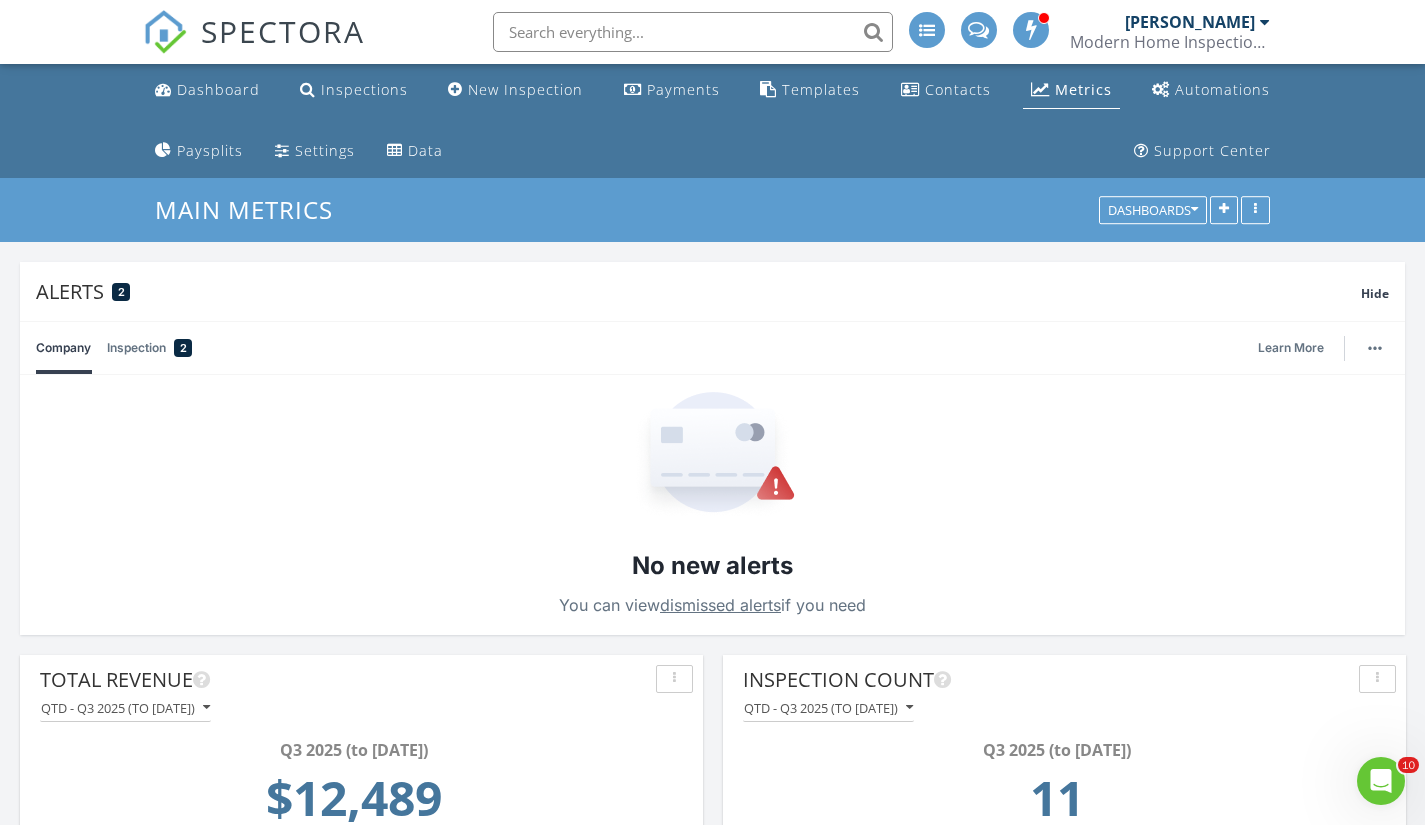 click on "Metrics" at bounding box center [1083, 89] 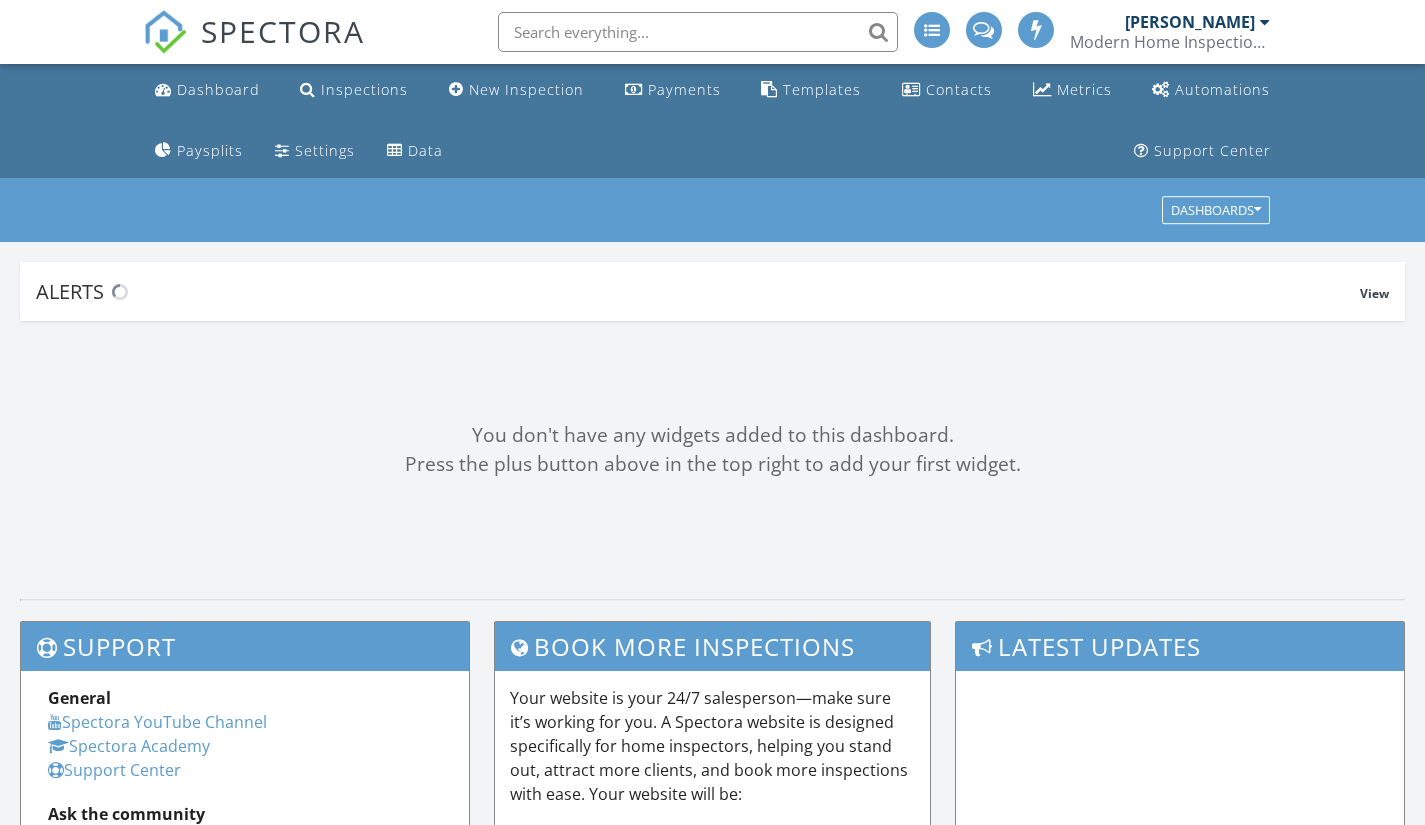 scroll, scrollTop: 0, scrollLeft: 0, axis: both 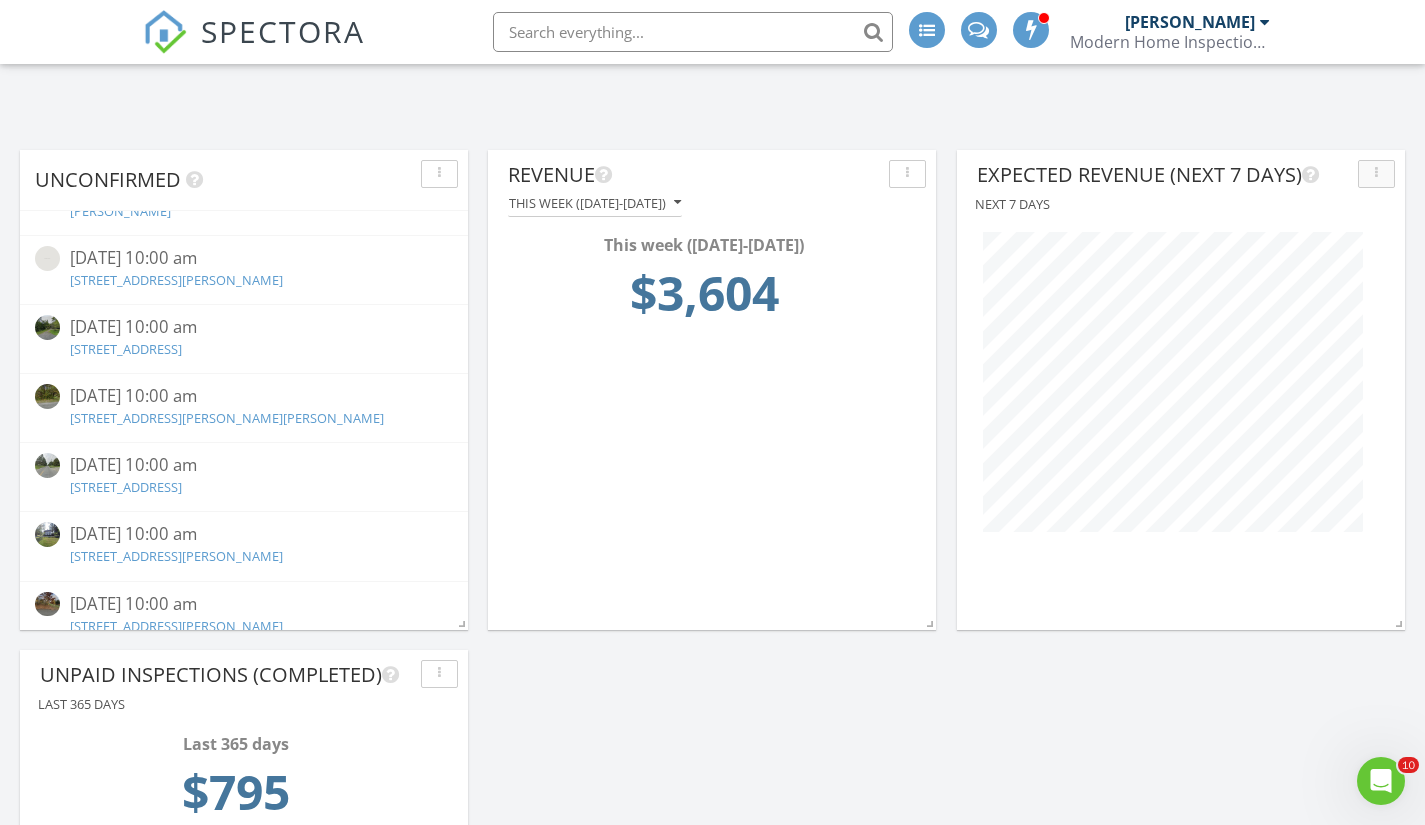 click at bounding box center (1376, 174) 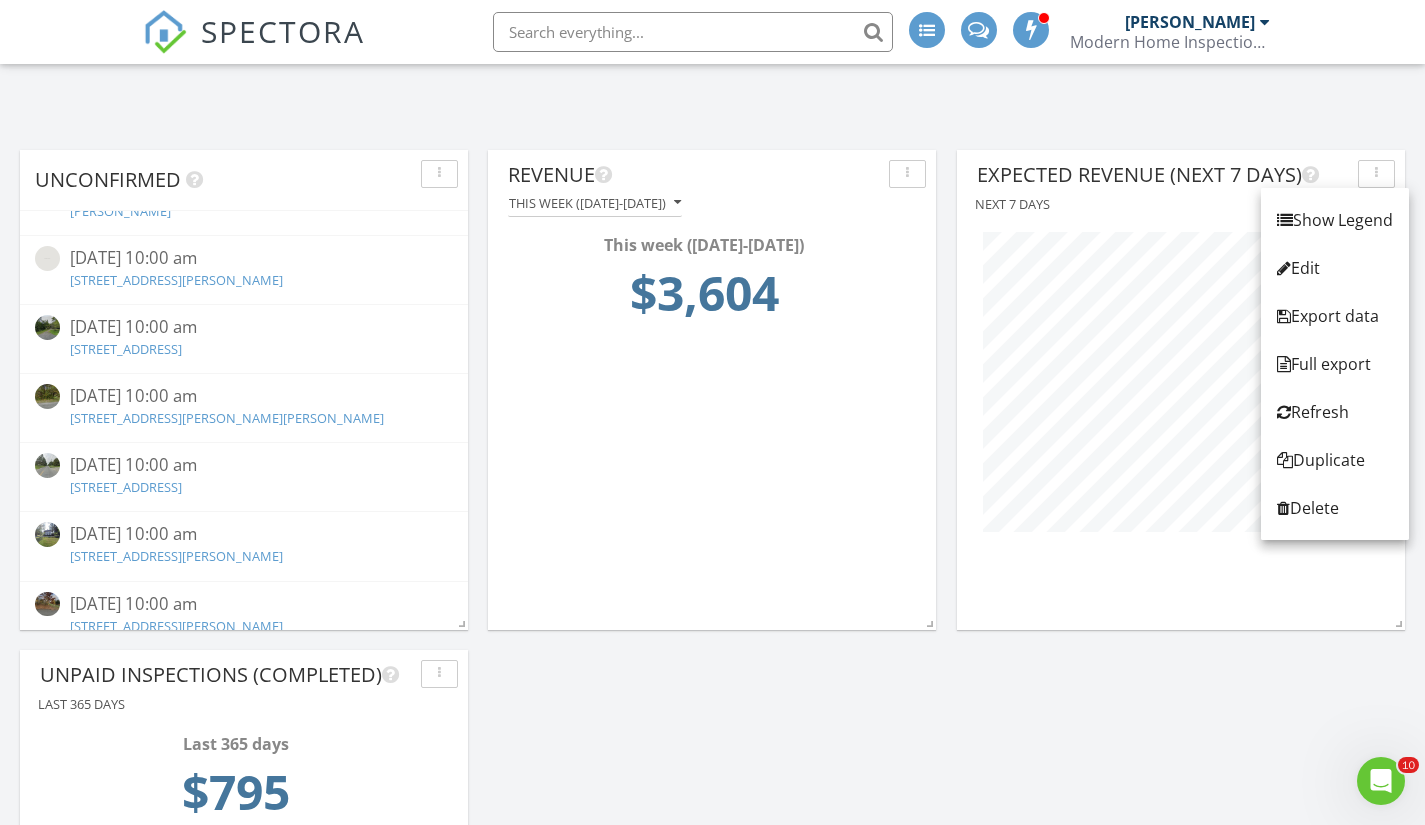 click on "Edit" at bounding box center [1335, 268] 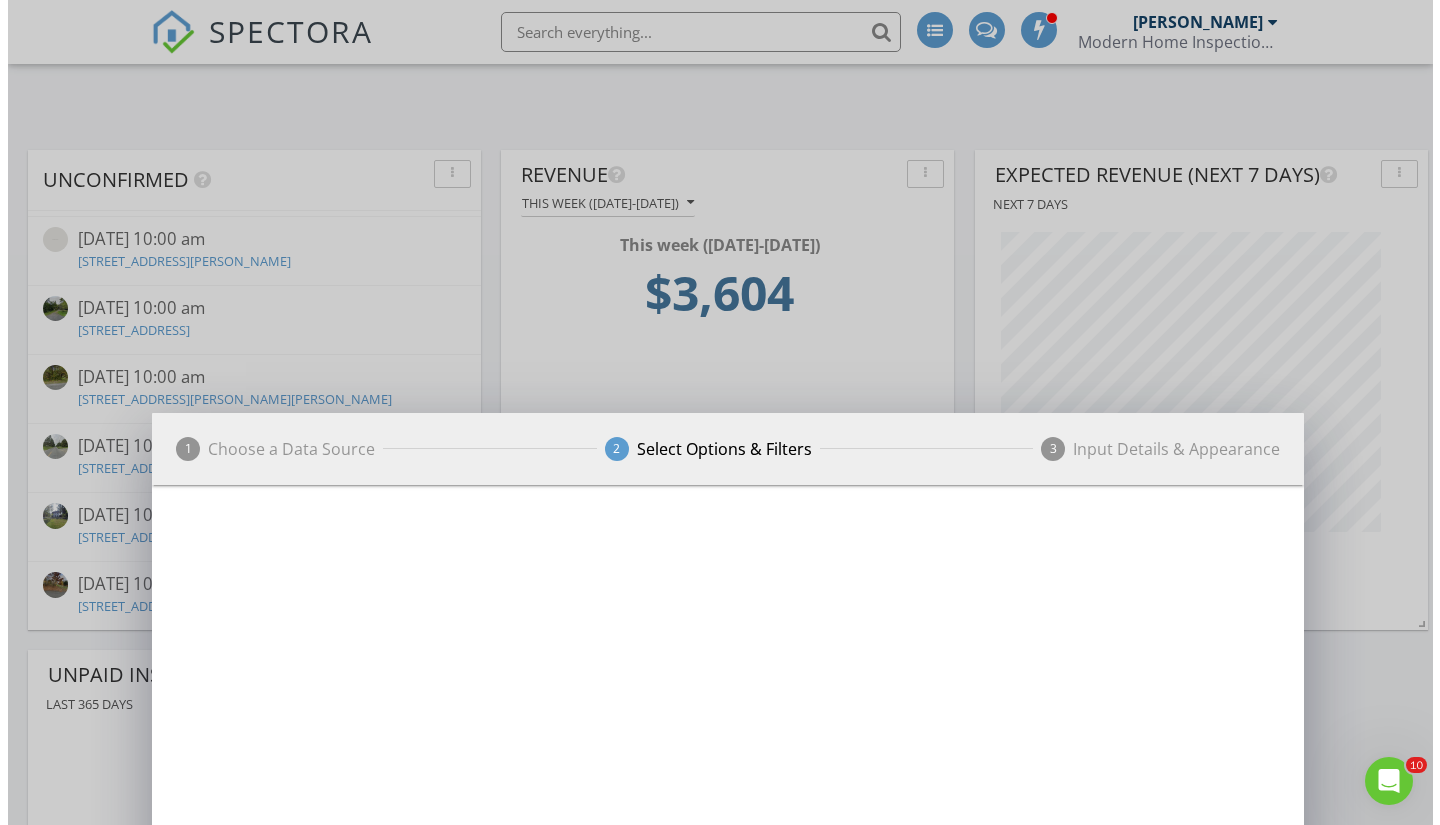 scroll, scrollTop: 10, scrollLeft: 10, axis: both 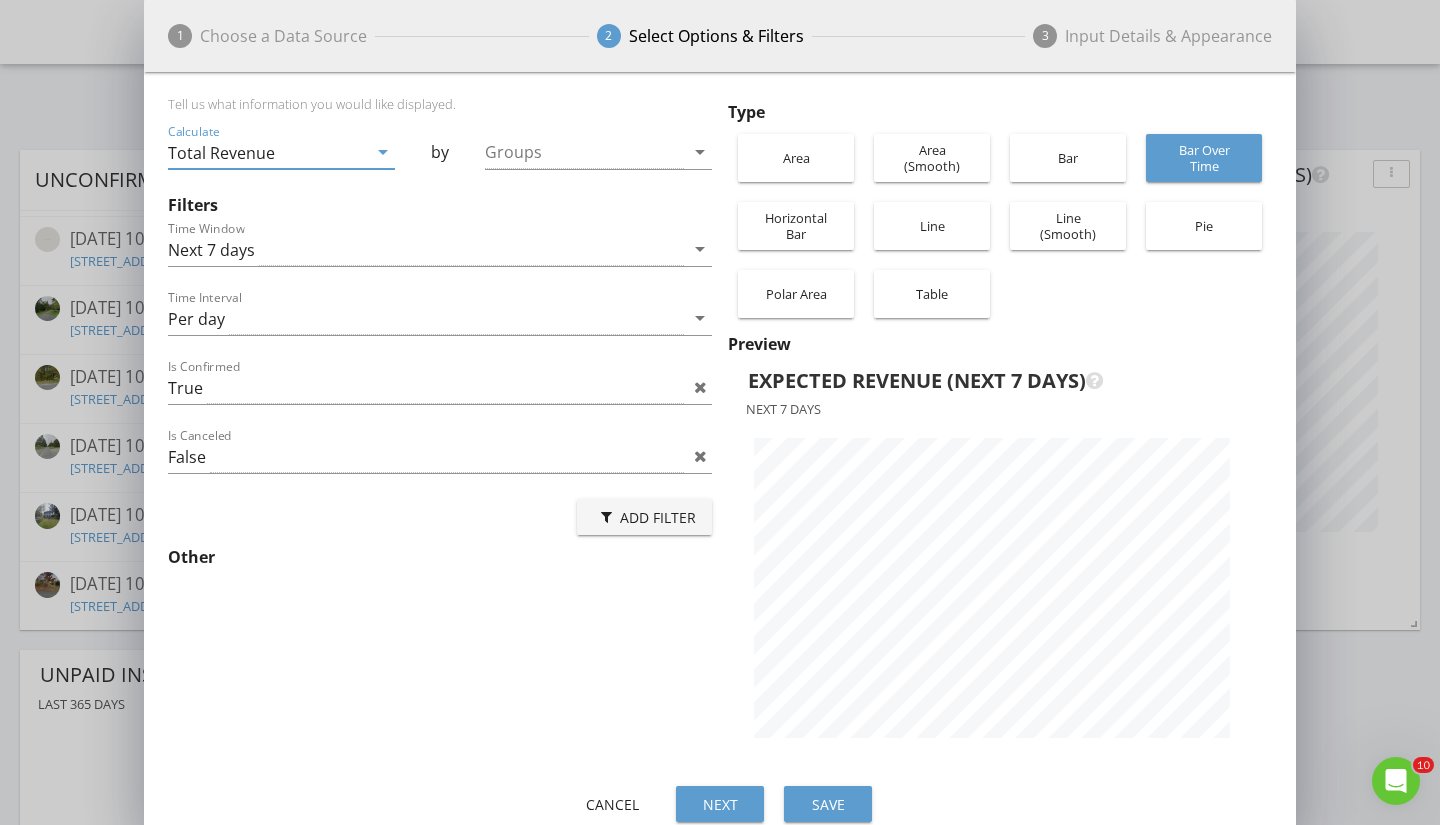 click on "1
Choose a Data Source" at bounding box center (267, 36) 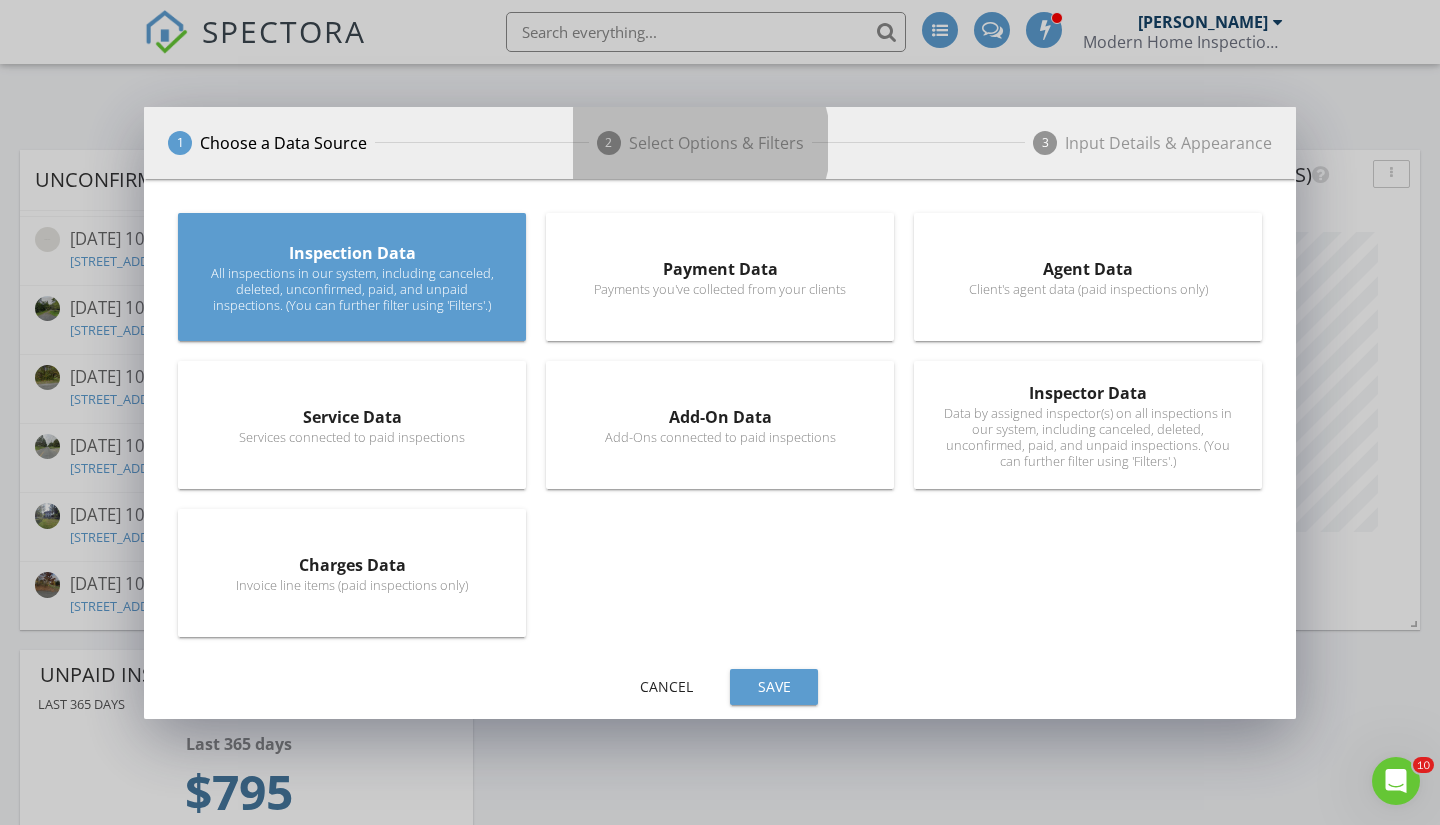 click on "Select Options & Filters" at bounding box center (716, 143) 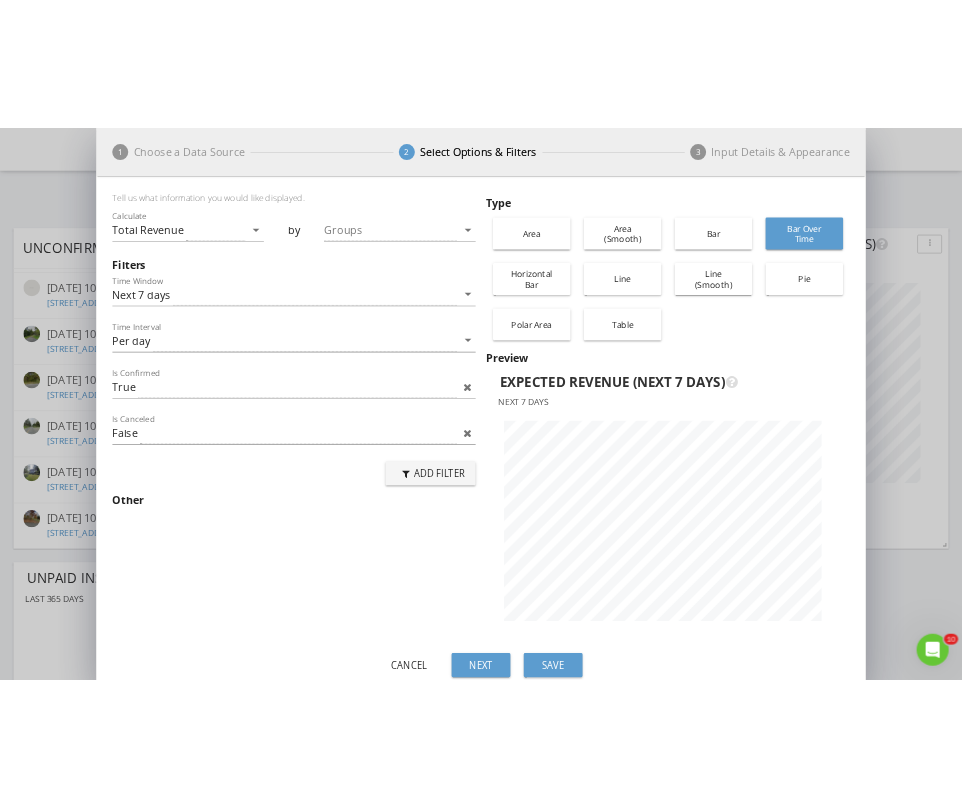 scroll, scrollTop: 5823, scrollLeft: 993, axis: both 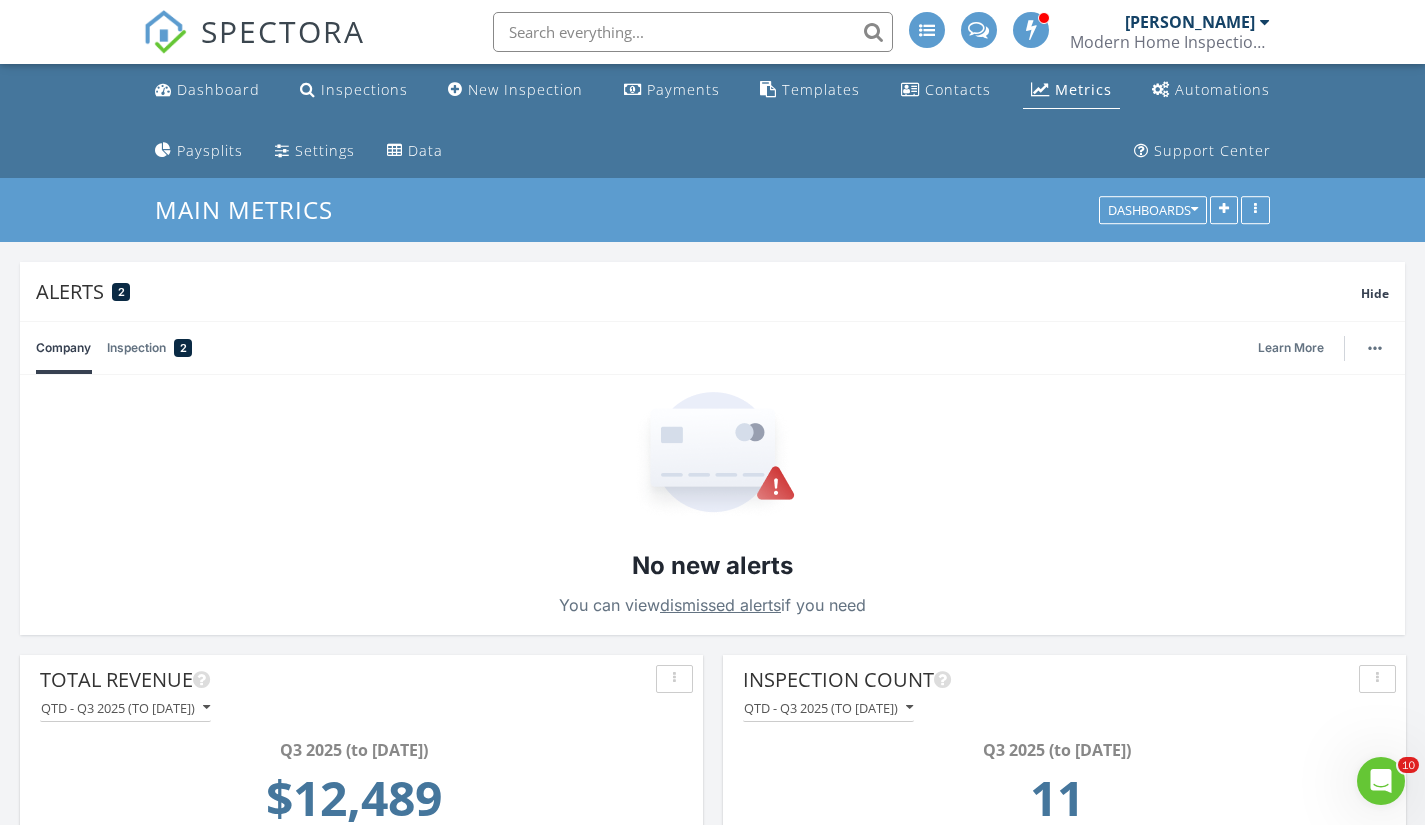 click on "Hide" at bounding box center [1375, 293] 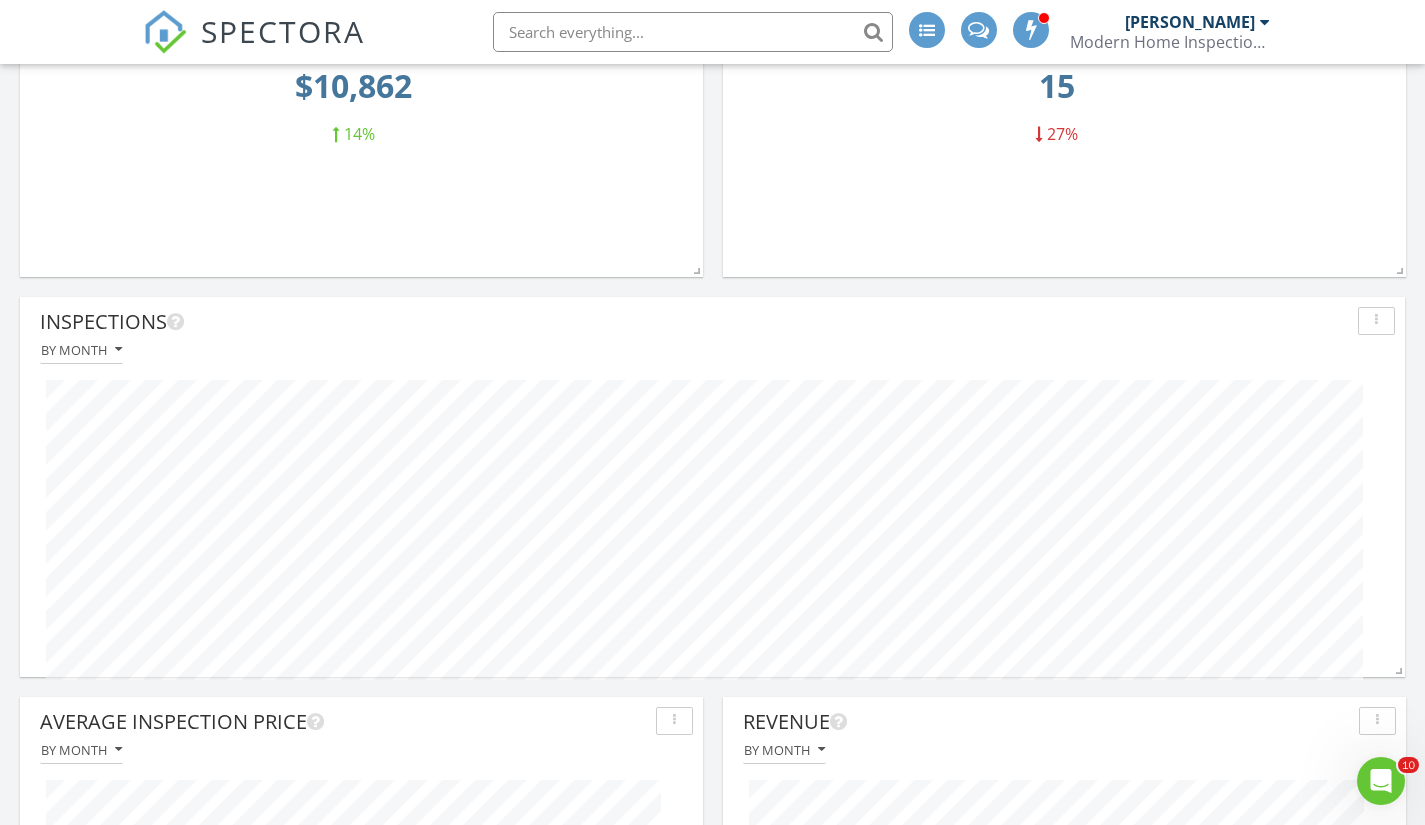 scroll, scrollTop: 0, scrollLeft: 0, axis: both 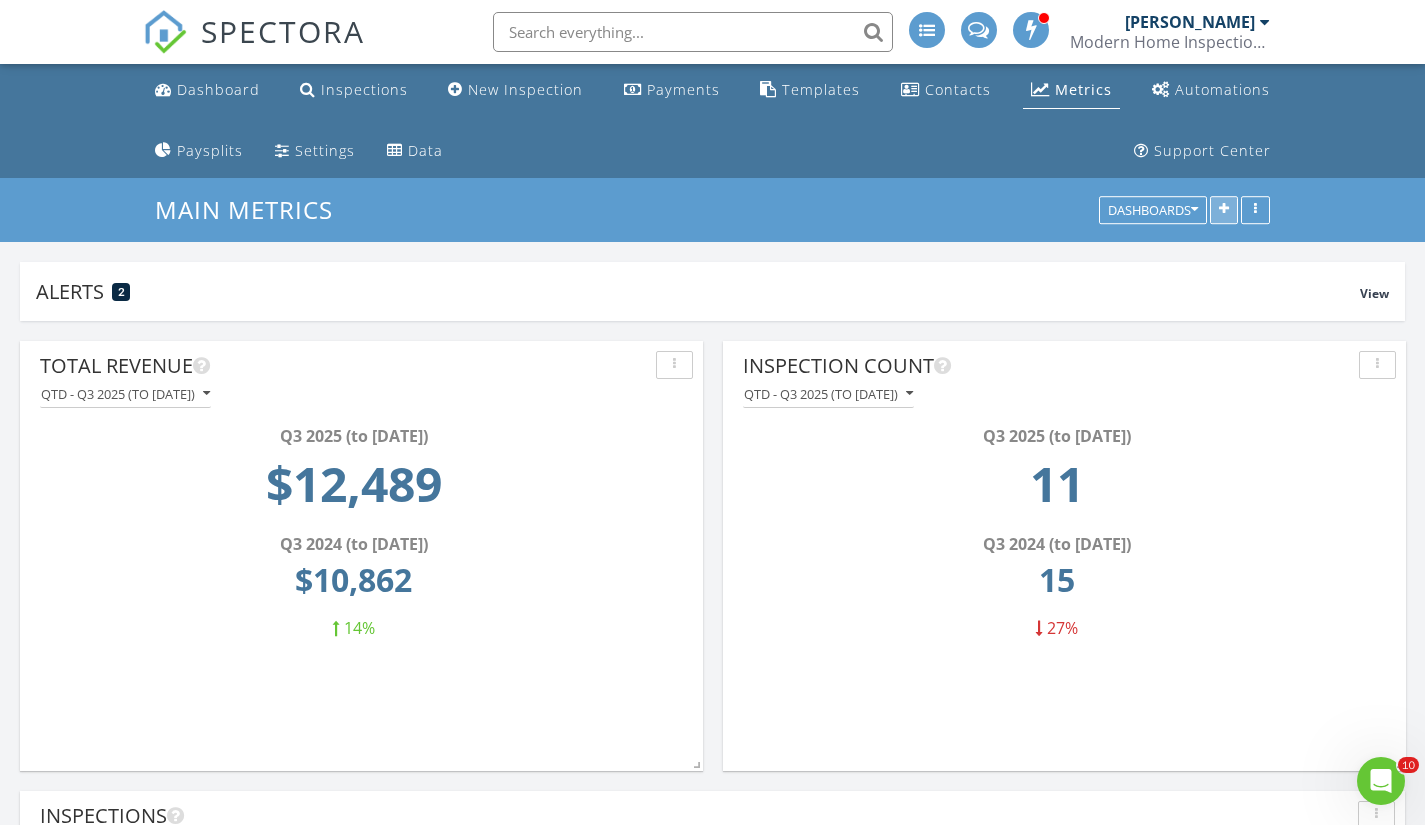 click at bounding box center [1224, 211] 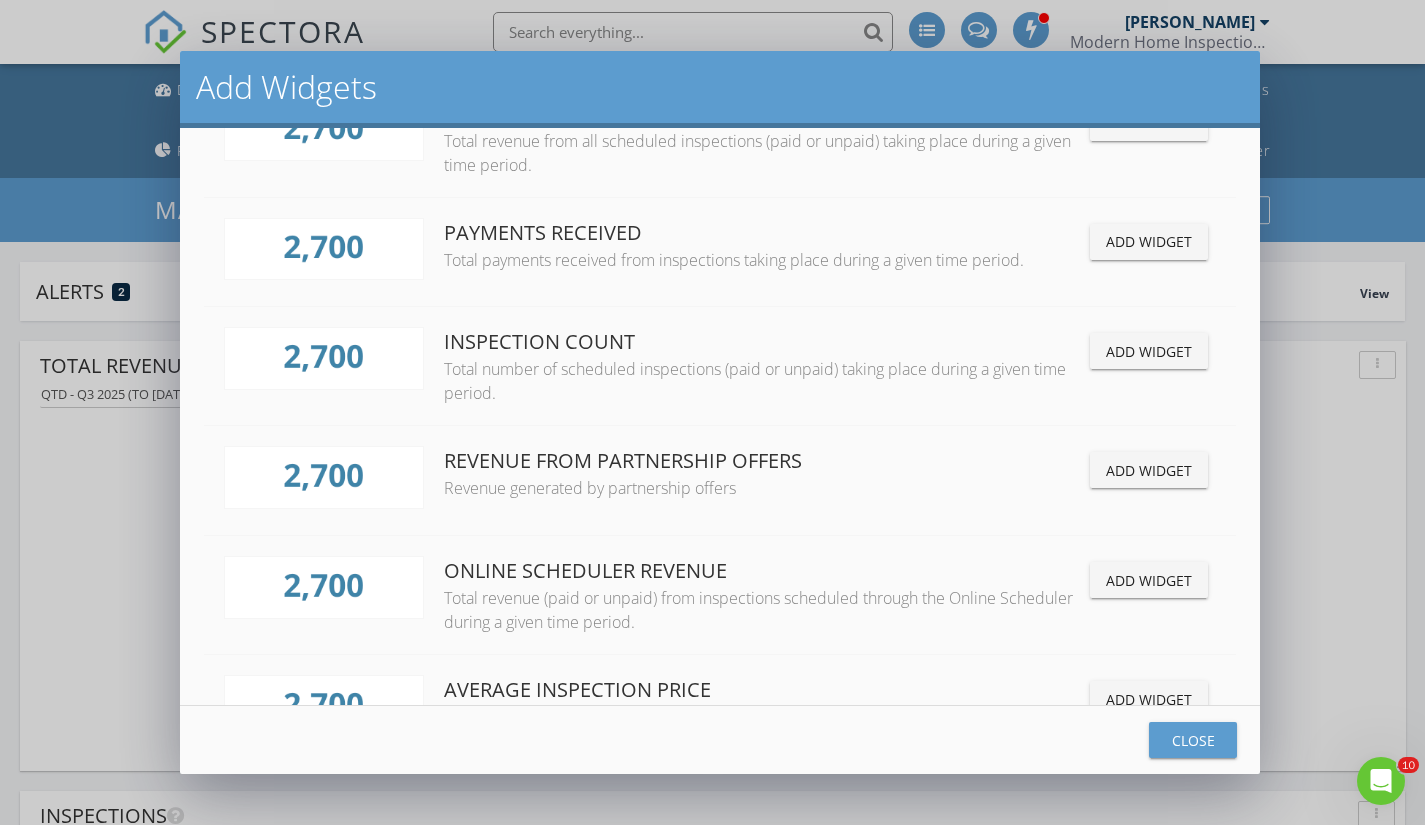scroll, scrollTop: 4, scrollLeft: 0, axis: vertical 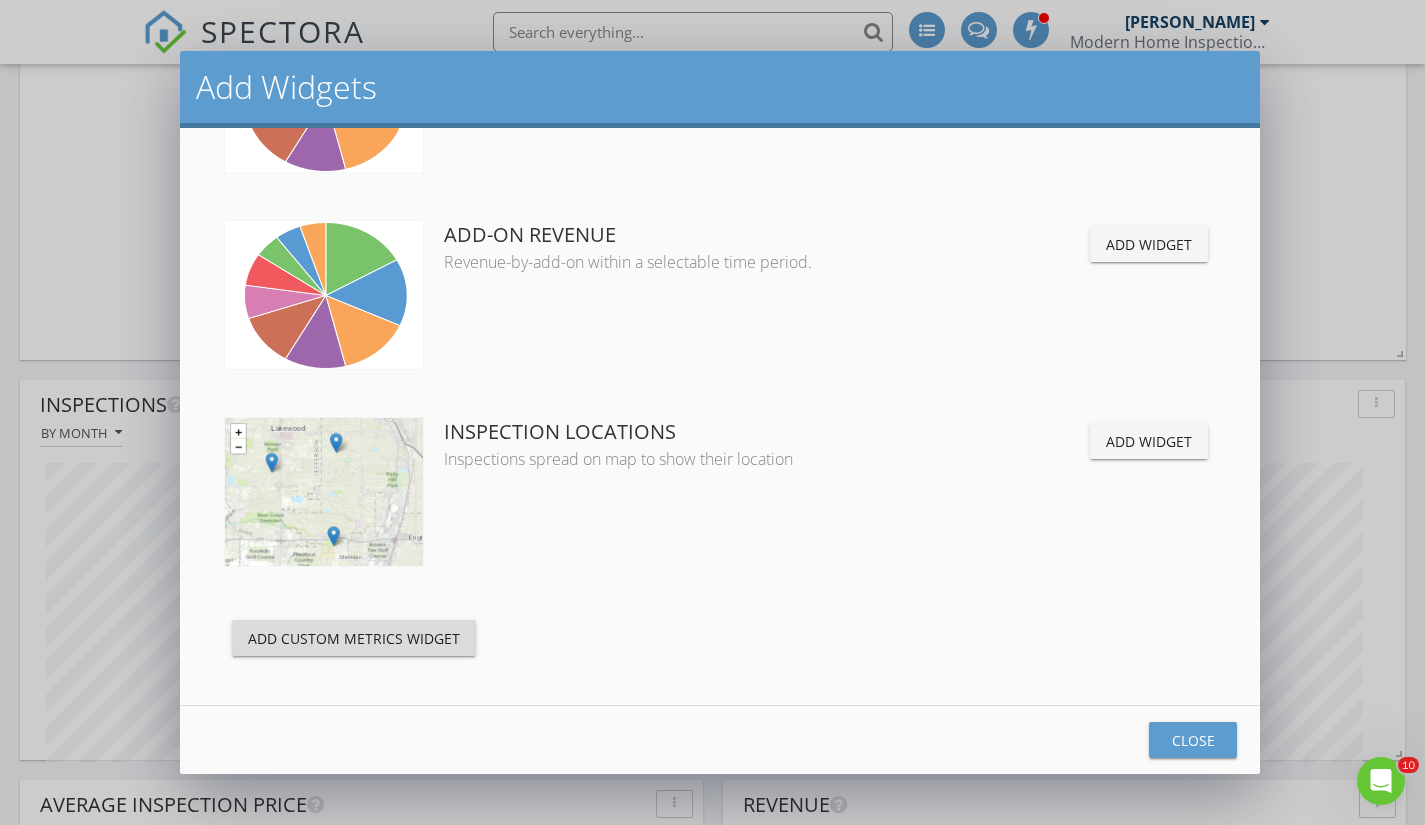 click on "Add Custom Metrics Widget" at bounding box center [354, 638] 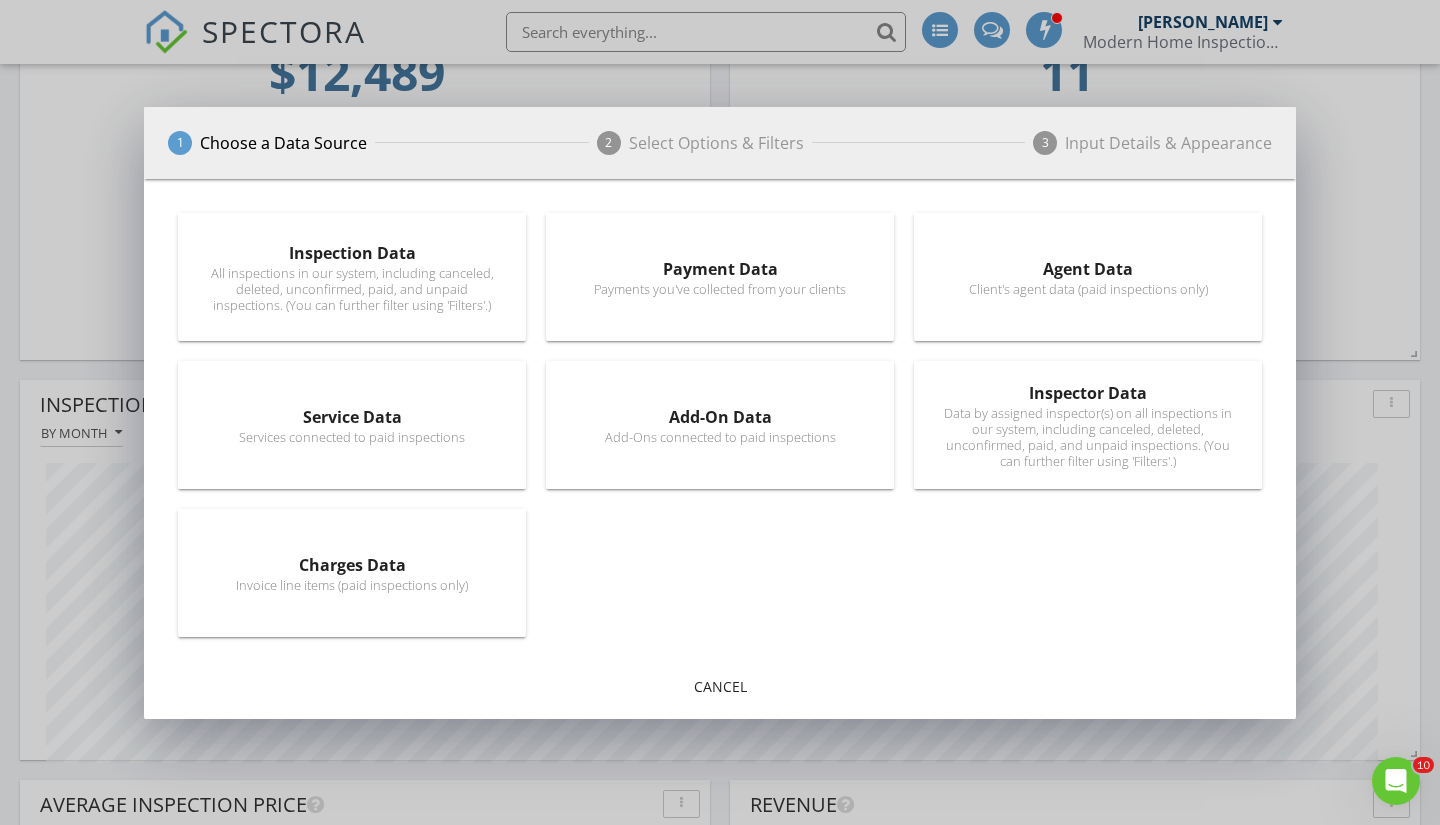 click on "All inspections in our system, including canceled, deleted, unconfirmed, paid, and unpaid inspections. (You can further filter using 'Filters'.)" at bounding box center [352, 289] 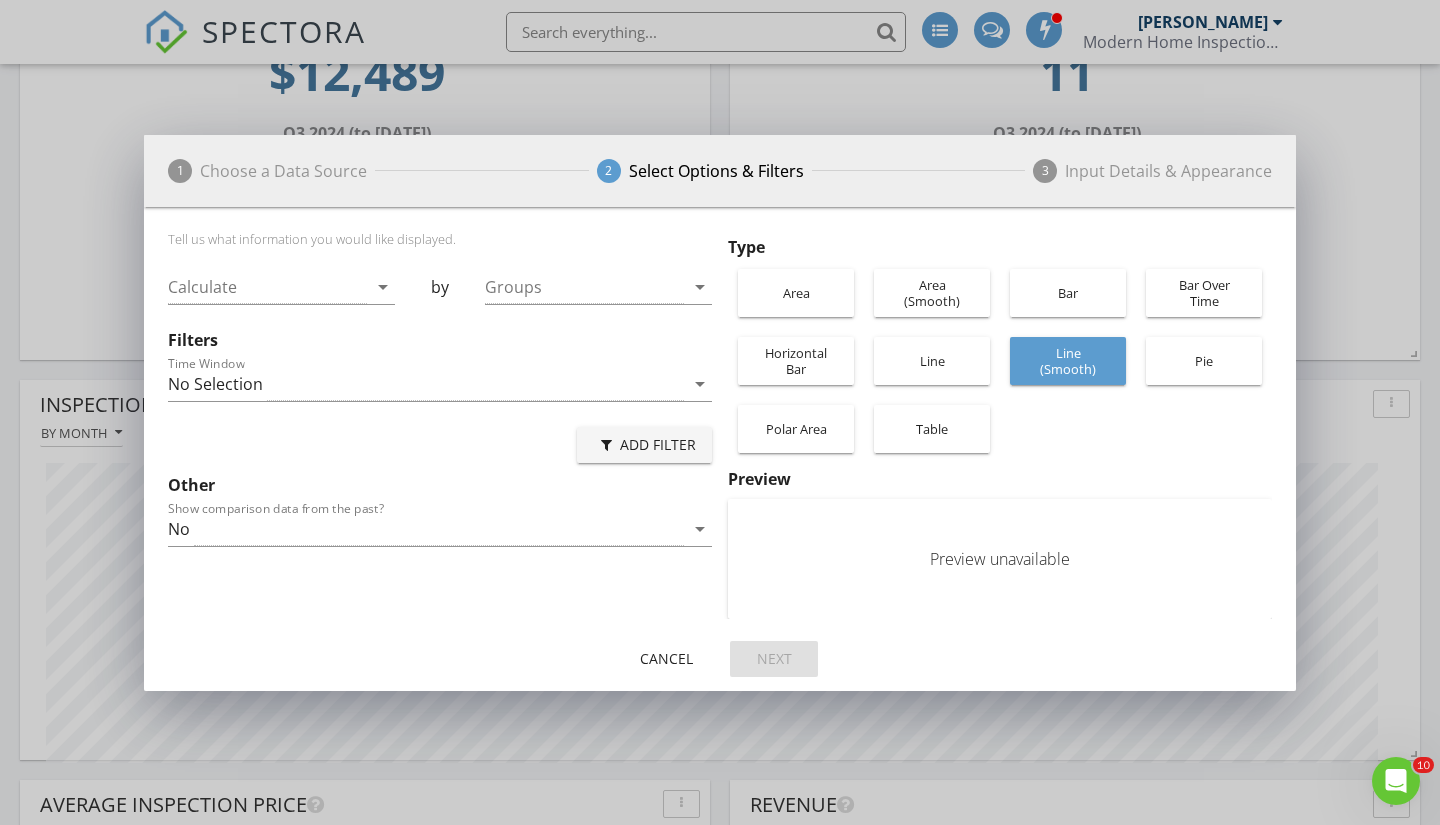 click at bounding box center (267, 287) 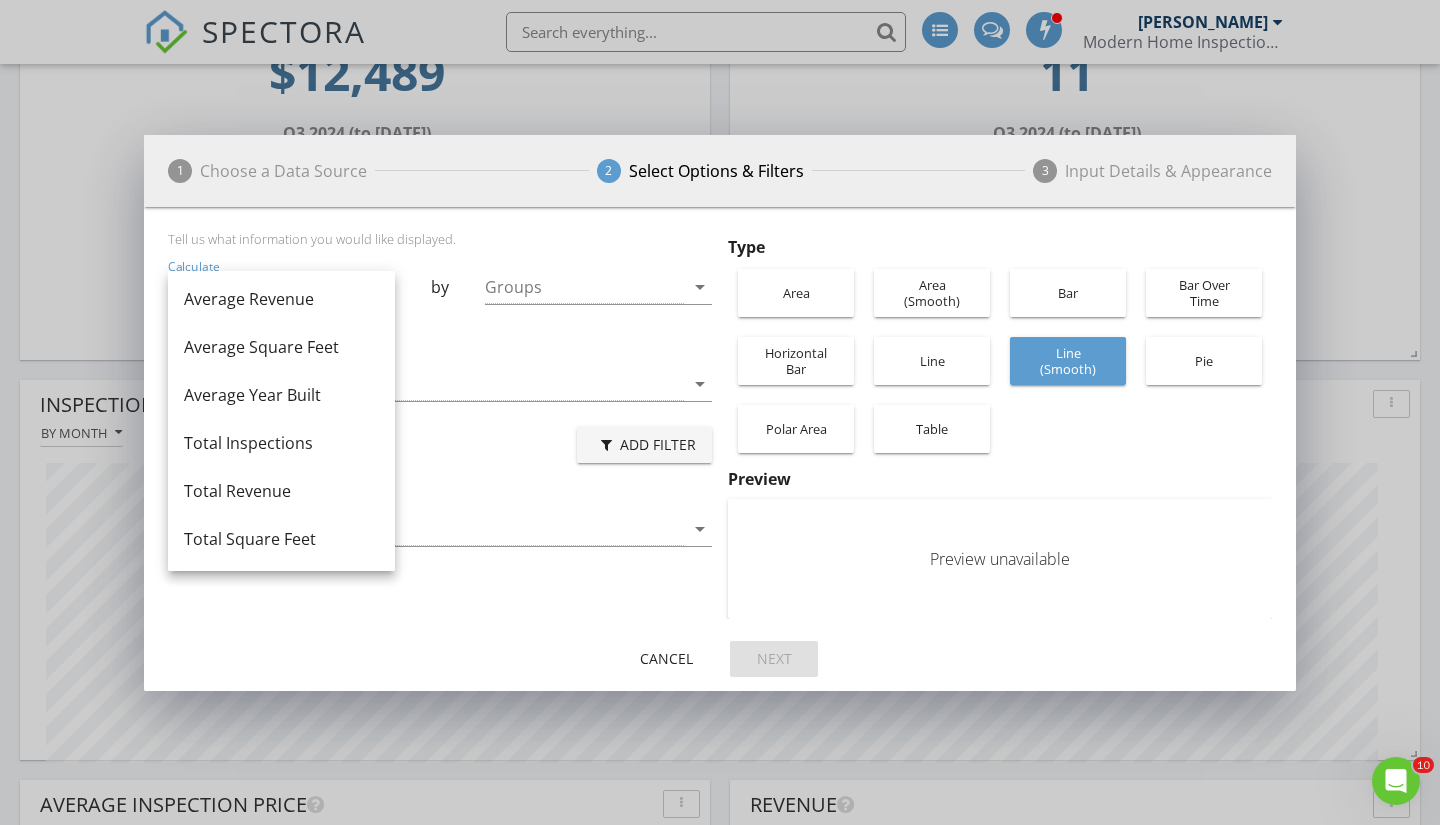 click on "Total Revenue" at bounding box center (281, 491) 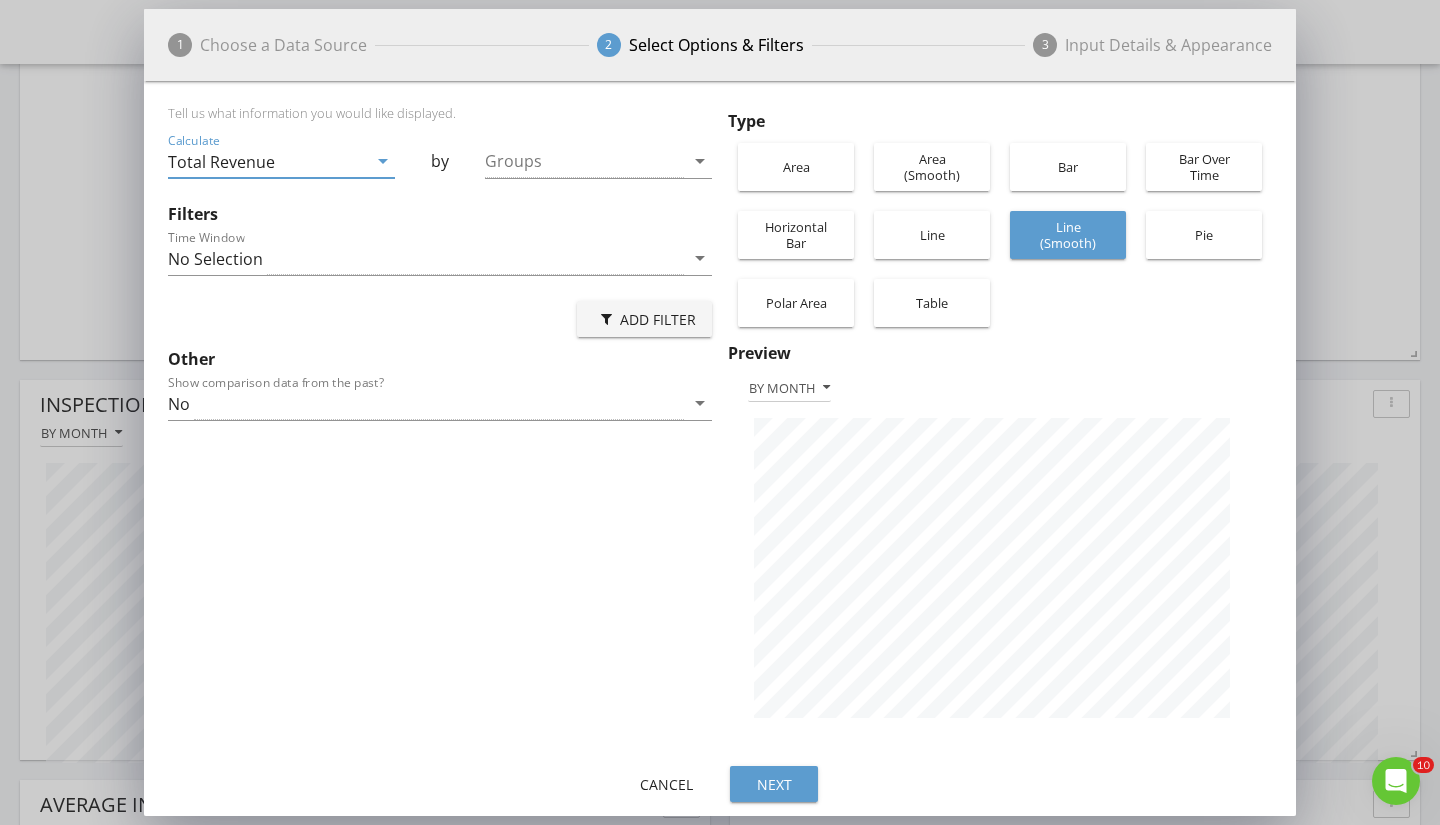 click on "No Selection" at bounding box center [426, 258] 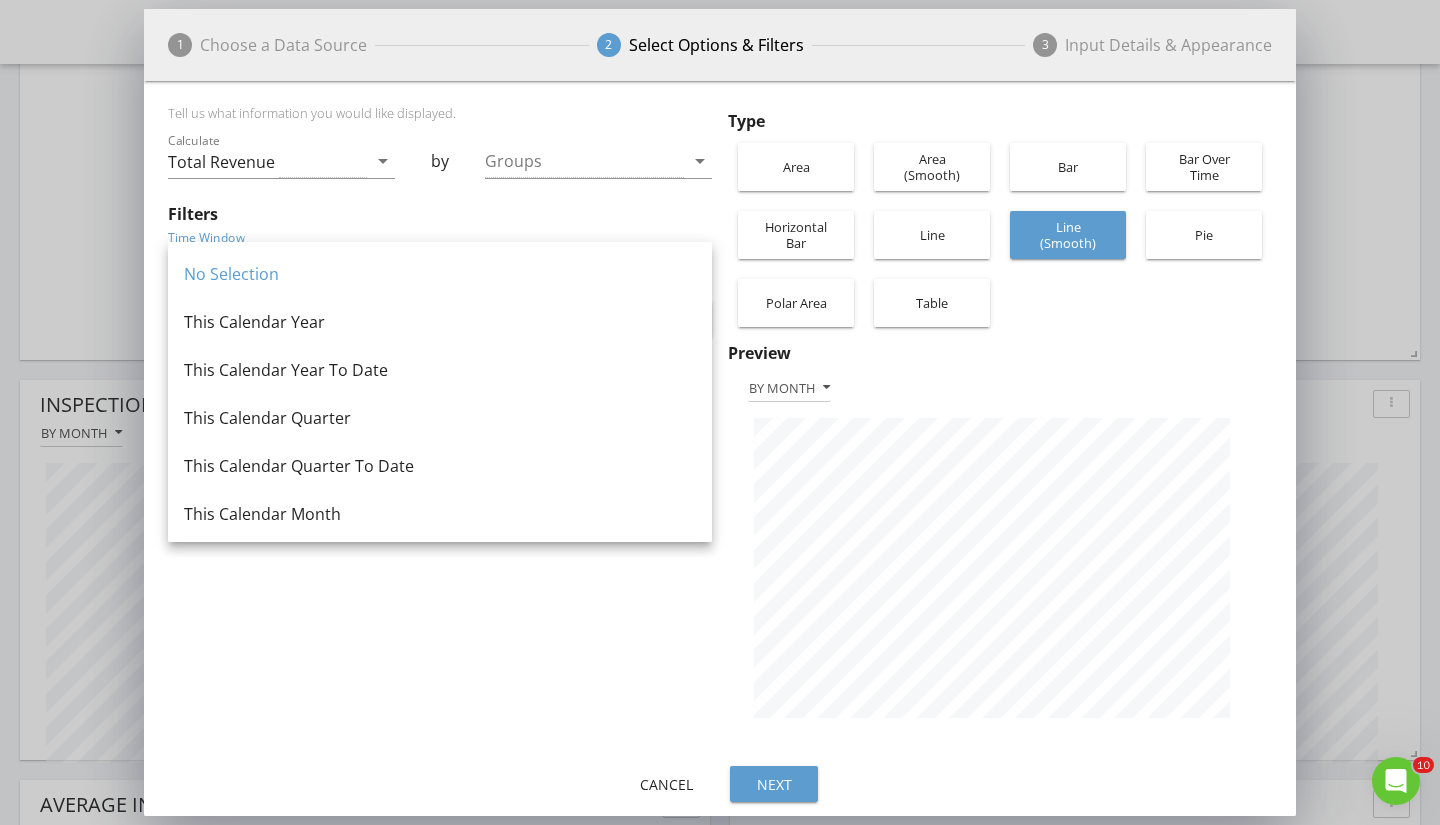 click on "This Calendar Year" at bounding box center [440, 322] 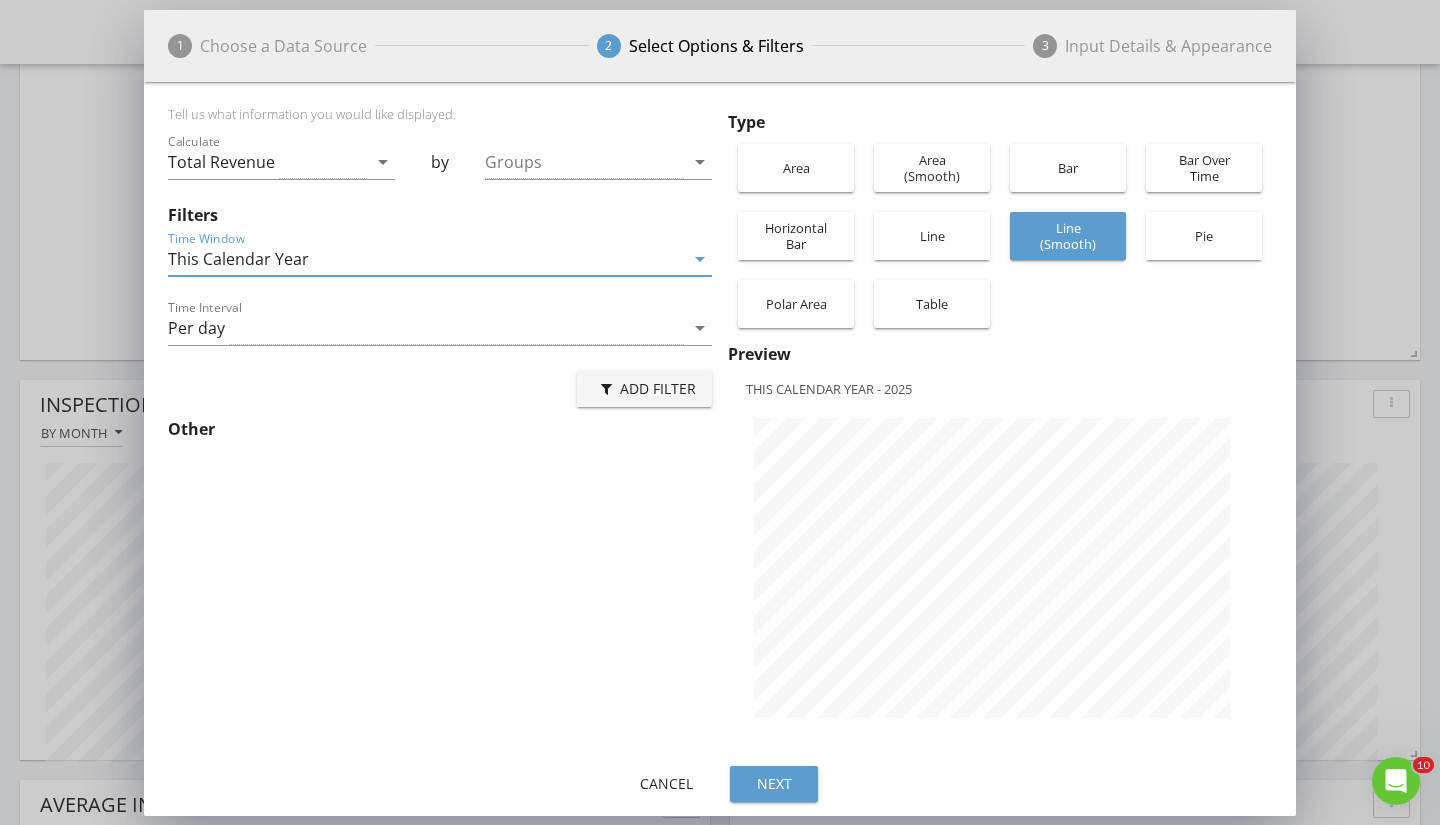 click on "Per day" at bounding box center [426, 328] 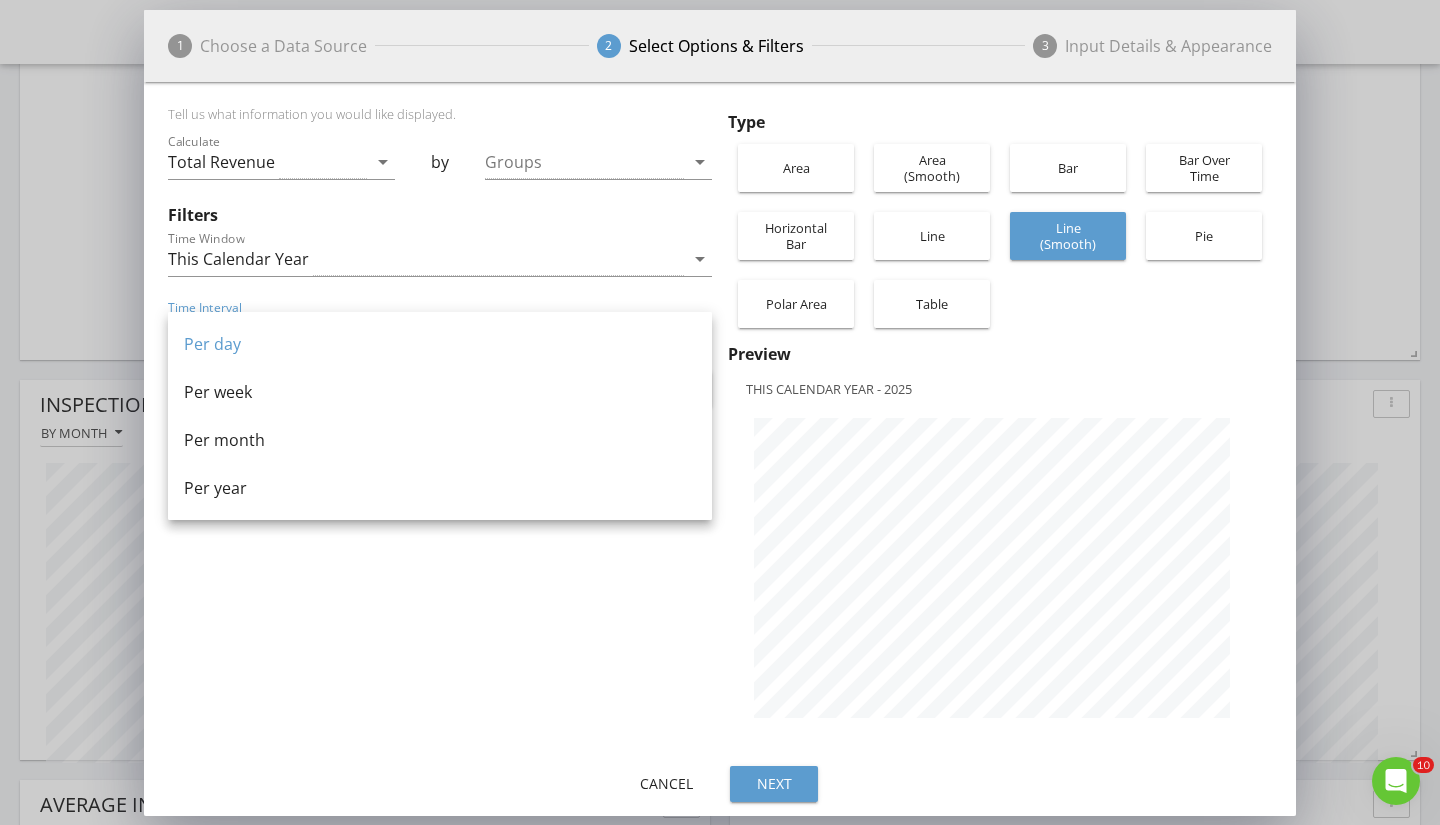 click on "Bar Over Time" at bounding box center [1204, 168] 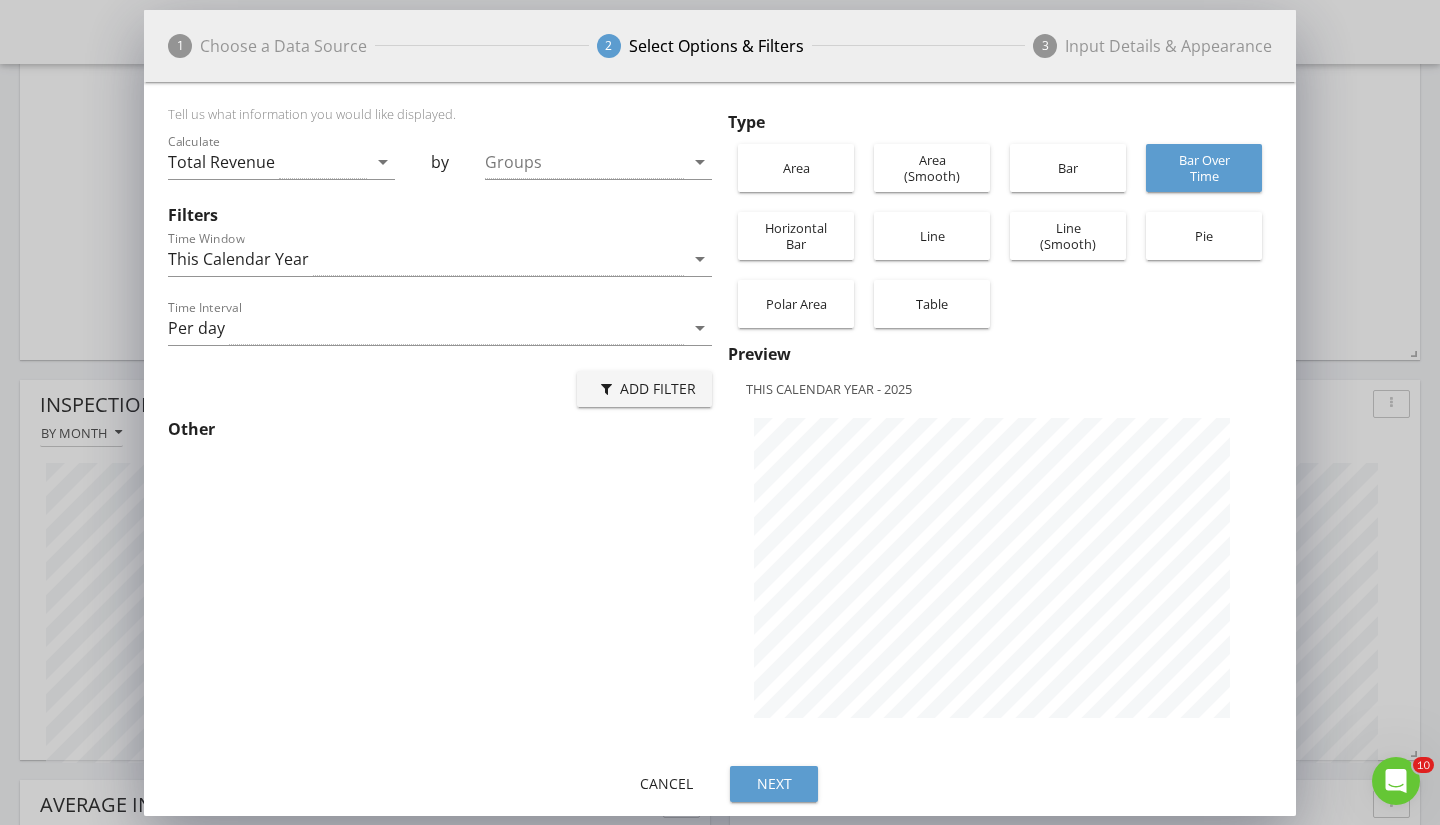 click on "Time Interval Per day arrow_drop_down" at bounding box center [440, 338] 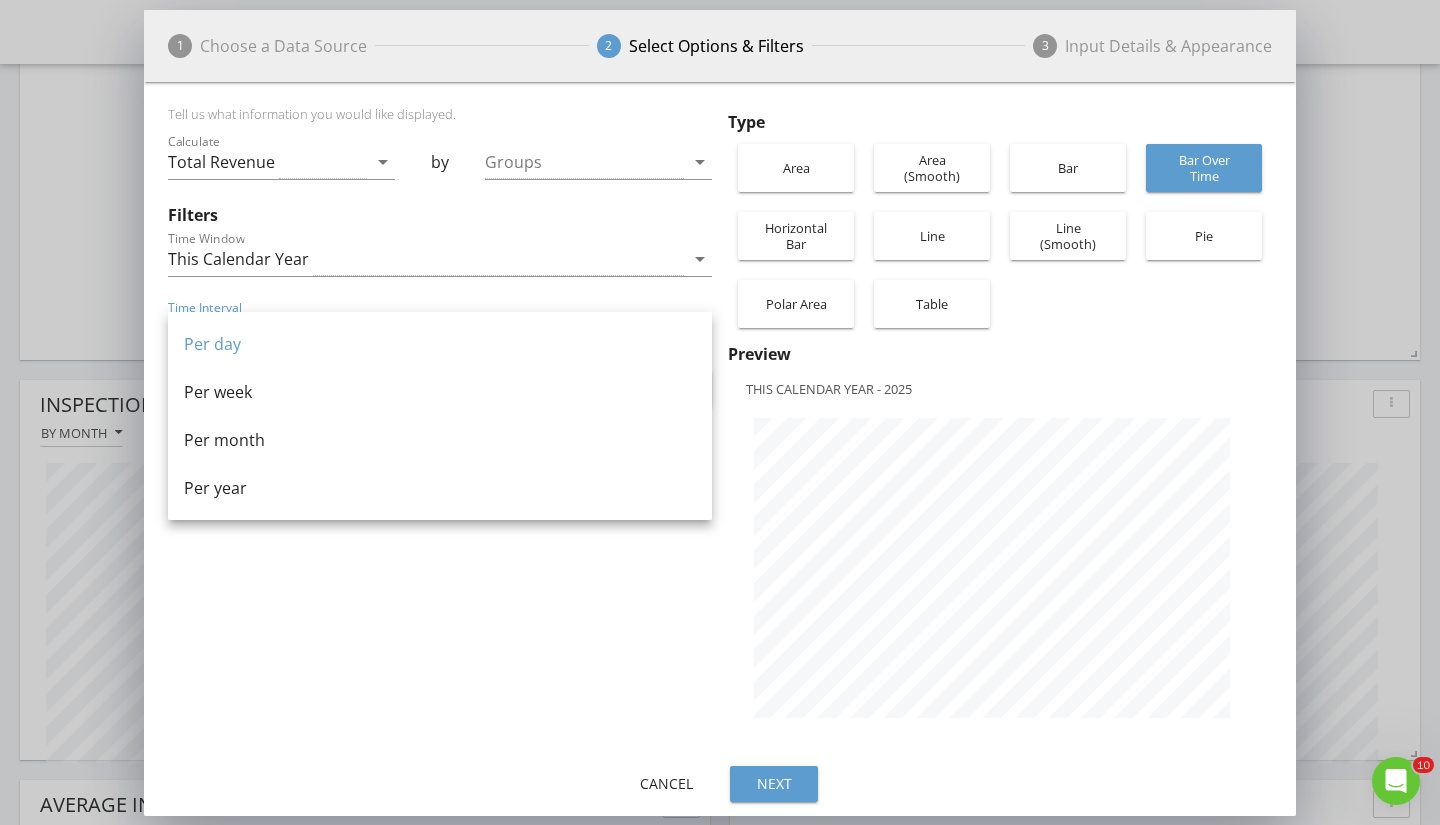 click on "Per year" at bounding box center [440, 488] 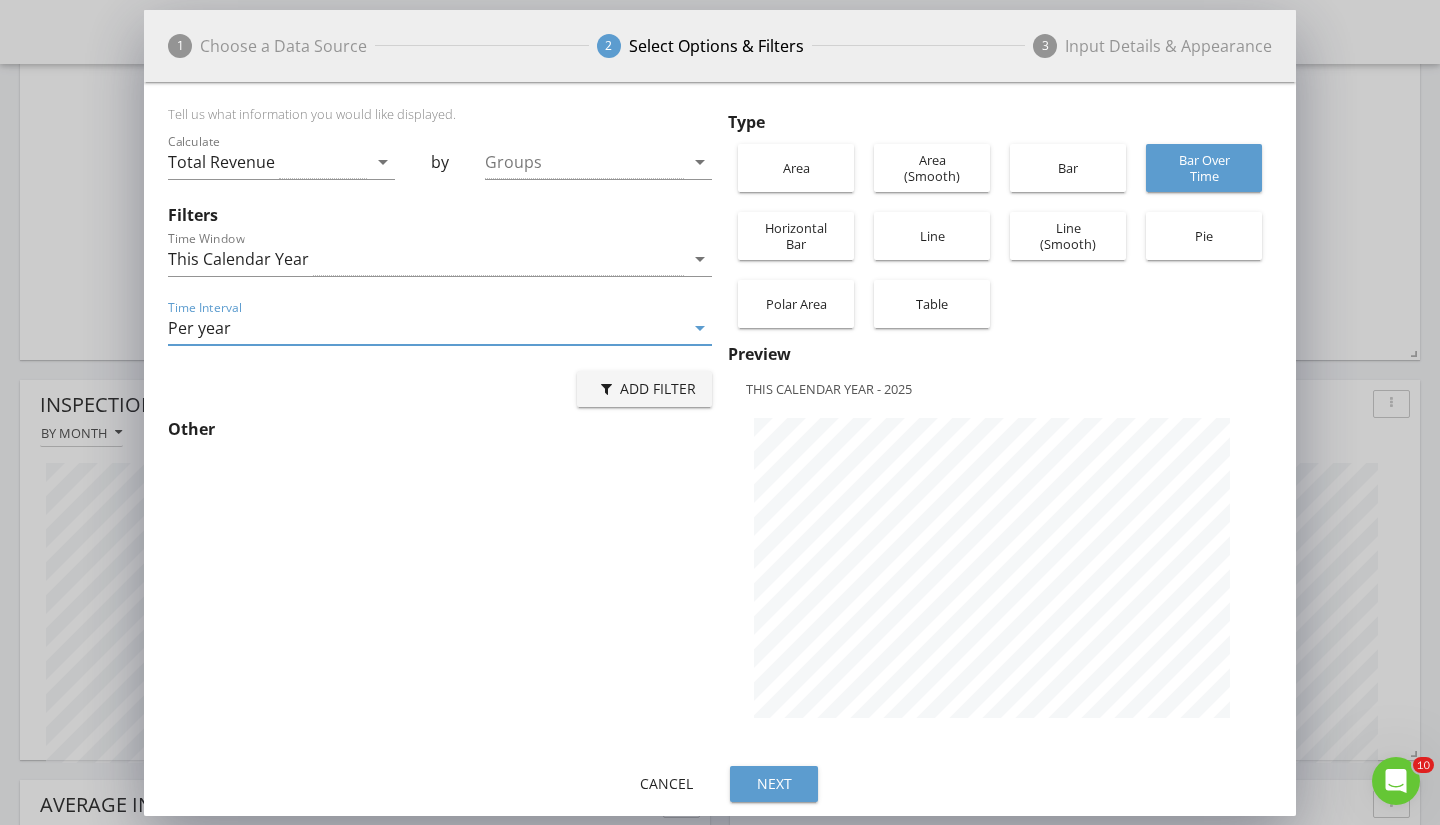 click on "Table" at bounding box center [932, 304] 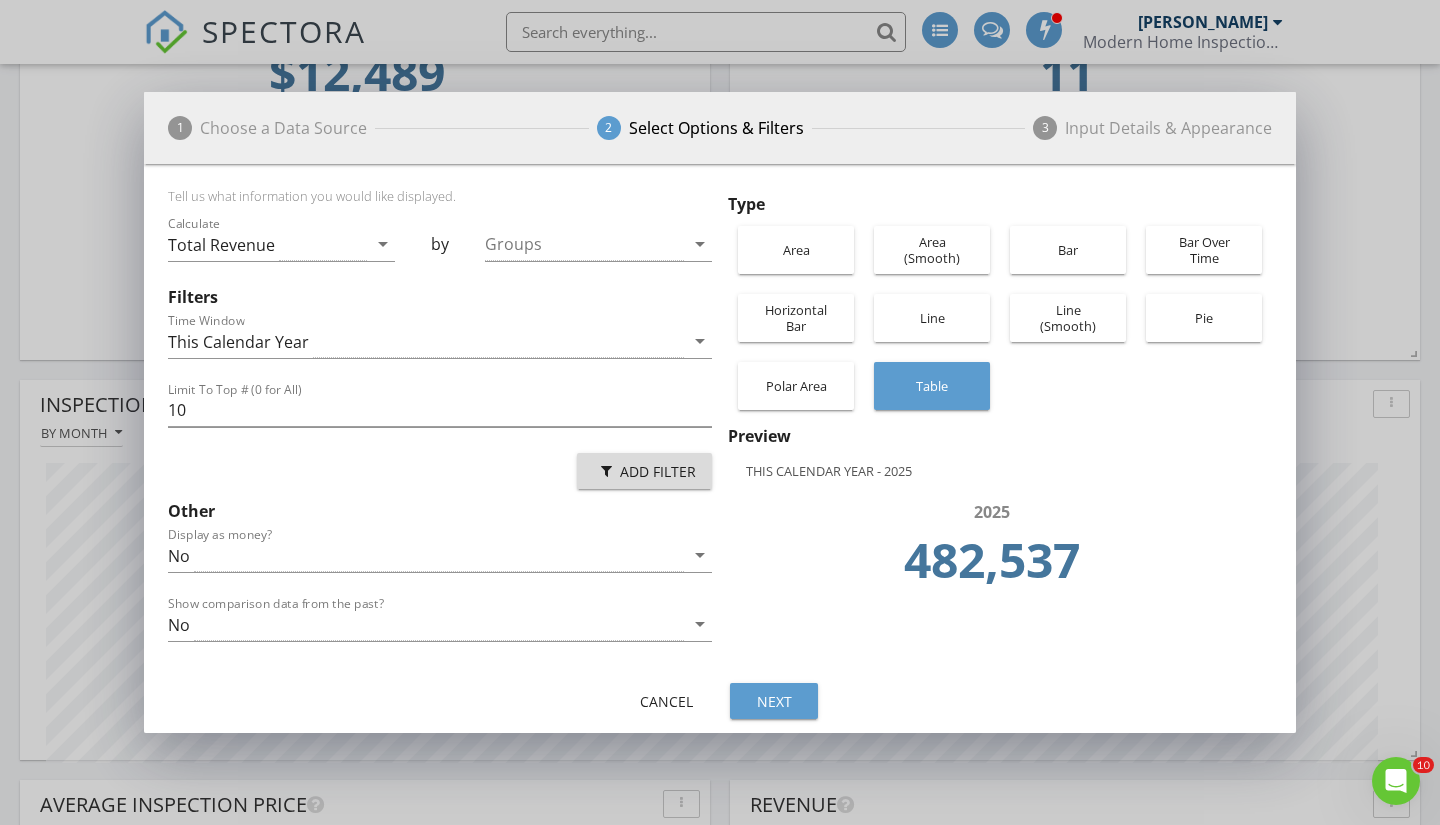 click on "Add Filter" at bounding box center (644, 471) 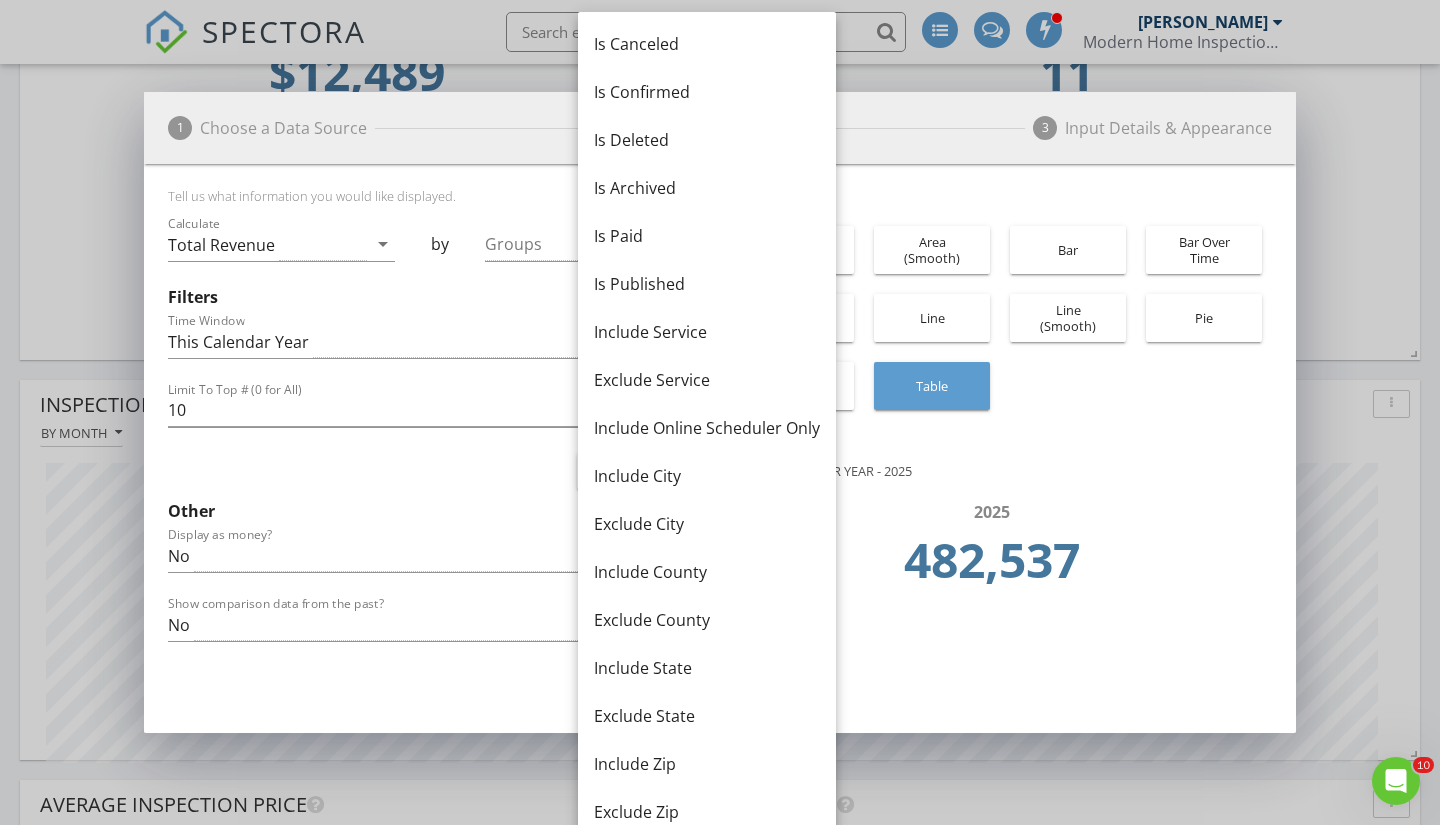 click on "Is Confirmed" at bounding box center [707, 92] 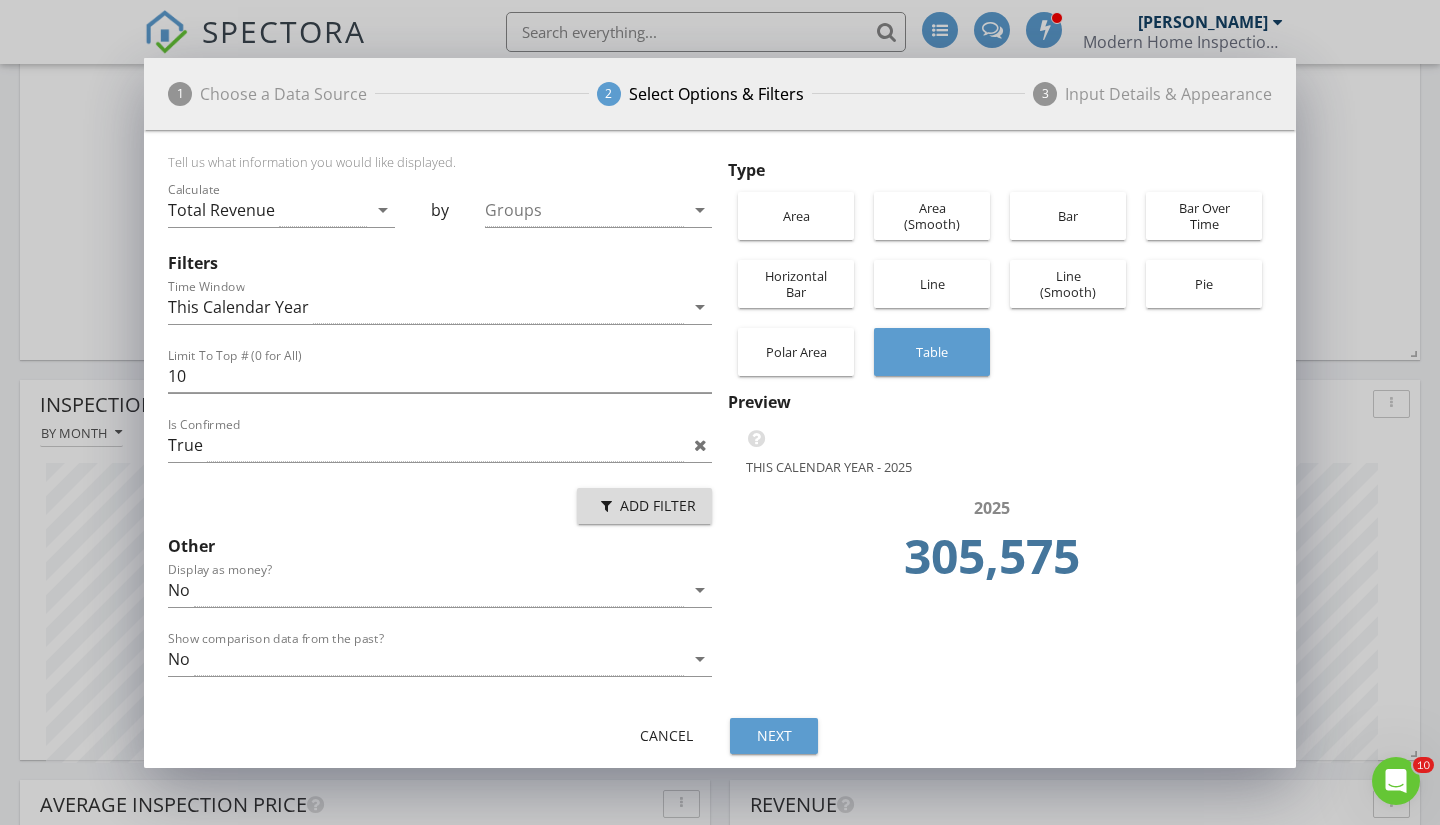 click on "Add Filter" at bounding box center [644, 505] 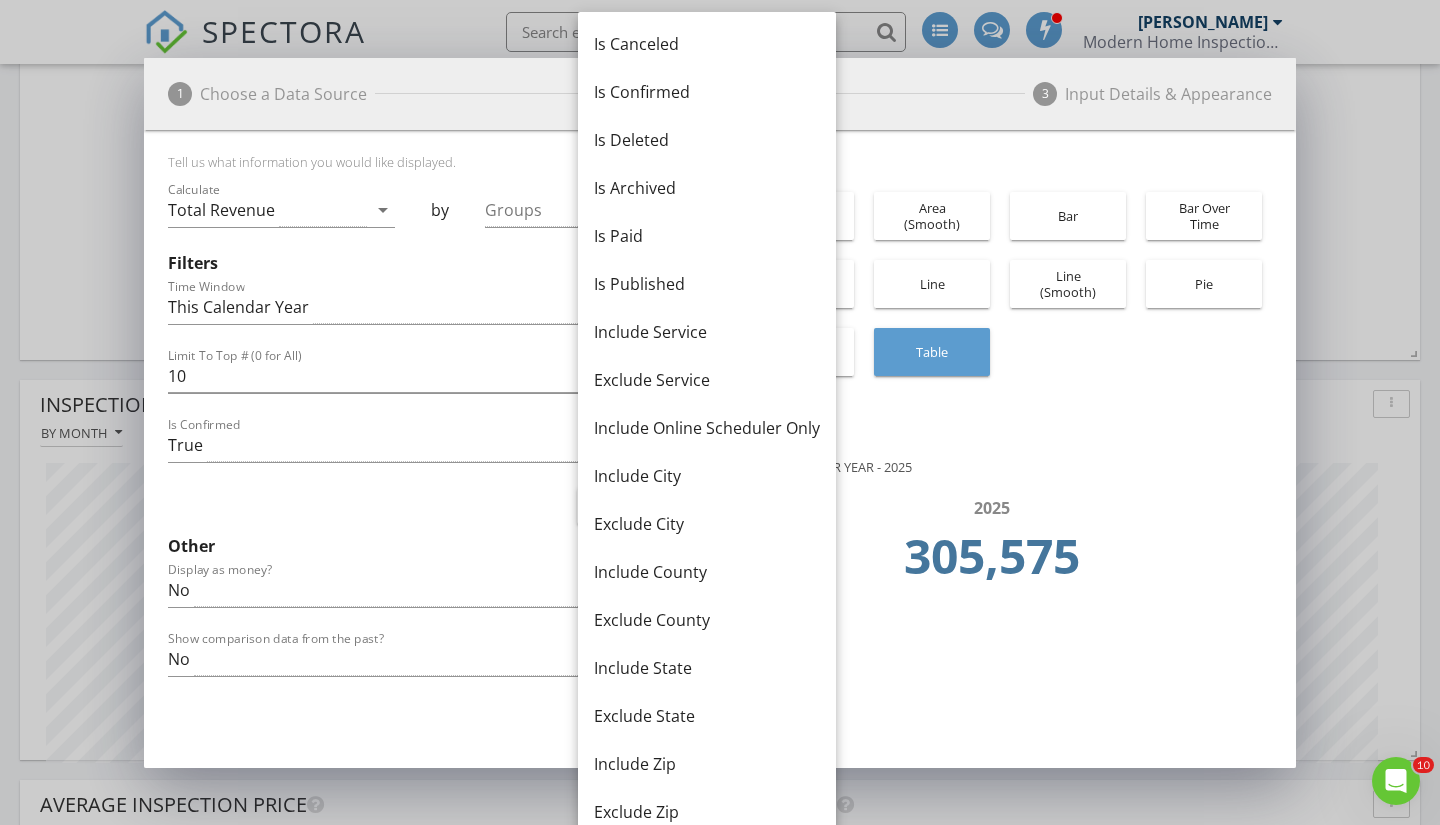 click on "Is Canceled" at bounding box center (707, 44) 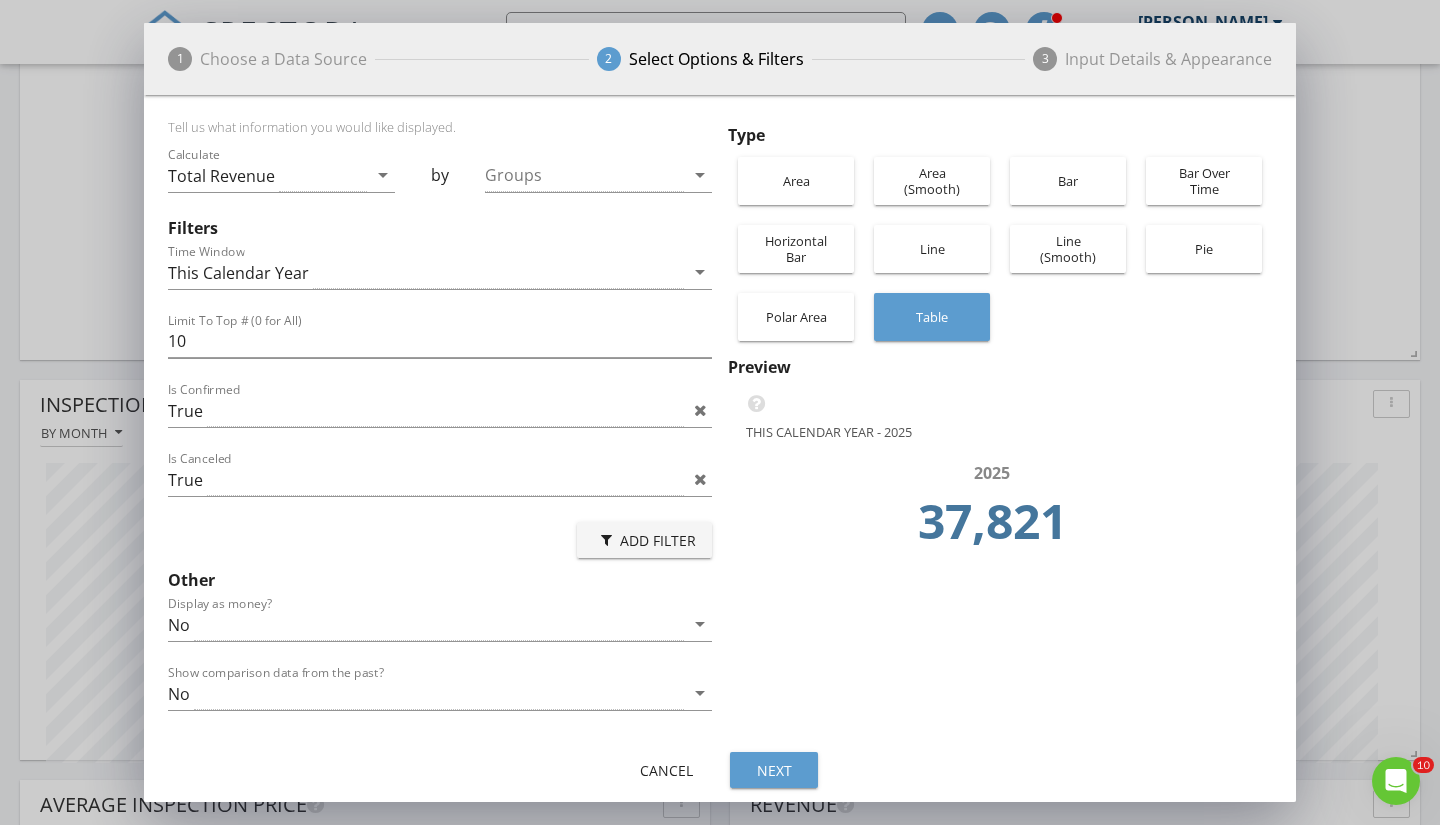 click on "True" at bounding box center [426, 479] 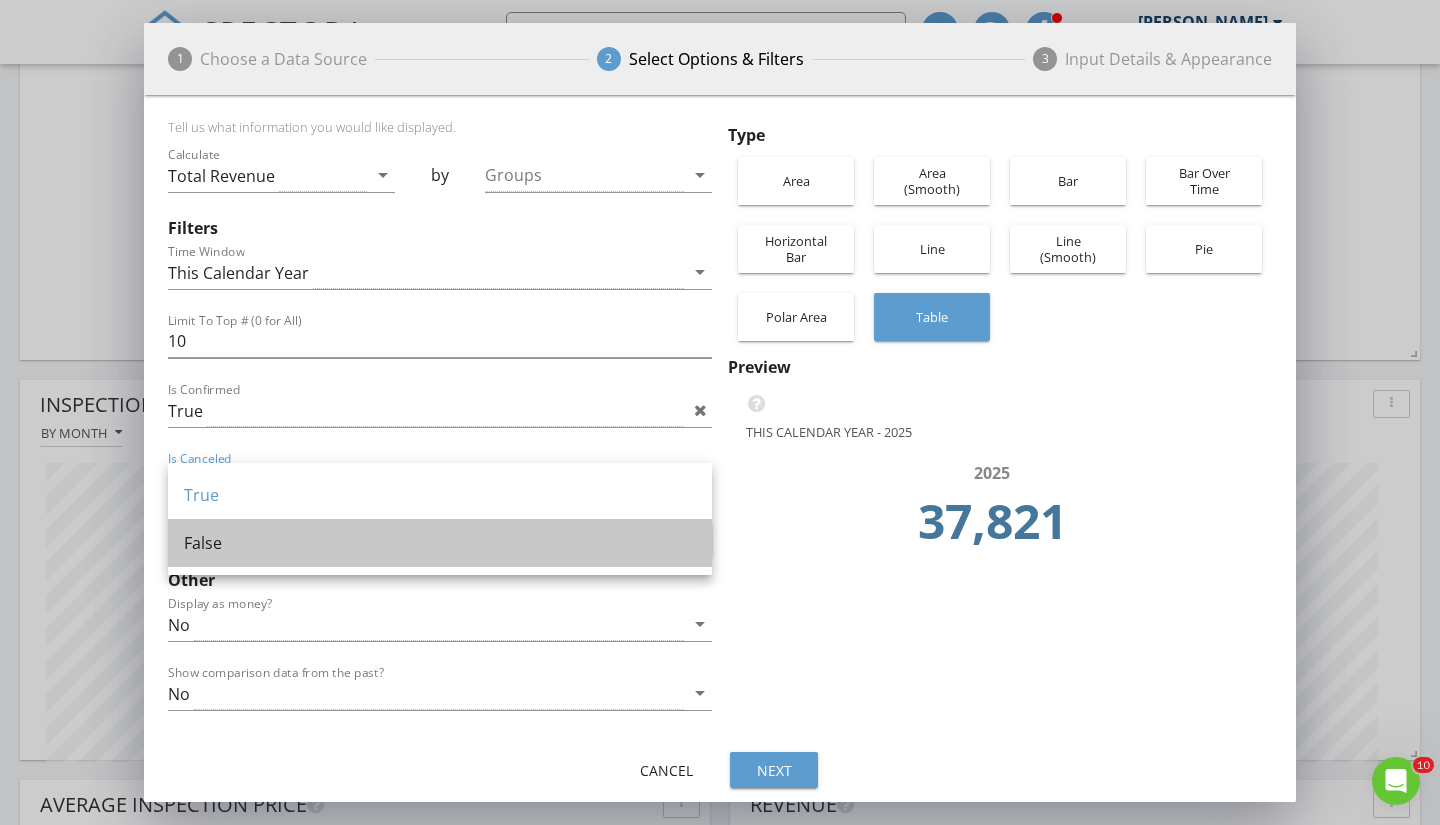 click on "False" at bounding box center [440, 543] 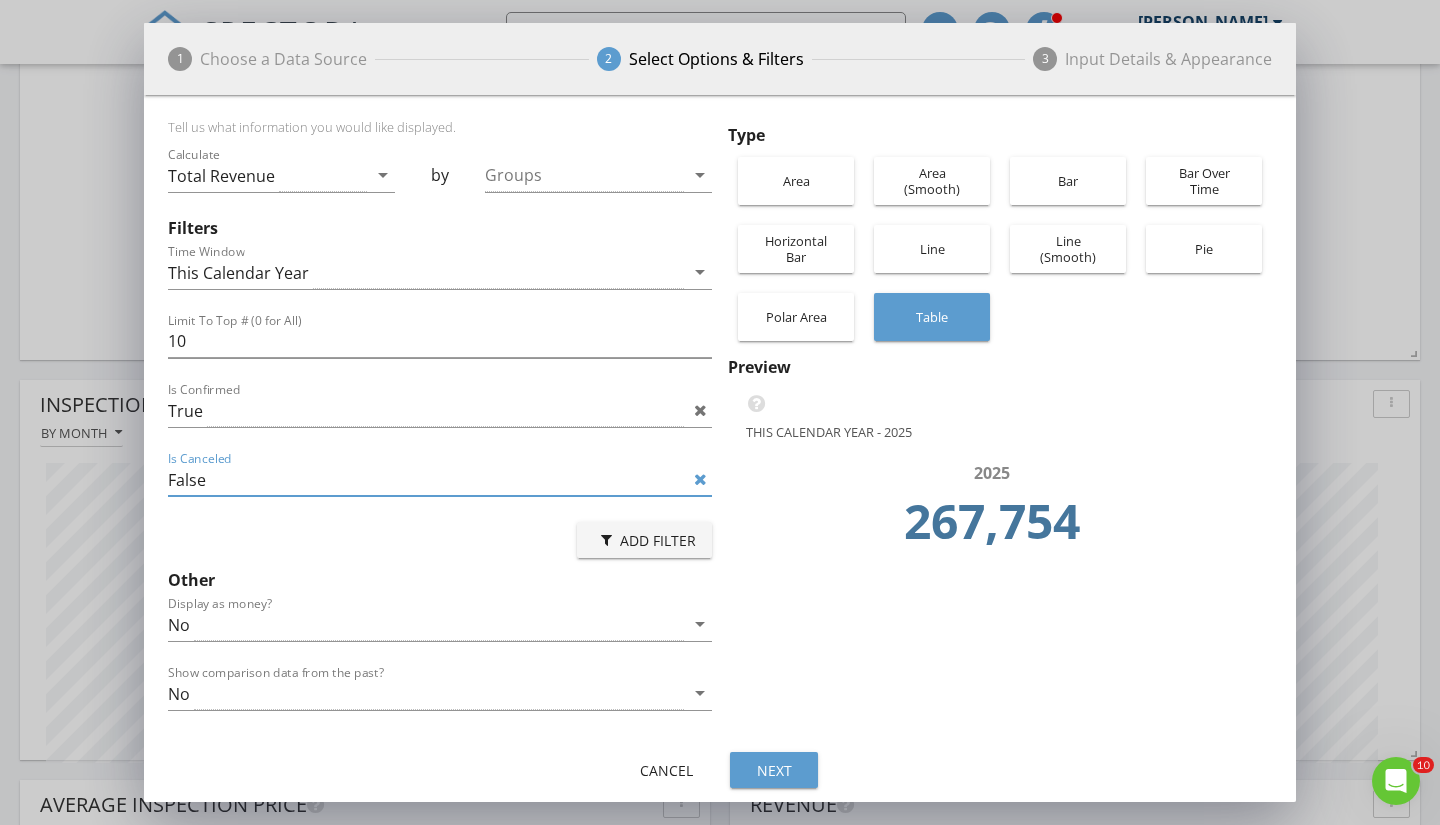 click on "No" at bounding box center [426, 624] 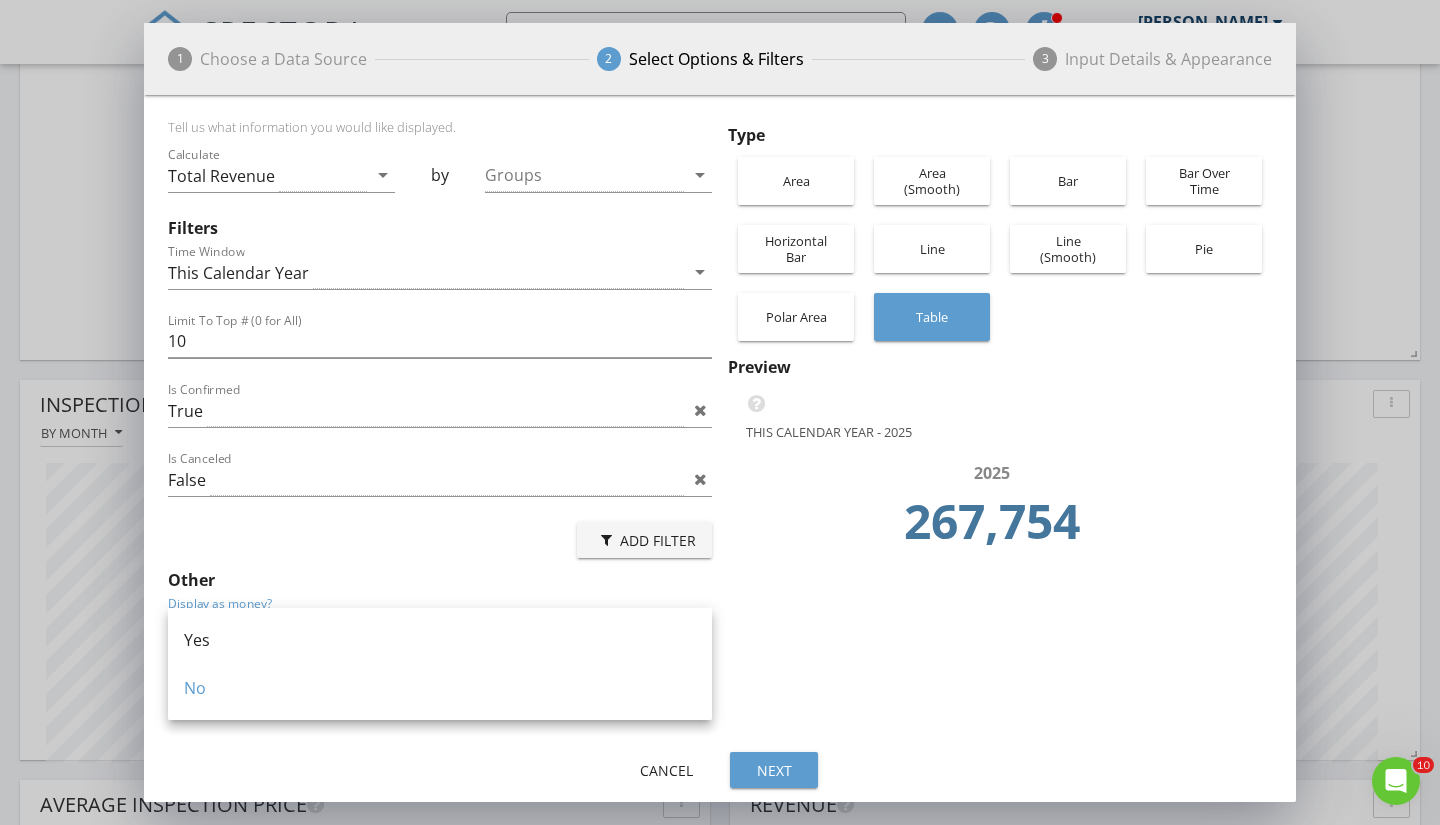click on "Yes" at bounding box center [440, 640] 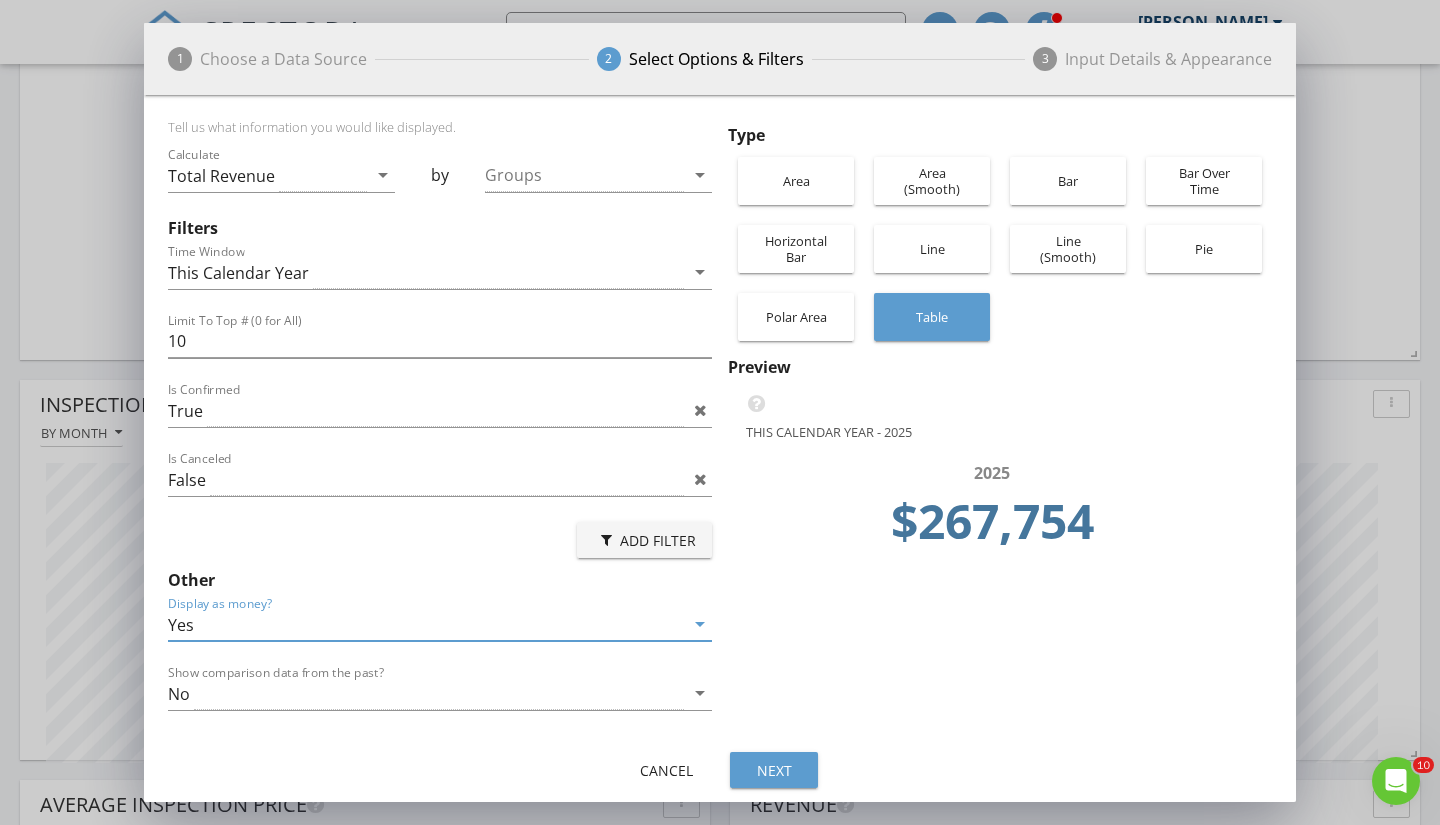 click on "No" at bounding box center (426, 693) 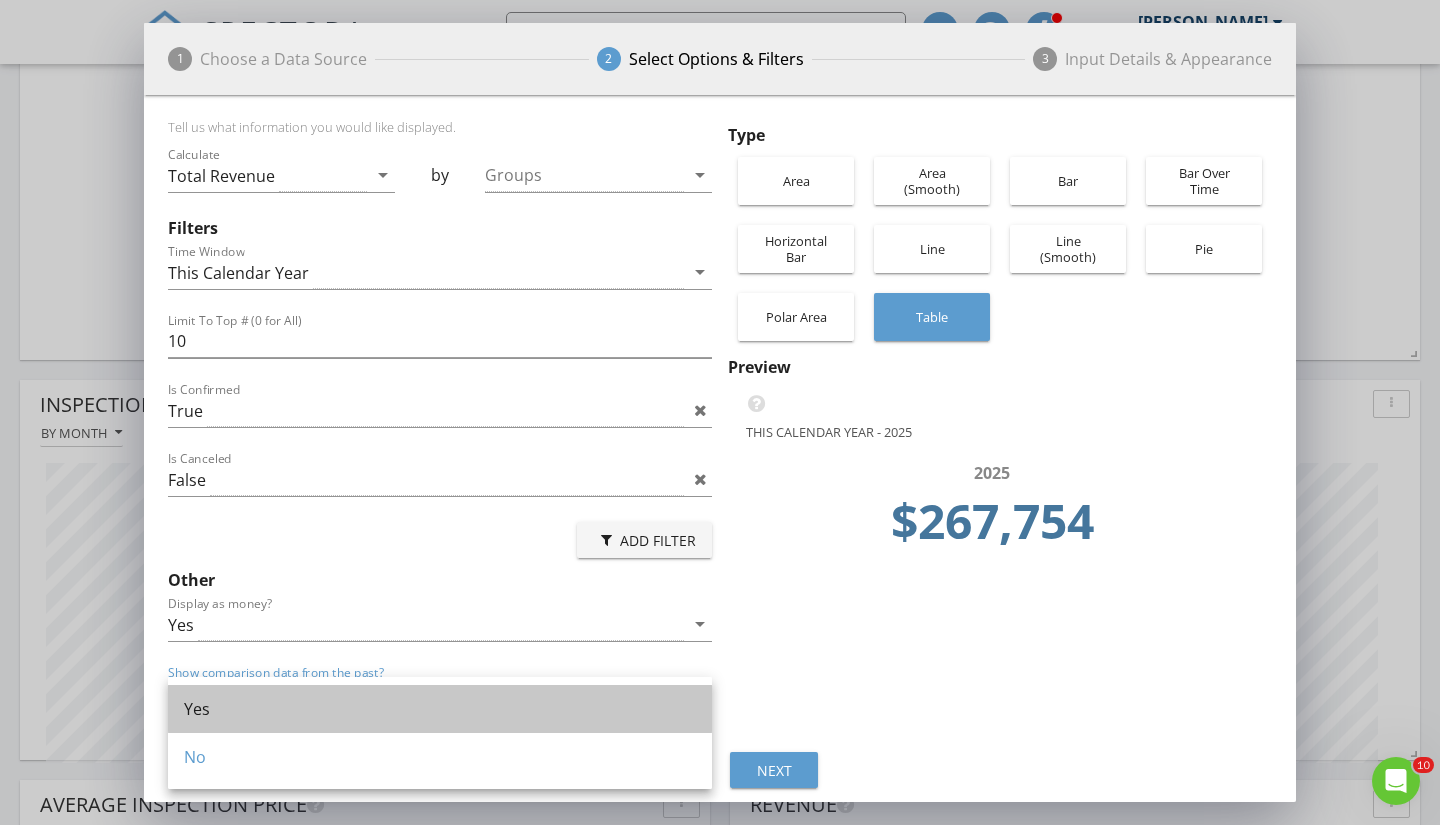 click on "Yes" at bounding box center (440, 709) 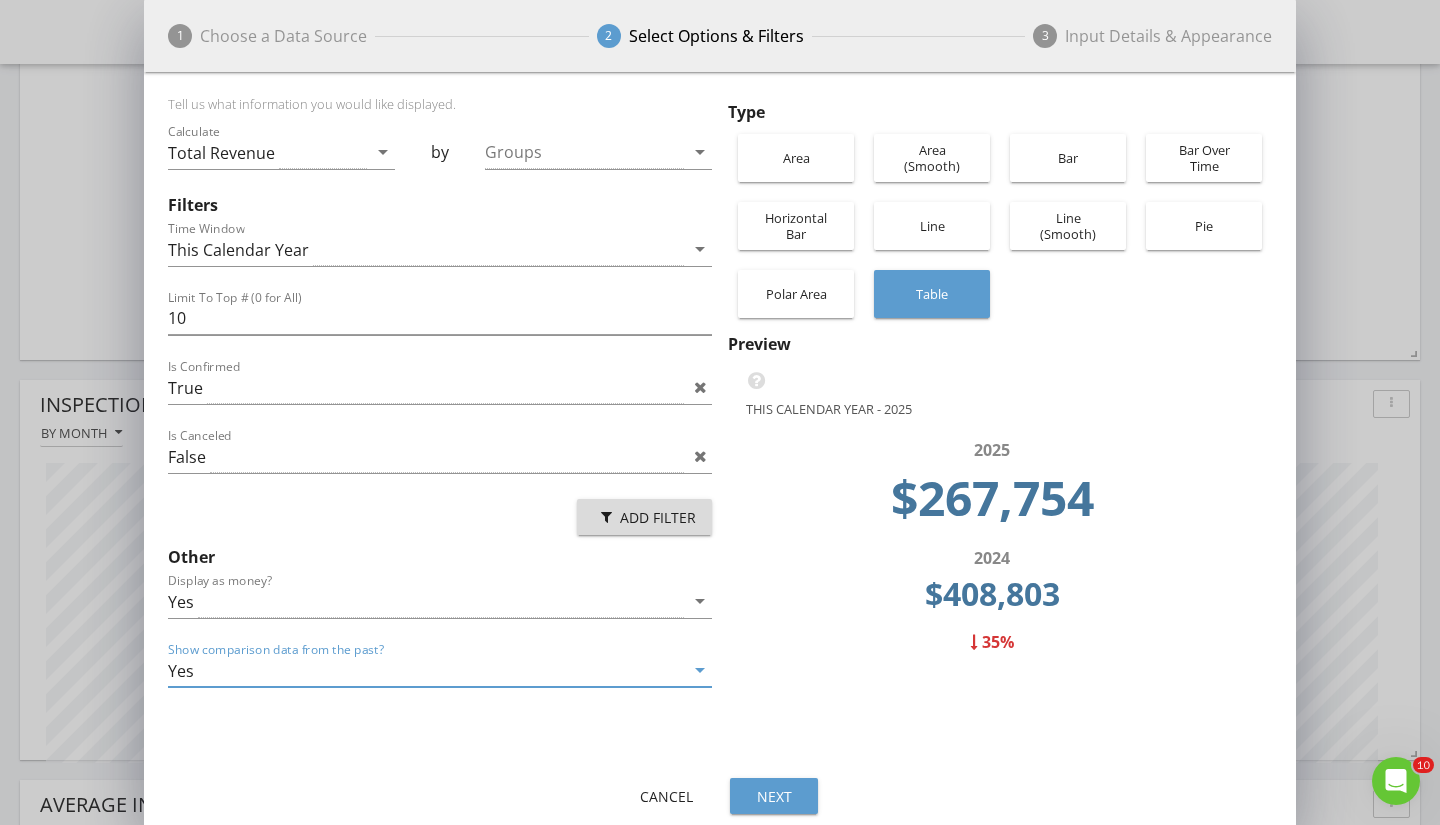 click on "Add Filter" at bounding box center [644, 517] 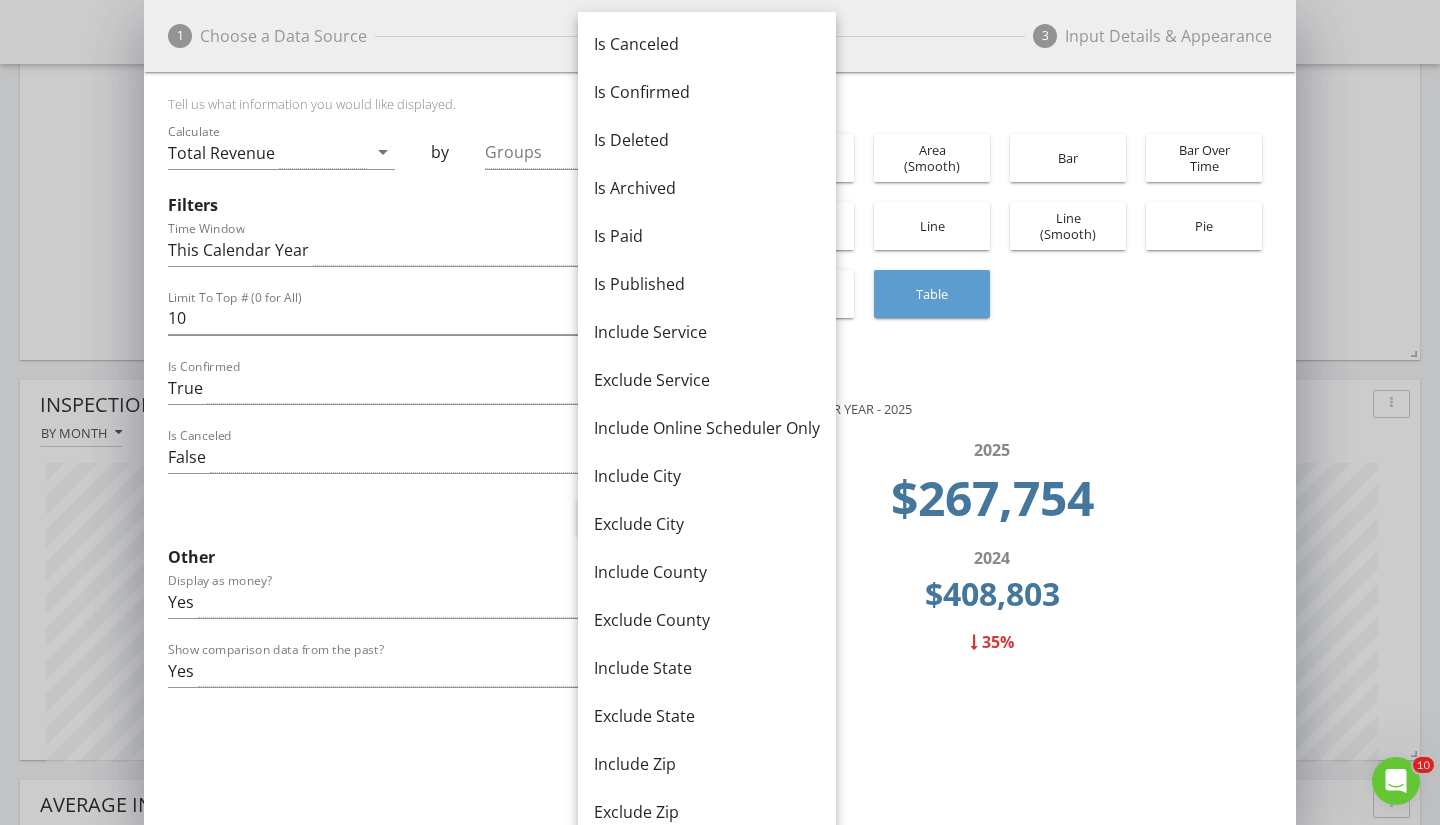 click on "Include Online Scheduler Only" at bounding box center [707, 428] 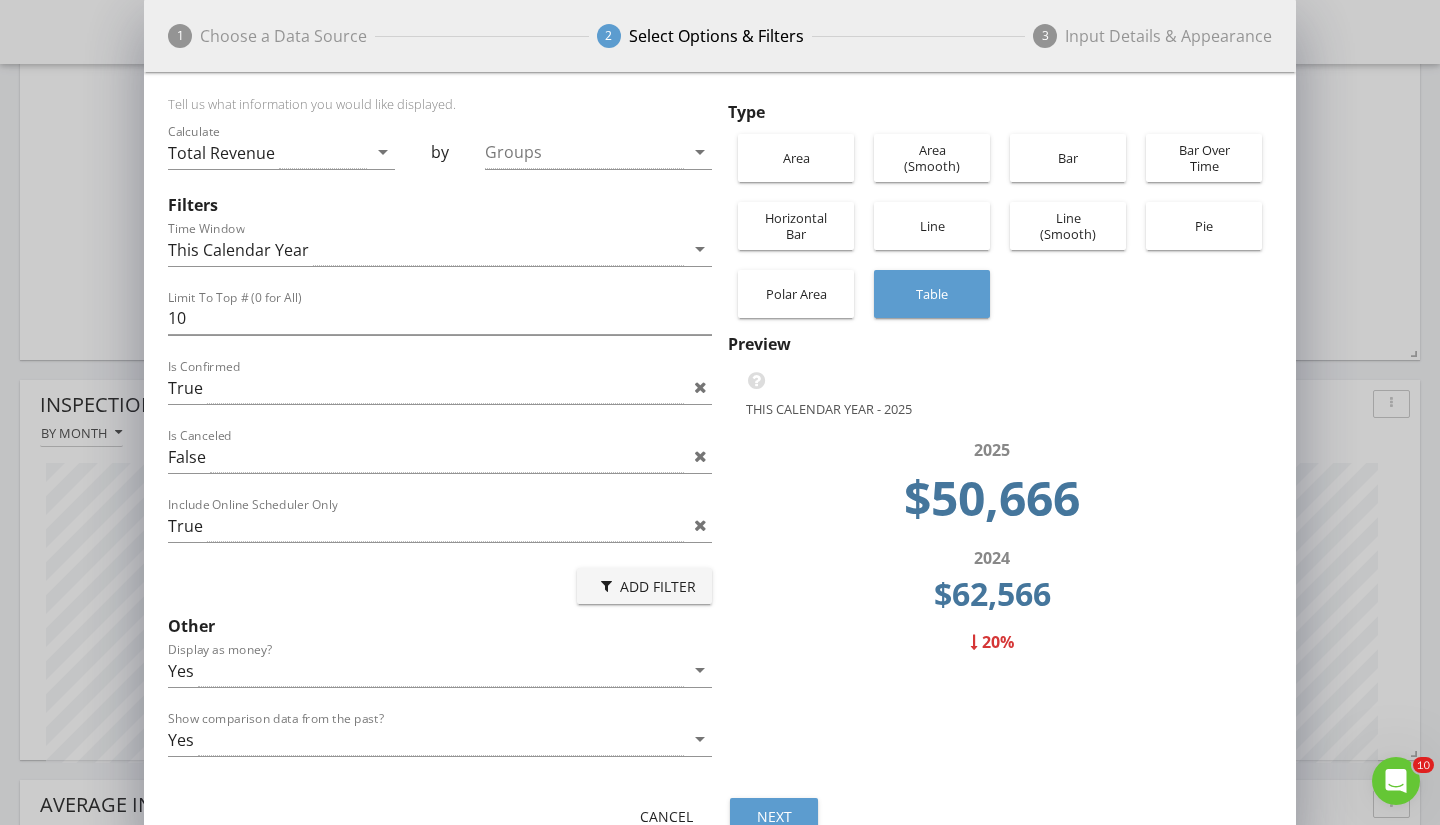 scroll, scrollTop: 35, scrollLeft: 0, axis: vertical 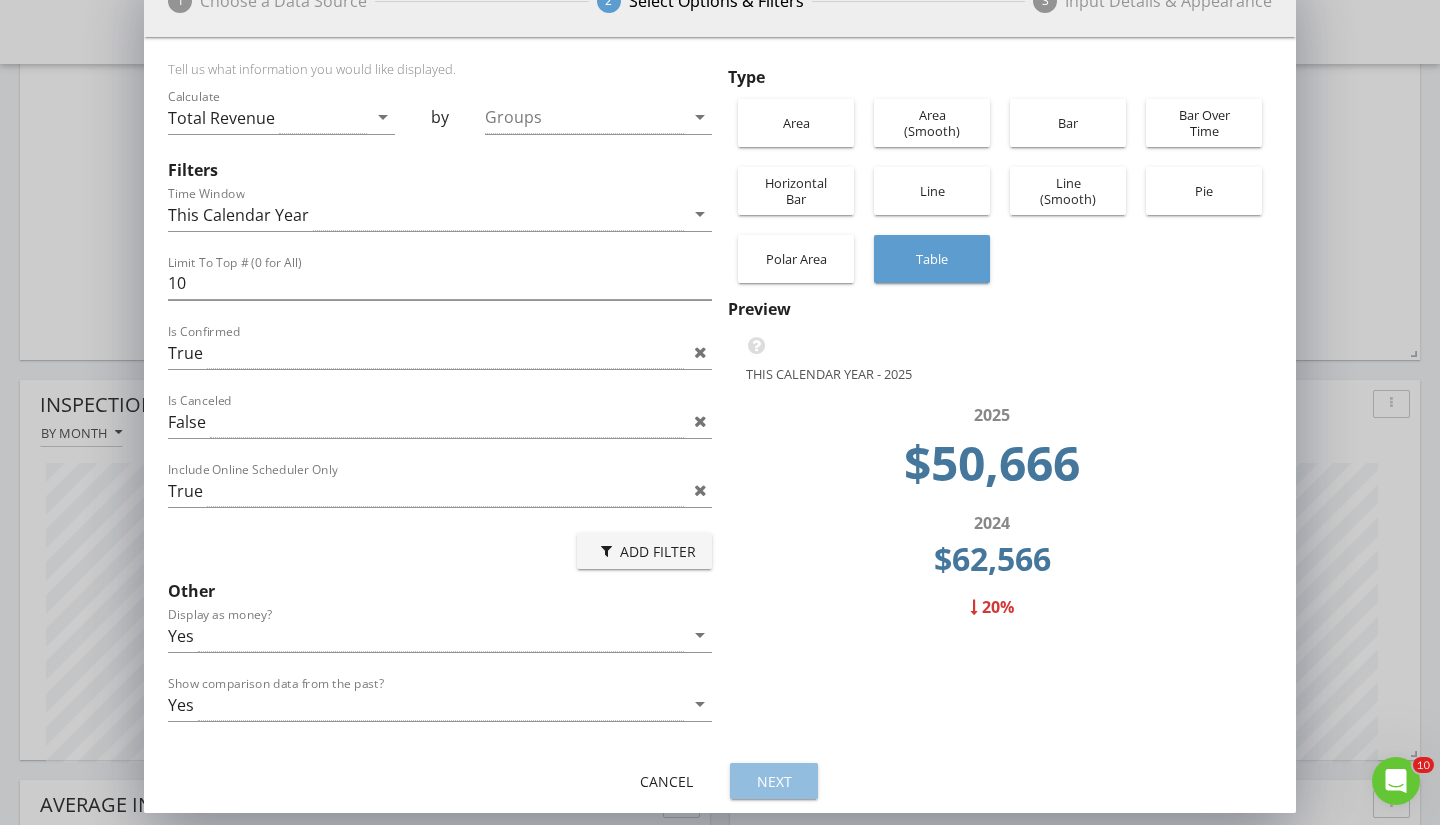 click on "Next" at bounding box center [774, 781] 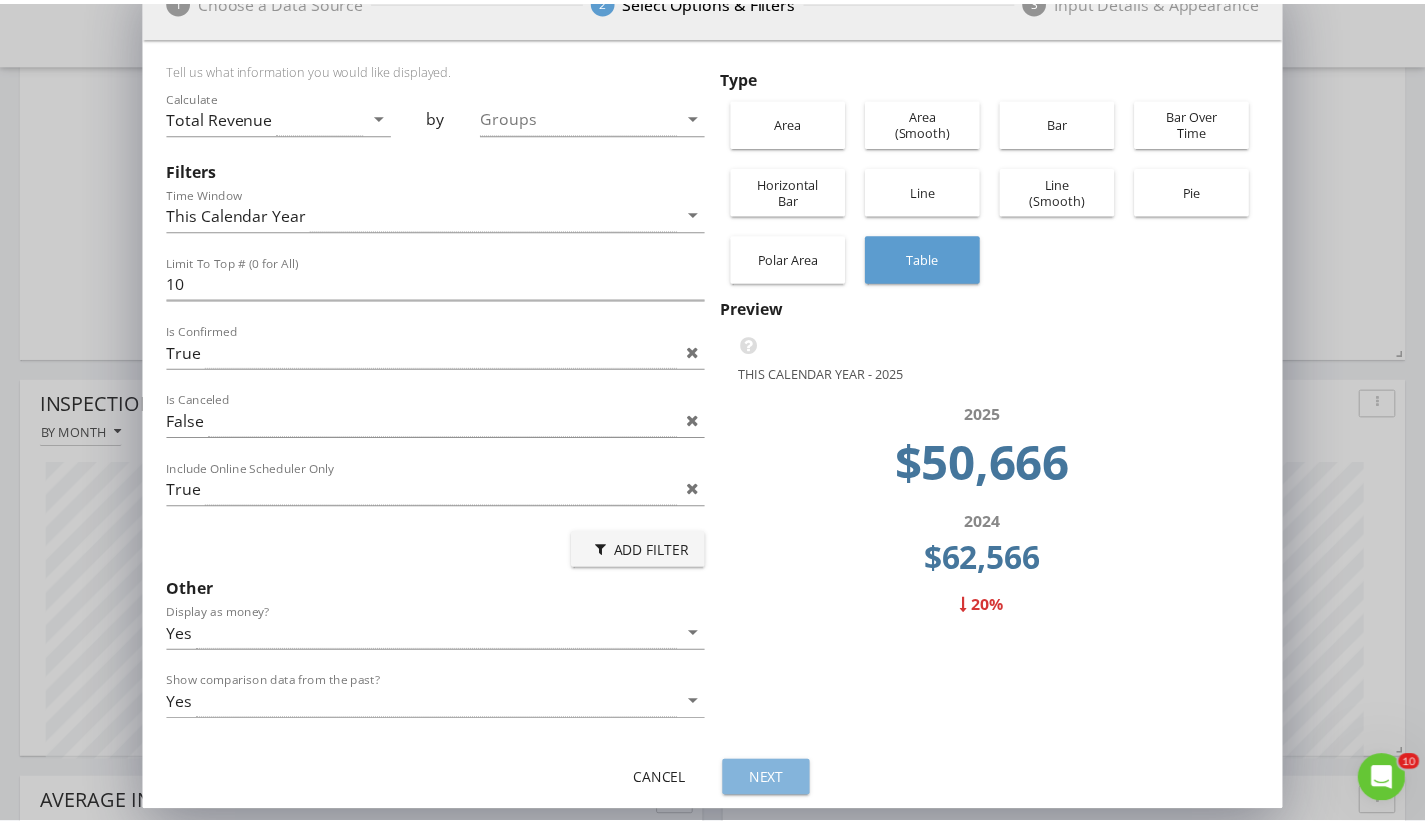 scroll, scrollTop: 0, scrollLeft: 0, axis: both 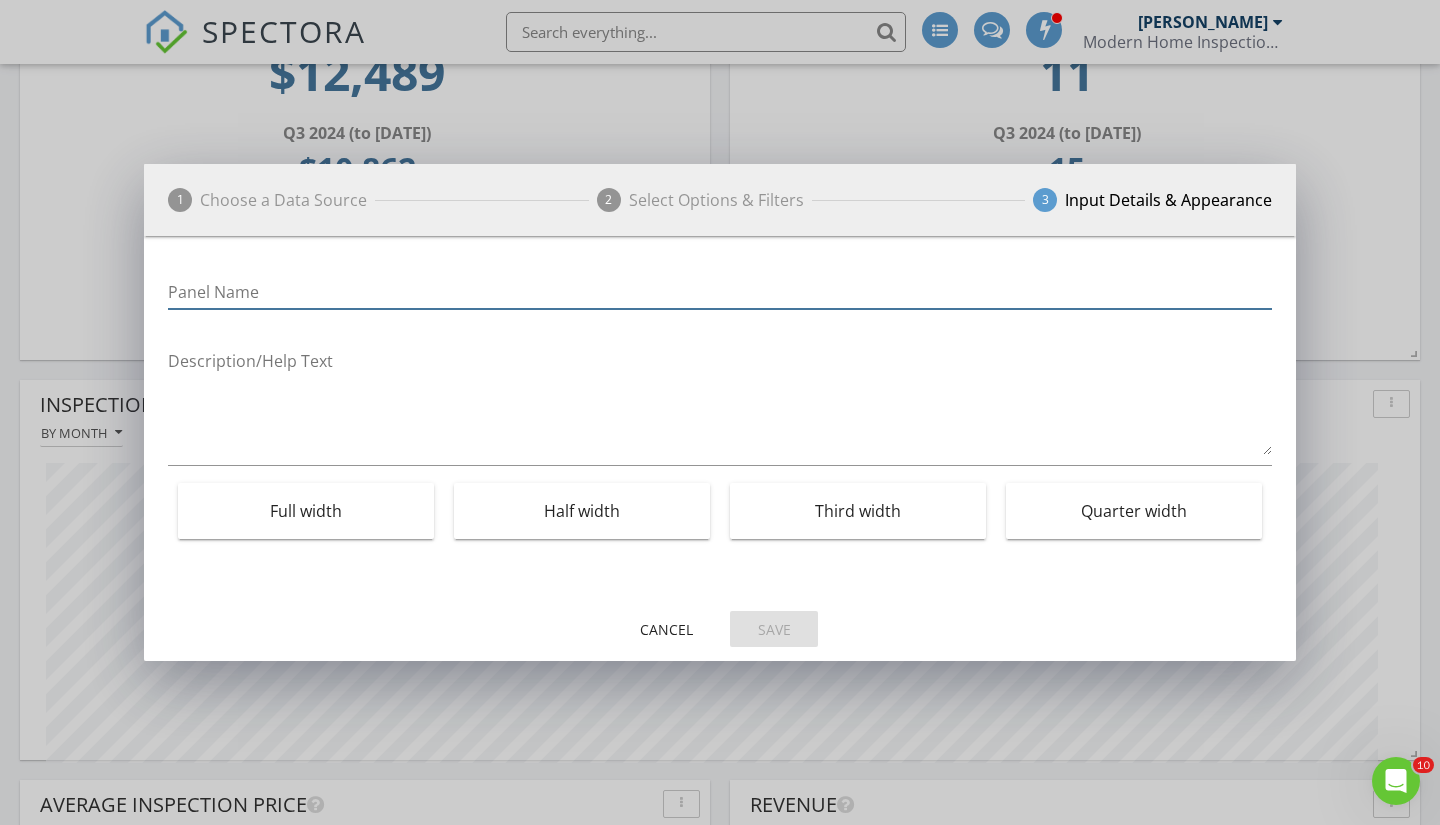 click at bounding box center (720, 292) 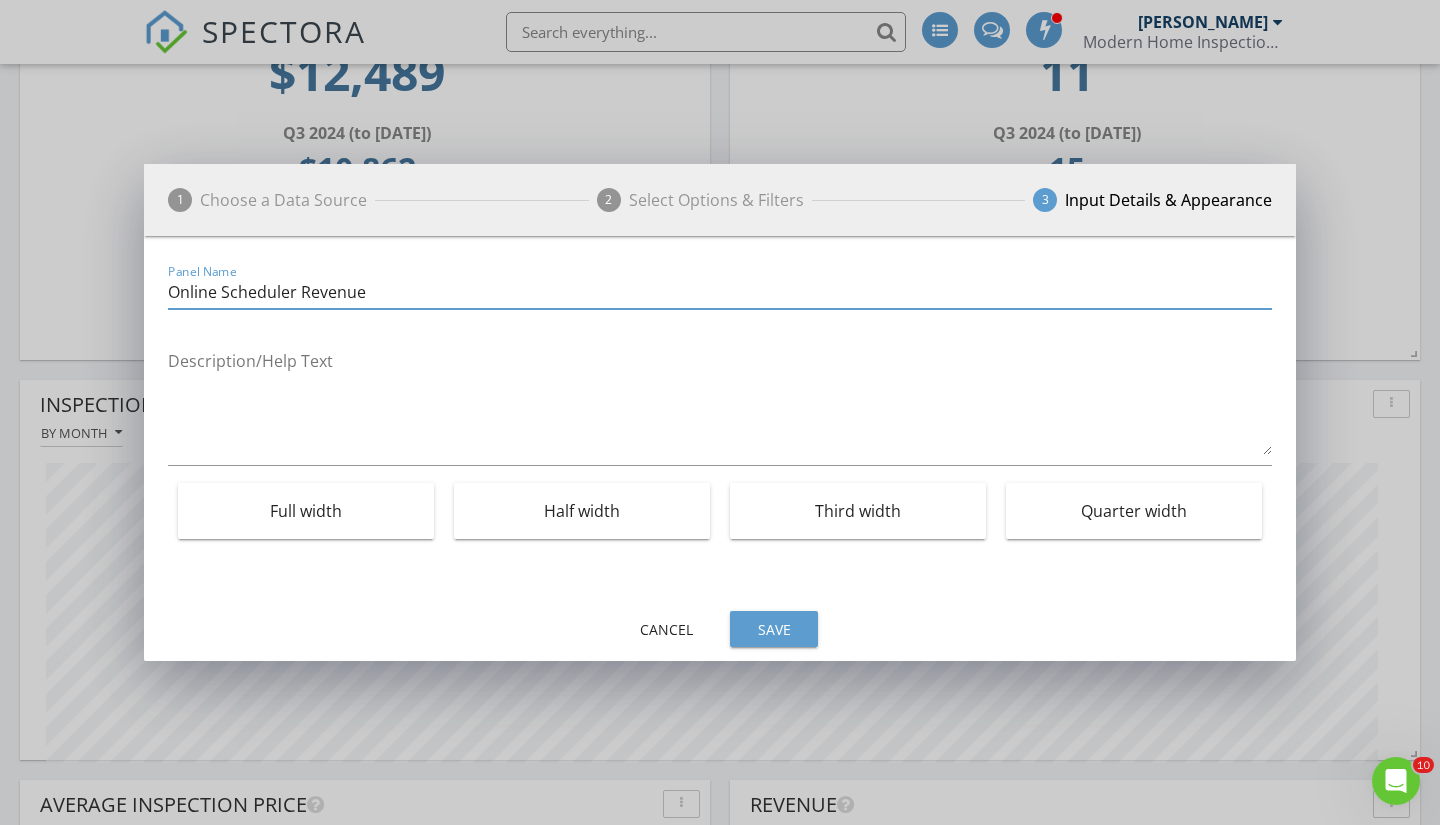 type on "Online Scheduler Revenue" 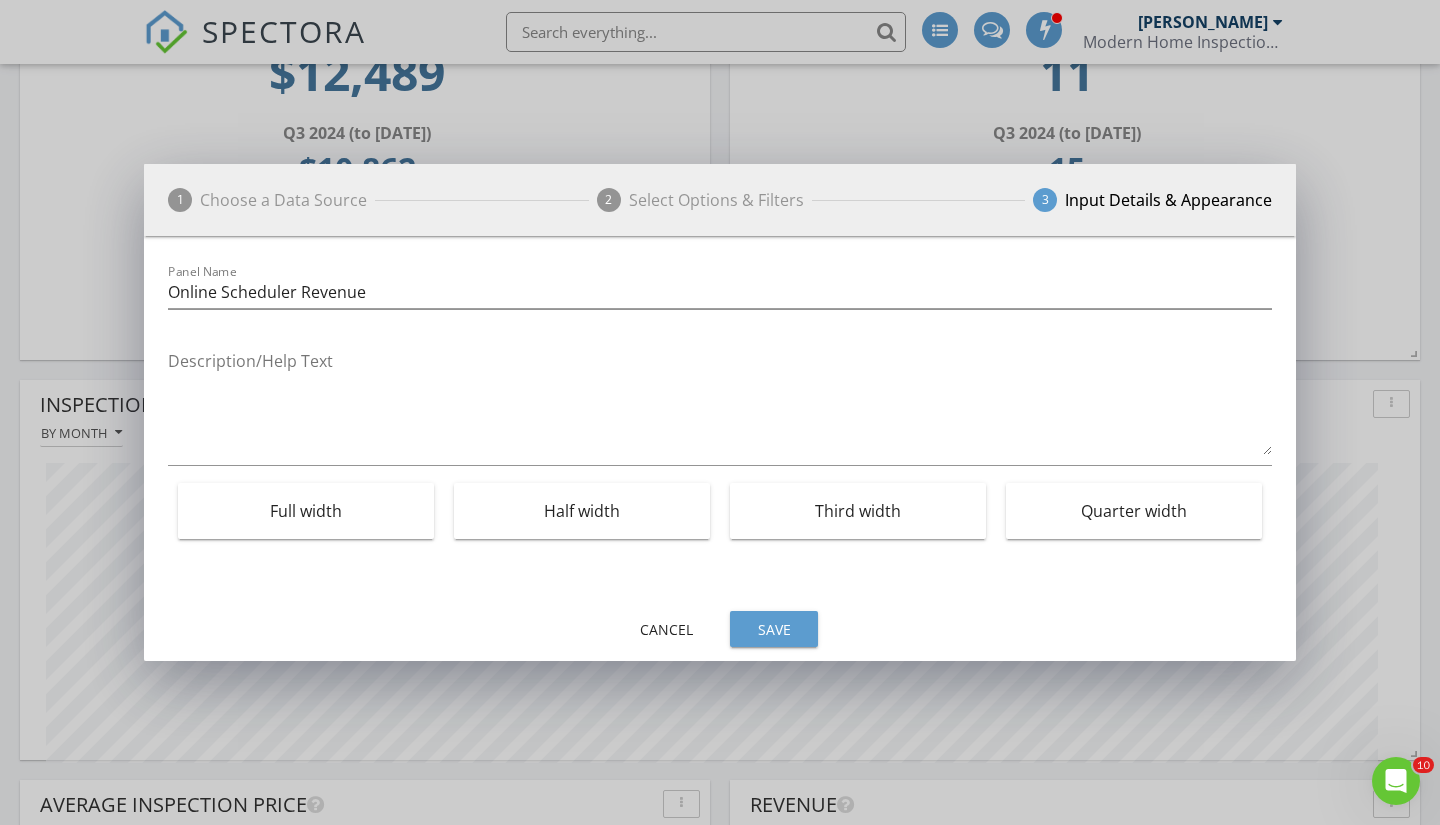 click on "Quarter width" at bounding box center (1134, 511) 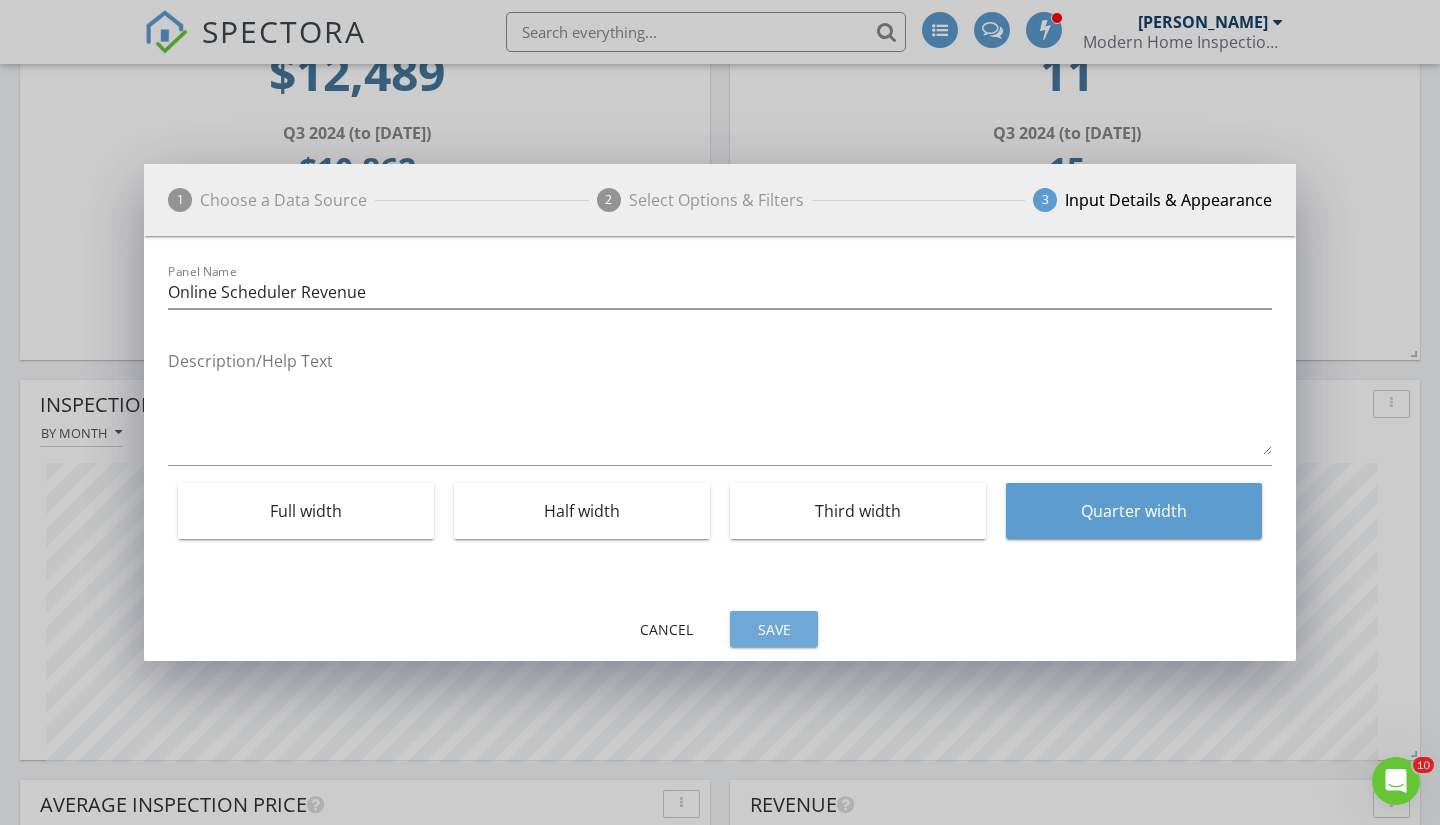 click on "Save" at bounding box center [774, 629] 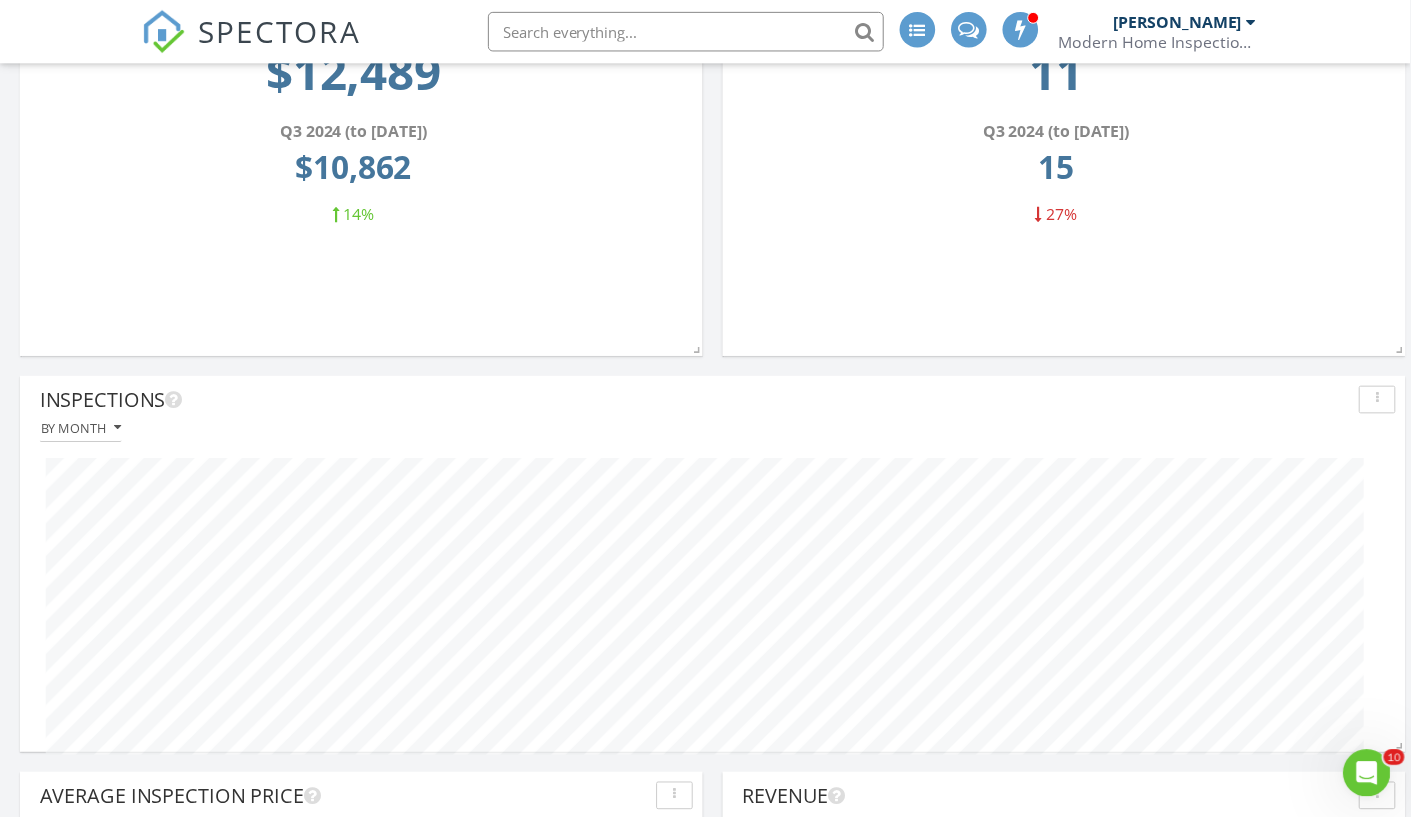 scroll, scrollTop: 3851, scrollLeft: 1456, axis: both 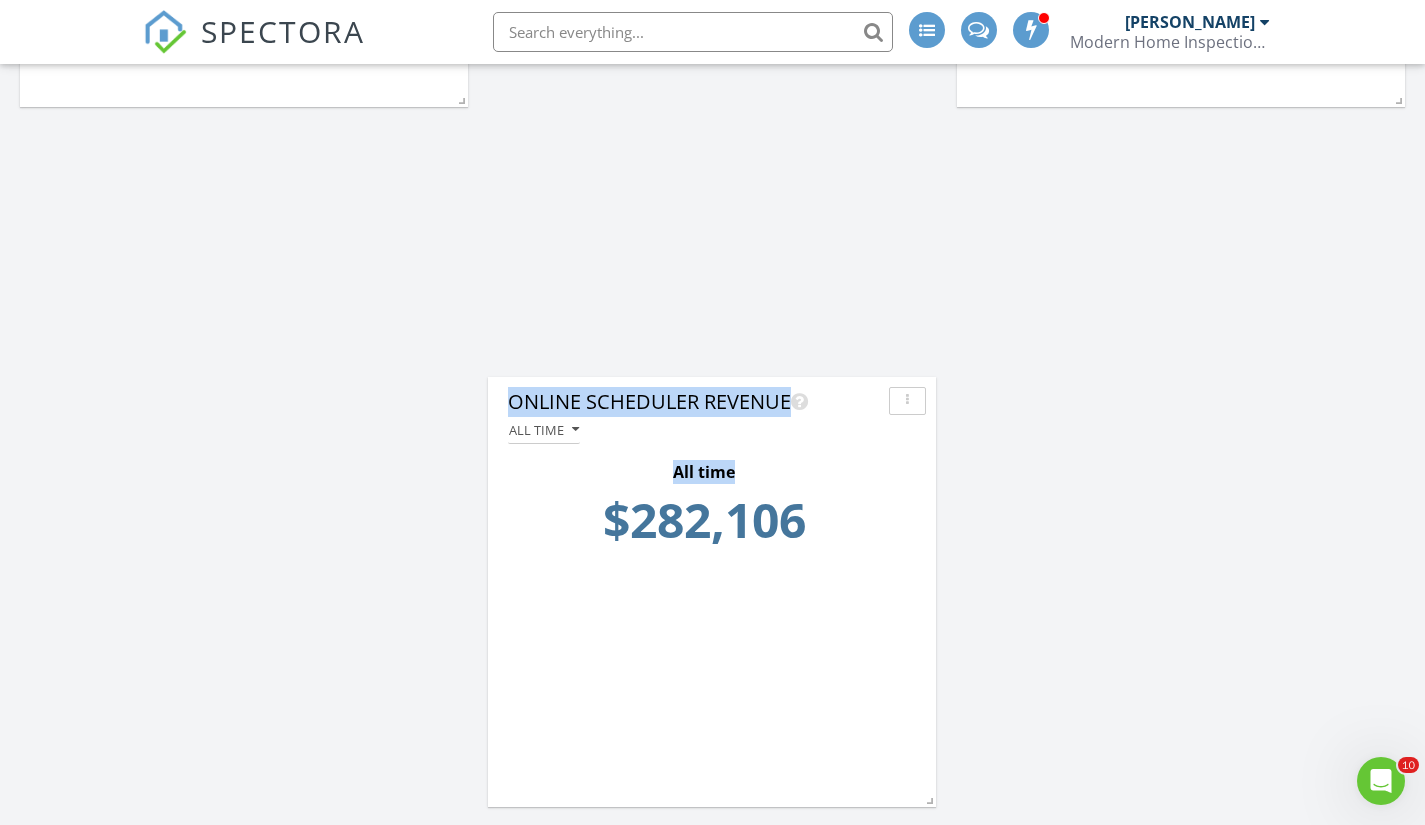drag, startPoint x: 774, startPoint y: 620, endPoint x: 718, endPoint y: 310, distance: 315.01746 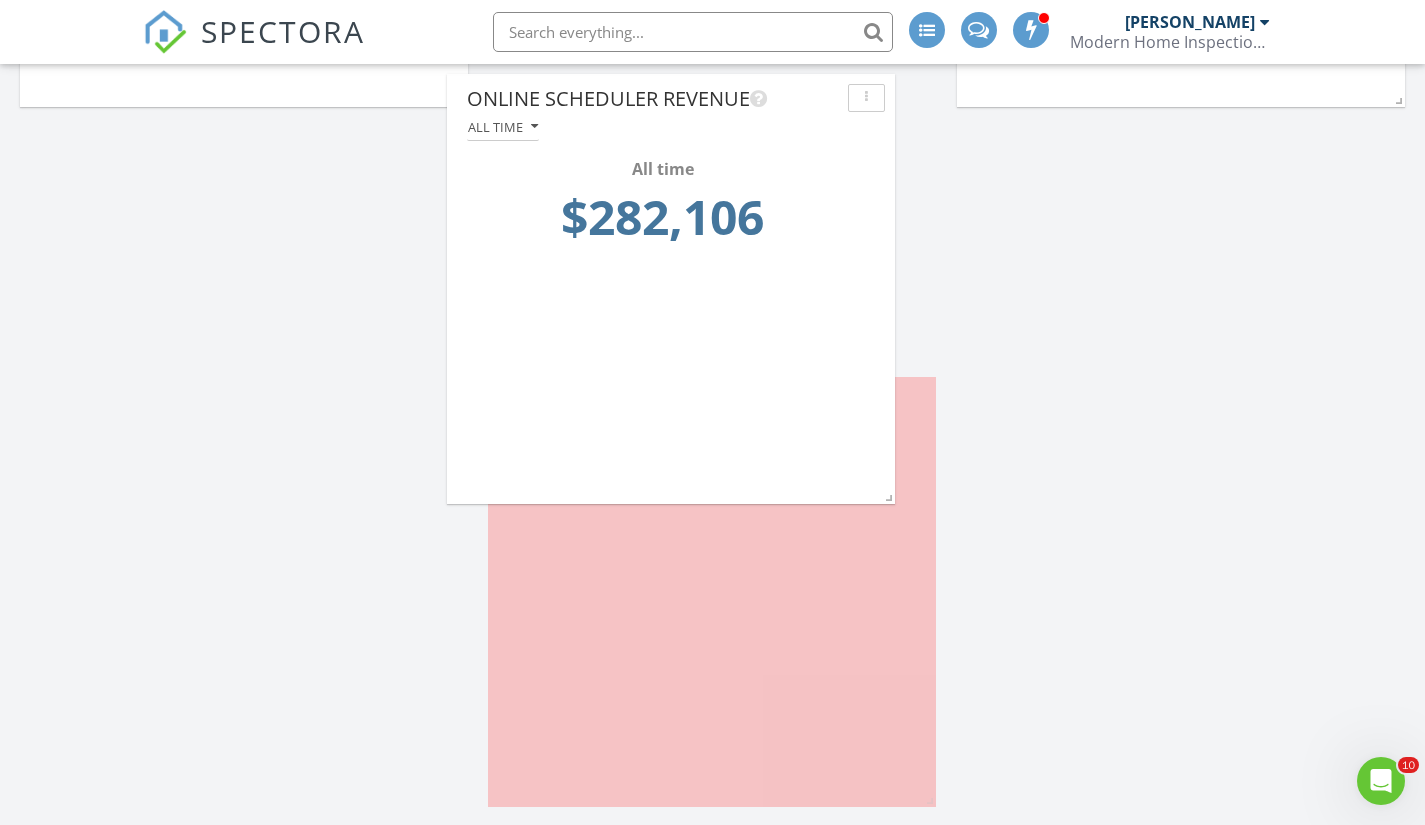 drag, startPoint x: 840, startPoint y: 399, endPoint x: 799, endPoint y: 96, distance: 305.76135 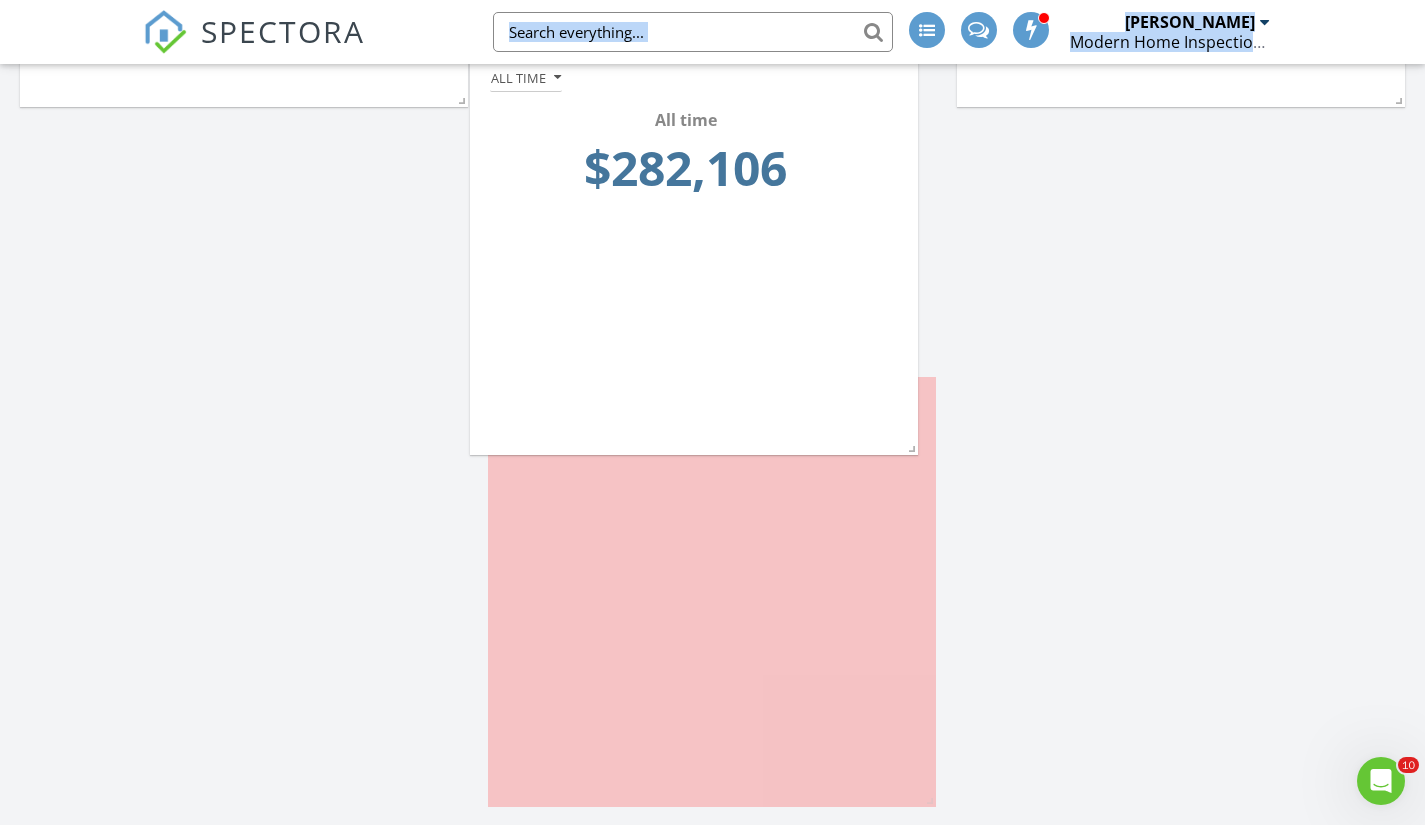 drag, startPoint x: 855, startPoint y: 393, endPoint x: 836, endPoint y: 41, distance: 352.51242 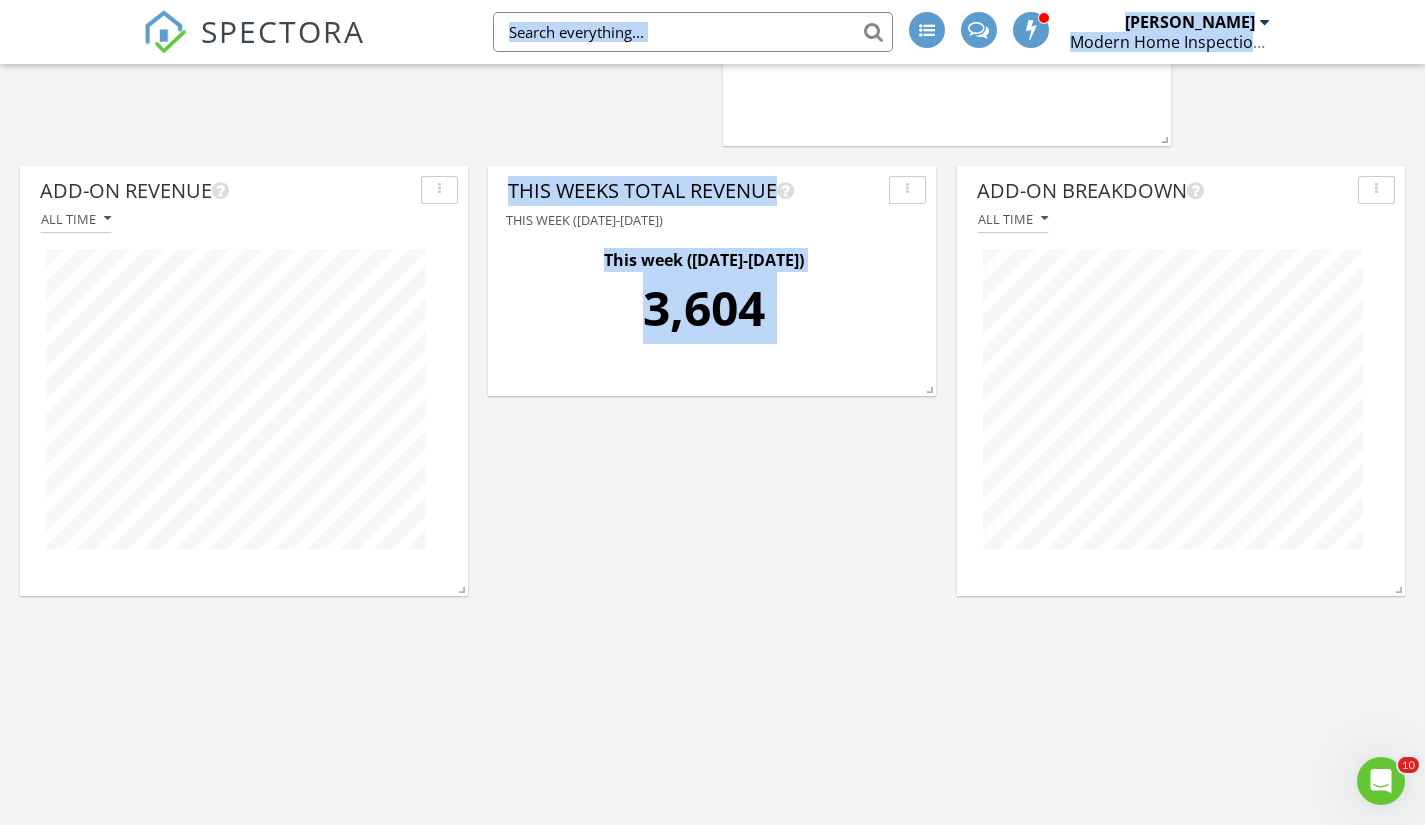 scroll, scrollTop: 2797, scrollLeft: 0, axis: vertical 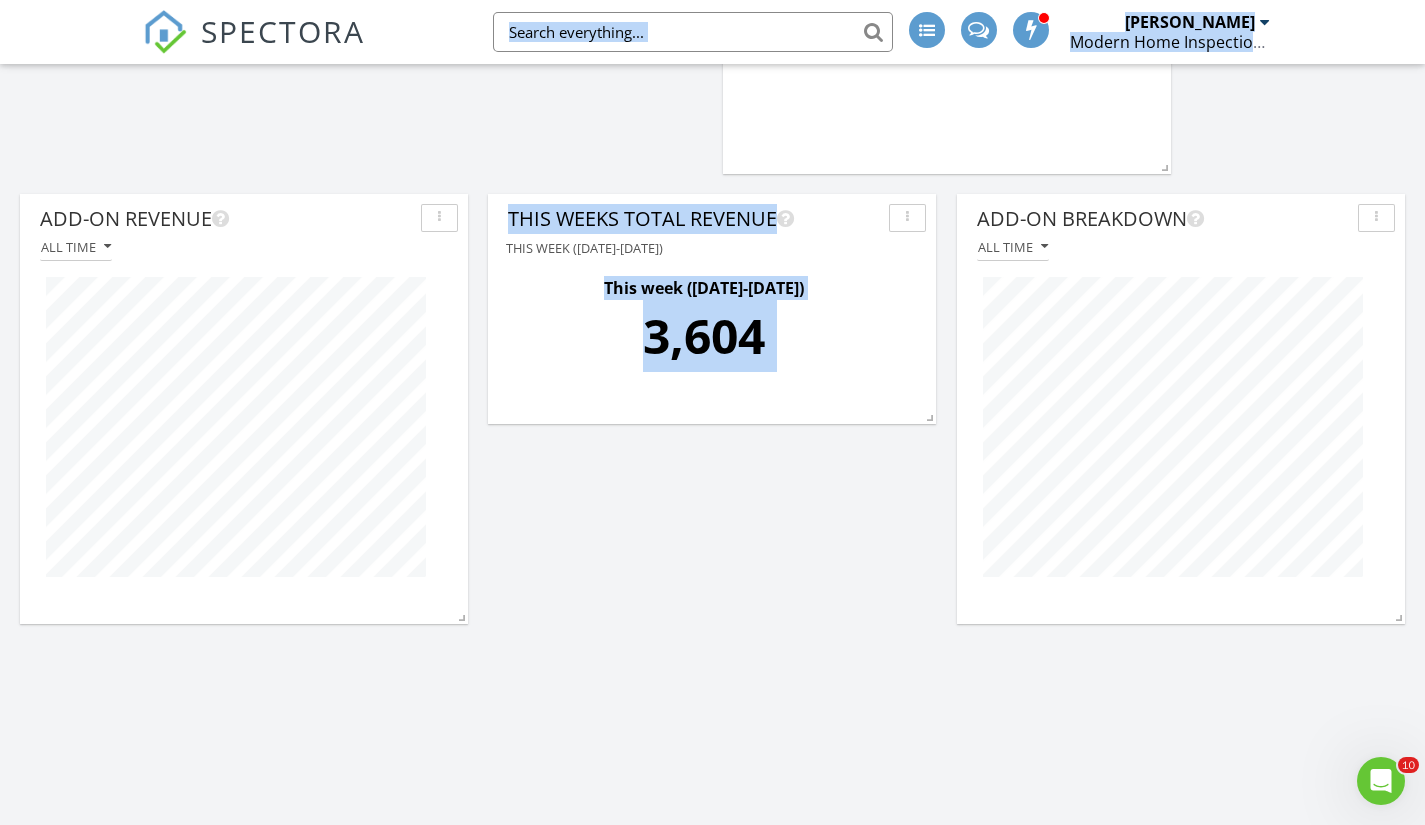 drag, startPoint x: 735, startPoint y: 501, endPoint x: 646, endPoint y: 464, distance: 96.38464 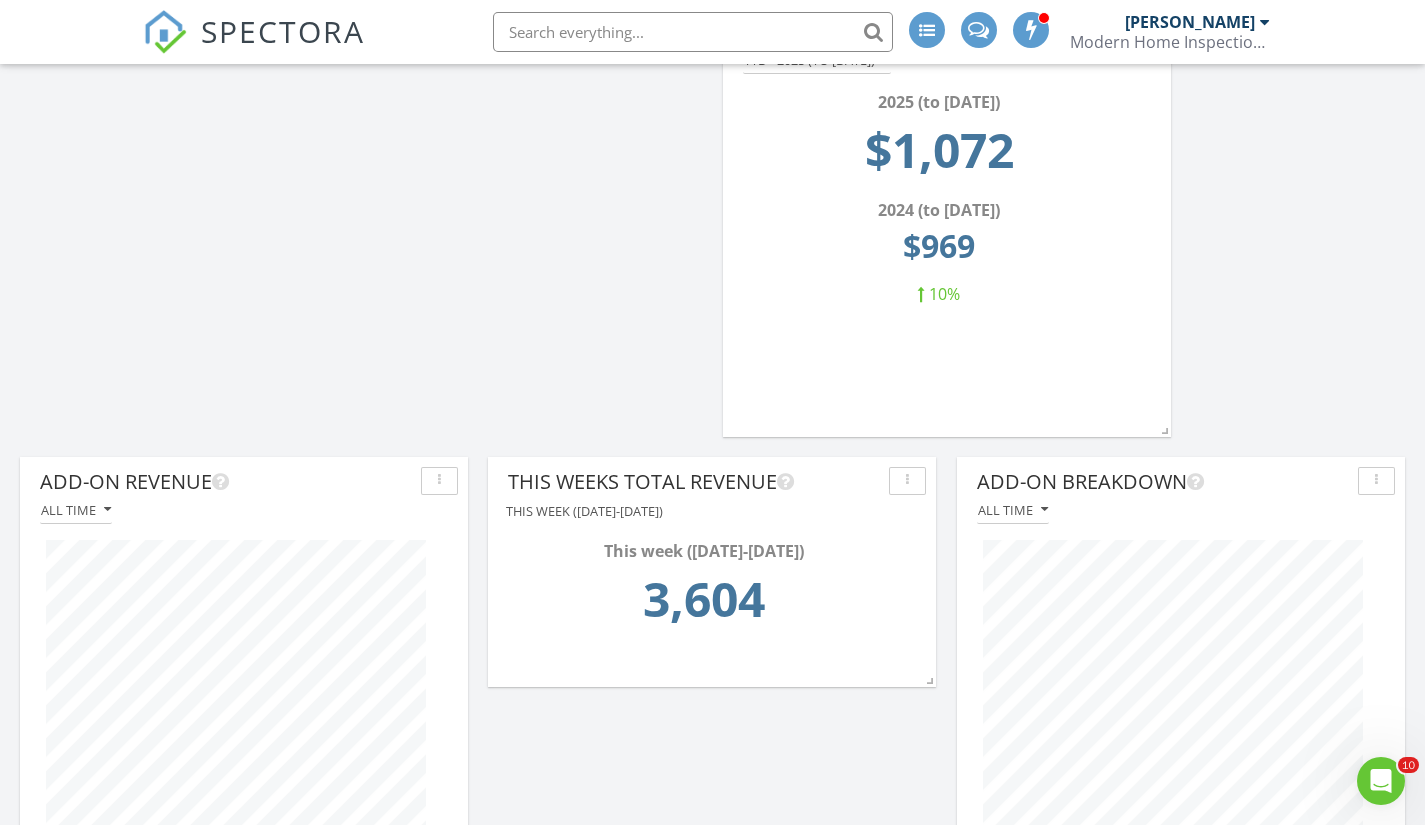 scroll, scrollTop: 2533, scrollLeft: 0, axis: vertical 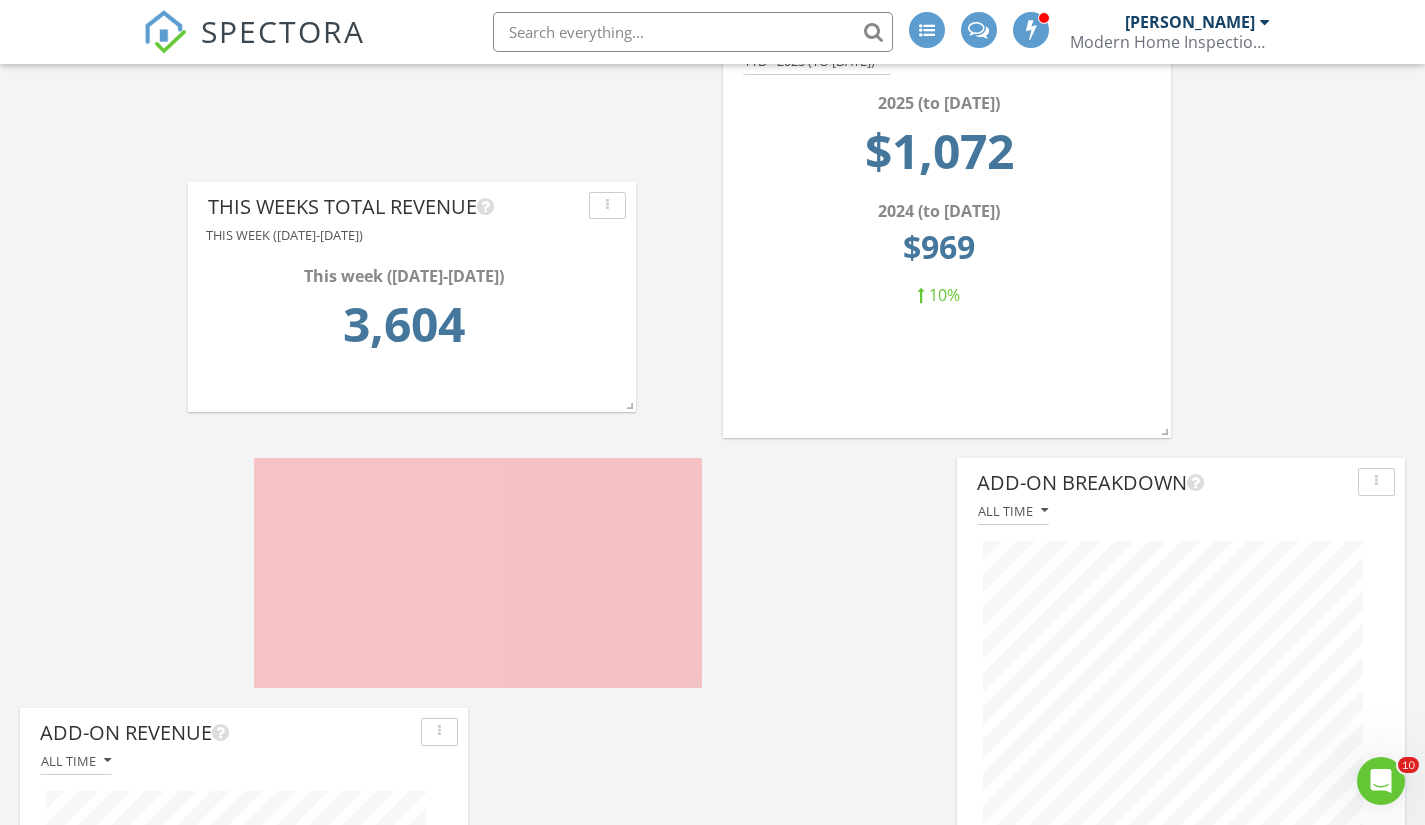 drag, startPoint x: 775, startPoint y: 487, endPoint x: 381, endPoint y: 118, distance: 539.812 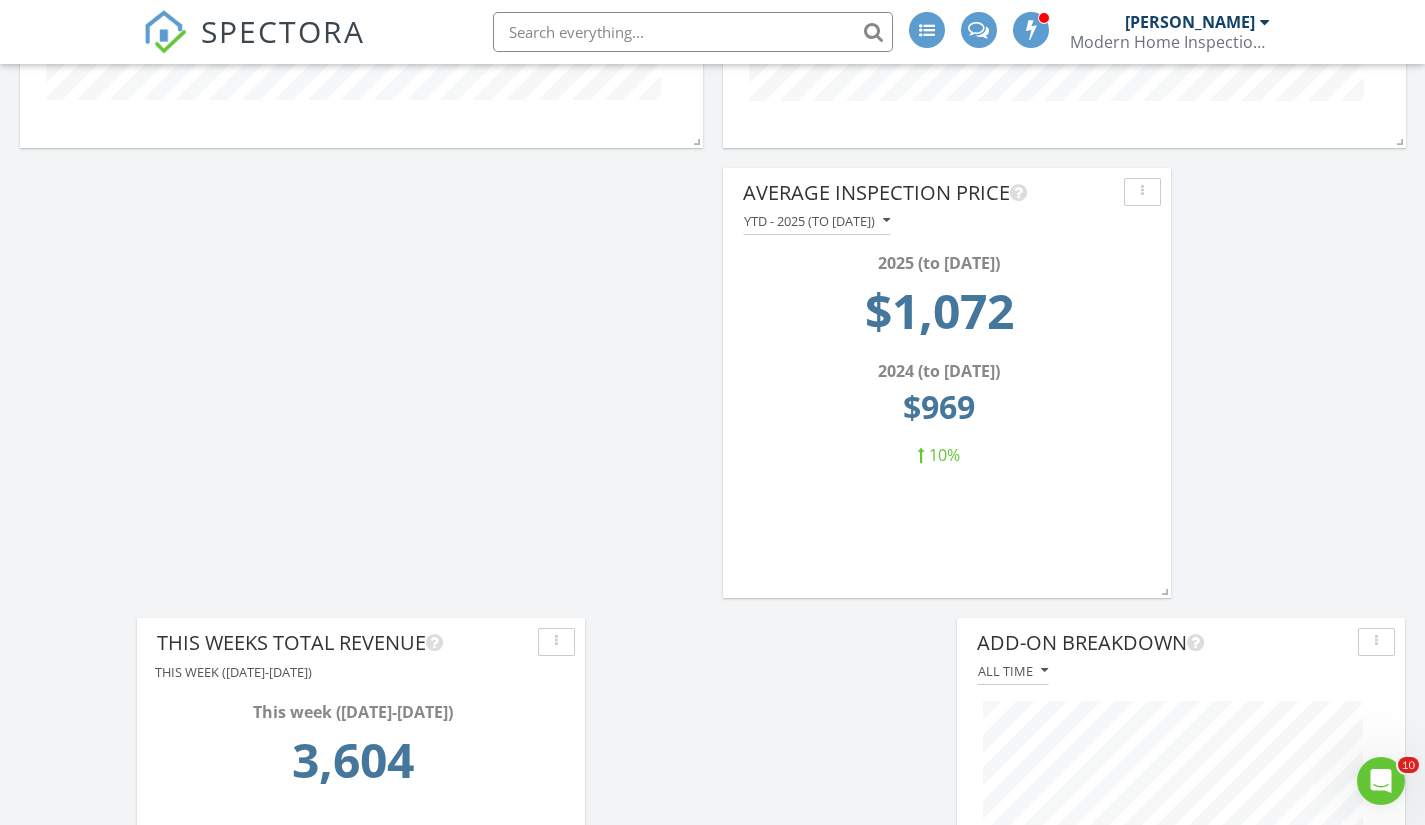 scroll, scrollTop: 2372, scrollLeft: 0, axis: vertical 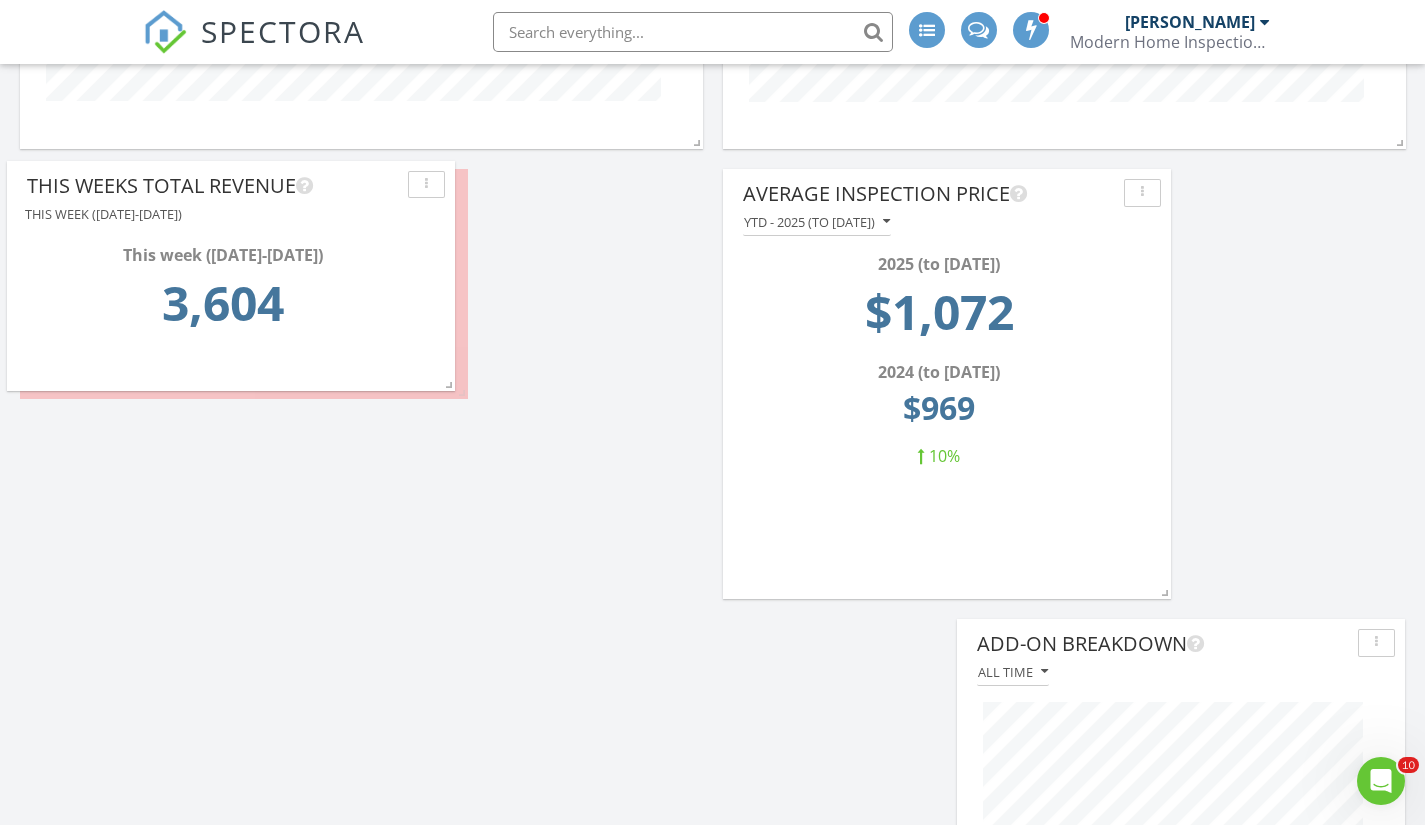drag, startPoint x: 314, startPoint y: 640, endPoint x: 183, endPoint y: 182, distance: 476.36646 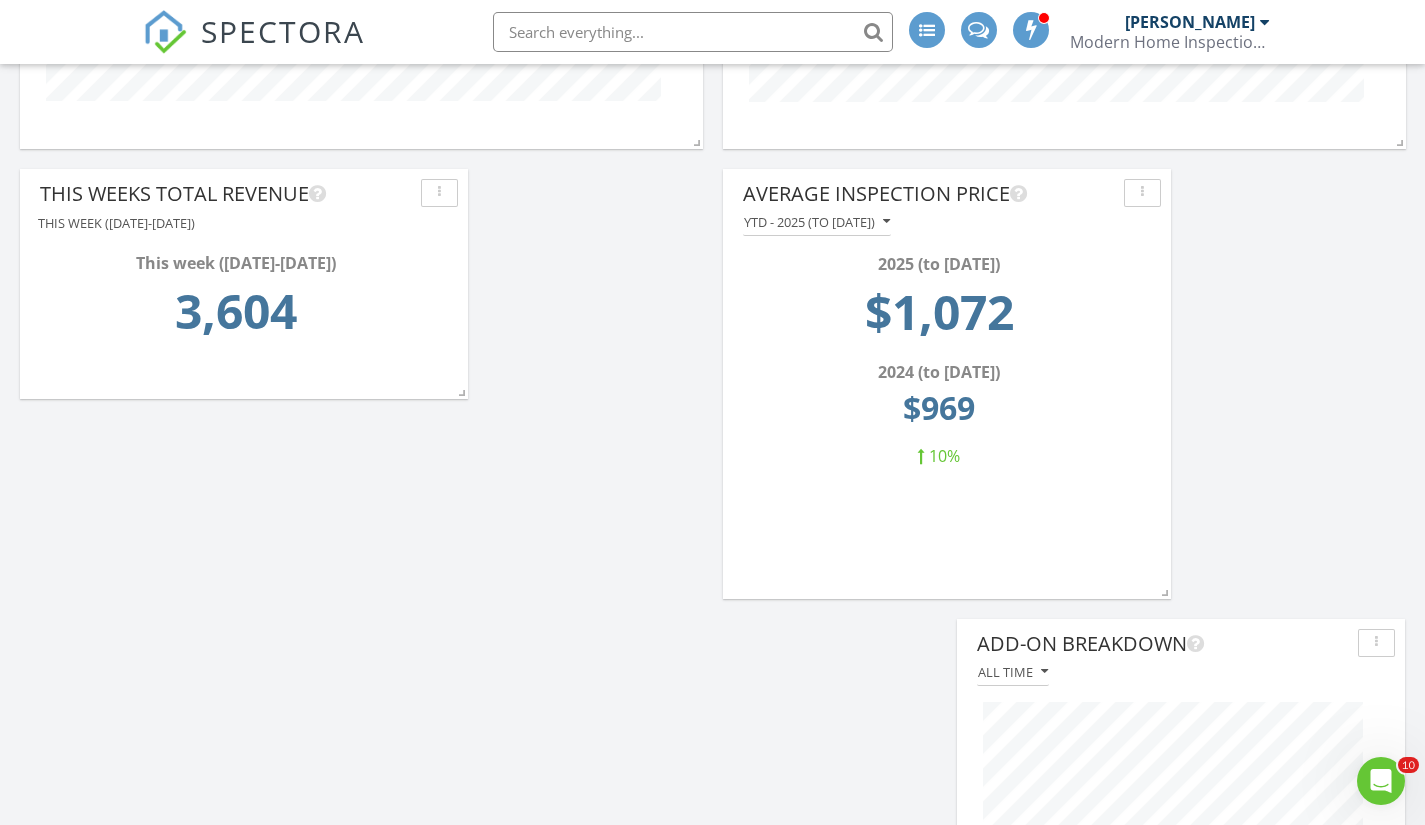 click on "2025 (to [DATE])
$1,072
2024 (to [DATE])
$969
10%" at bounding box center (947, 401) 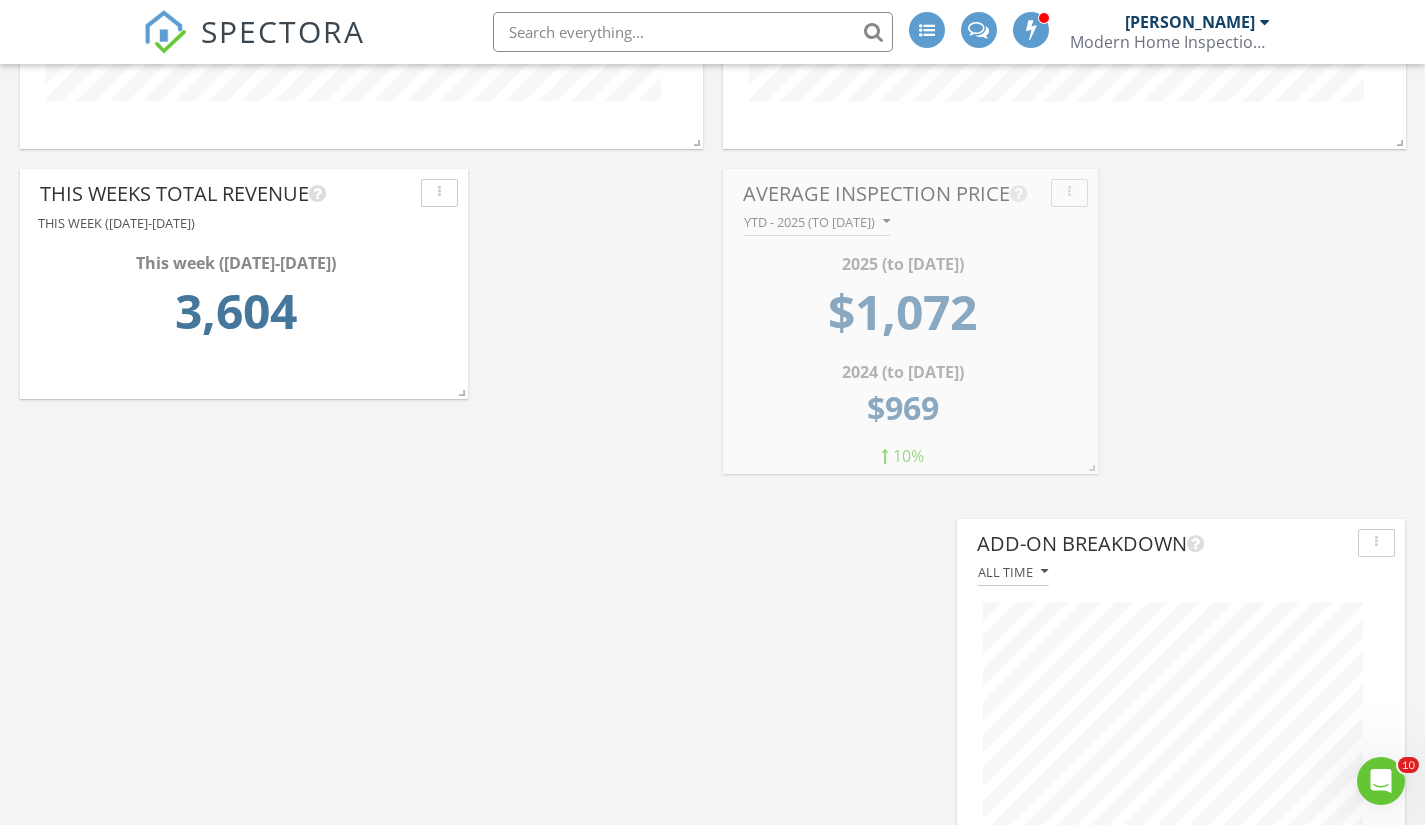 drag, startPoint x: 1167, startPoint y: 595, endPoint x: 1095, endPoint y: 470, distance: 144.25325 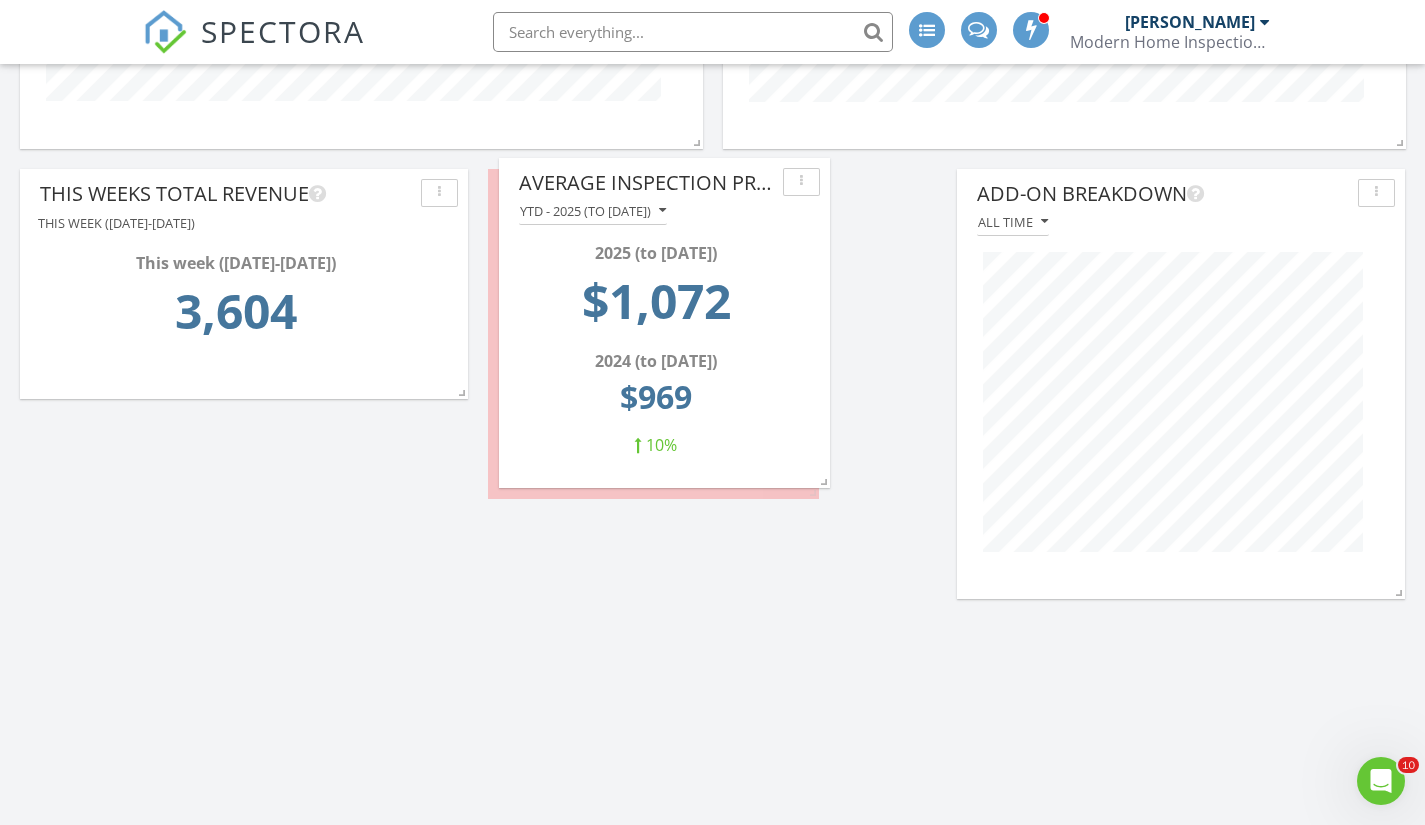 drag, startPoint x: 872, startPoint y: 204, endPoint x: 644, endPoint y: 194, distance: 228.2192 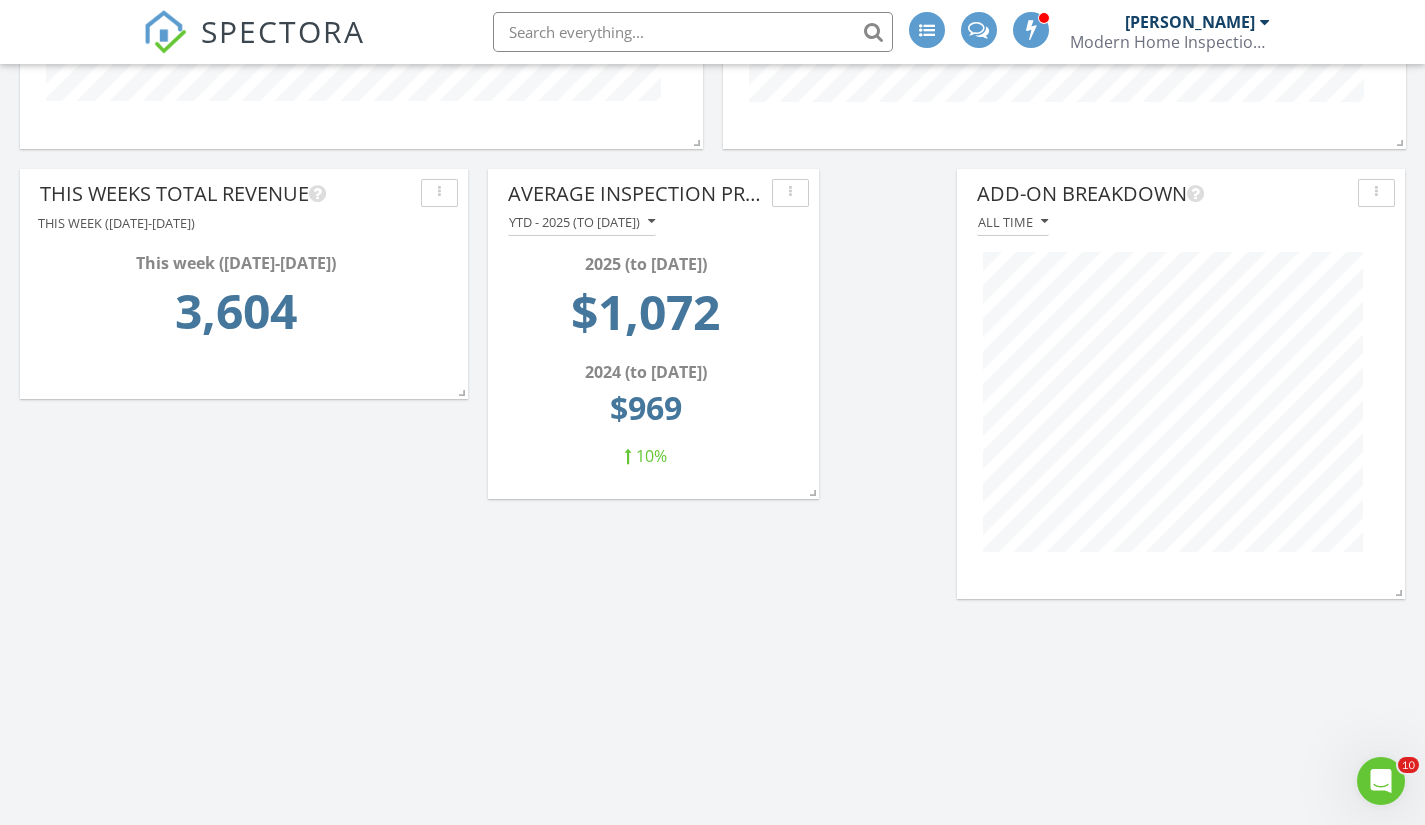 scroll, scrollTop: 10, scrollLeft: 10, axis: both 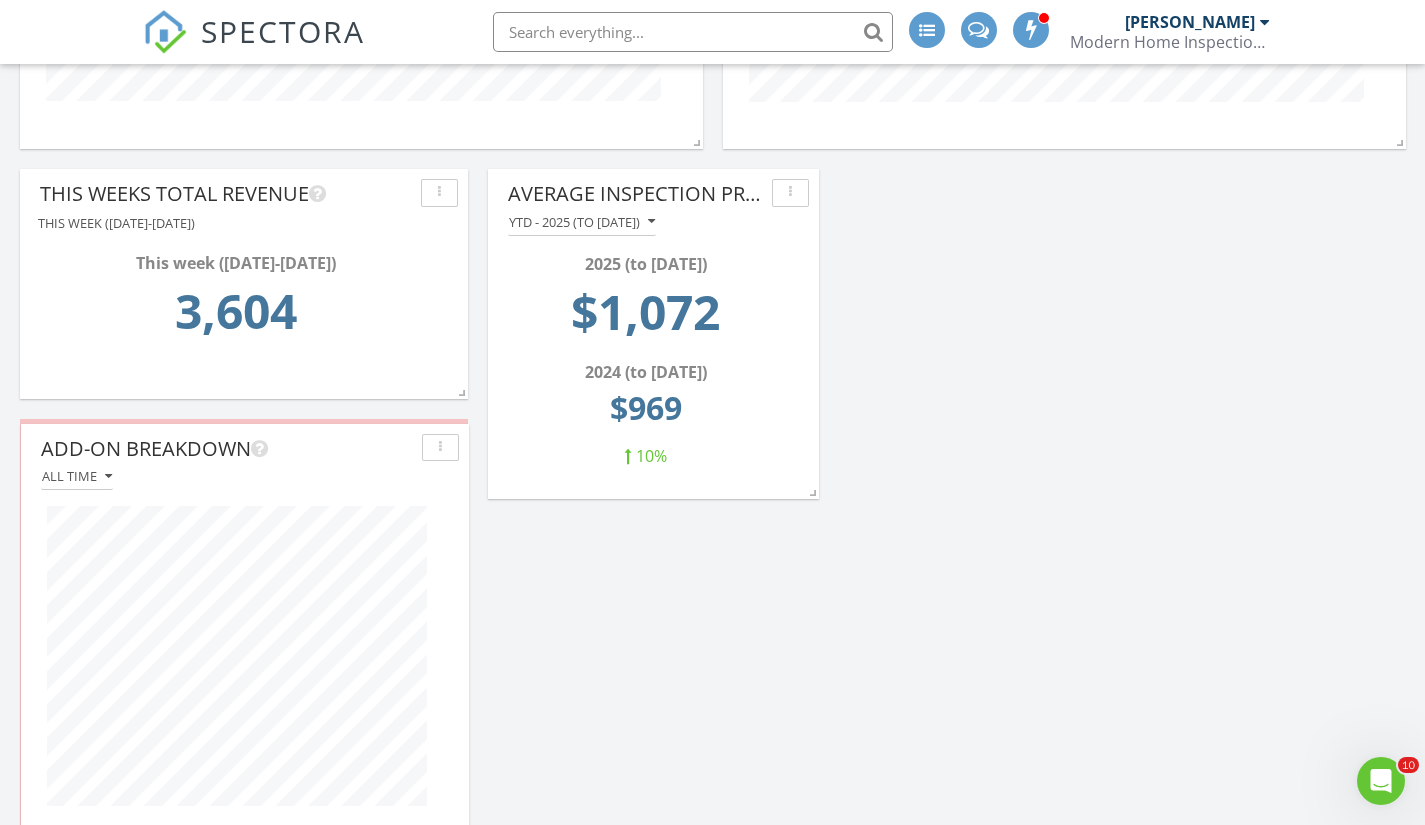 drag, startPoint x: 1040, startPoint y: 180, endPoint x: 104, endPoint y: 434, distance: 969.85156 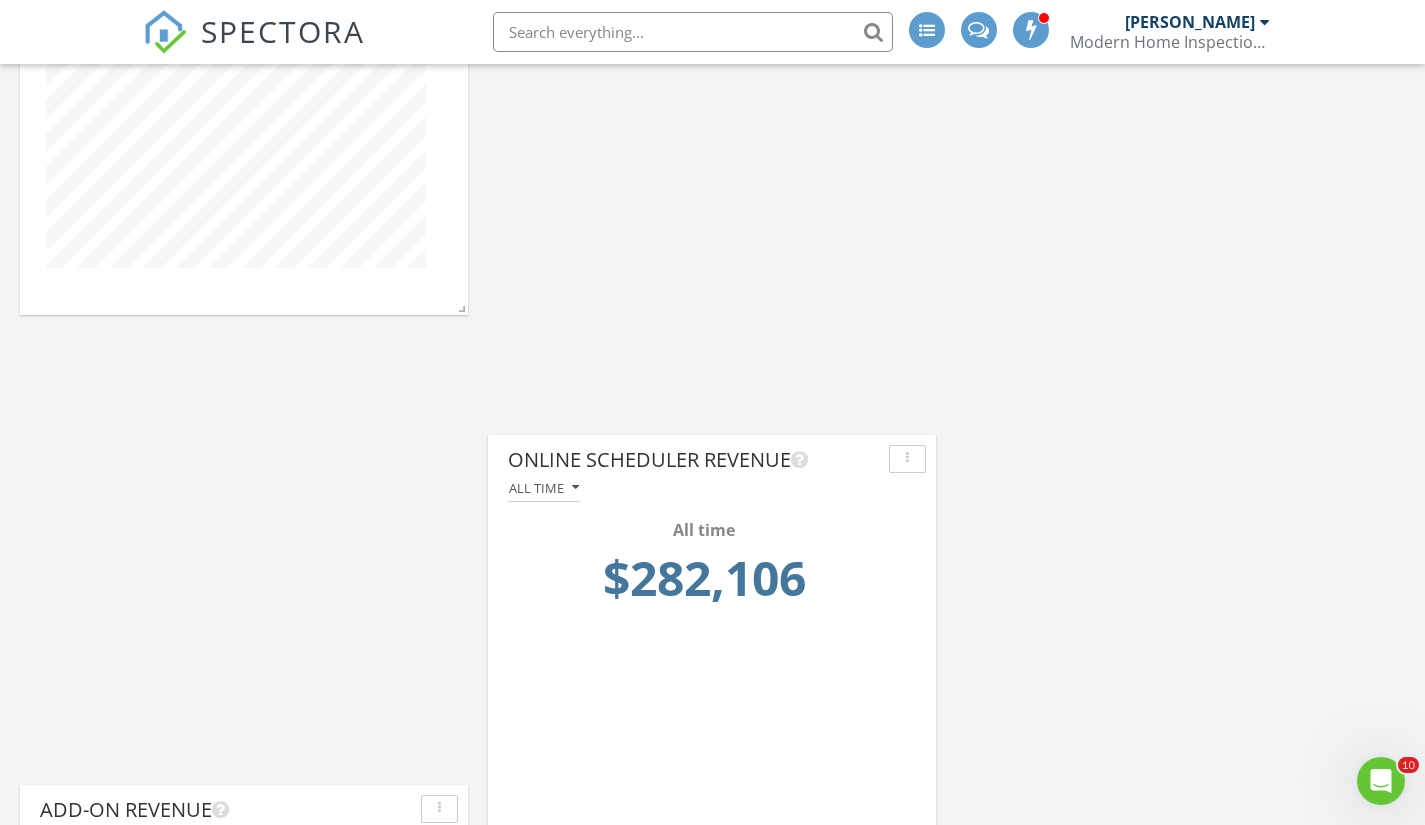 scroll, scrollTop: 2910, scrollLeft: 0, axis: vertical 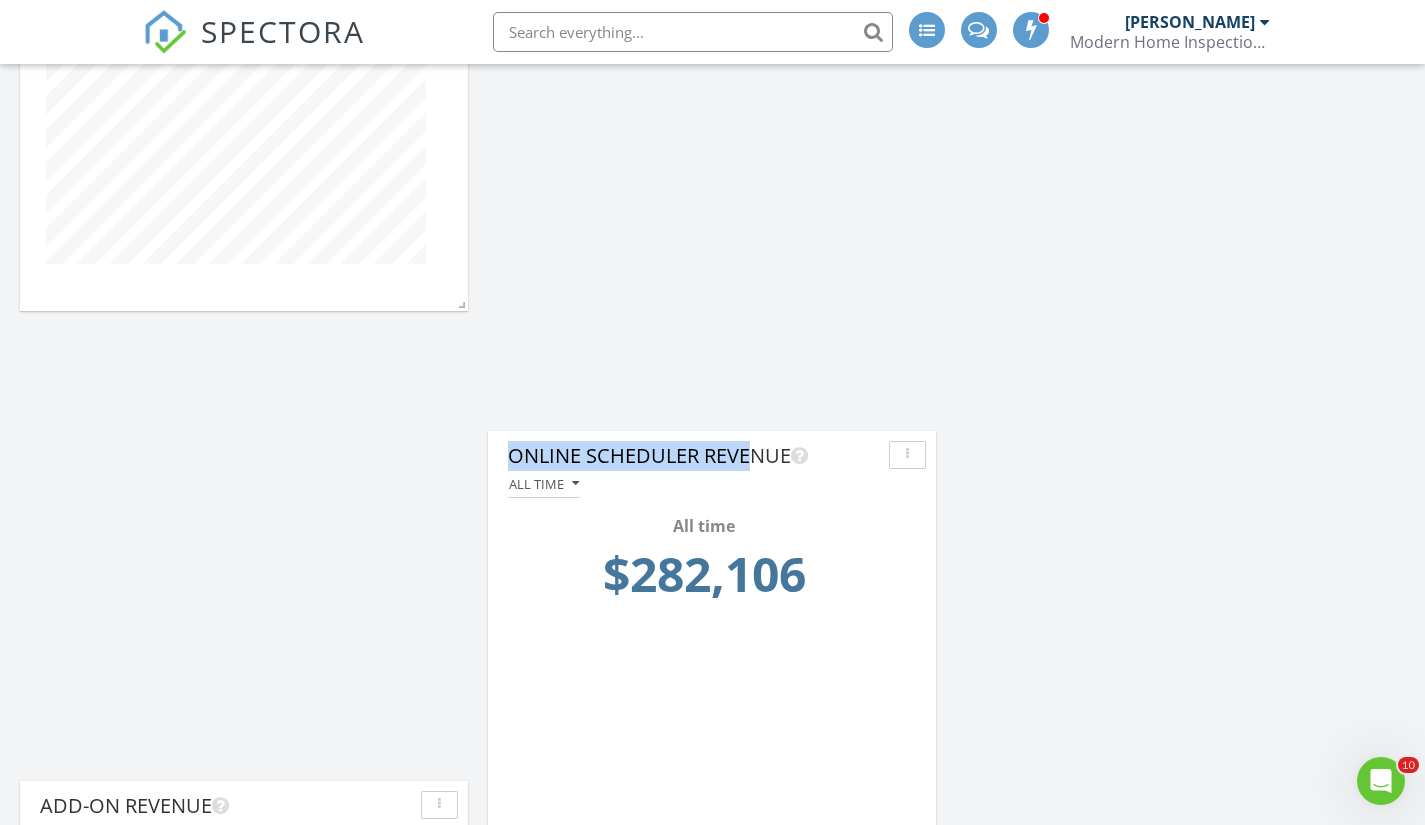 drag, startPoint x: 679, startPoint y: 471, endPoint x: 693, endPoint y: 217, distance: 254.38553 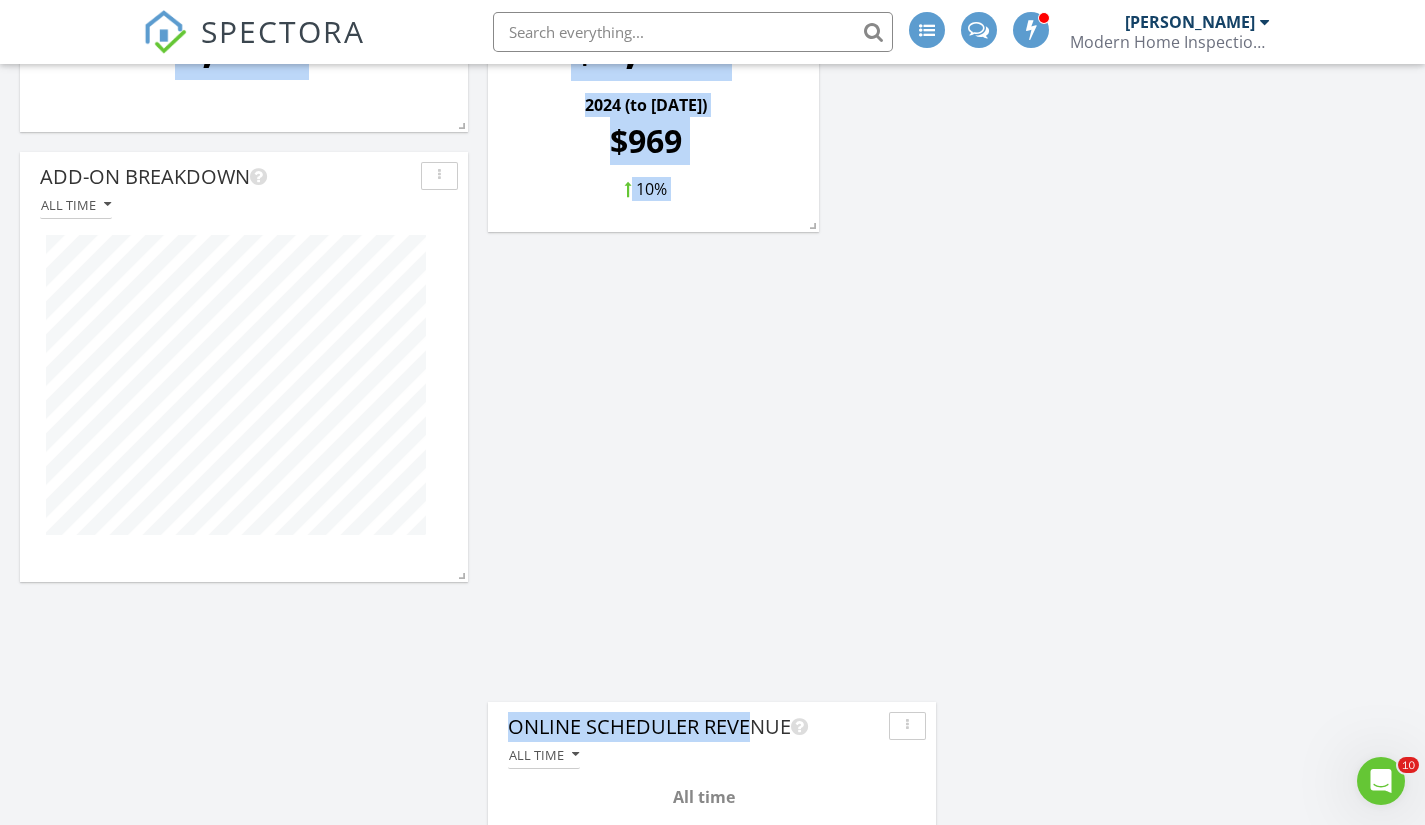 scroll, scrollTop: 2602, scrollLeft: 0, axis: vertical 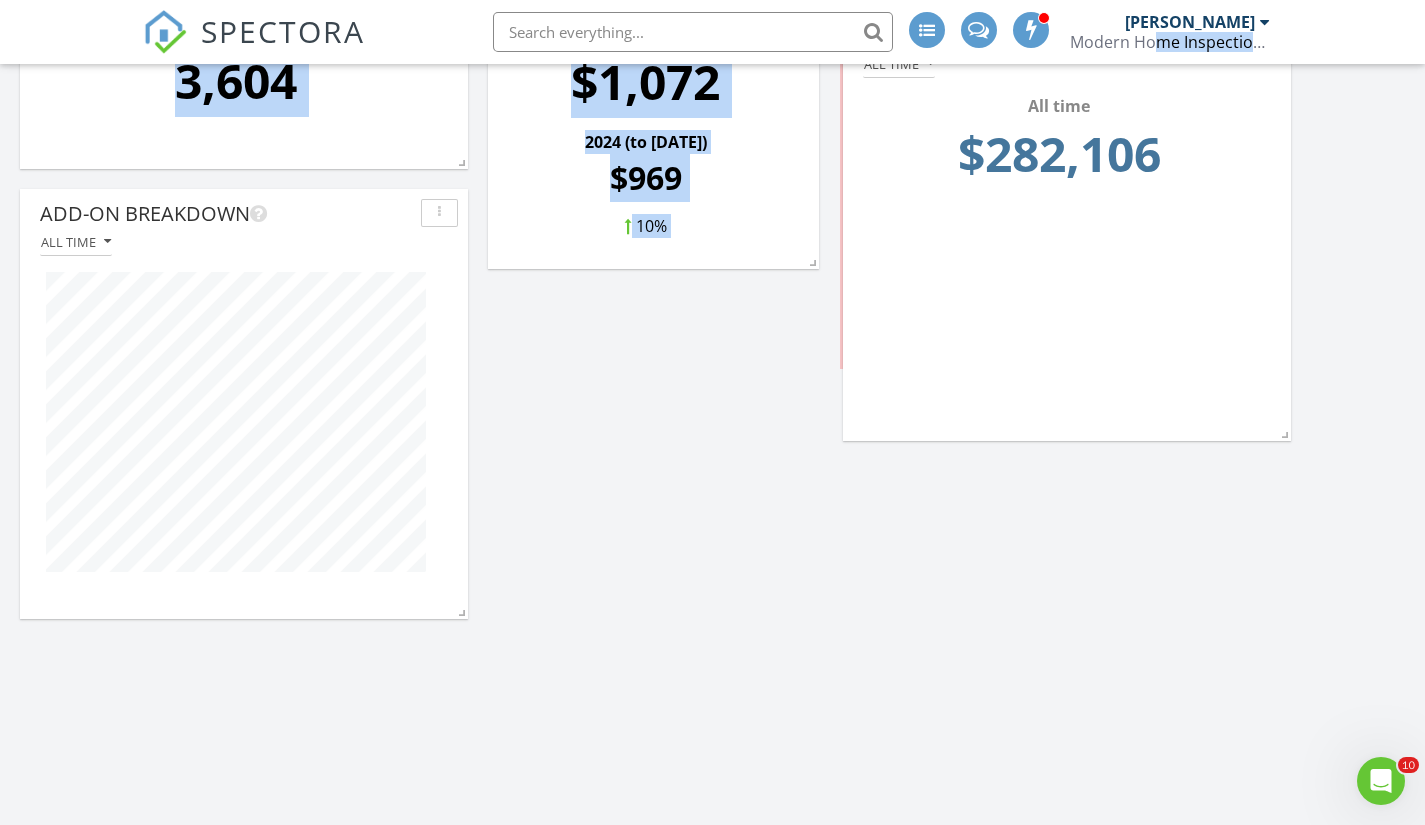 drag, startPoint x: 787, startPoint y: 764, endPoint x: 1142, endPoint y: 38, distance: 808.14667 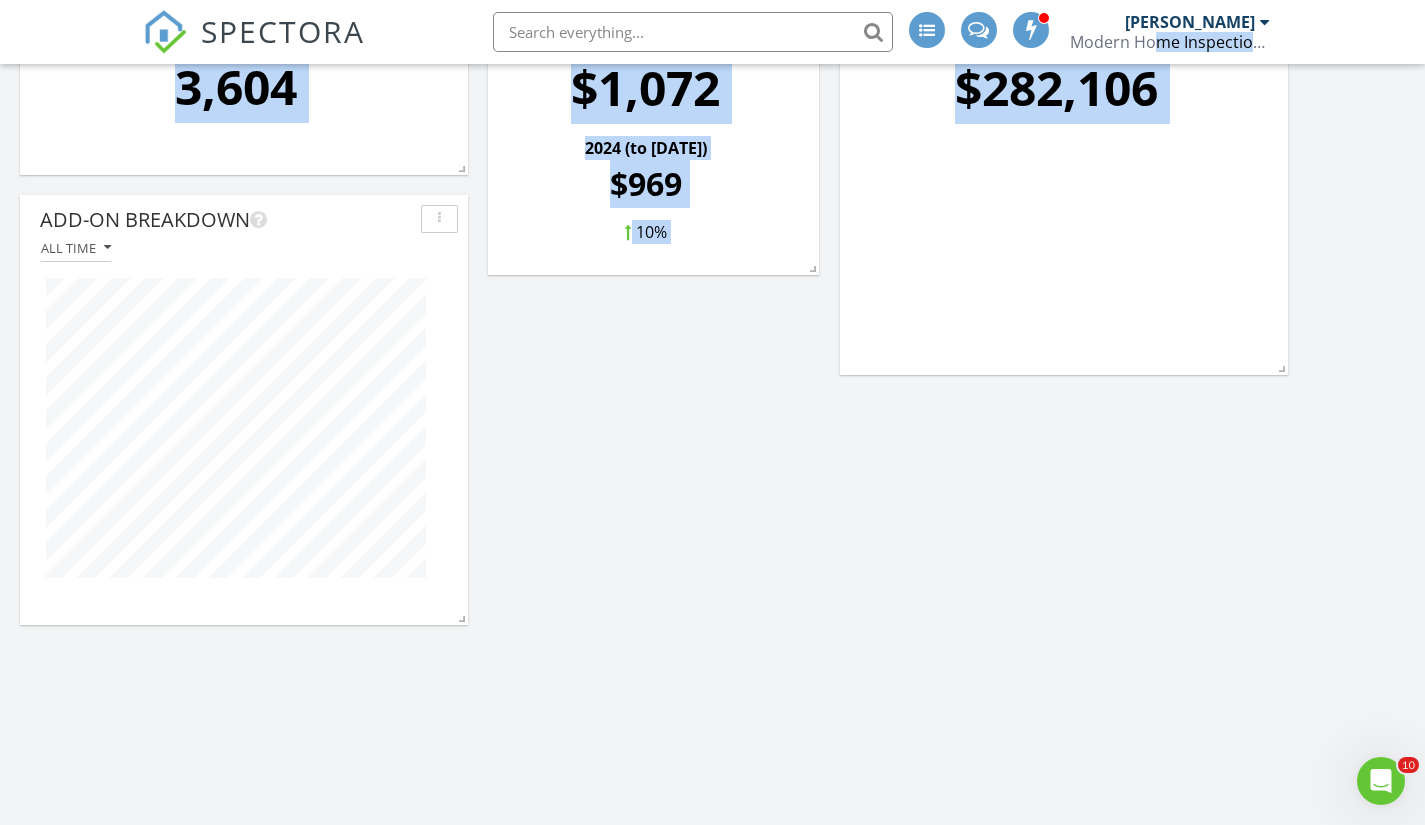 scroll, scrollTop: 2588, scrollLeft: 0, axis: vertical 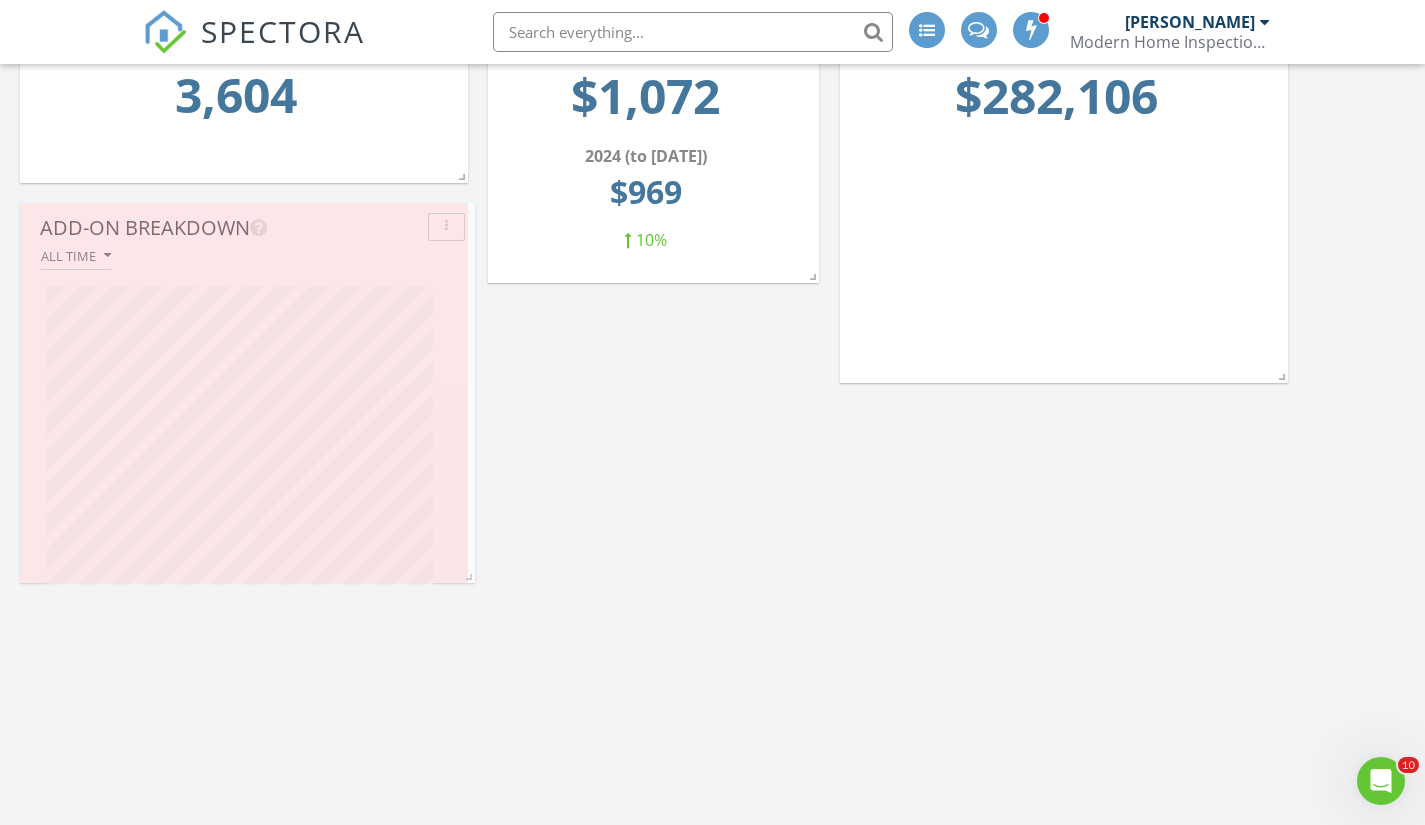 drag, startPoint x: 458, startPoint y: 629, endPoint x: 465, endPoint y: 506, distance: 123.19903 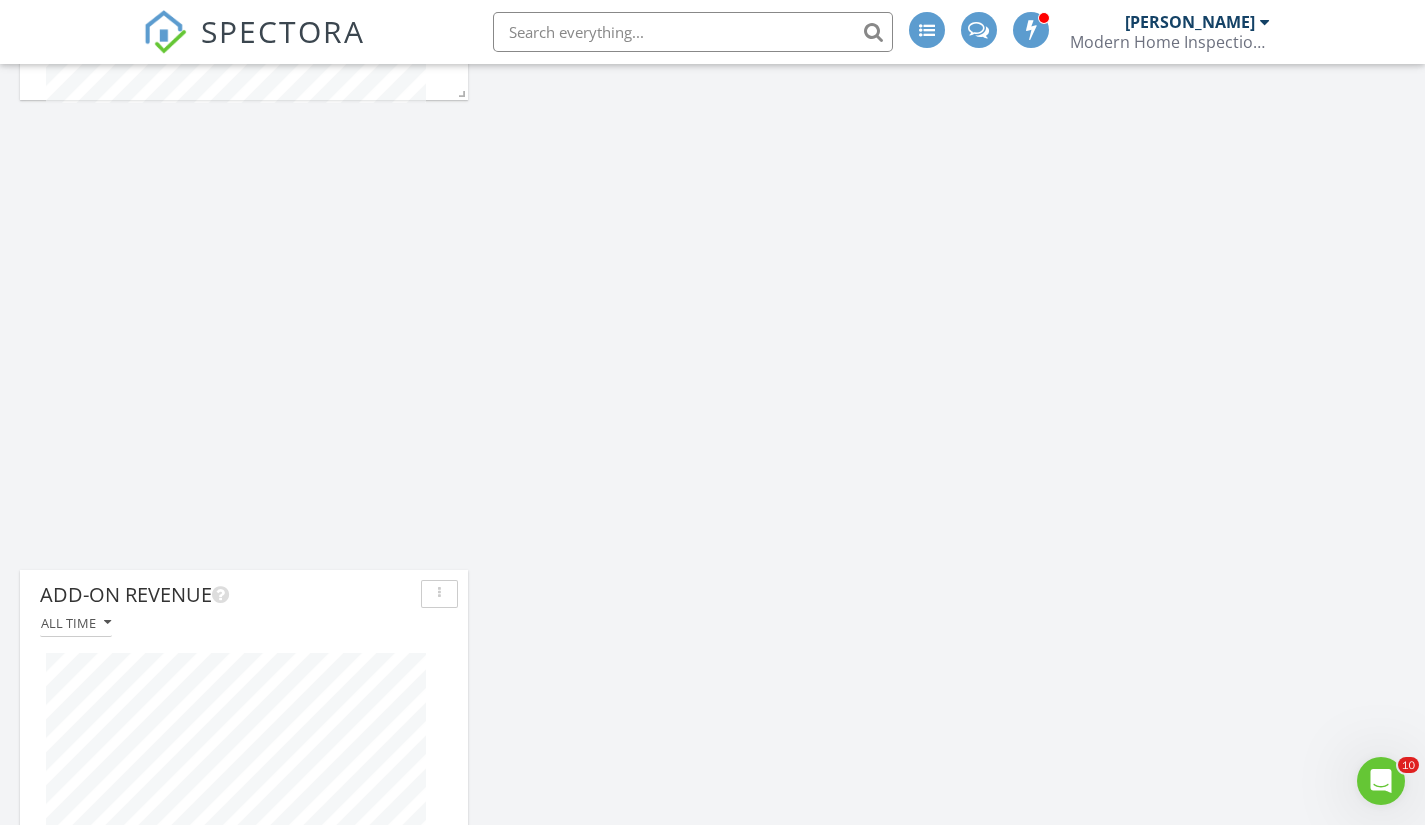 click on "Add-On Revenue
All time" at bounding box center [244, 774] 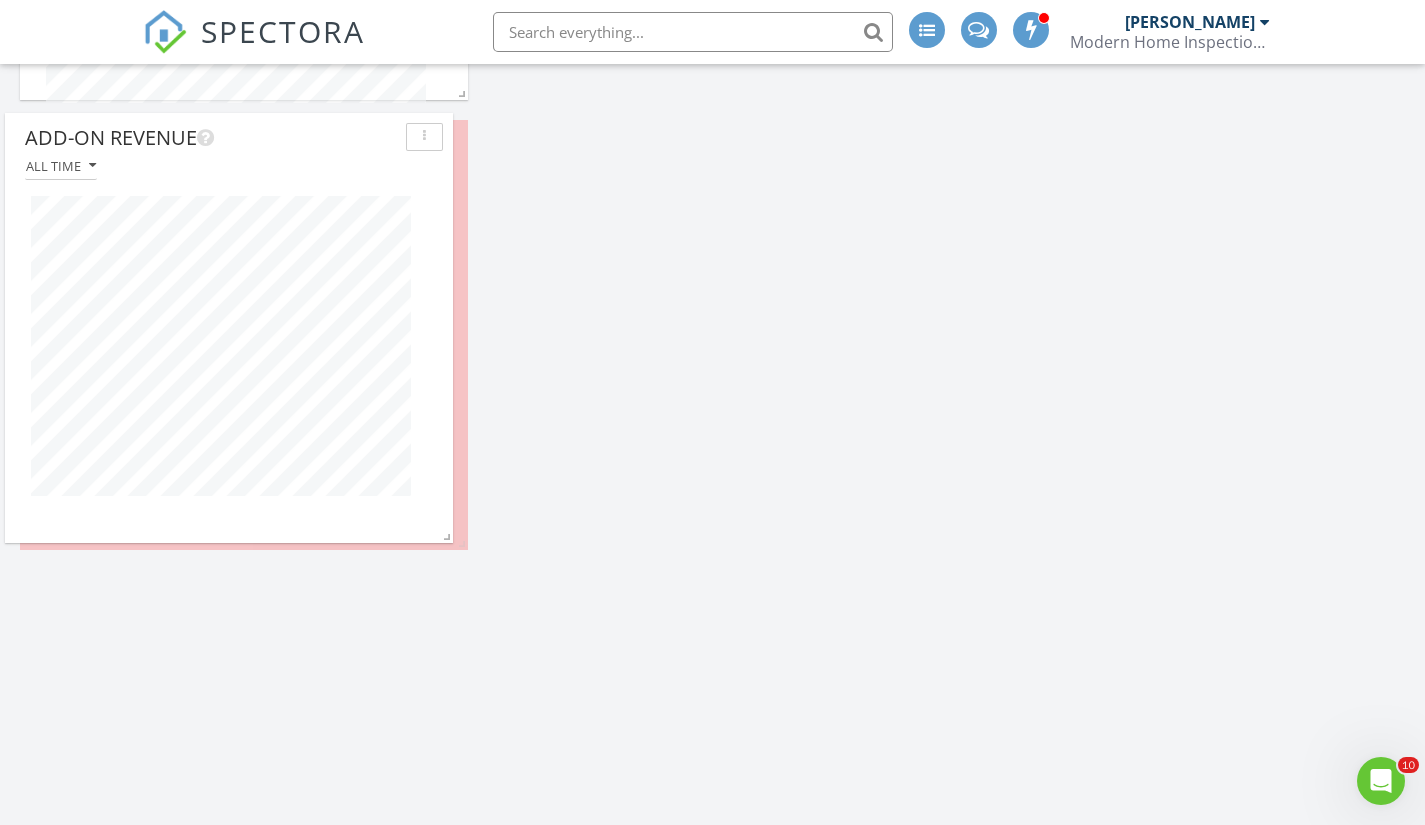 drag, startPoint x: 333, startPoint y: 600, endPoint x: 318, endPoint y: 145, distance: 455.2472 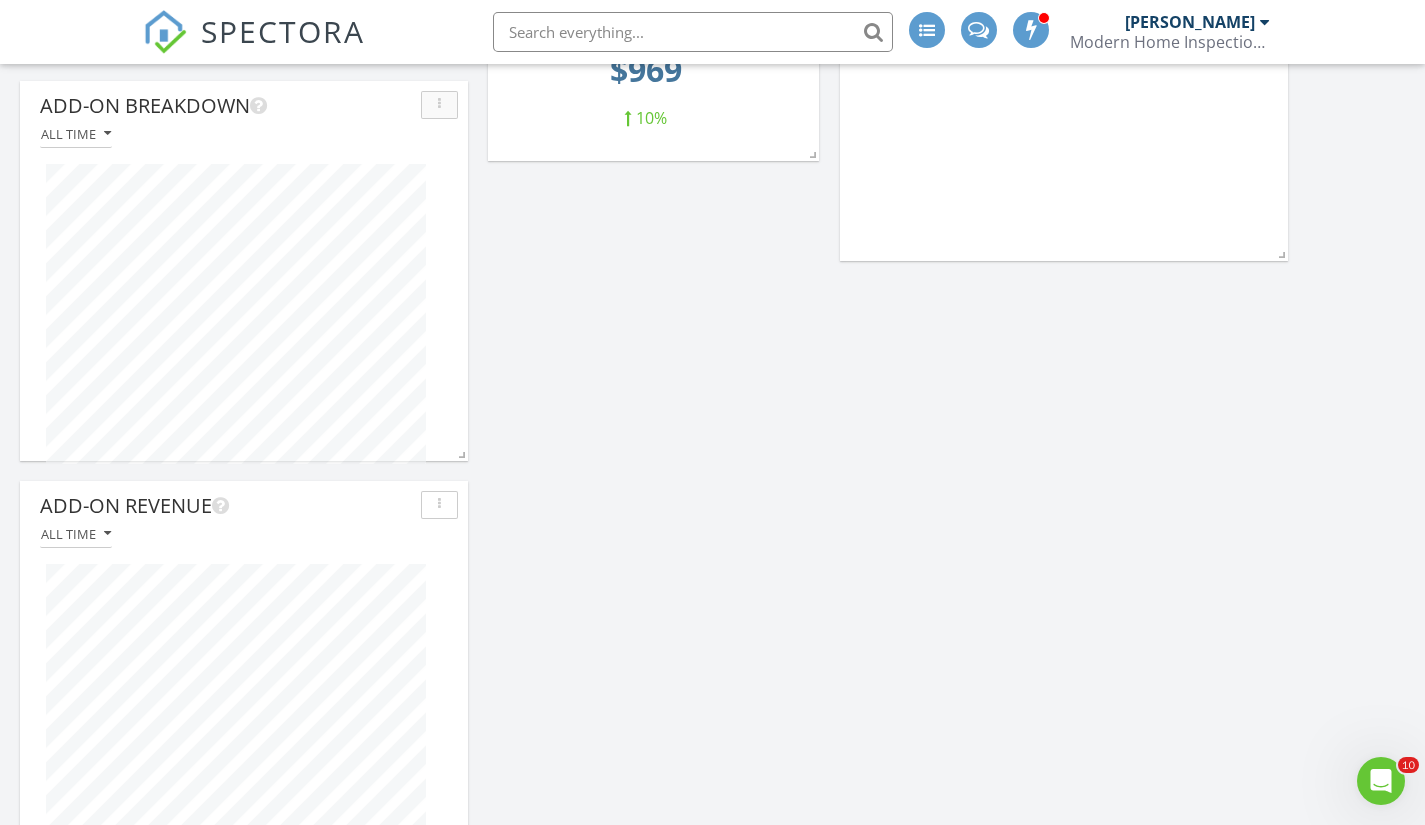 click at bounding box center (439, 105) 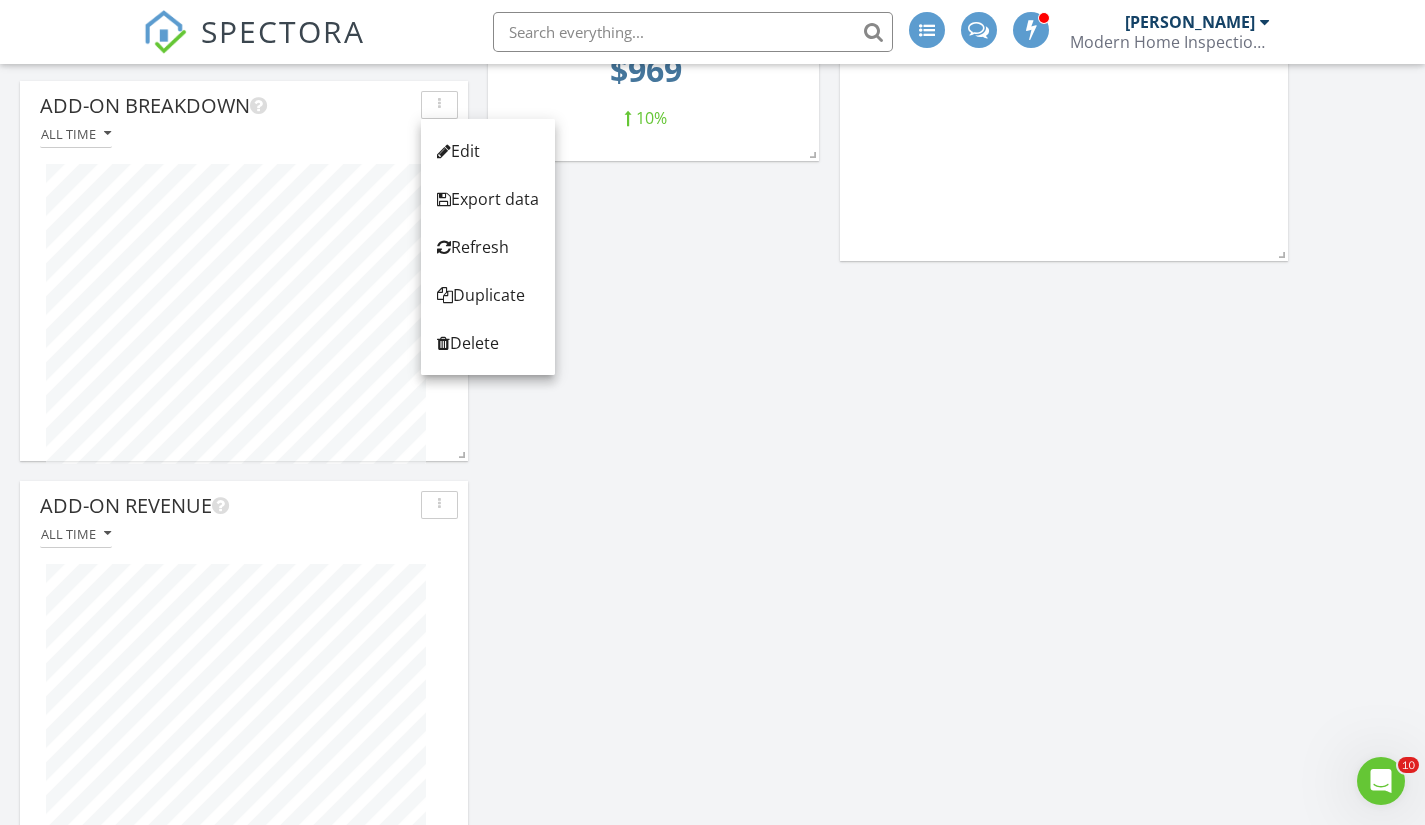 click on "Edit" at bounding box center (488, 151) 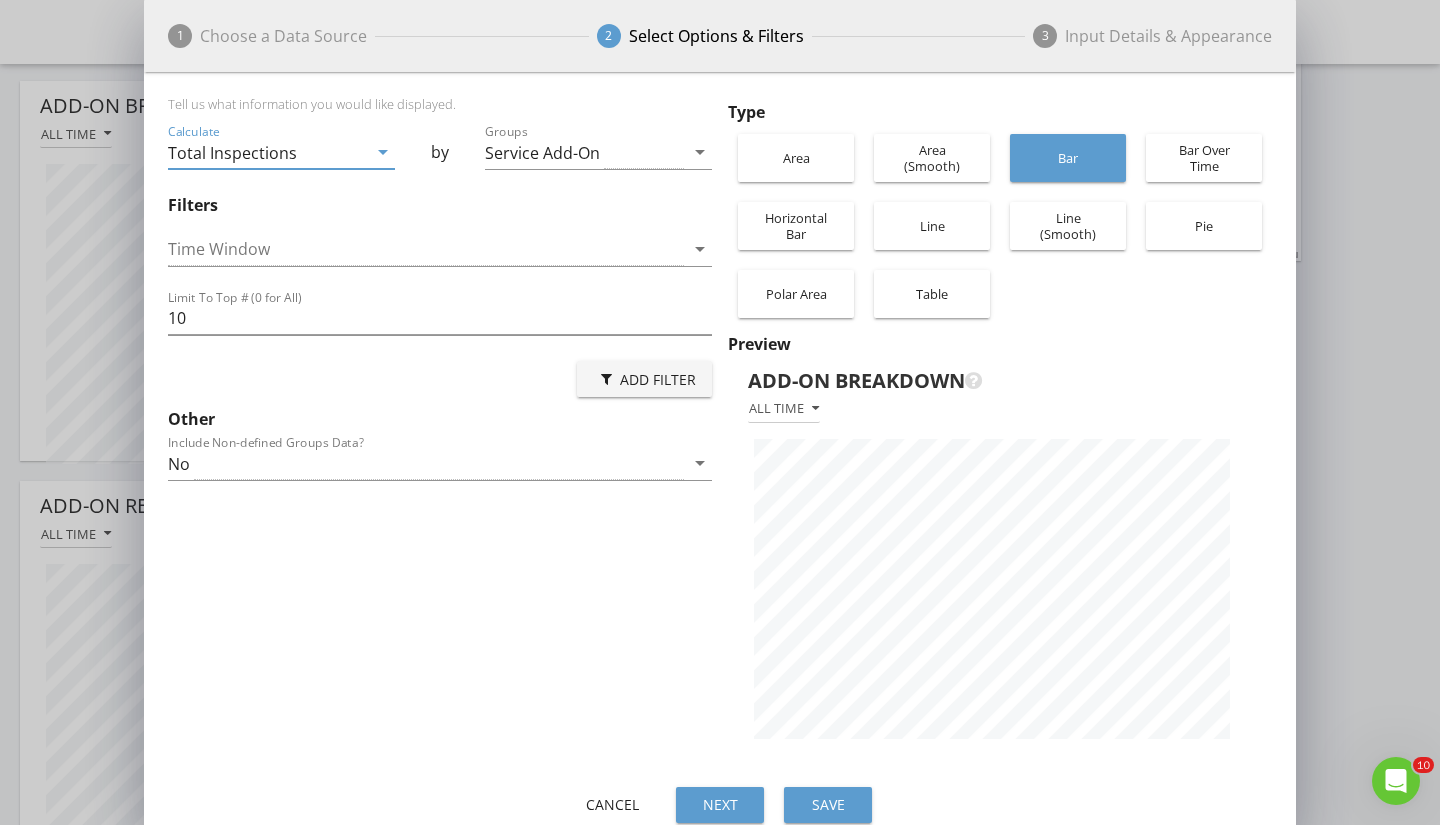 click on "Input Details & Appearance" at bounding box center [1168, 36] 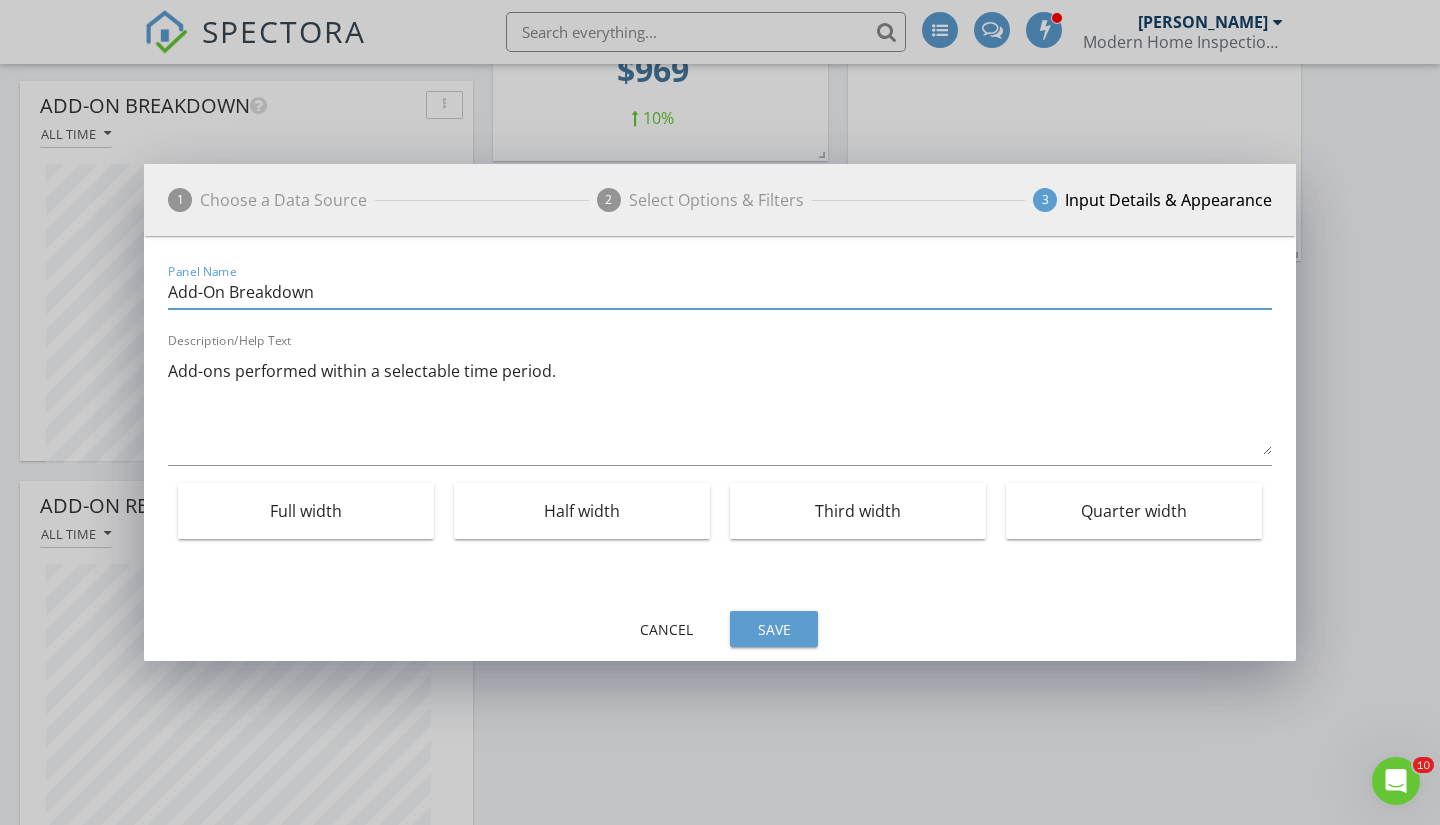 drag, startPoint x: 282, startPoint y: 274, endPoint x: 479, endPoint y: 250, distance: 198.45654 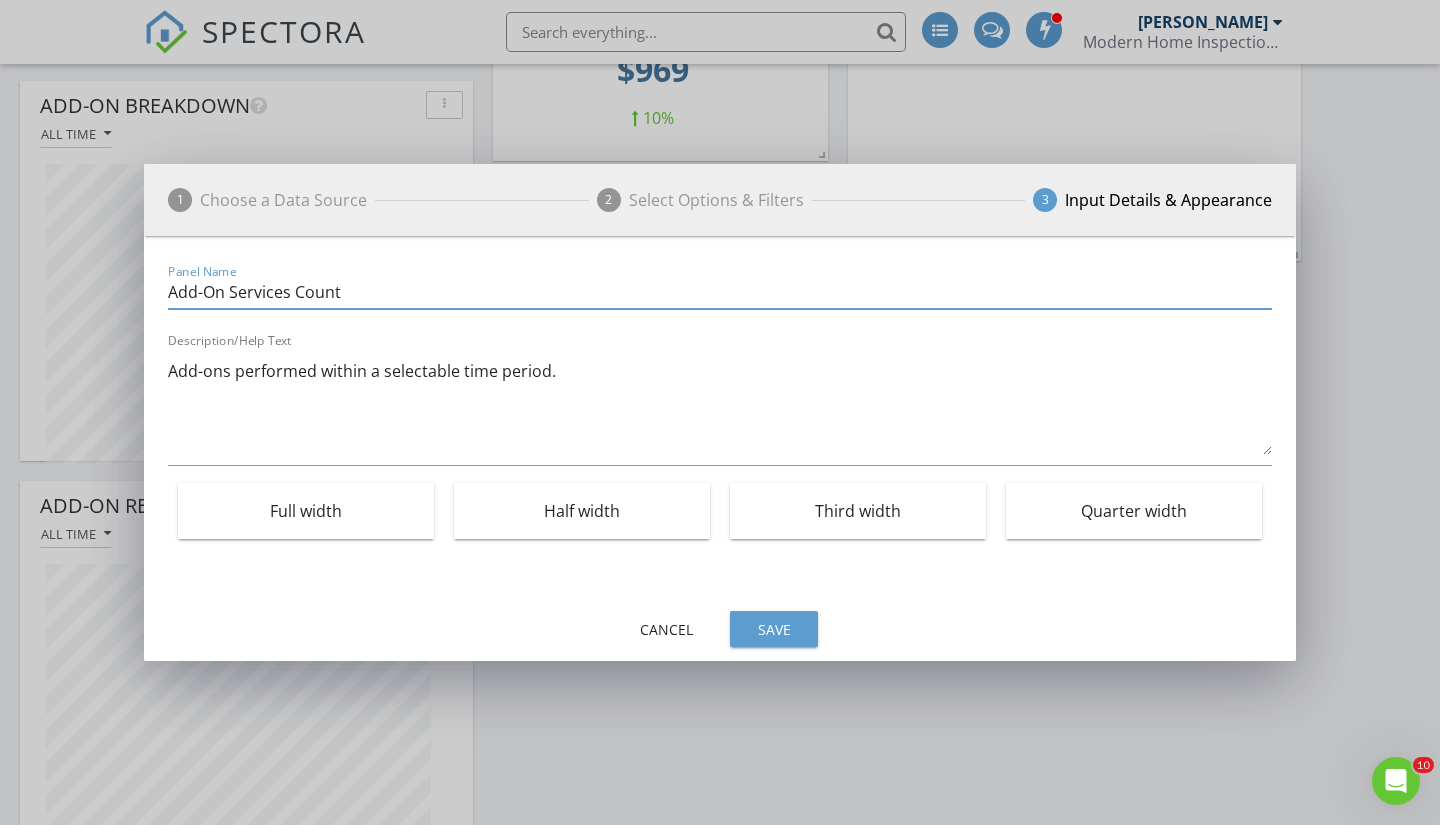 type on "Add-On Services Count" 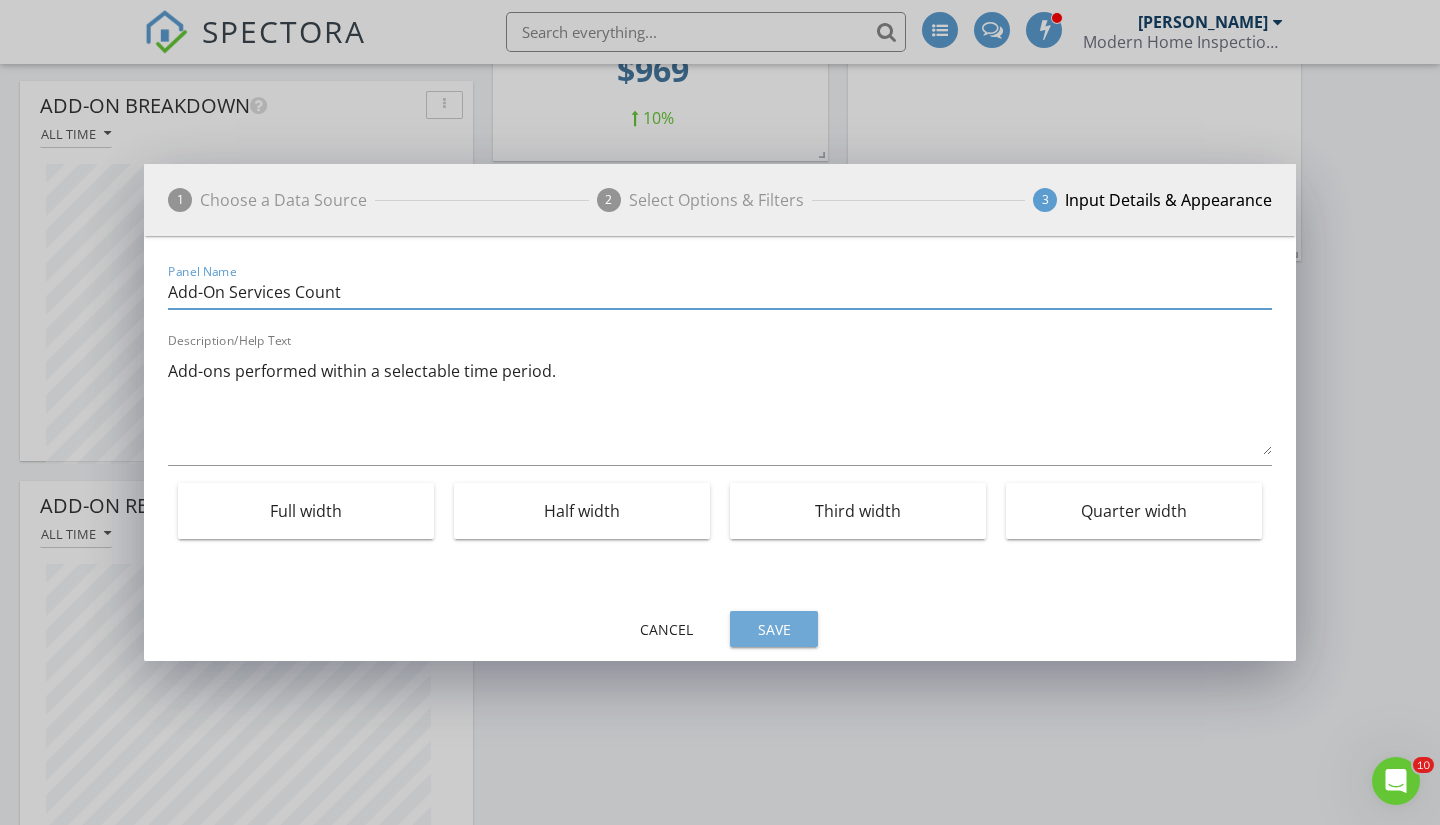click on "Save" at bounding box center (774, 629) 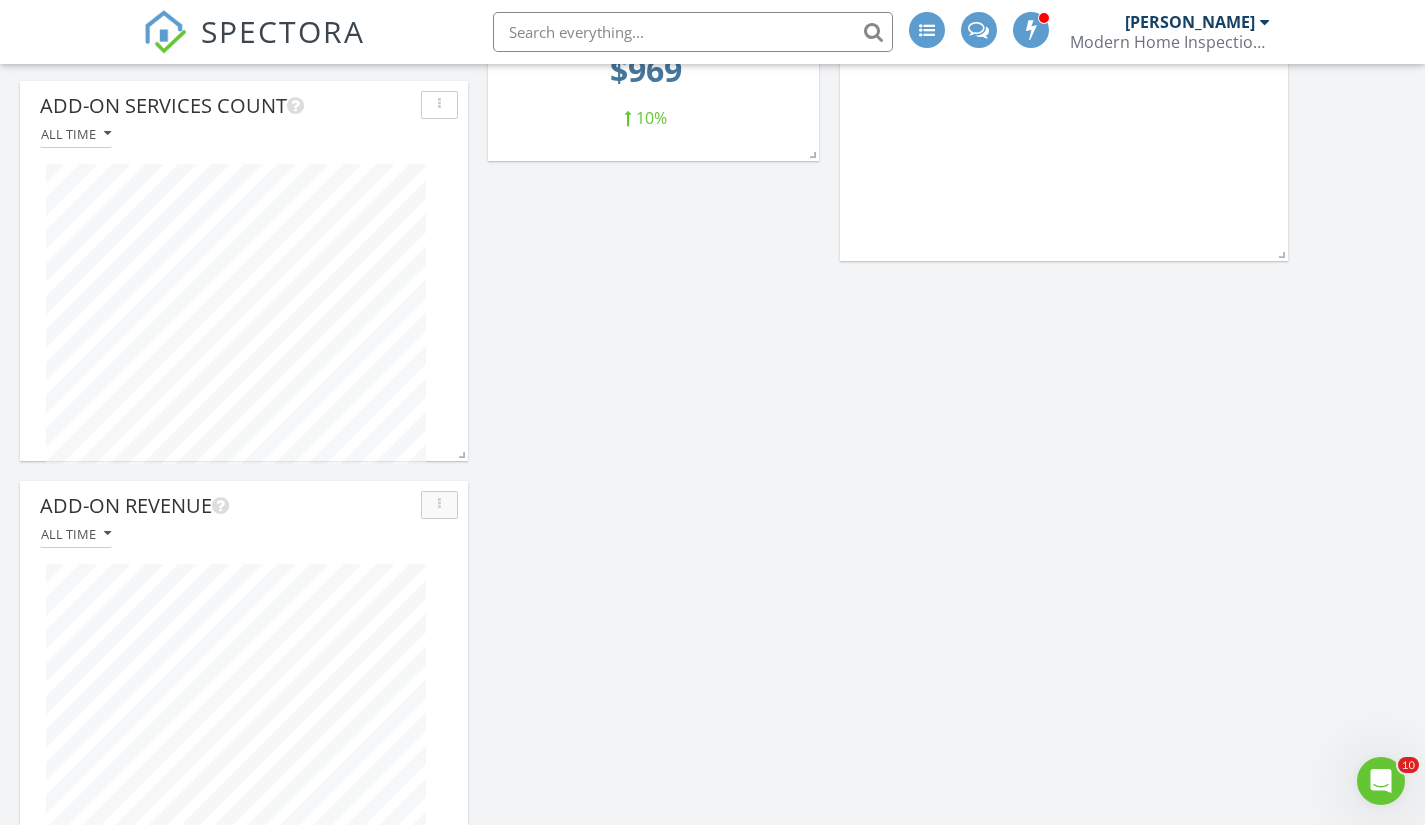 click at bounding box center (439, 505) 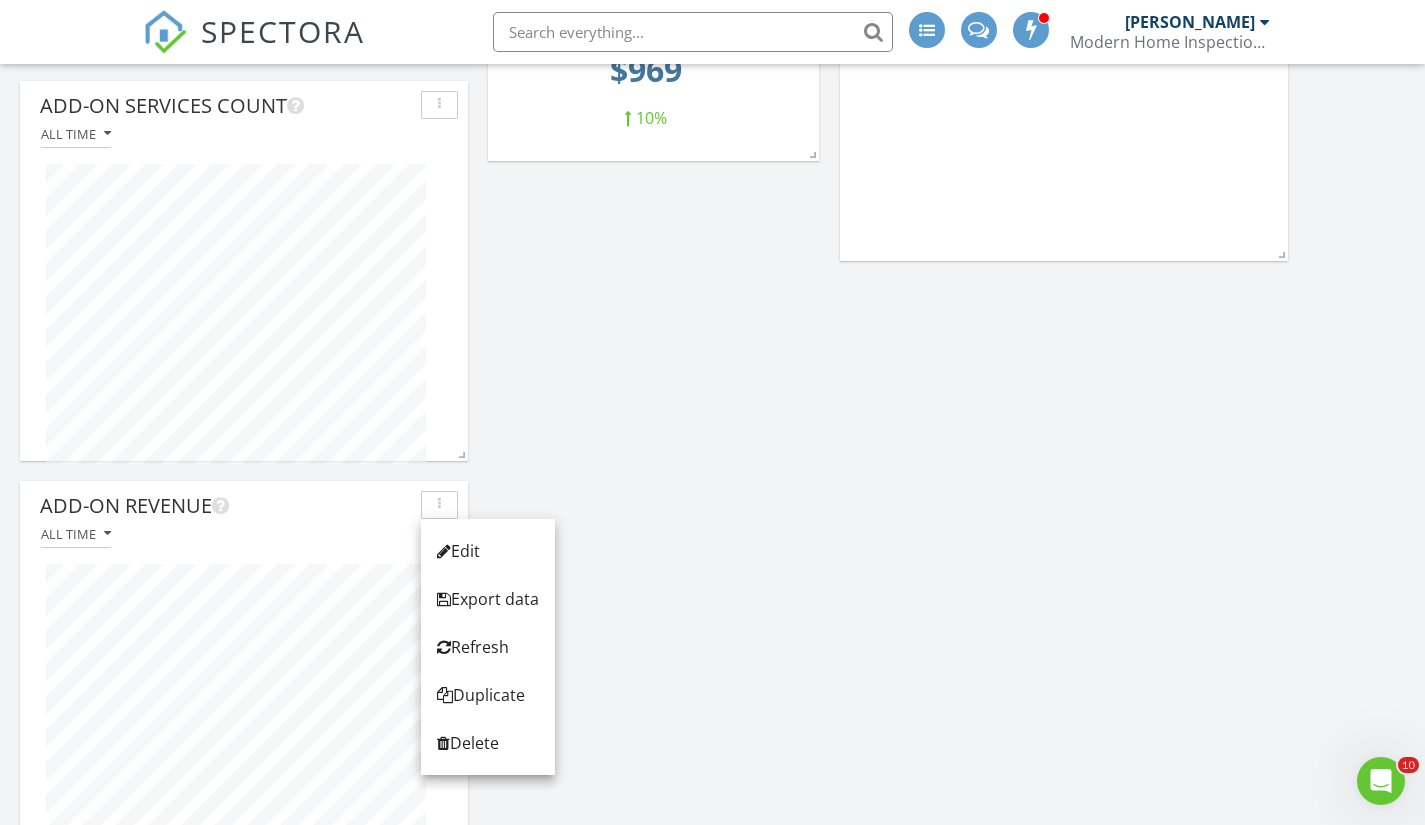 click on "Edit" at bounding box center [488, 551] 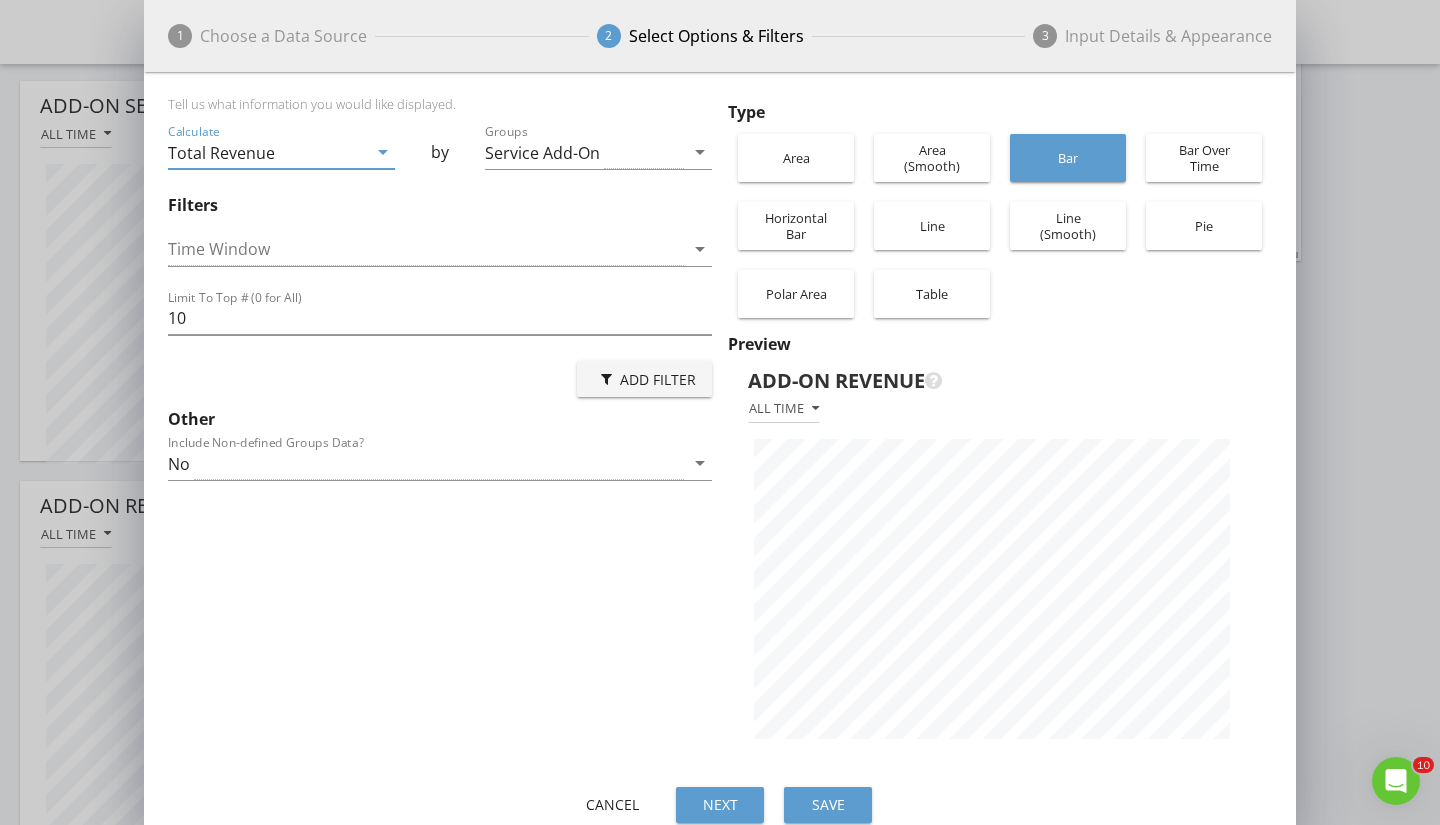 click on "3
Input Details & Appearance" at bounding box center [1152, 36] 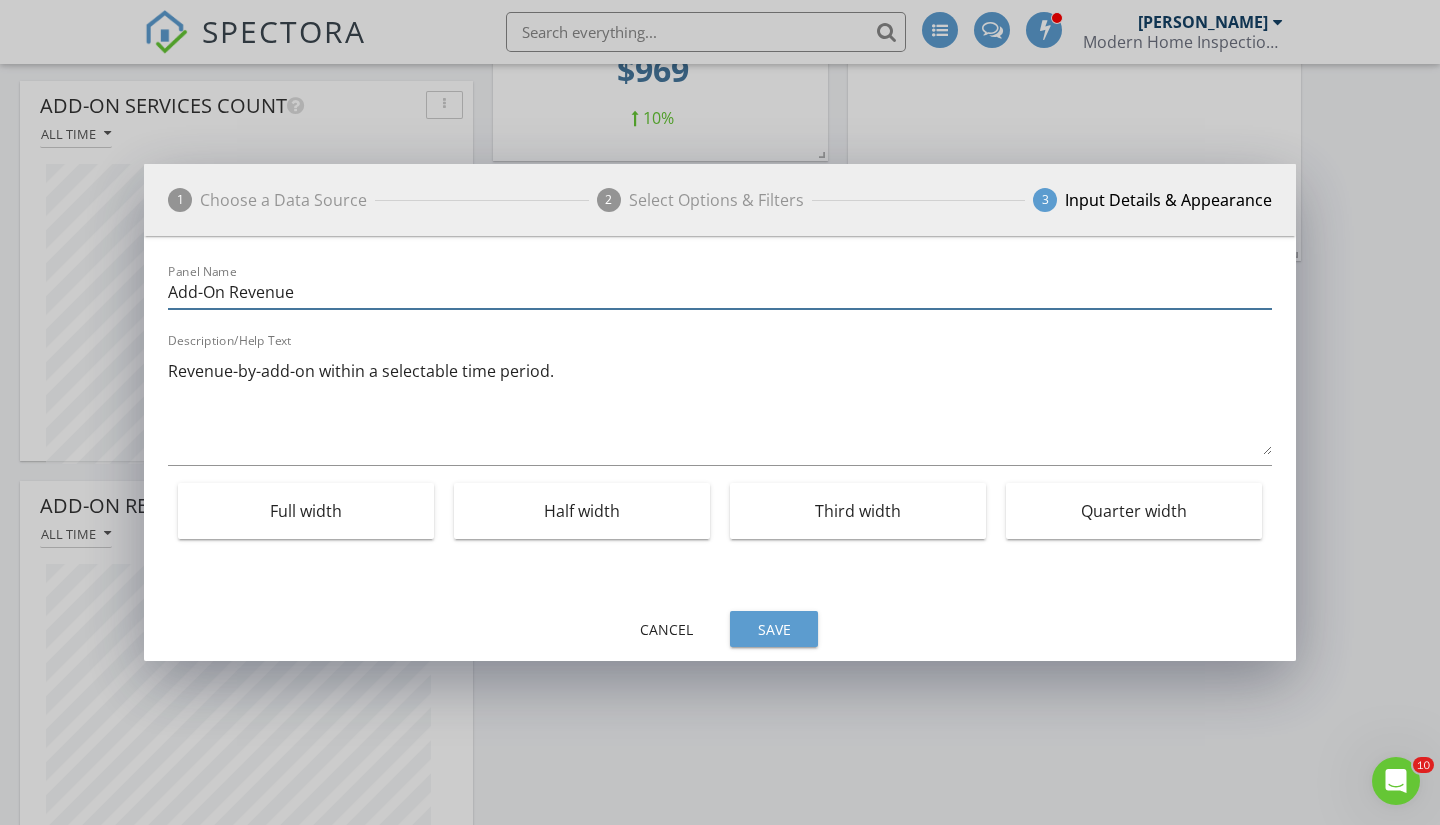click on "Add-On Revenue" at bounding box center (720, 292) 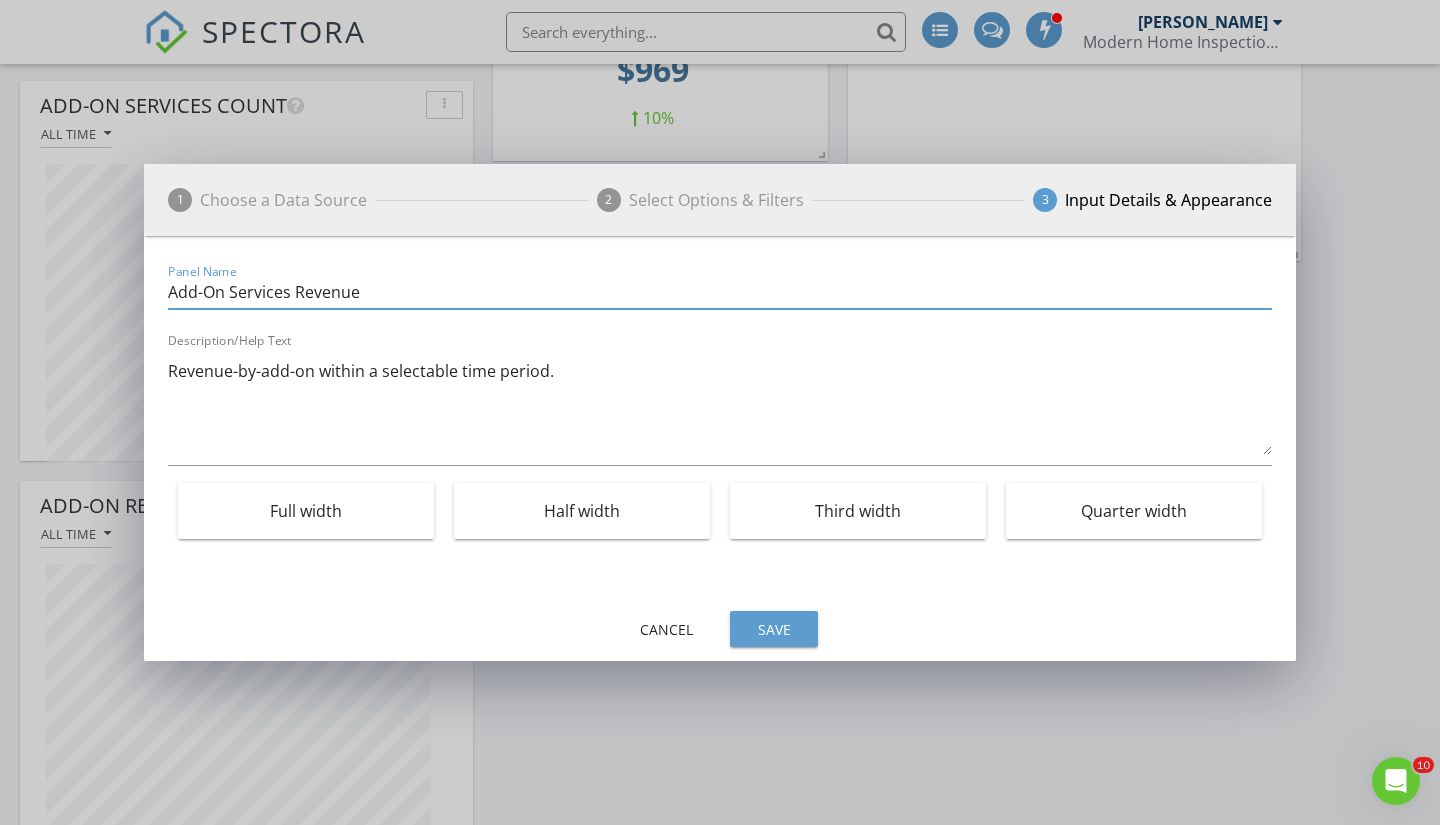 type on "Add-On Services Revenue" 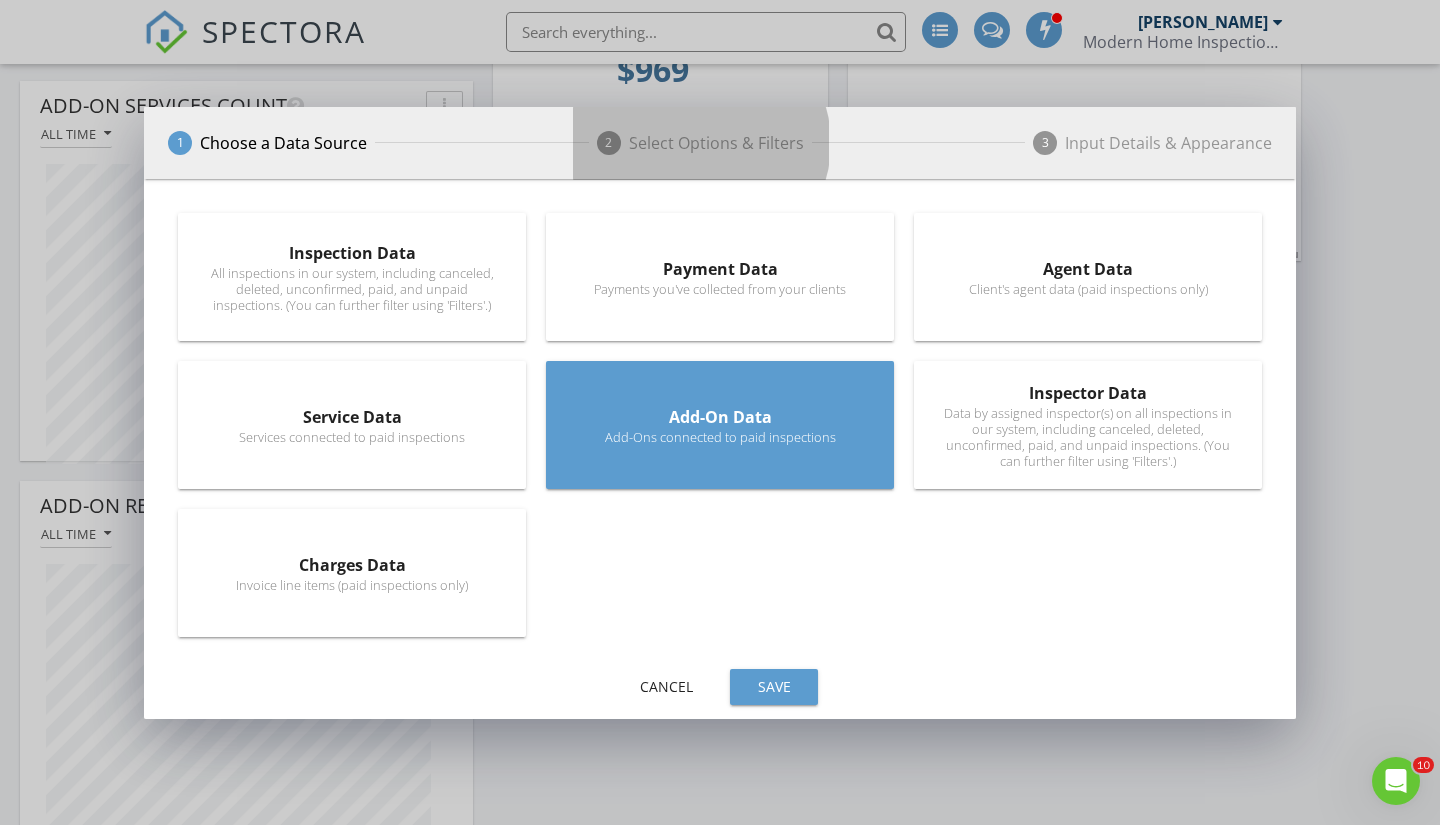 click on "Select Options & Filters" at bounding box center [716, 143] 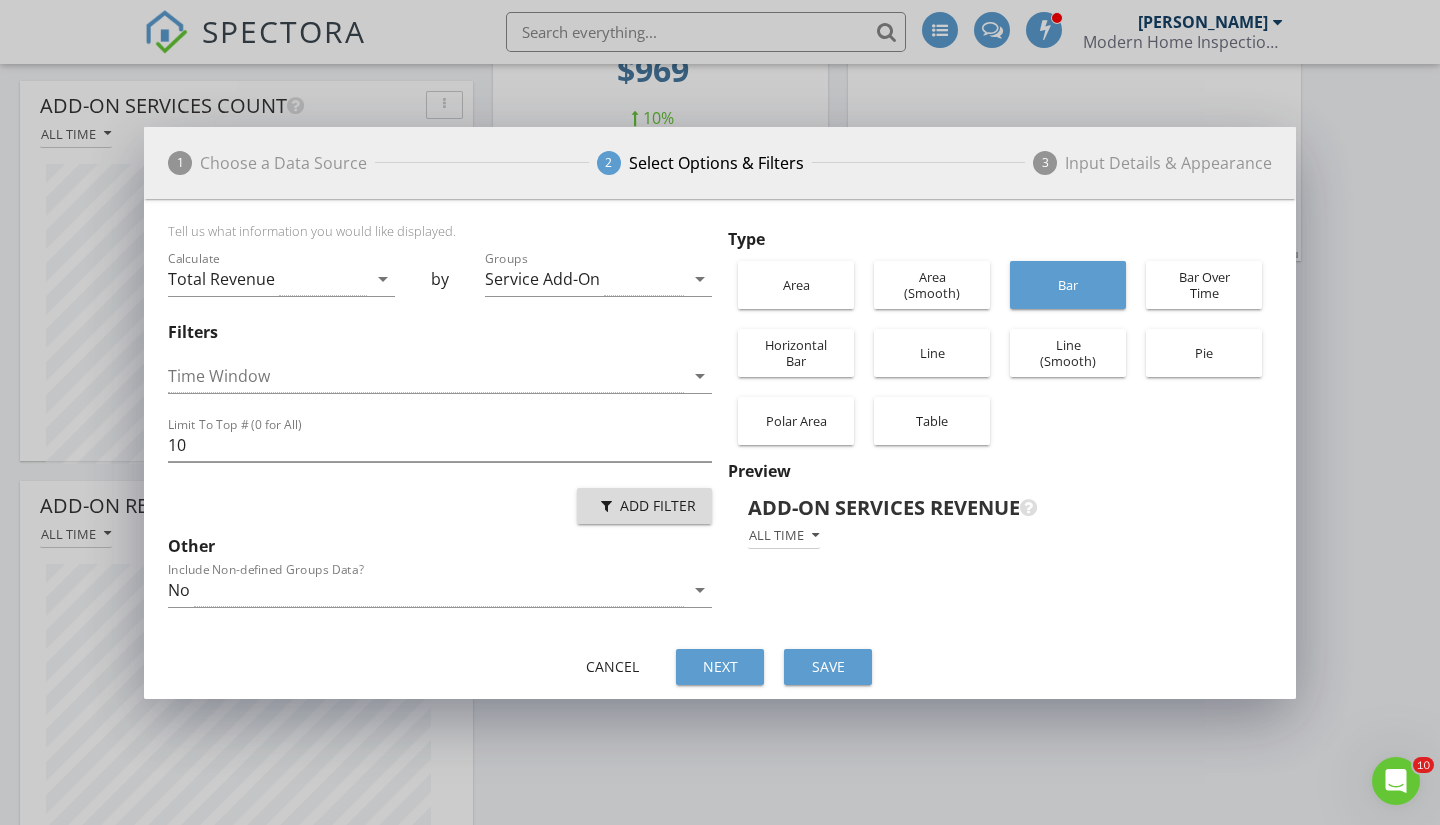 click on "Add Filter" at bounding box center [644, 505] 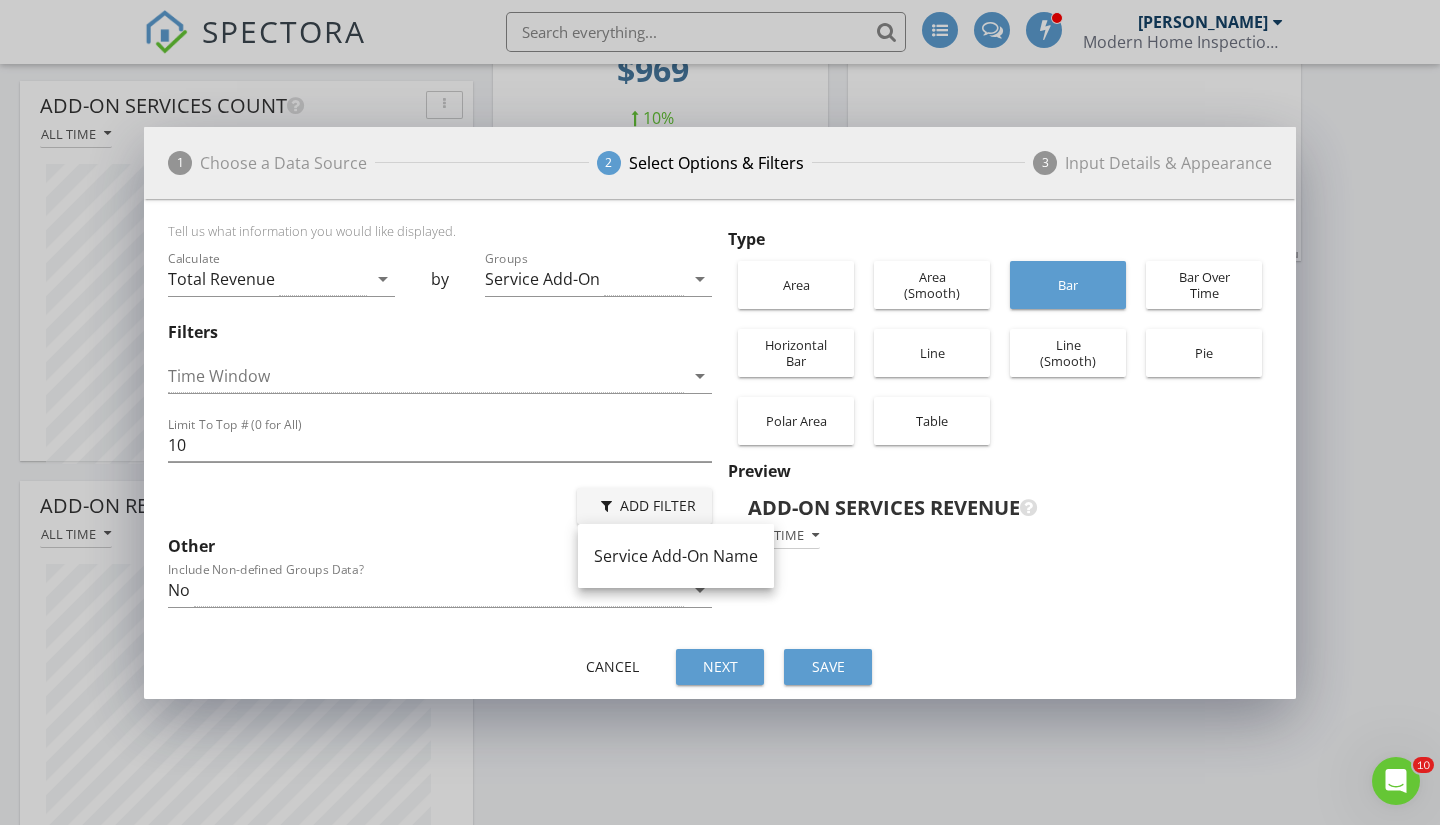 click on "Add Filter" at bounding box center [440, 506] 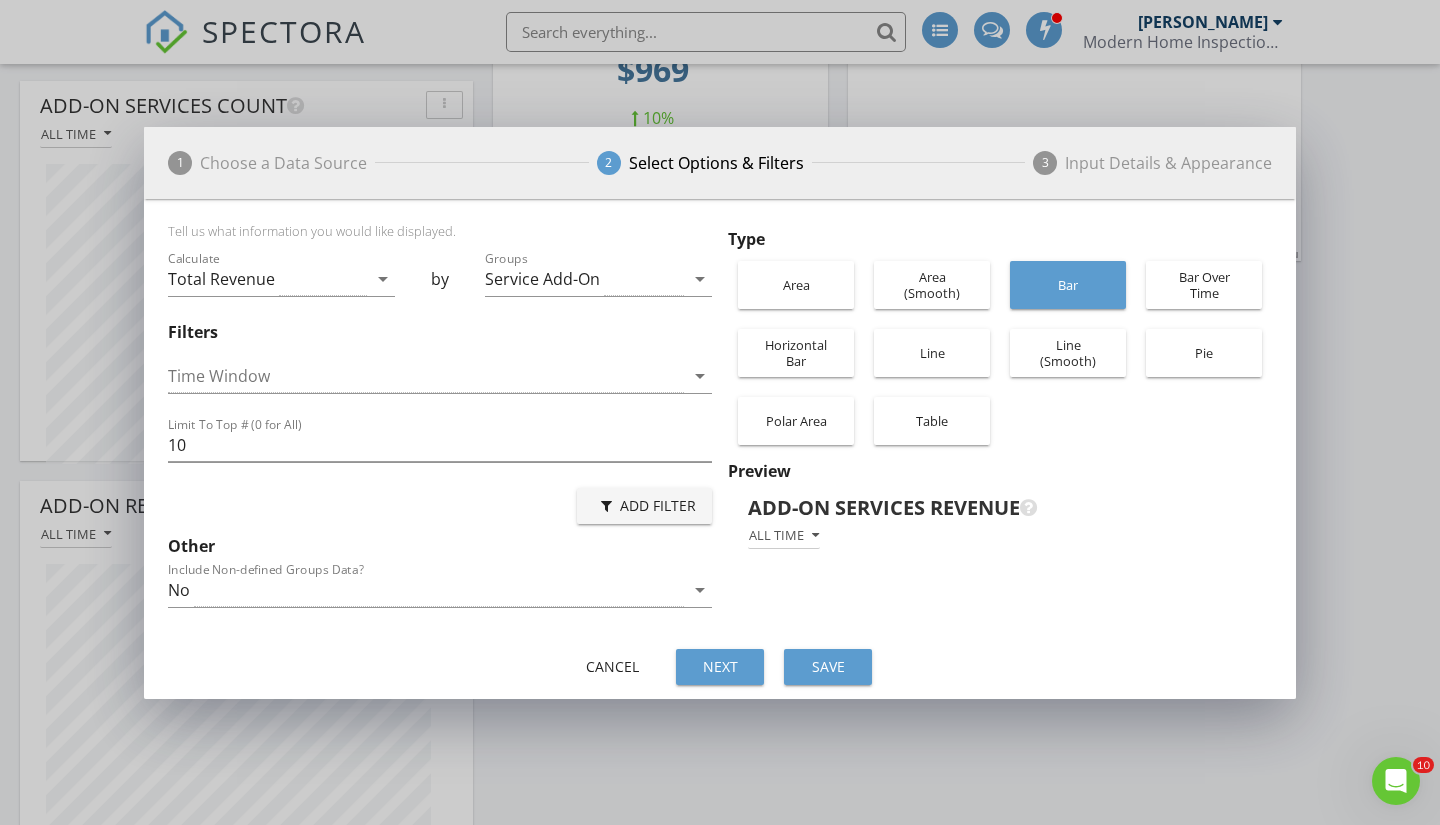 click on "No" at bounding box center [426, 590] 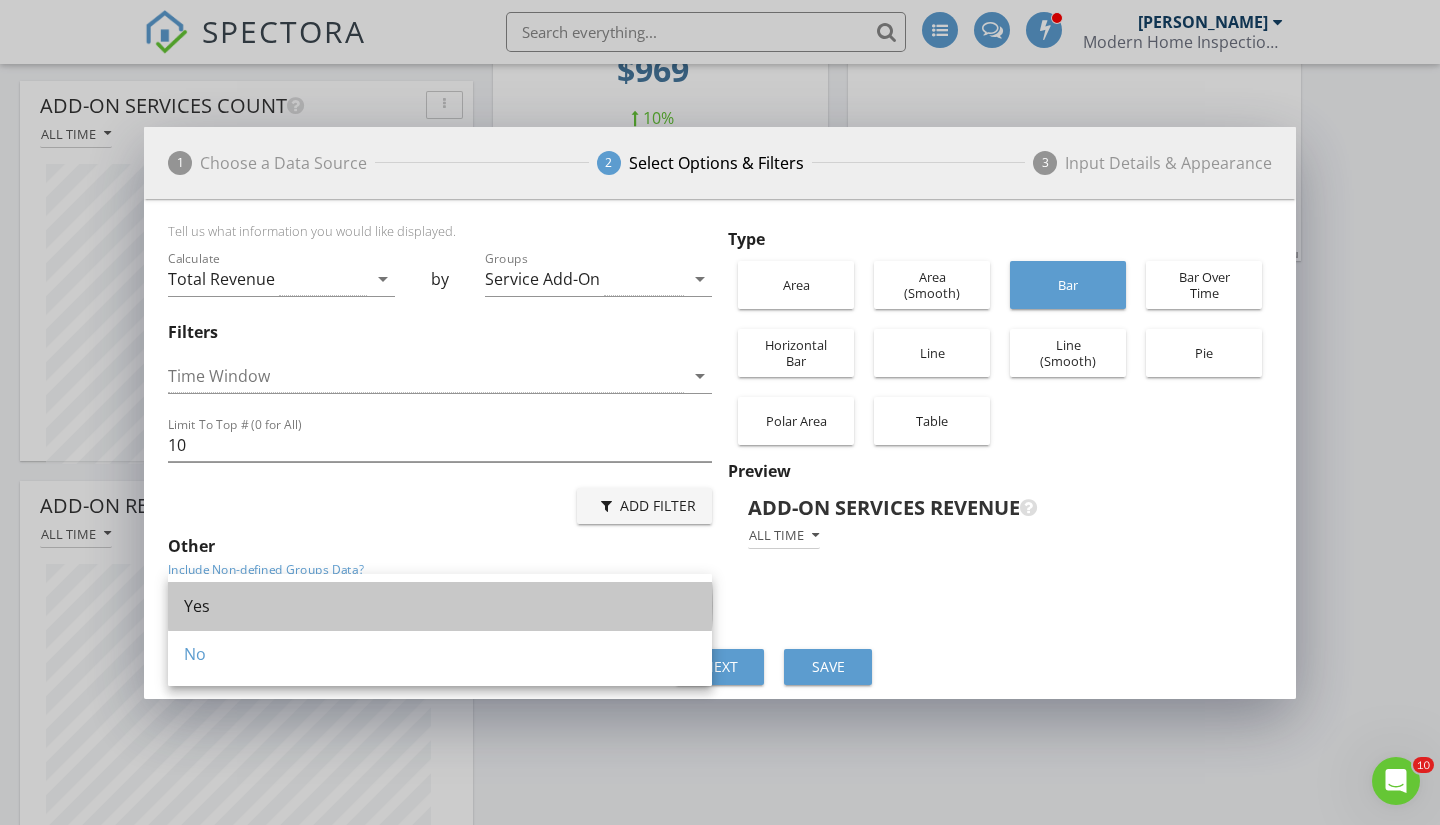 click on "Yes" at bounding box center [440, 606] 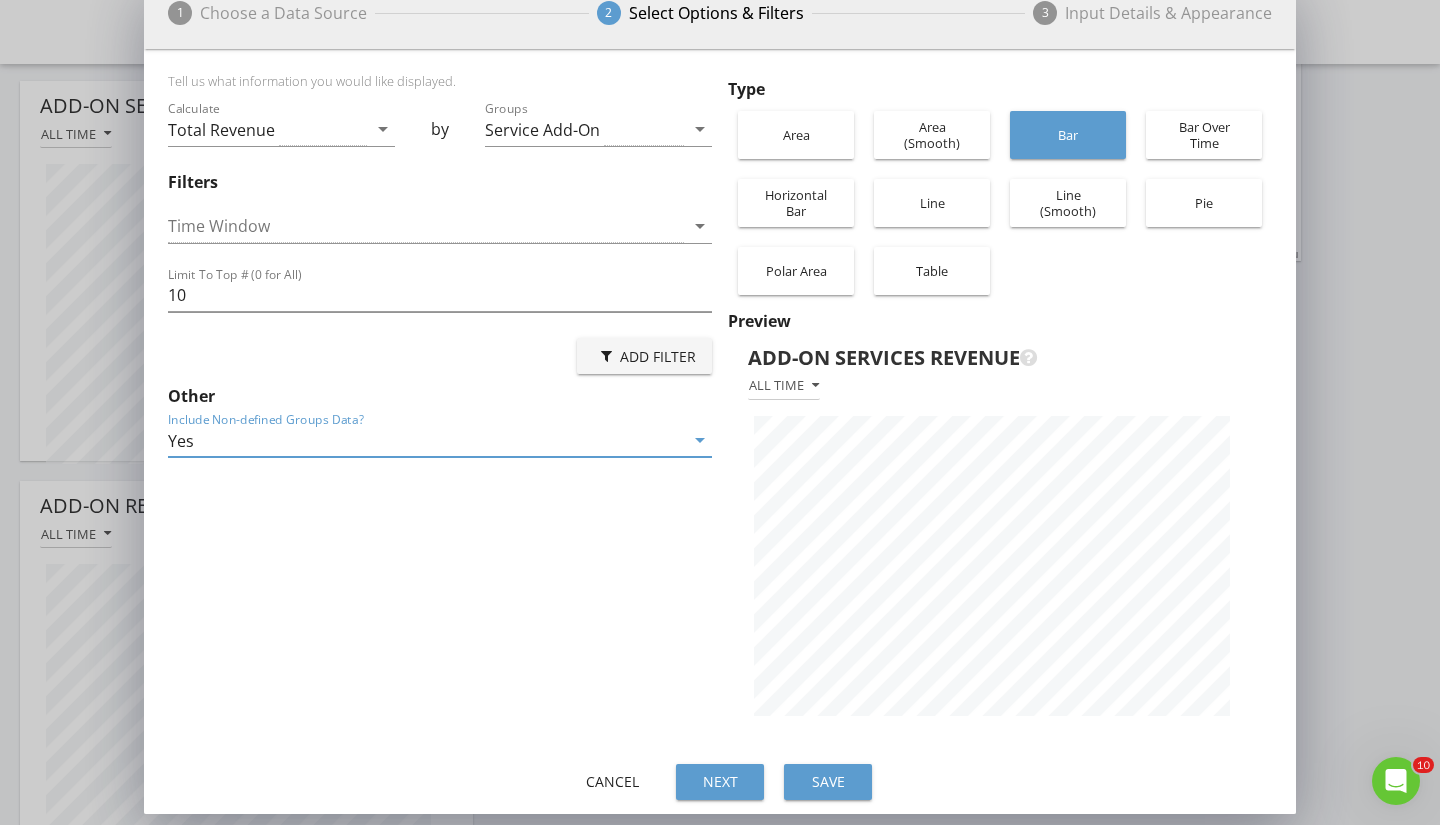 click on "Include Non-defined Groups Data? Yes arrow_drop_down" at bounding box center [440, 440] 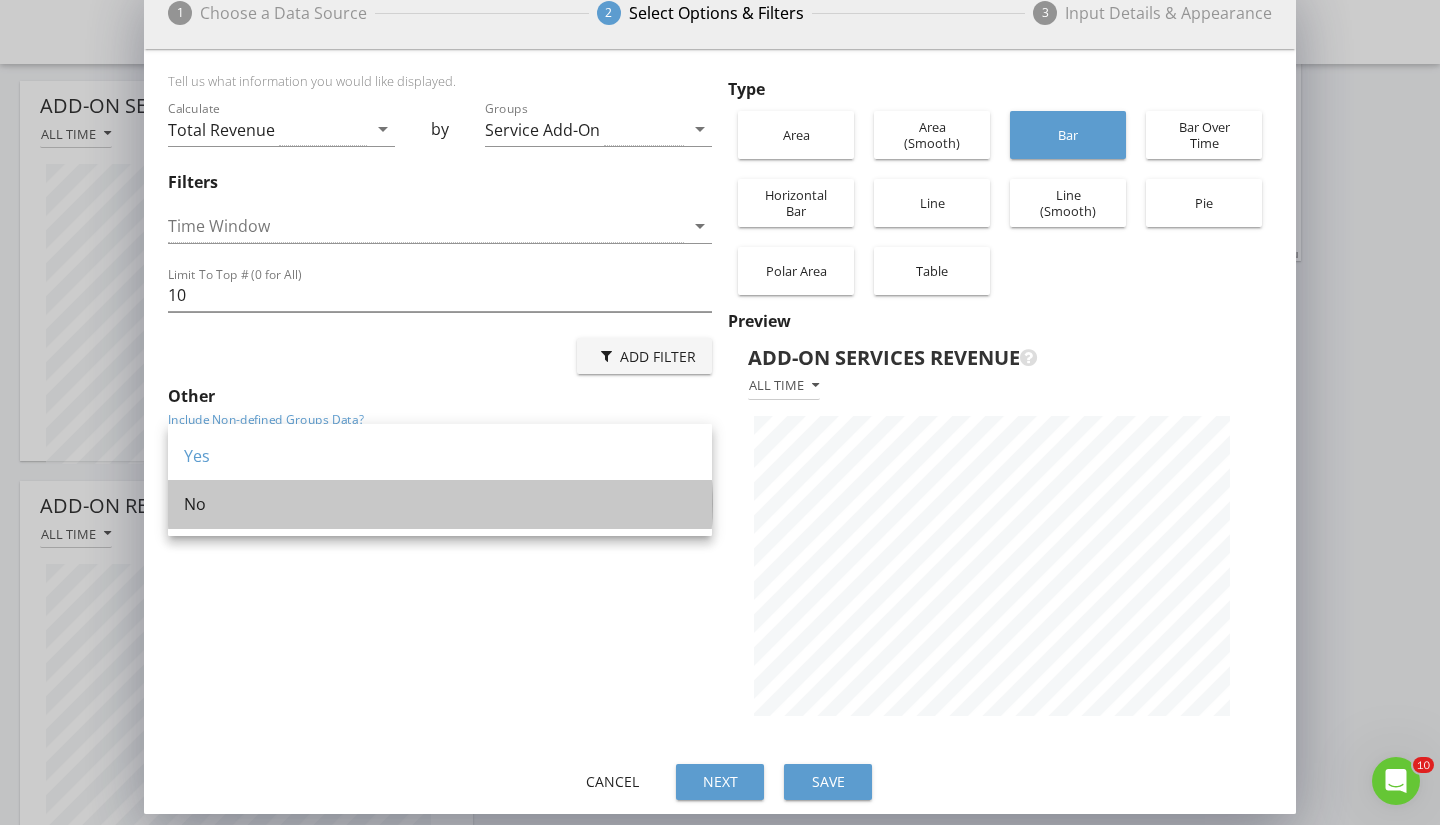 click on "No" at bounding box center (440, 504) 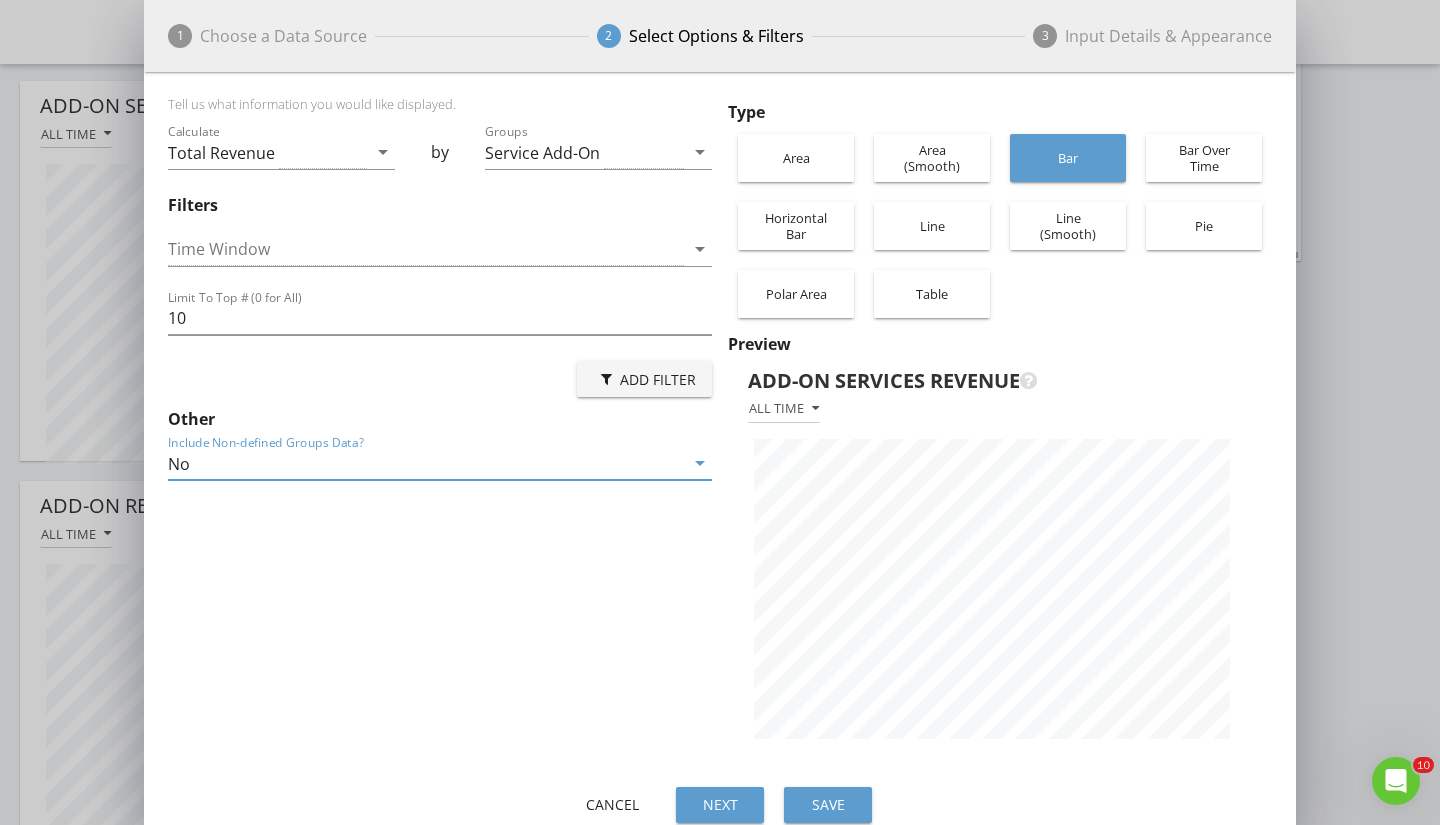 click at bounding box center [426, 249] 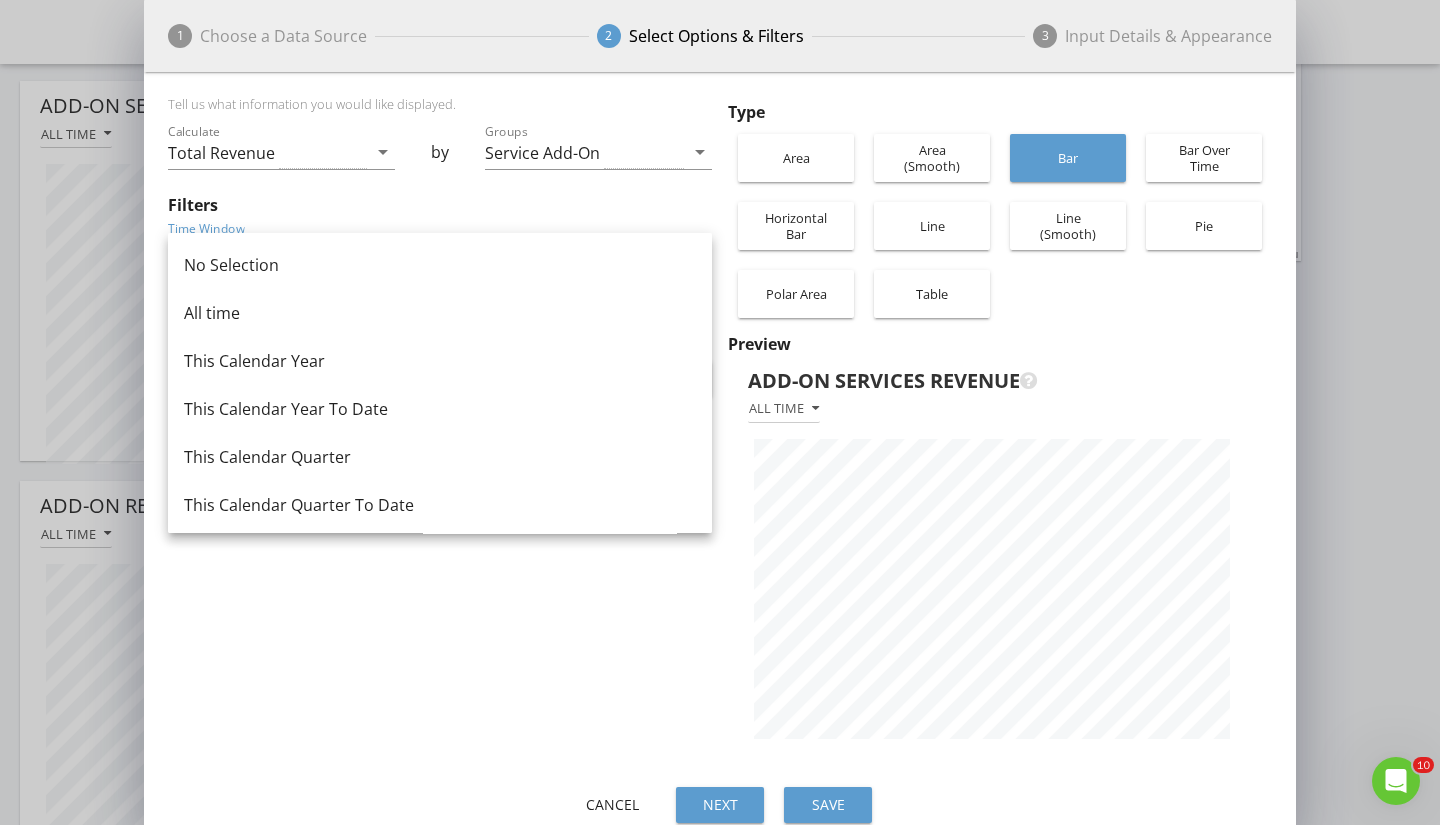 click on "This Calendar Year" at bounding box center [440, 361] 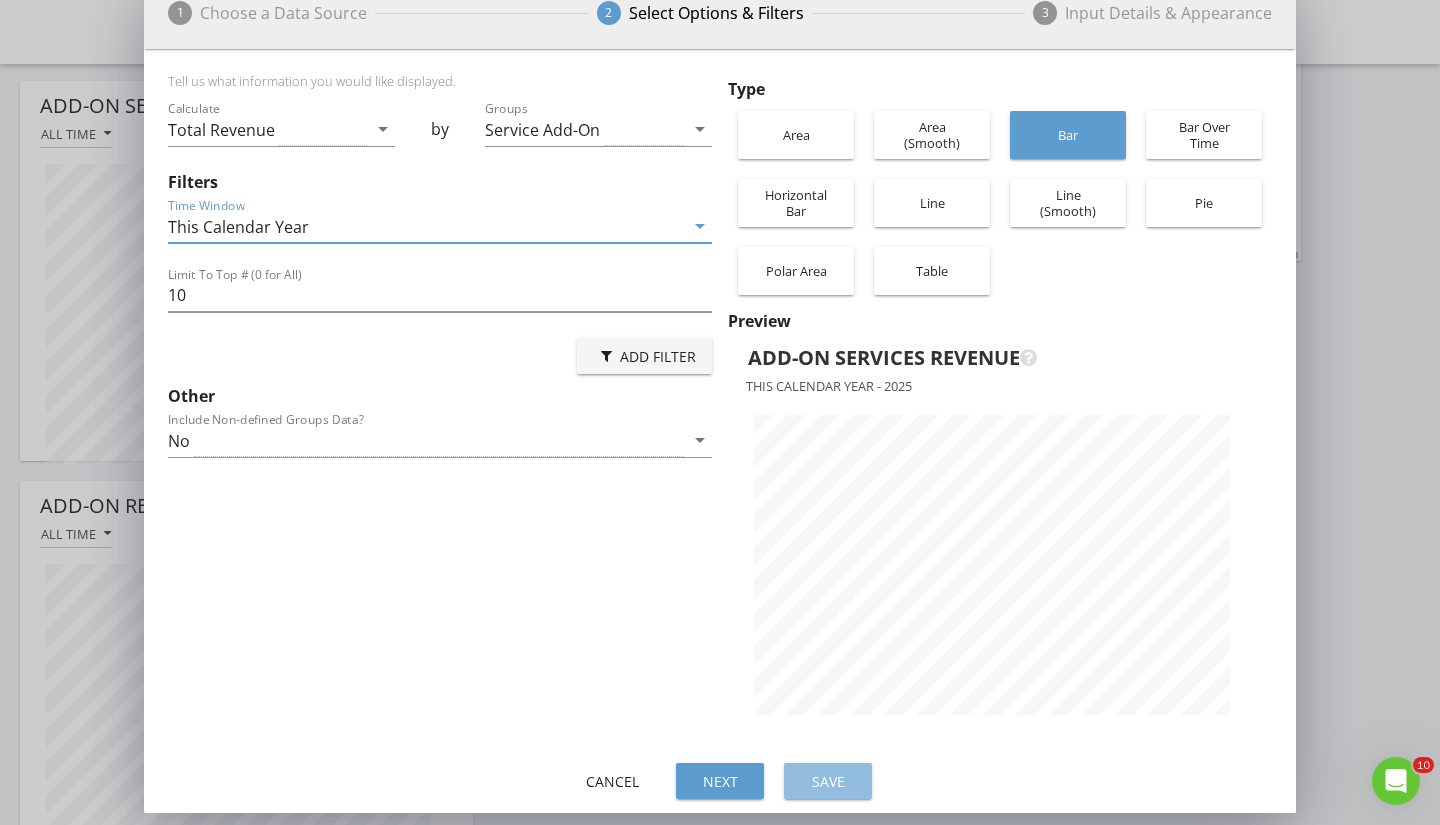 click on "Save" at bounding box center [828, 781] 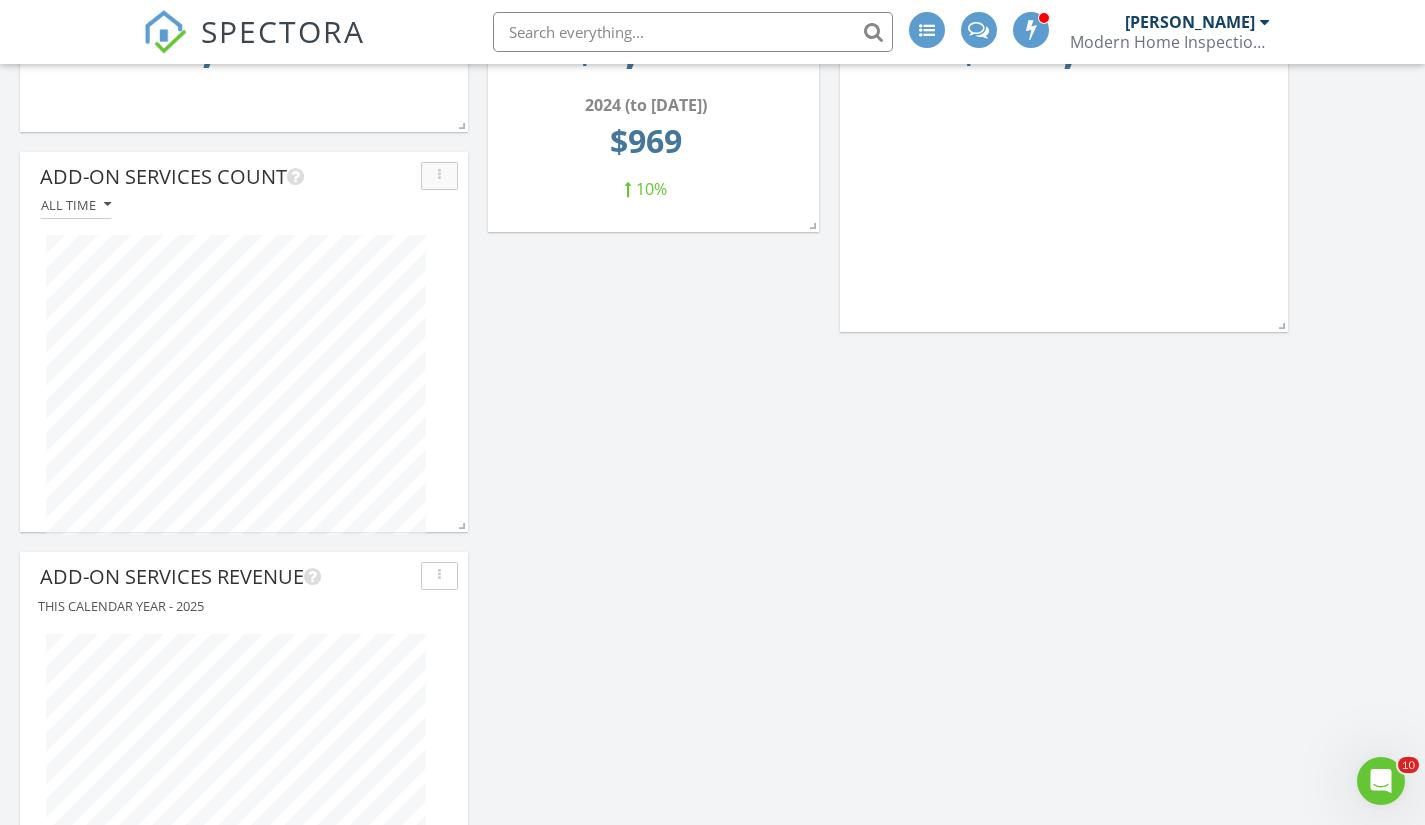 click at bounding box center (439, 176) 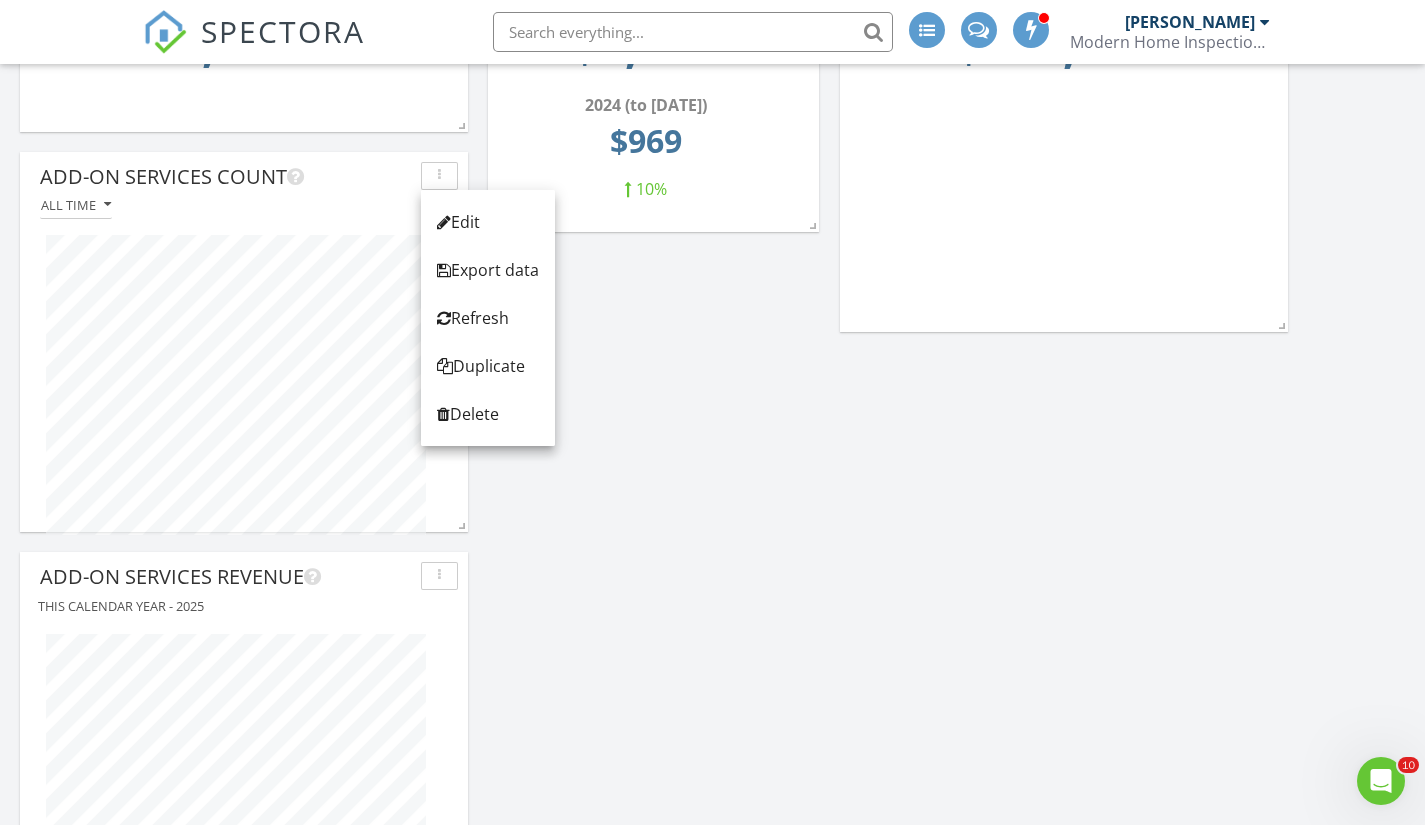 click on "Edit" at bounding box center (488, 222) 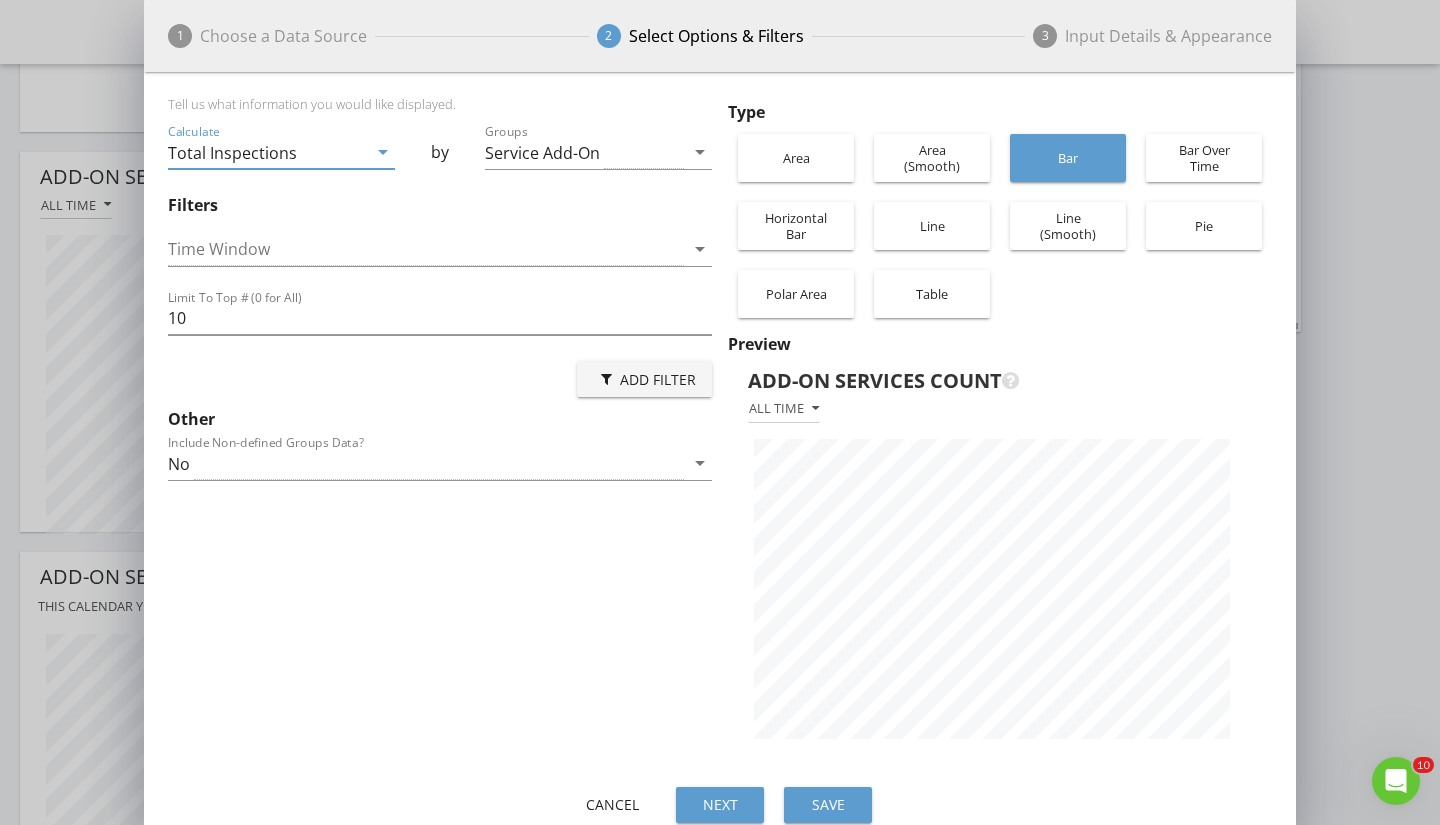click at bounding box center [426, 249] 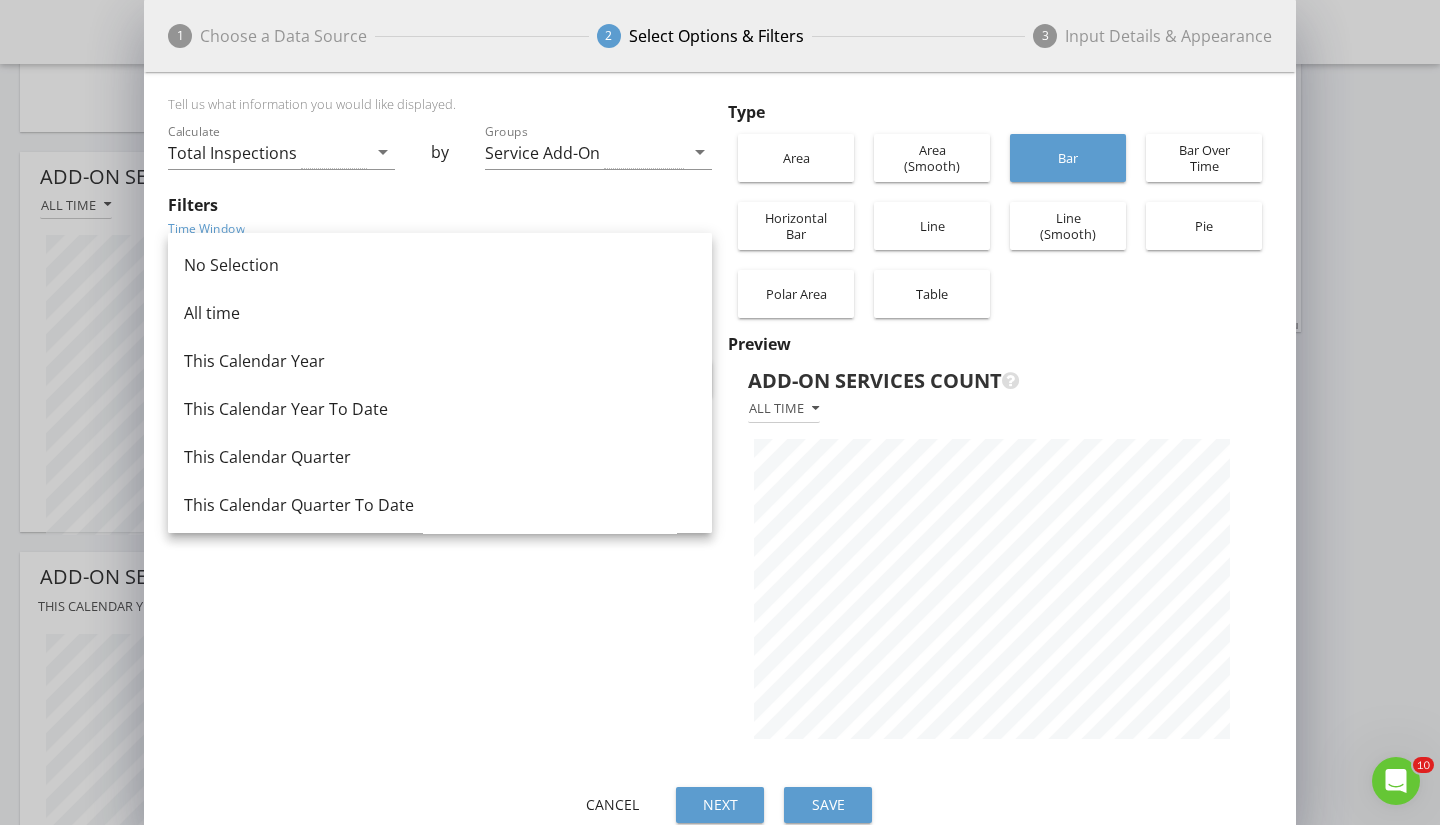 click on "This Calendar Year" at bounding box center [440, 361] 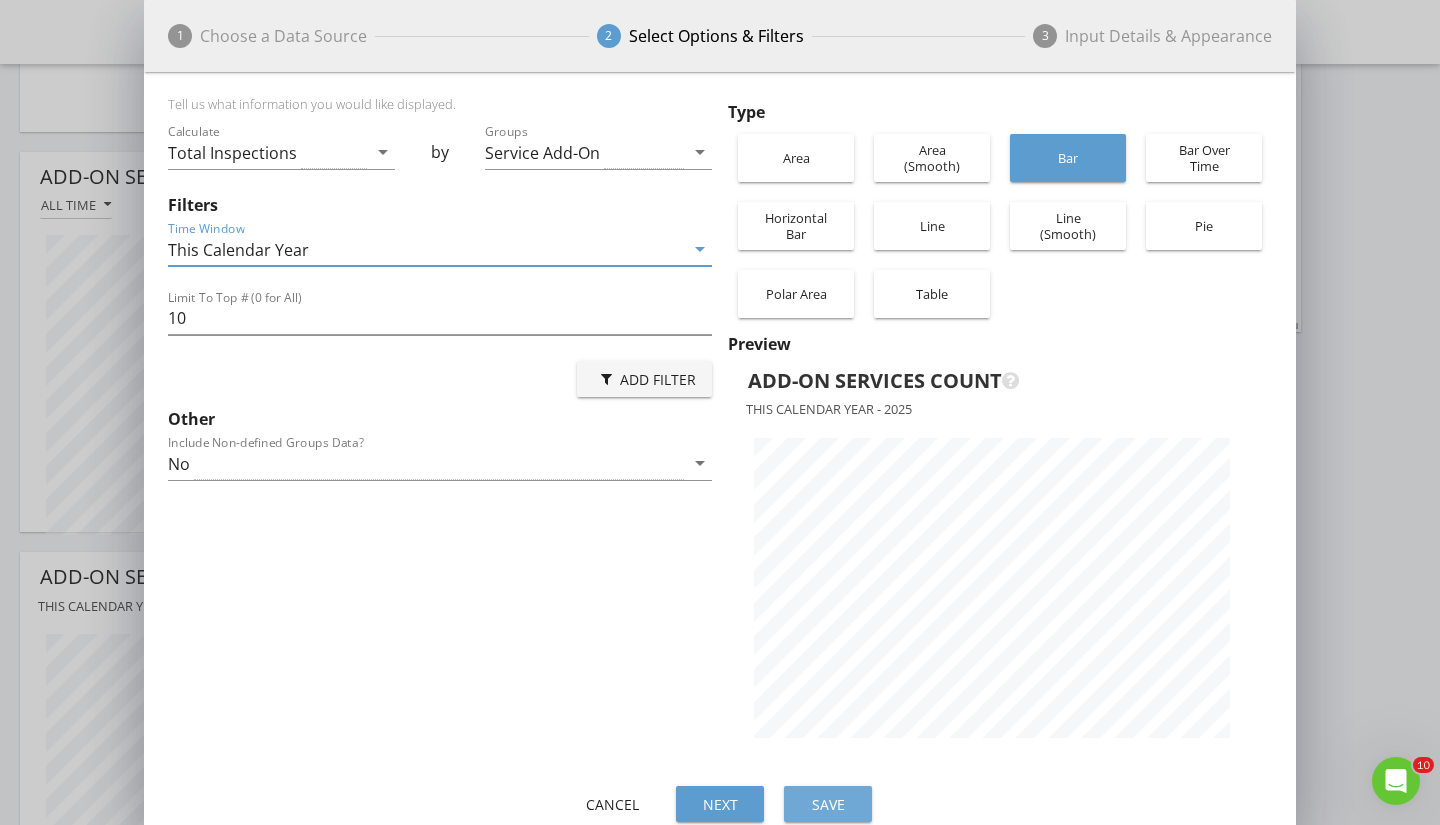 click on "Save" at bounding box center [828, 804] 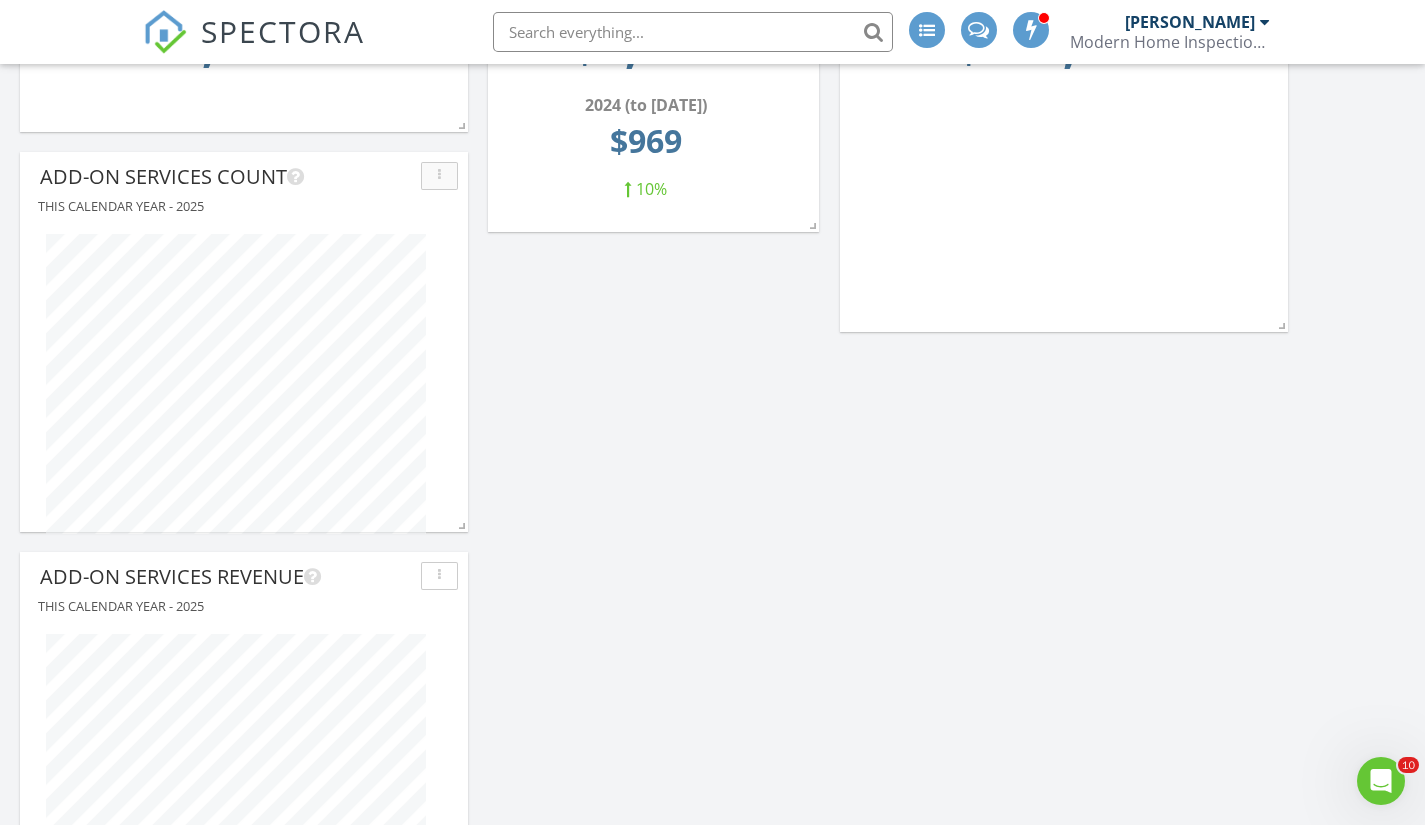 click at bounding box center (439, 176) 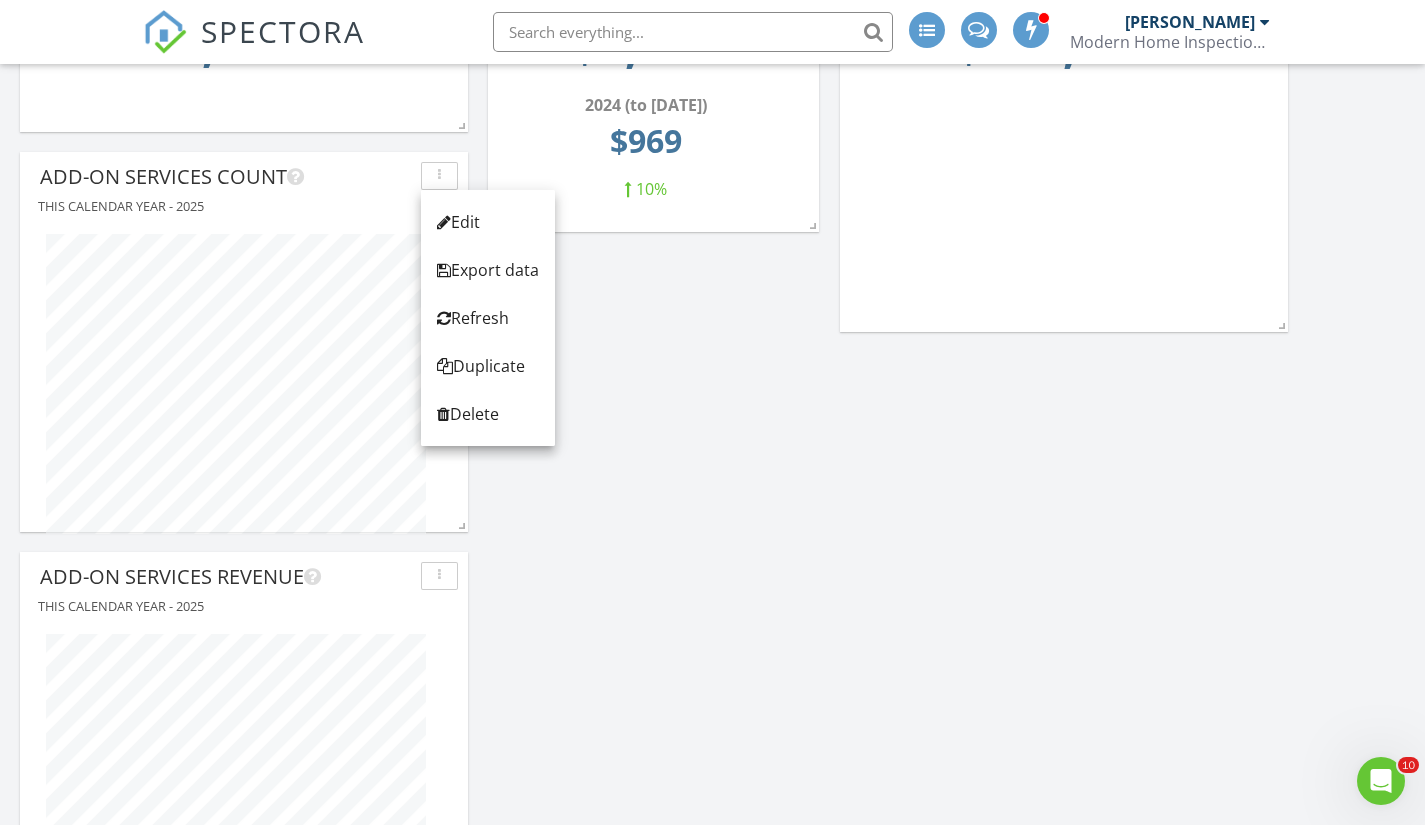 click on "Edit" at bounding box center [488, 222] 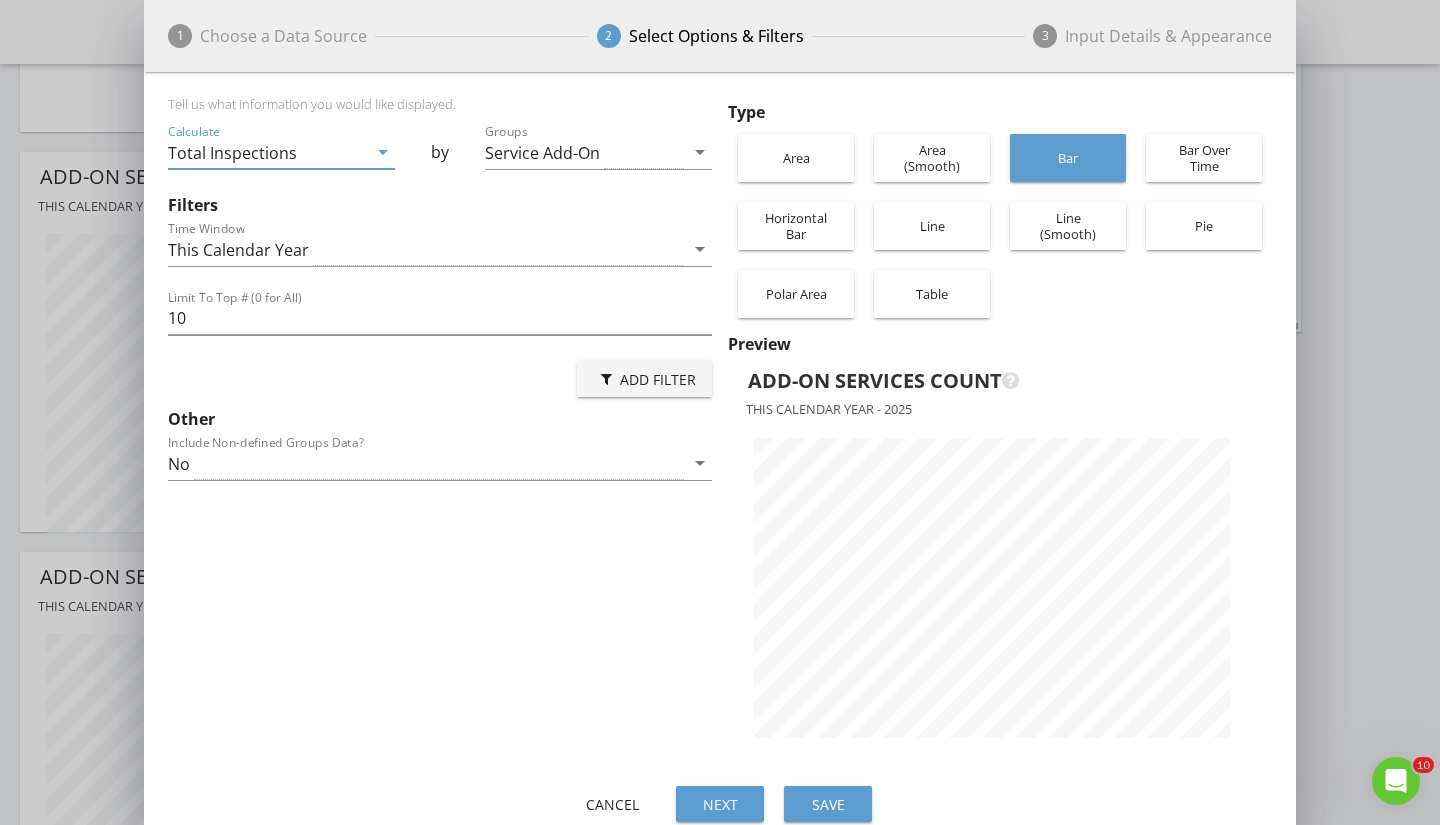 click on "This Calendar Year" at bounding box center (238, 250) 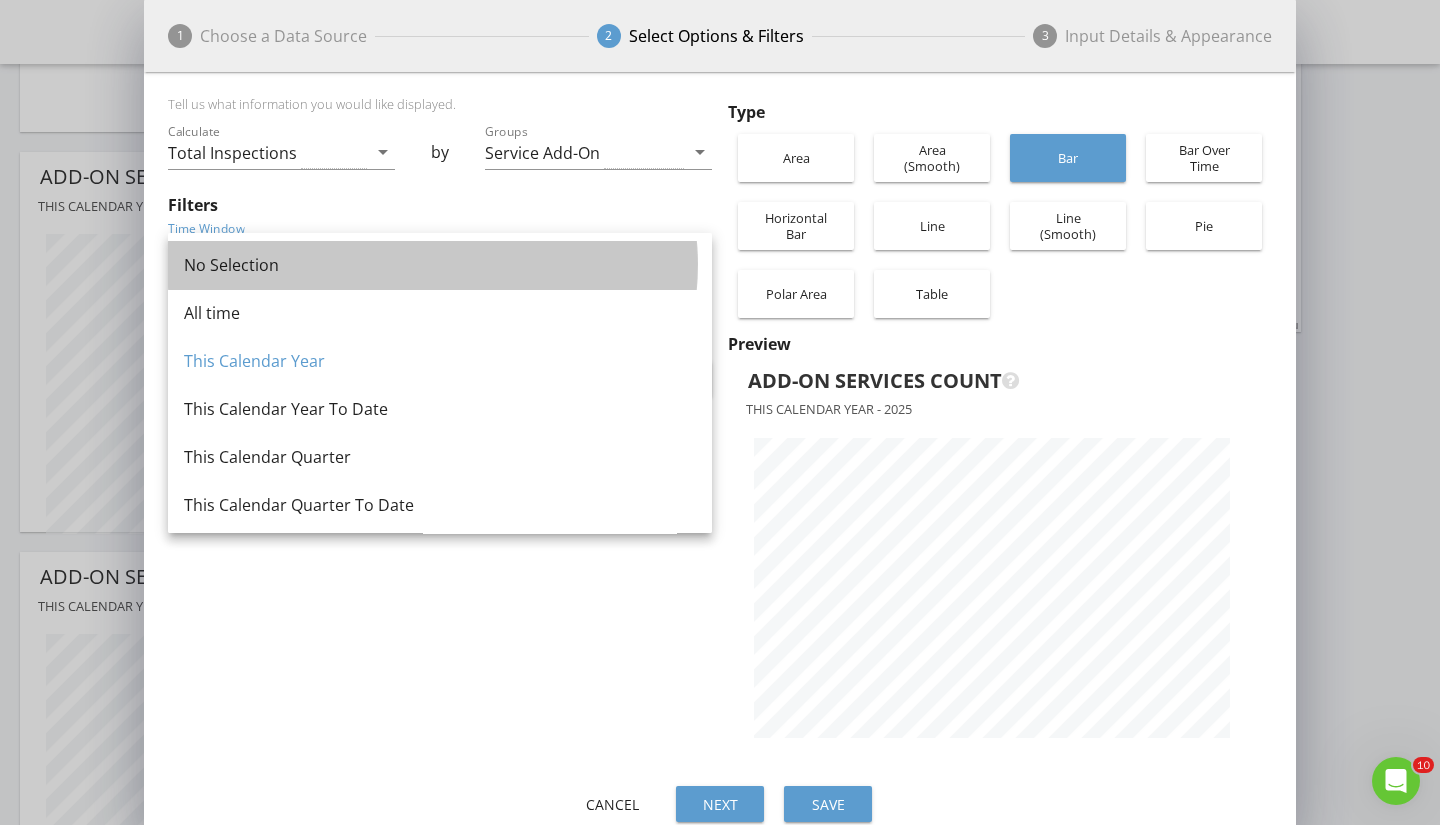 click on "No Selection" at bounding box center [440, 265] 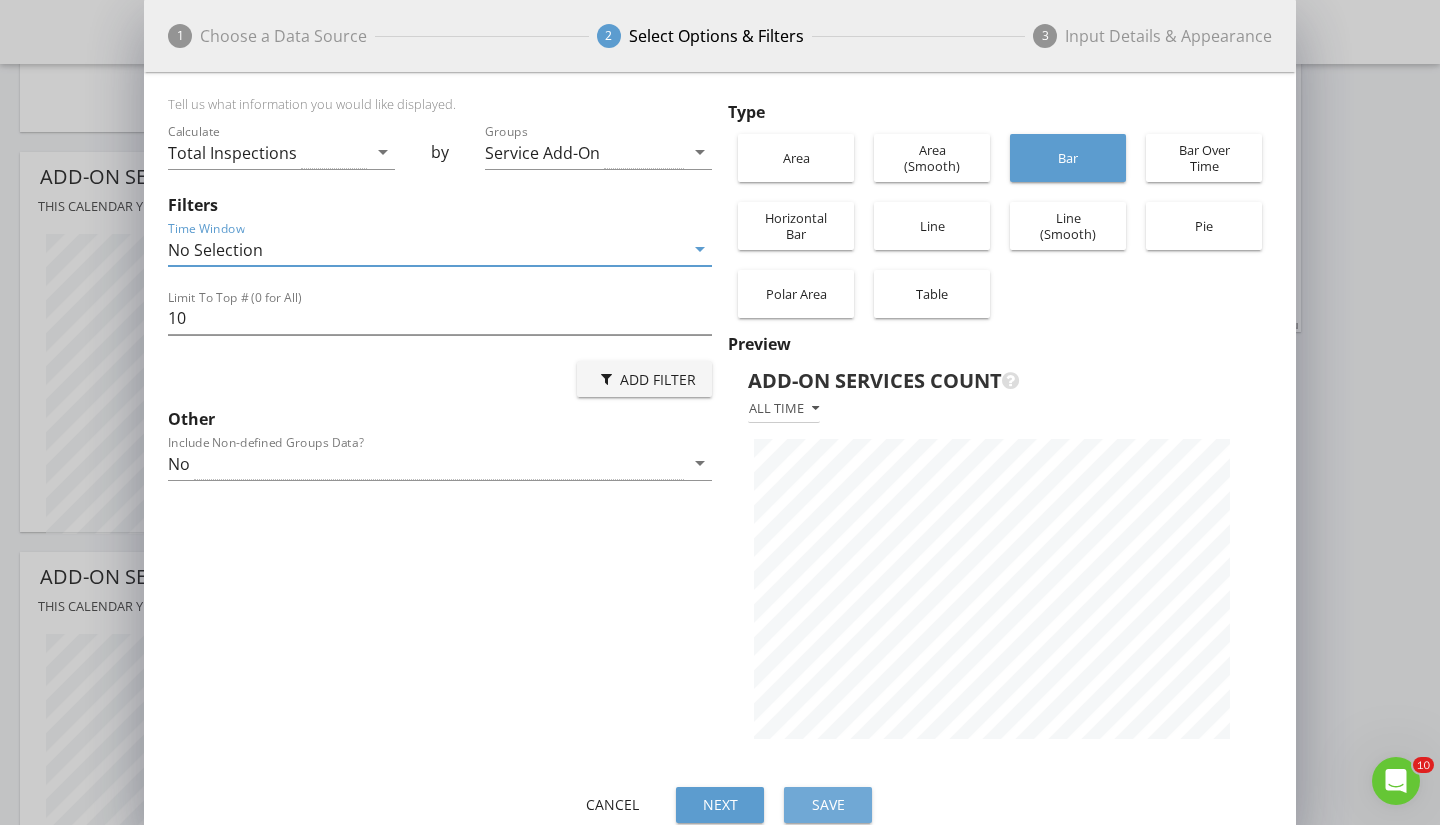 click on "Save" at bounding box center [828, 804] 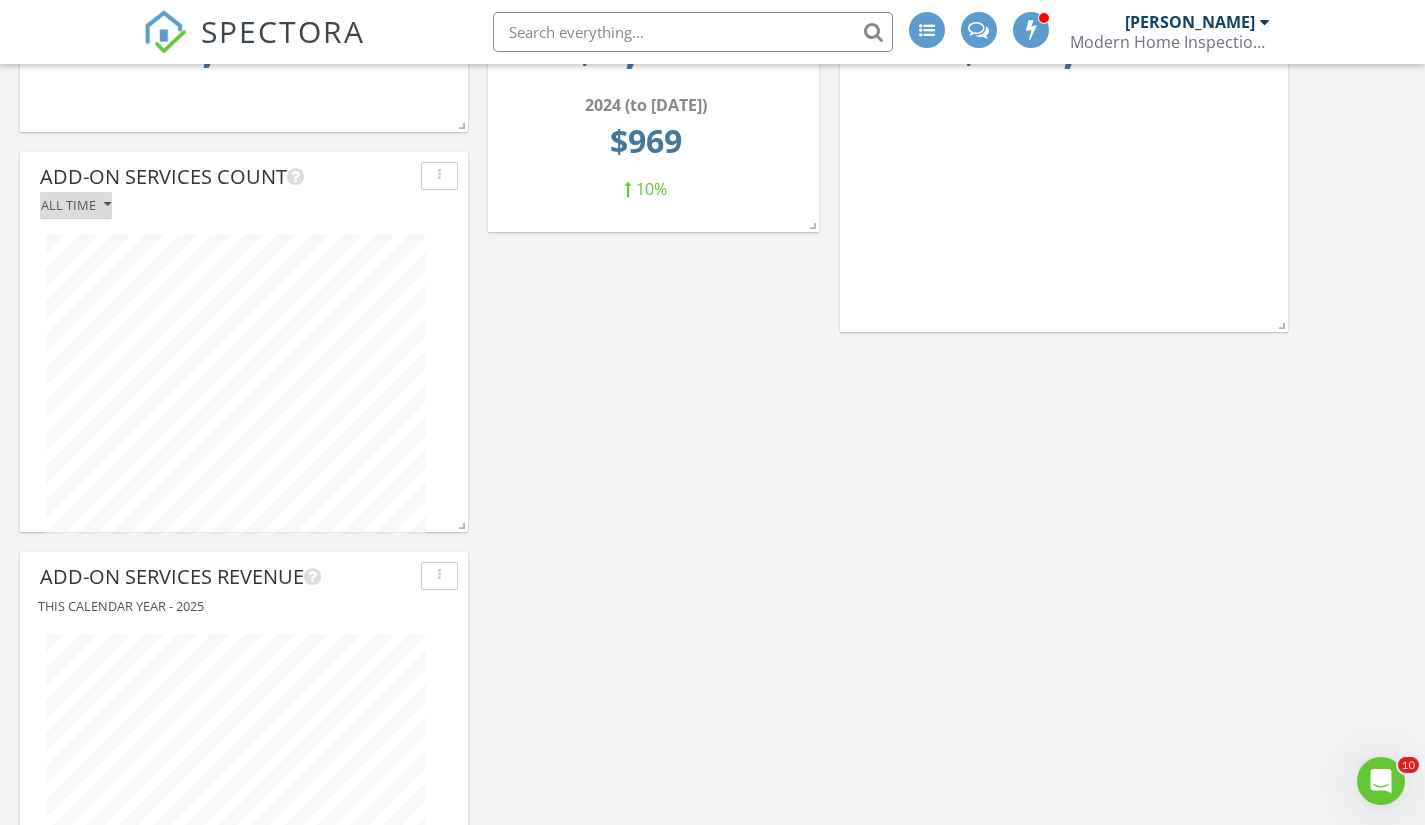 click on "All time" at bounding box center (76, 205) 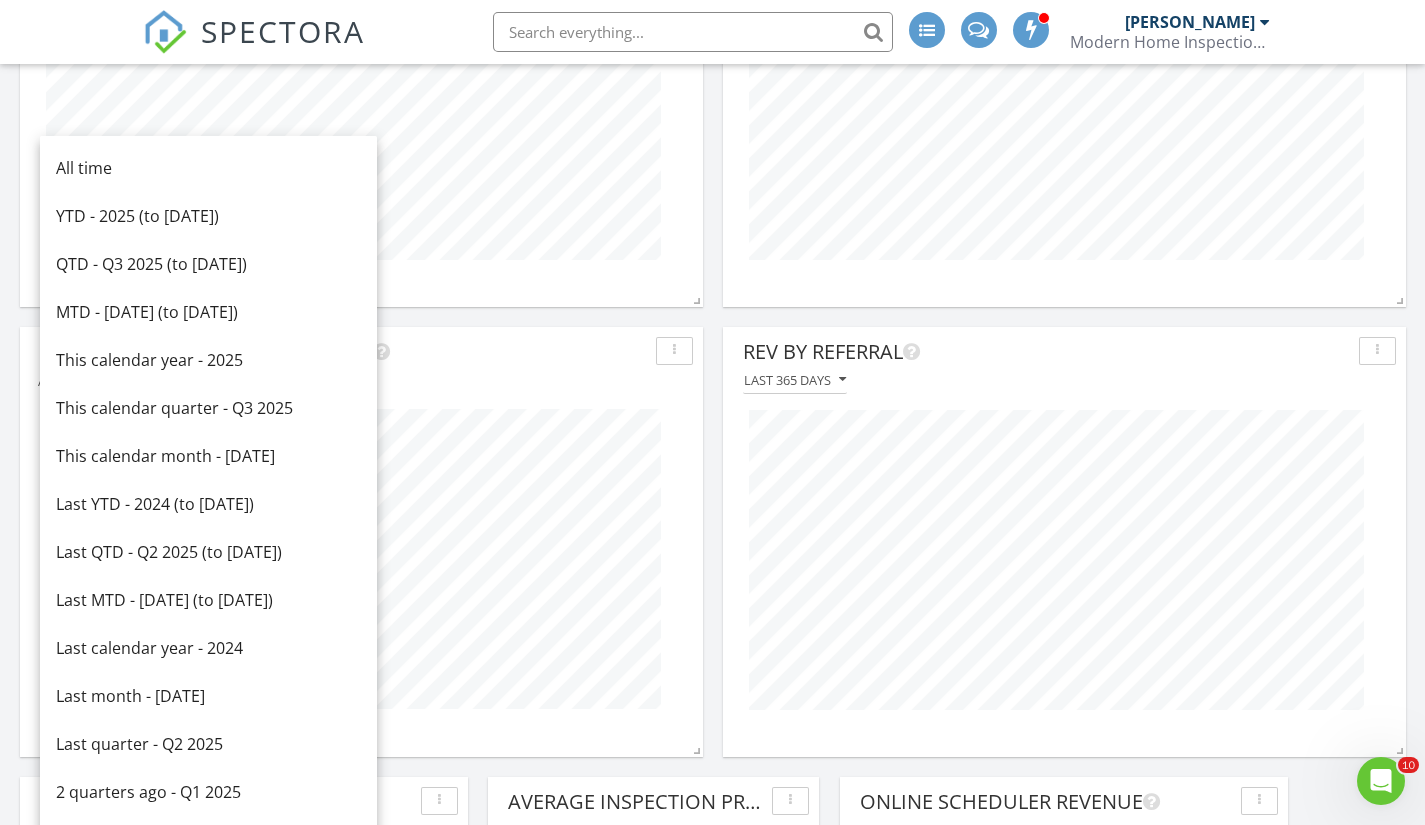 click on "YTD - 2025 (to [DATE])" at bounding box center (208, 216) 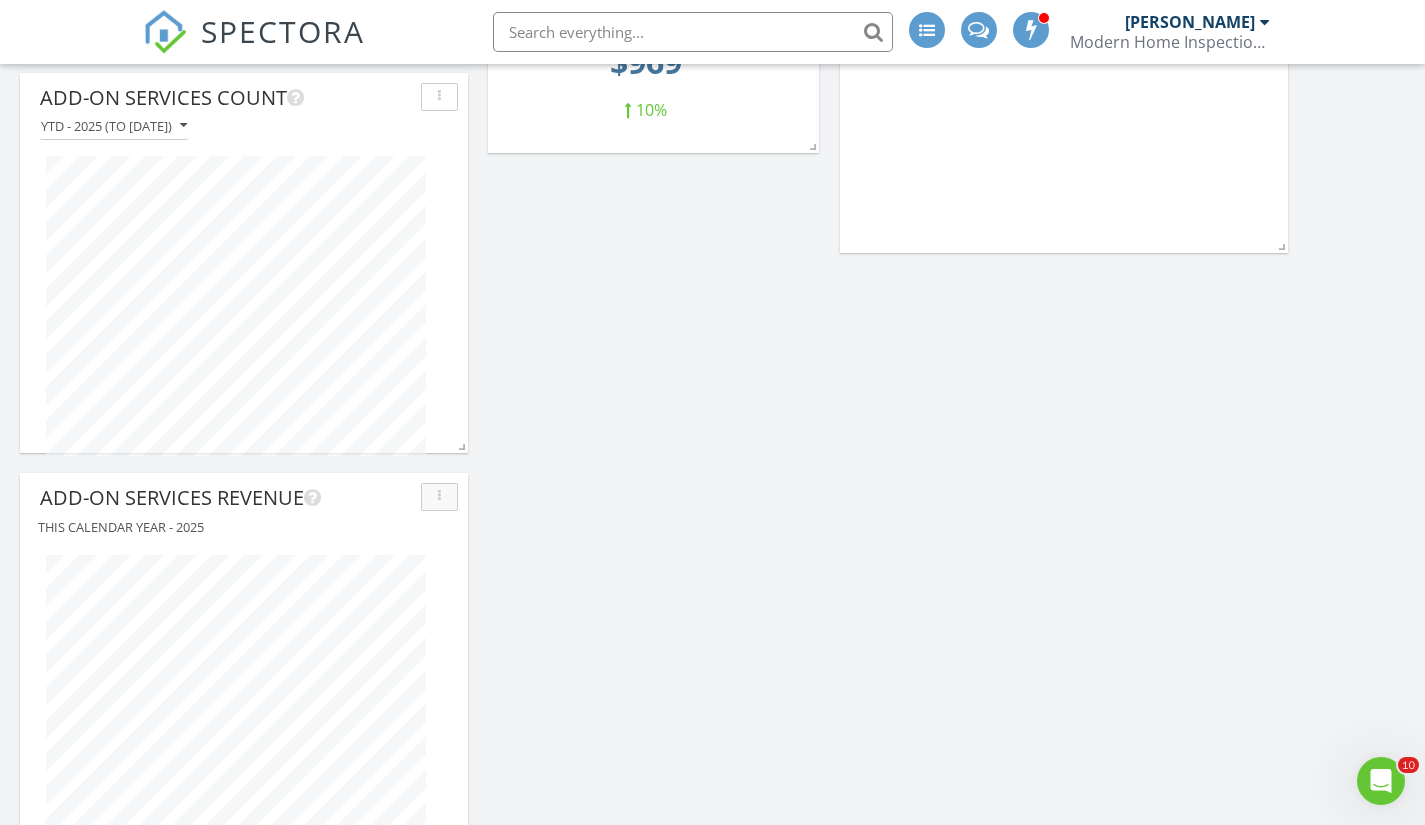 click at bounding box center (439, 497) 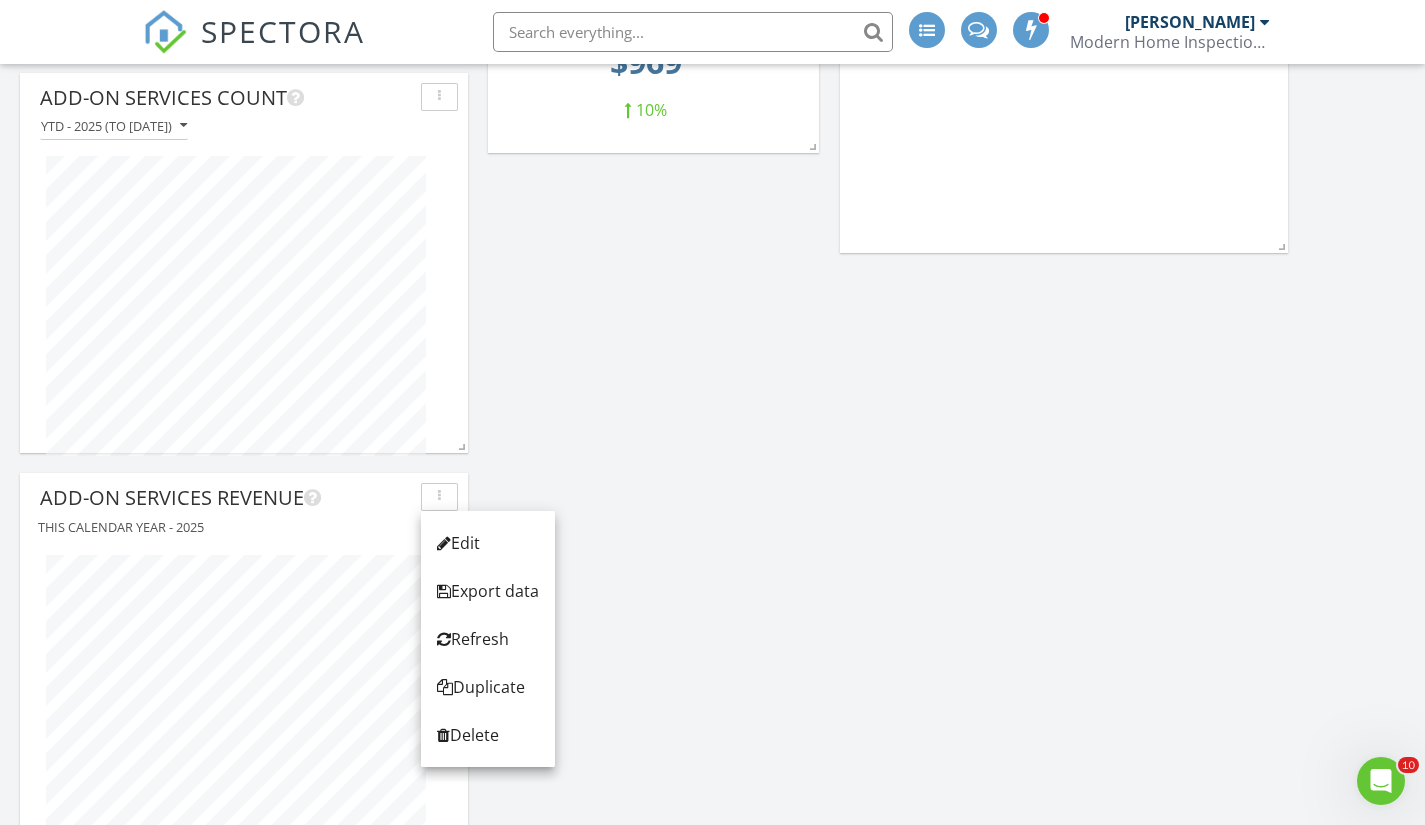 click on "Edit" at bounding box center [488, 543] 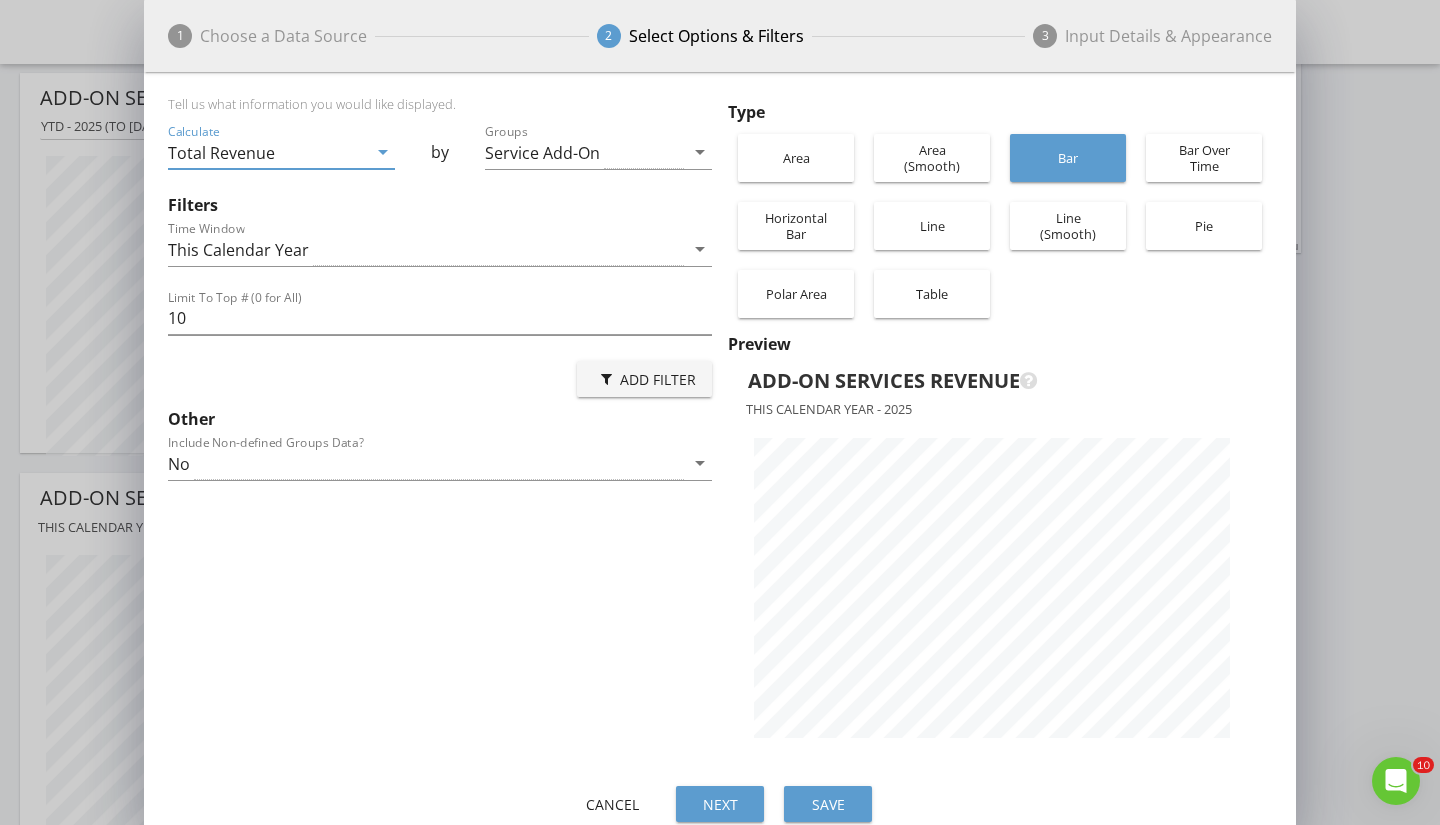 click on "This Calendar Year" at bounding box center [238, 250] 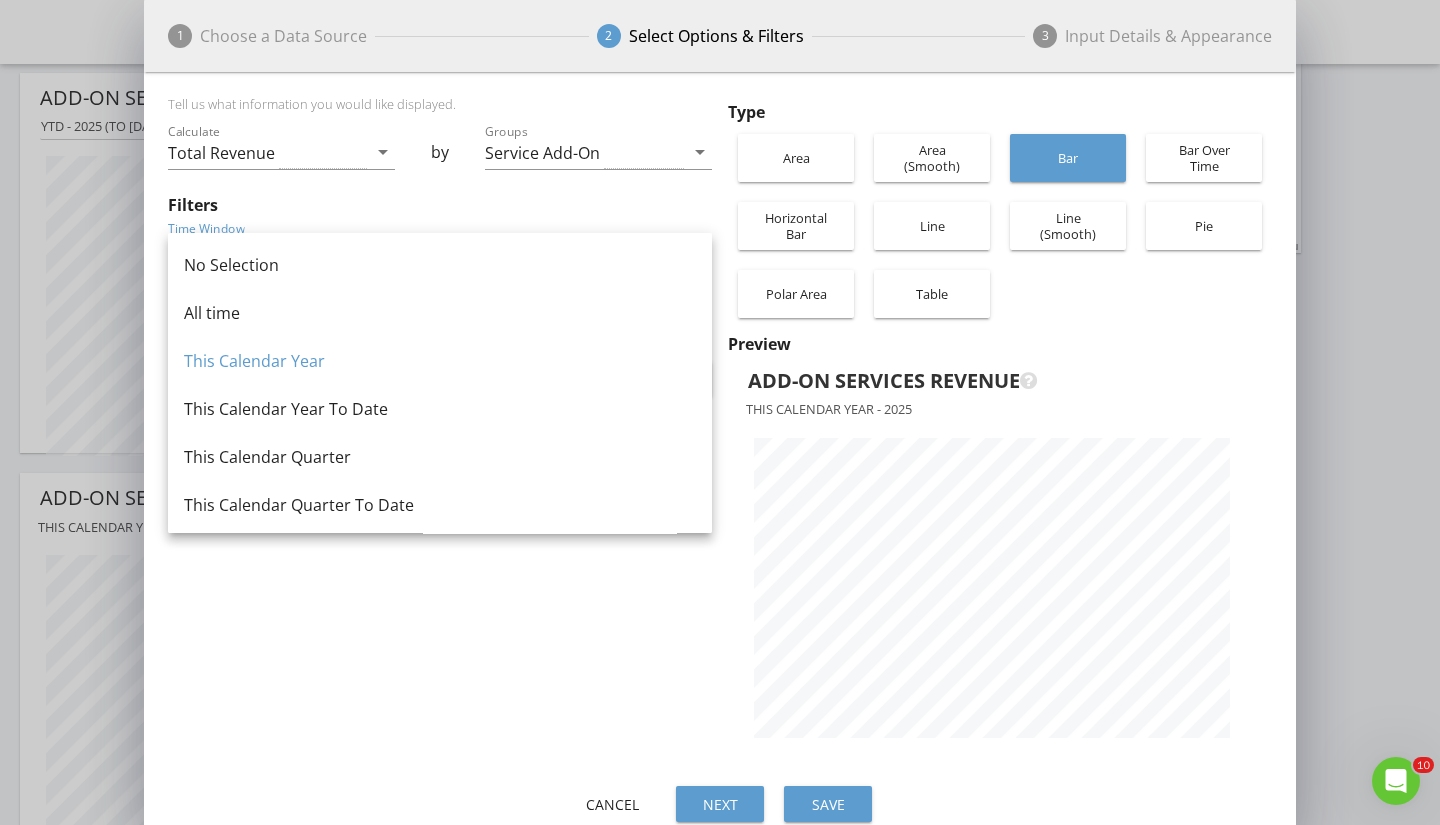 click on "No Selection" at bounding box center [440, 265] 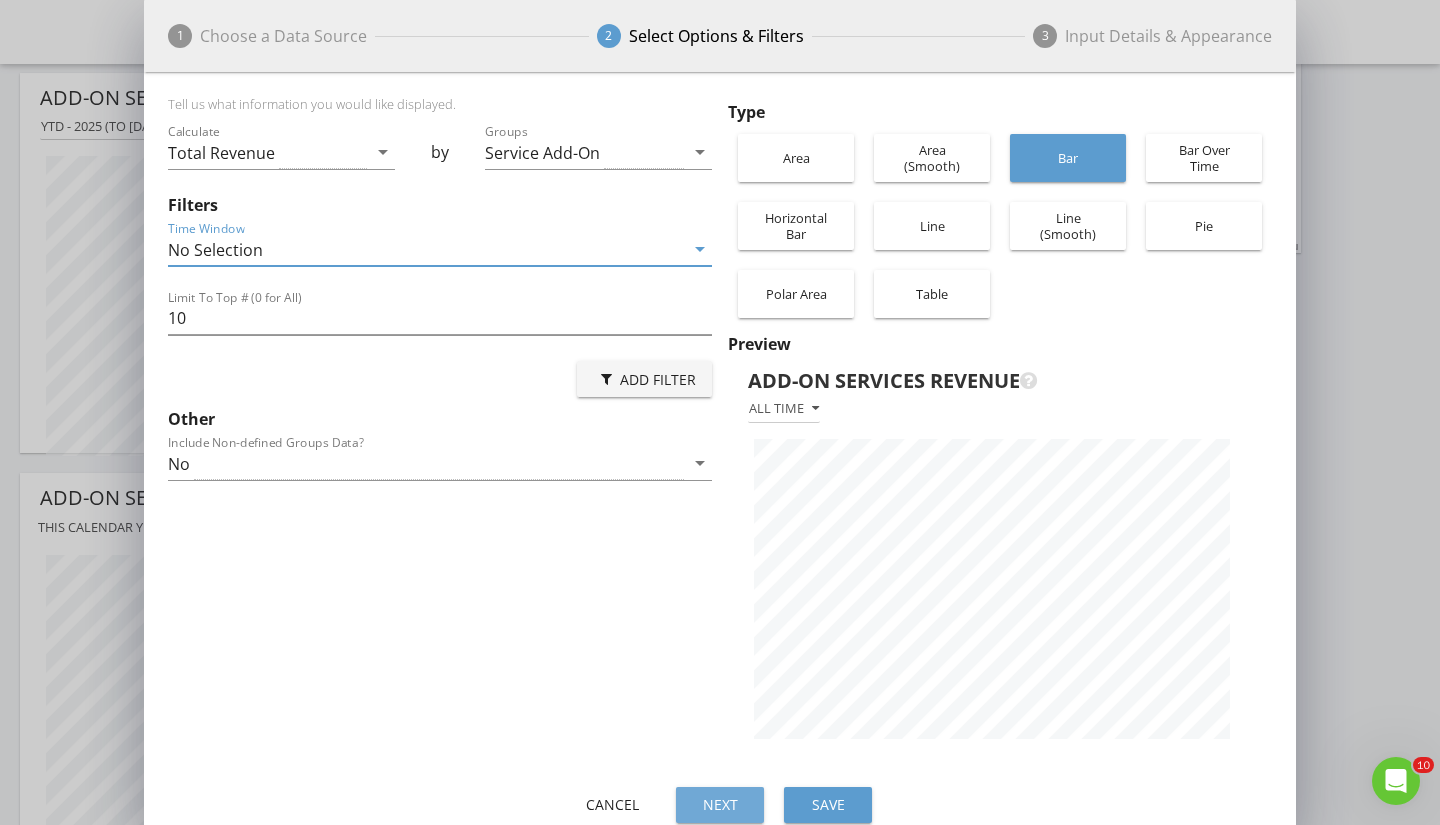 click on "Next" at bounding box center [720, 804] 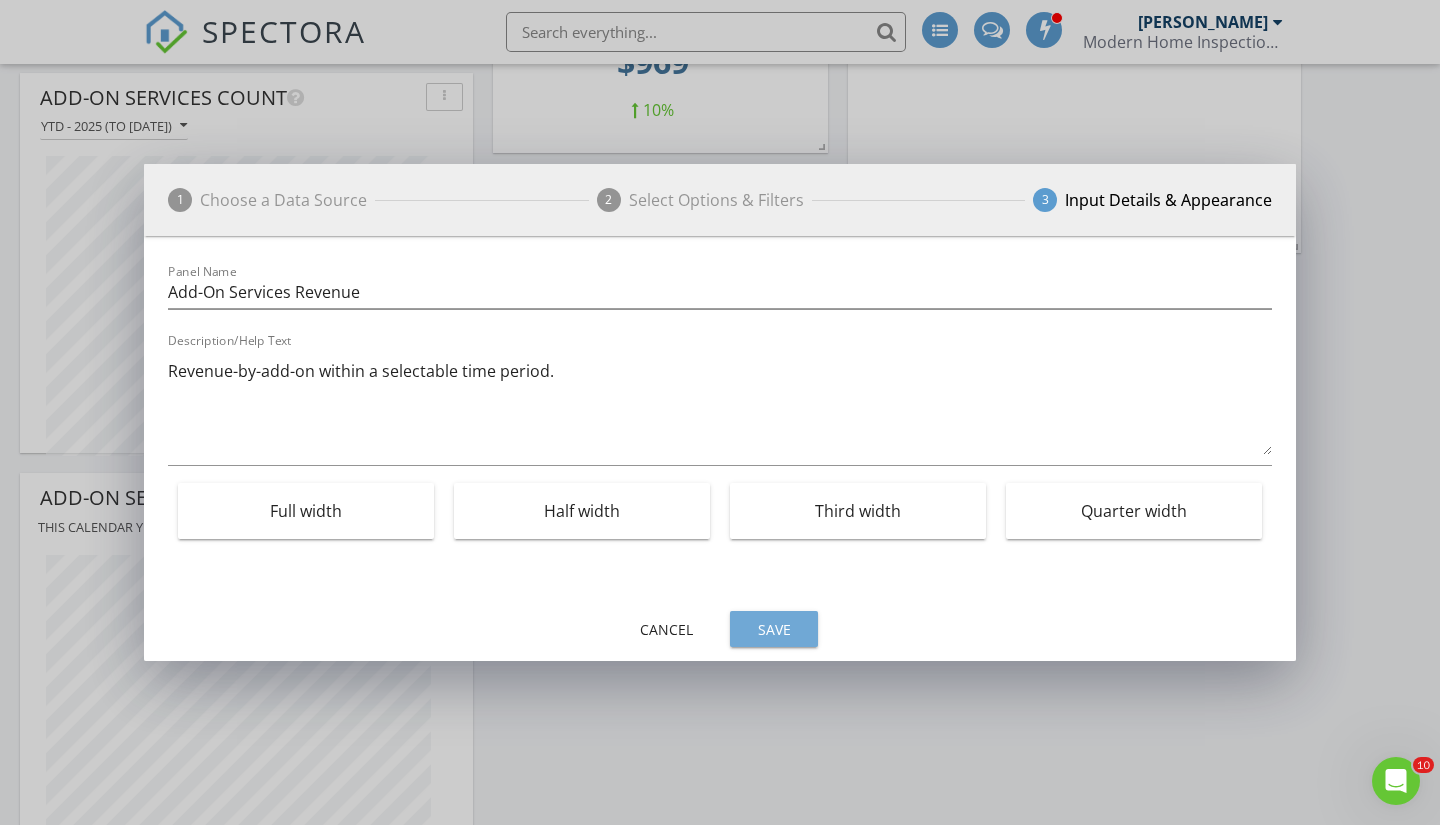 click on "Save" at bounding box center [774, 629] 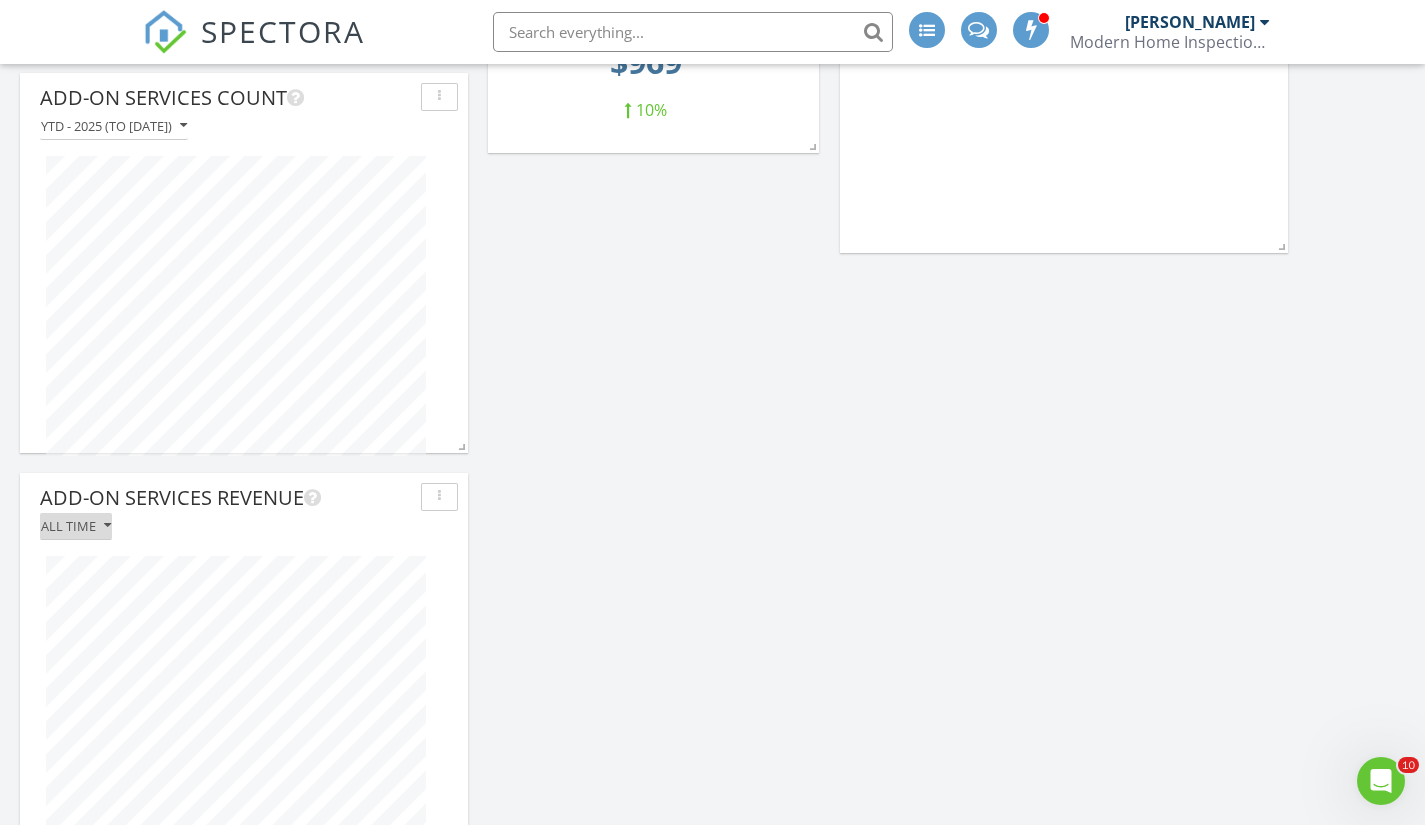 click on "All time" at bounding box center (76, 526) 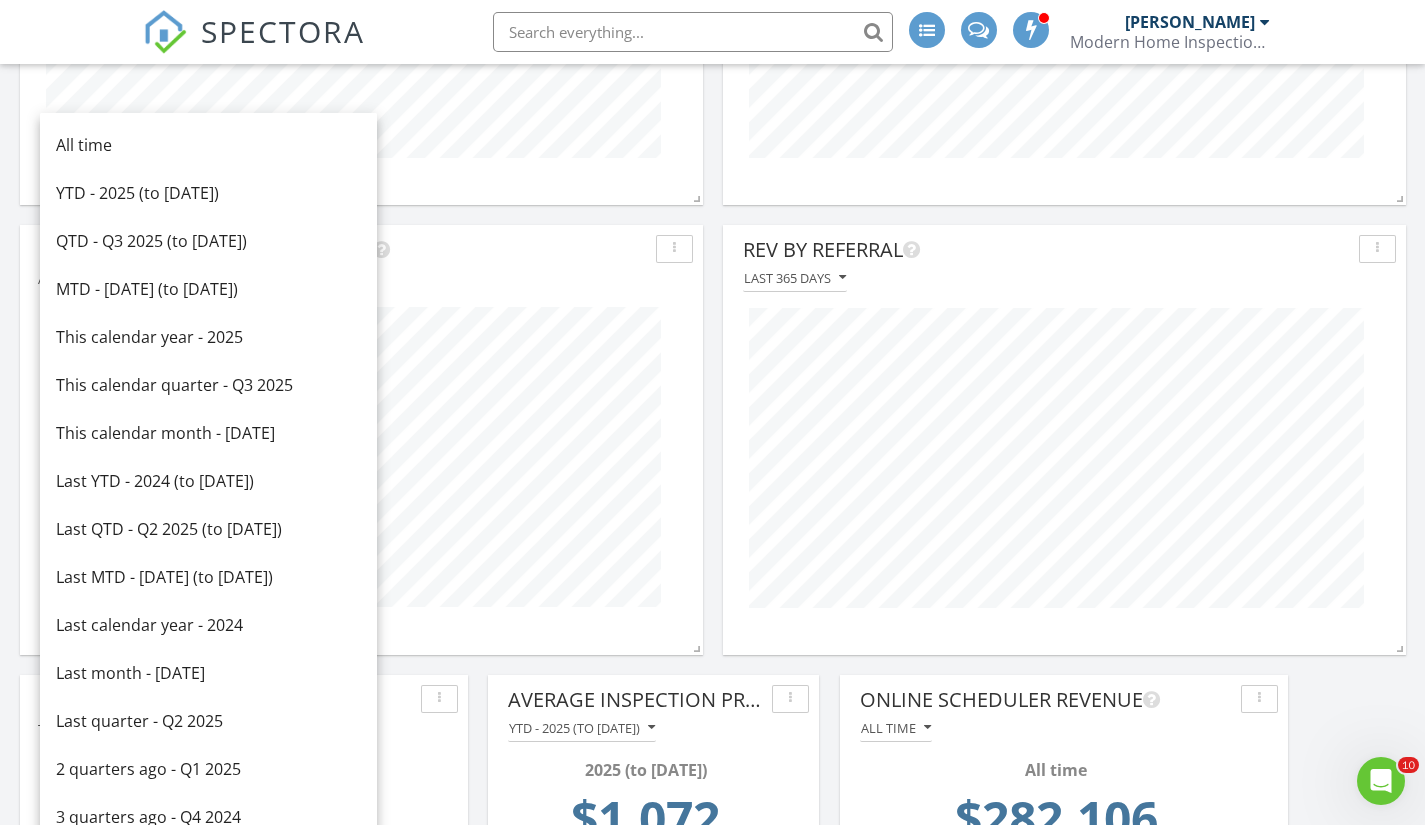 click on "YTD - 2025 (to [DATE])" at bounding box center [208, 193] 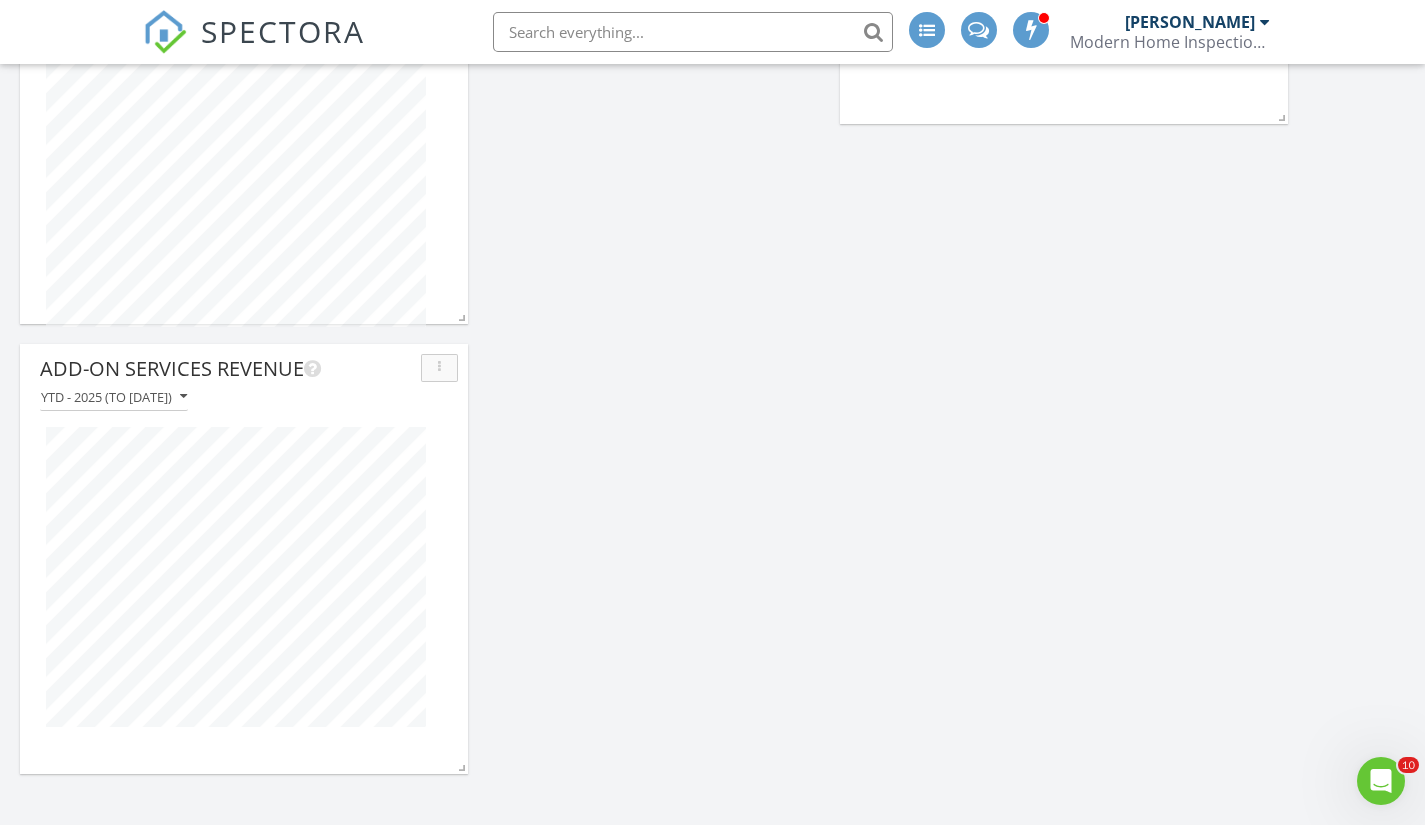 click at bounding box center [439, 368] 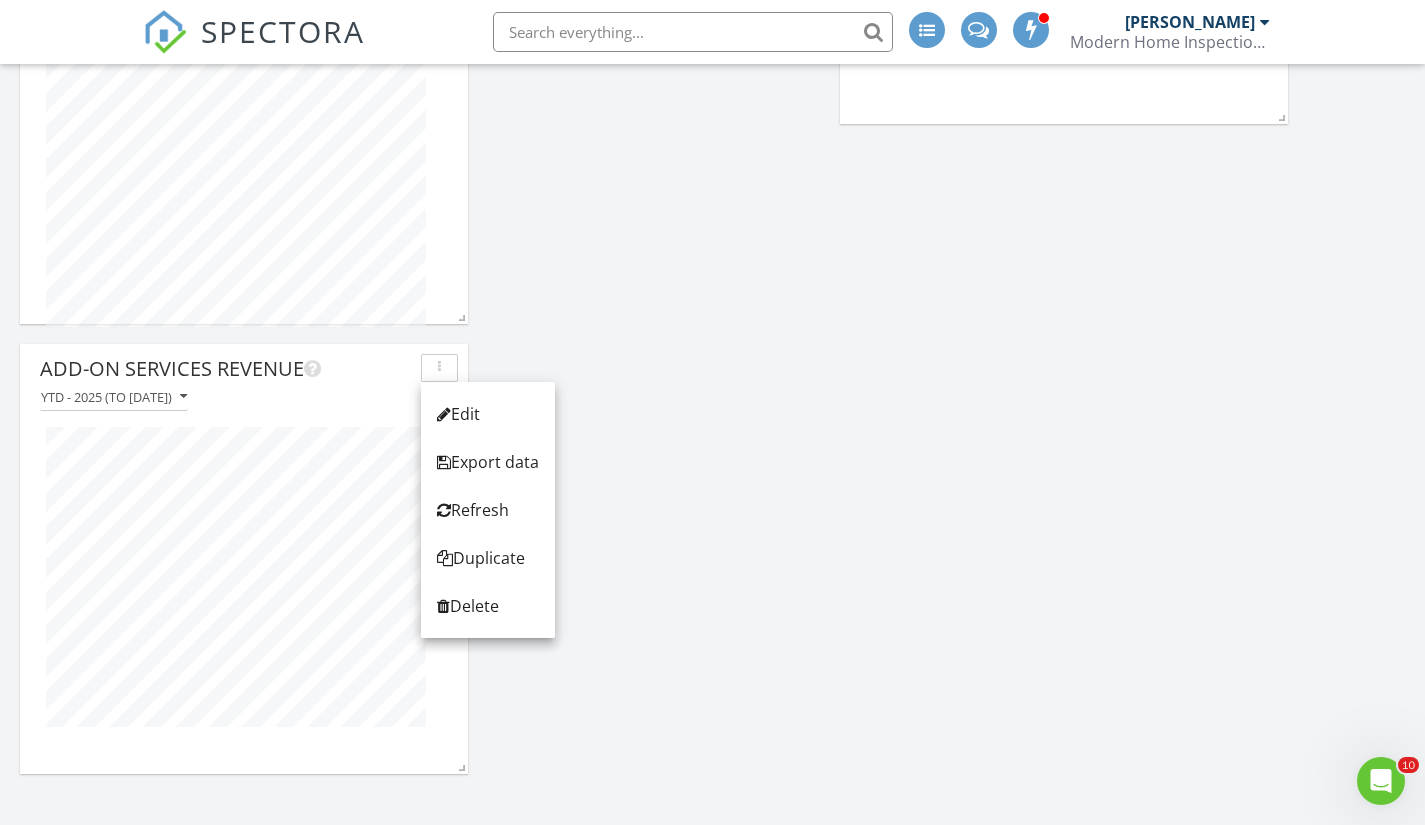 click on "Duplicate" at bounding box center (488, 558) 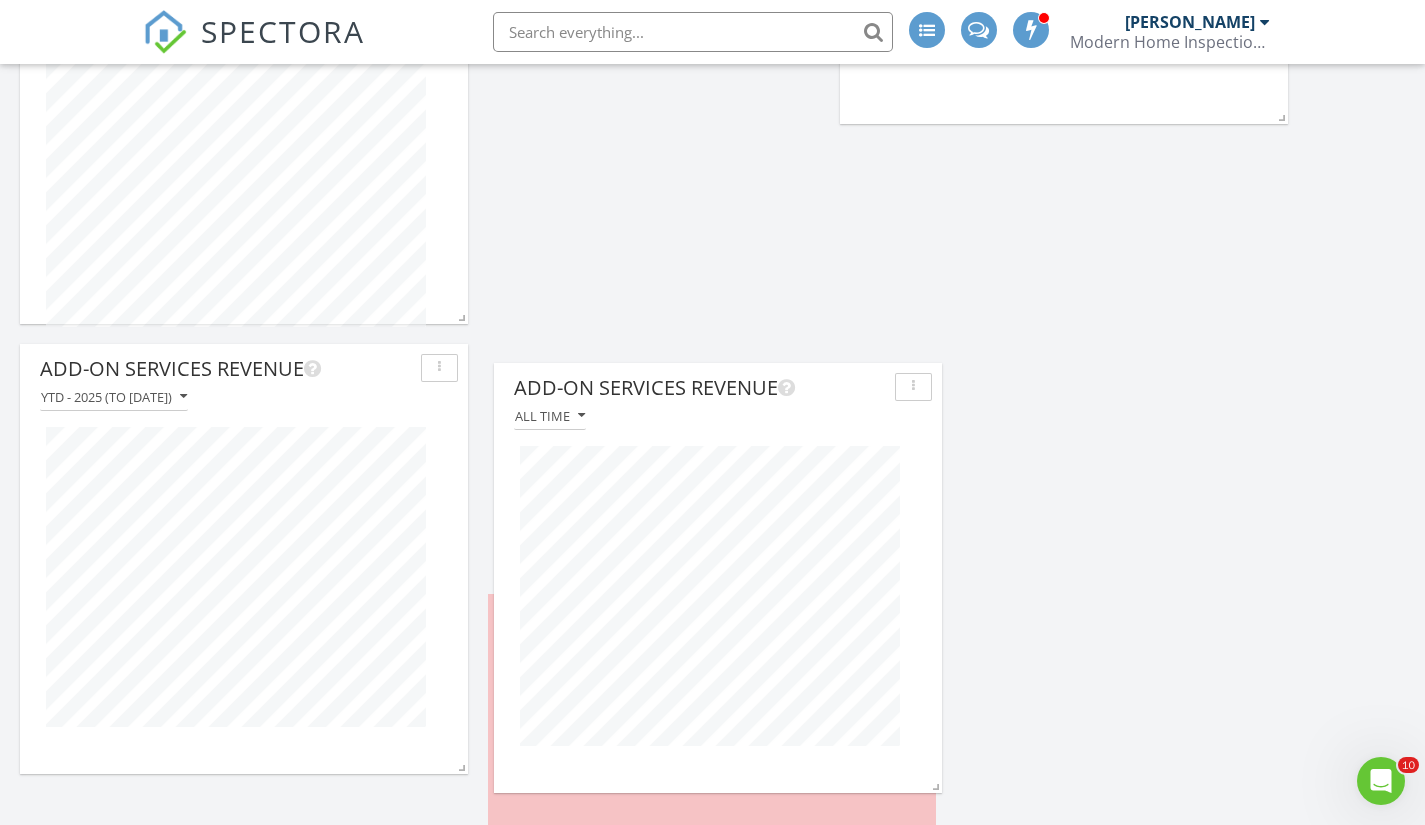 drag, startPoint x: 576, startPoint y: 610, endPoint x: 573, endPoint y: 364, distance: 246.0183 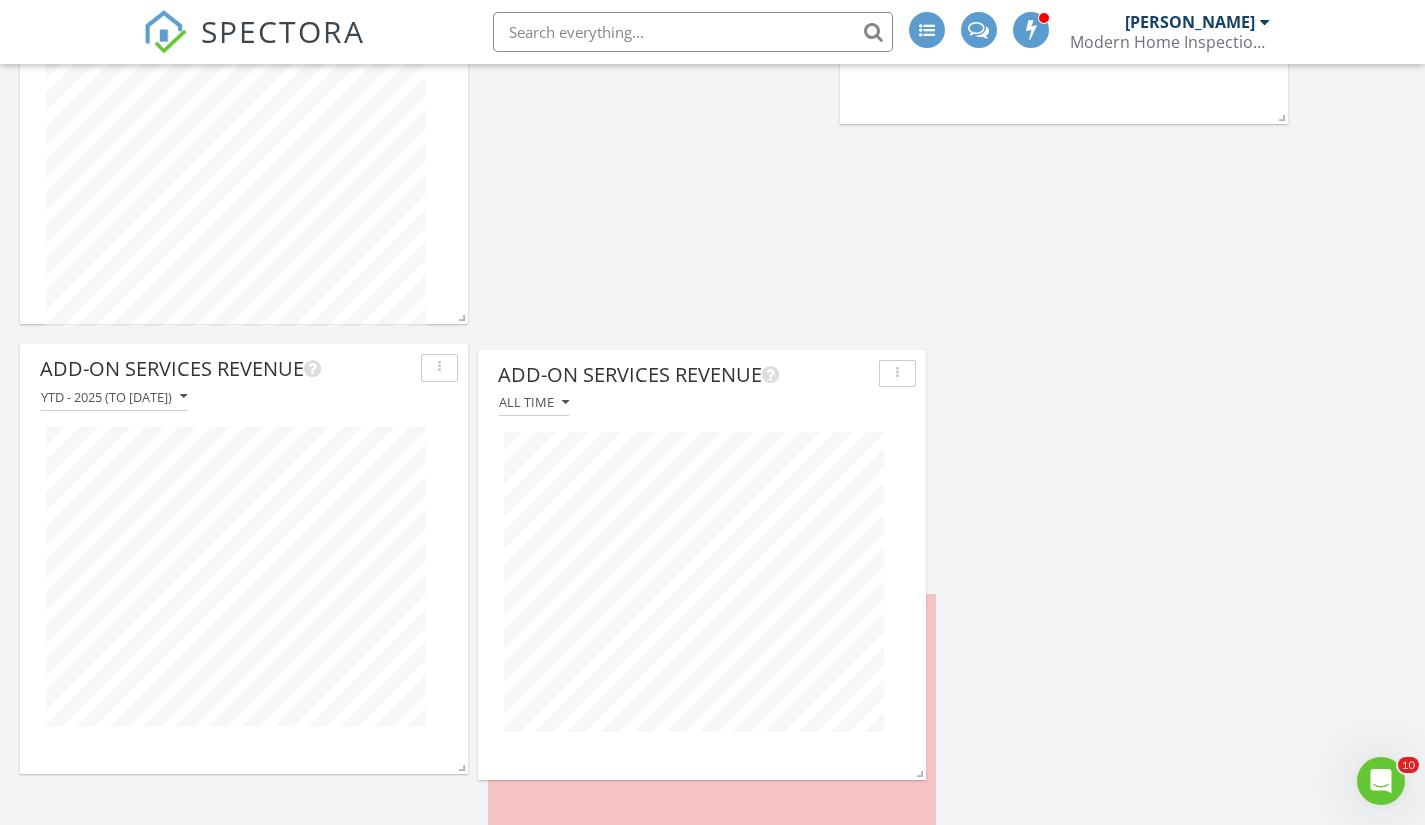 drag, startPoint x: 600, startPoint y: 616, endPoint x: 603, endPoint y: 288, distance: 328.01373 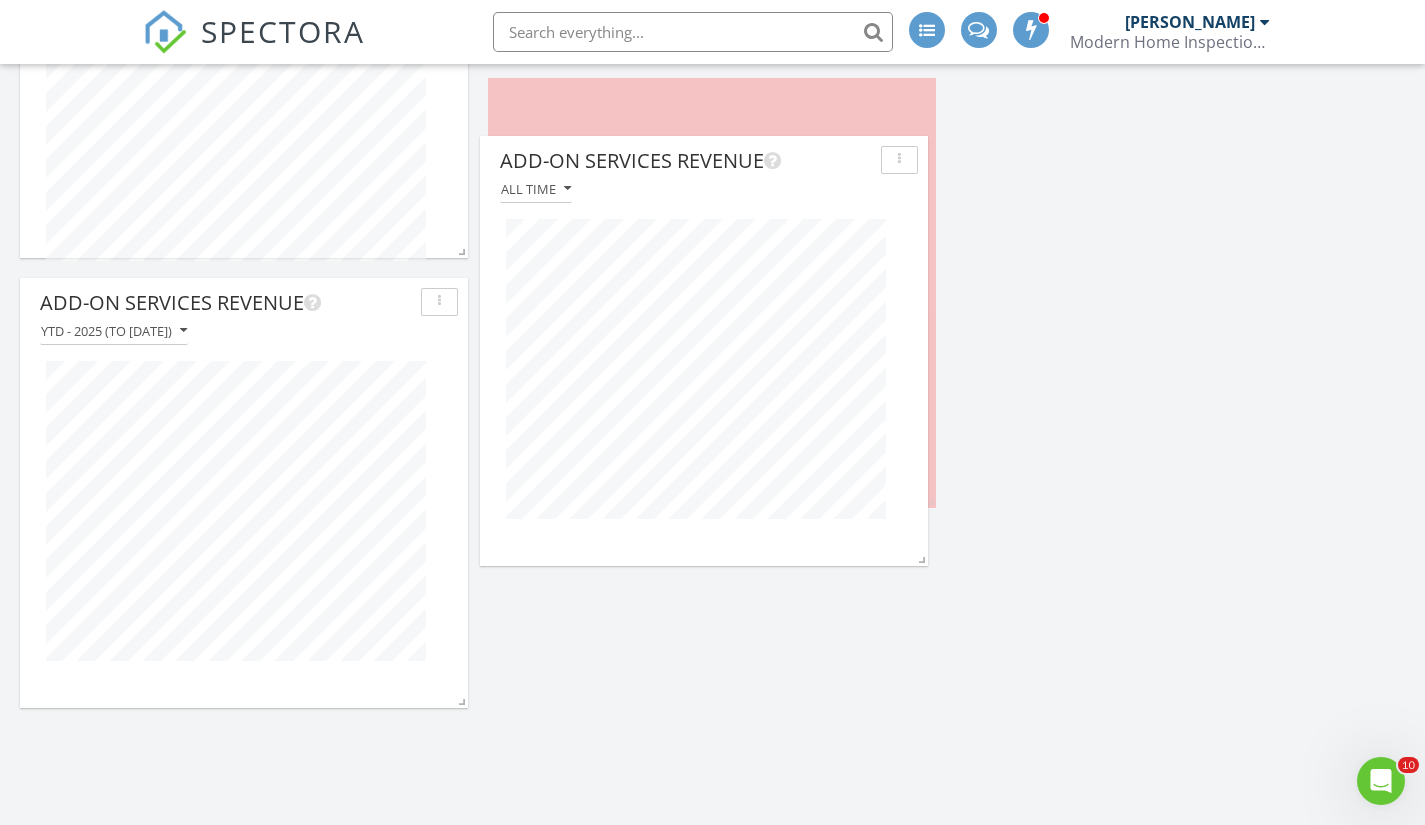 drag, startPoint x: 645, startPoint y: 541, endPoint x: 637, endPoint y: 150, distance: 391.08182 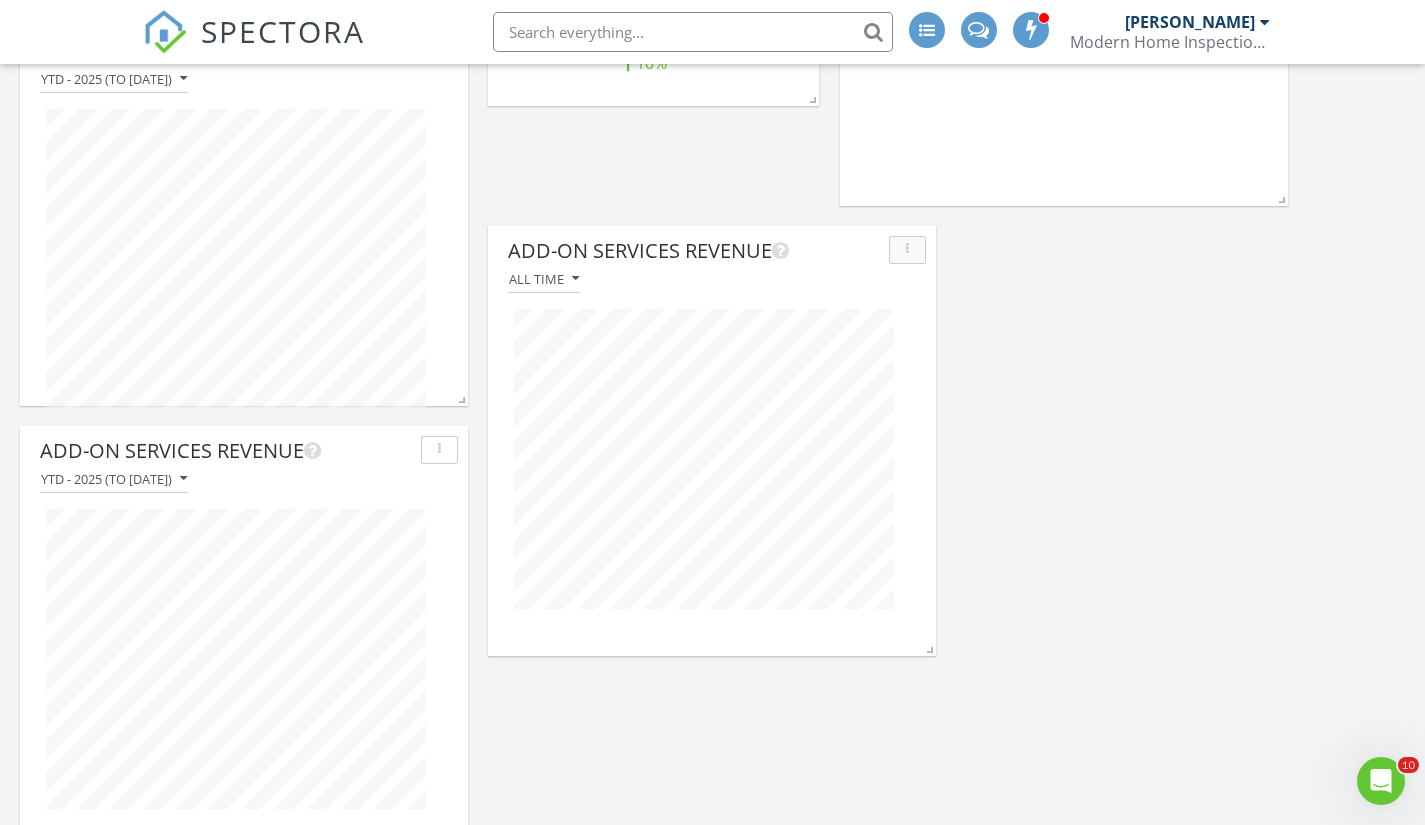 click at bounding box center [907, 250] 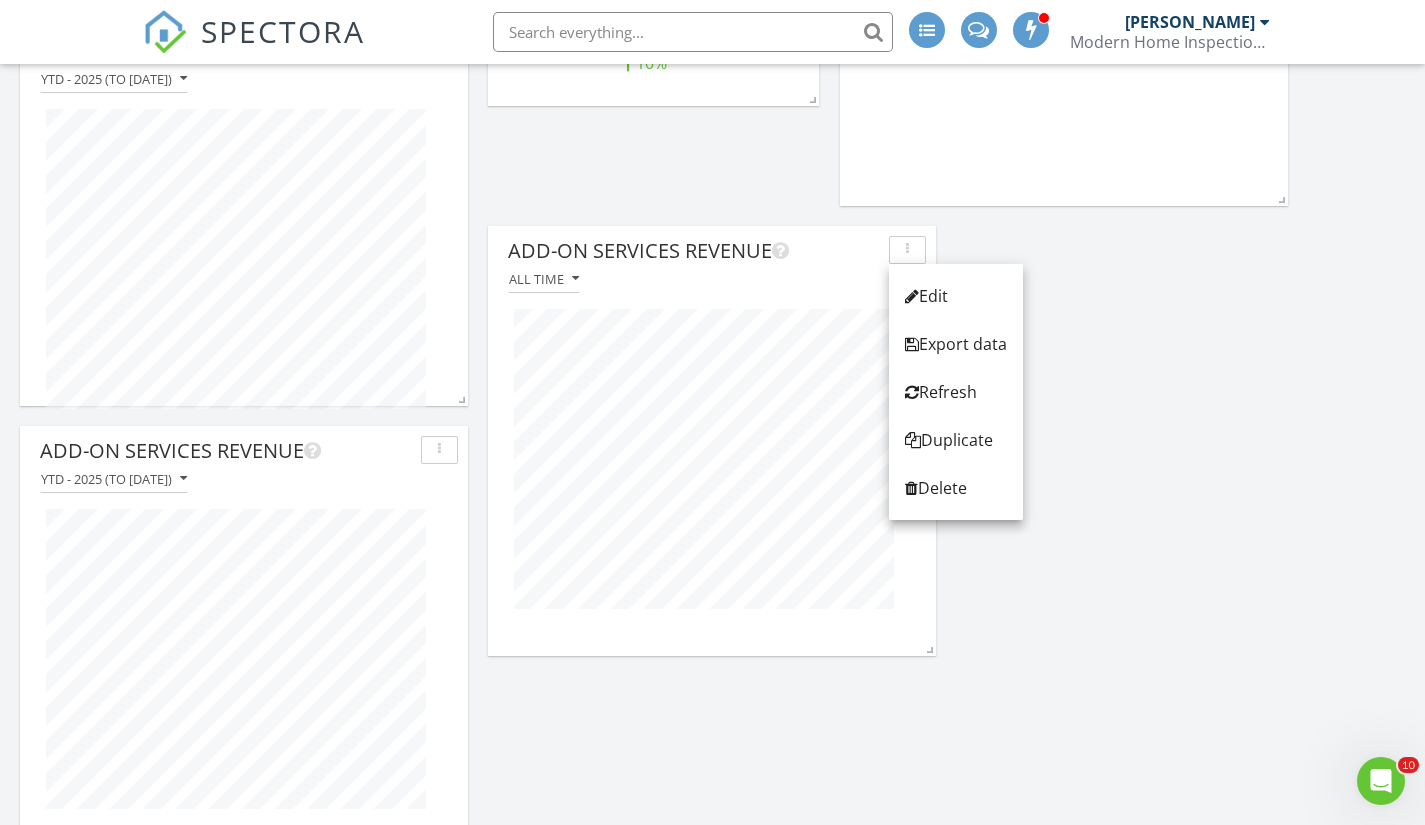 click on "Edit" at bounding box center [956, 296] 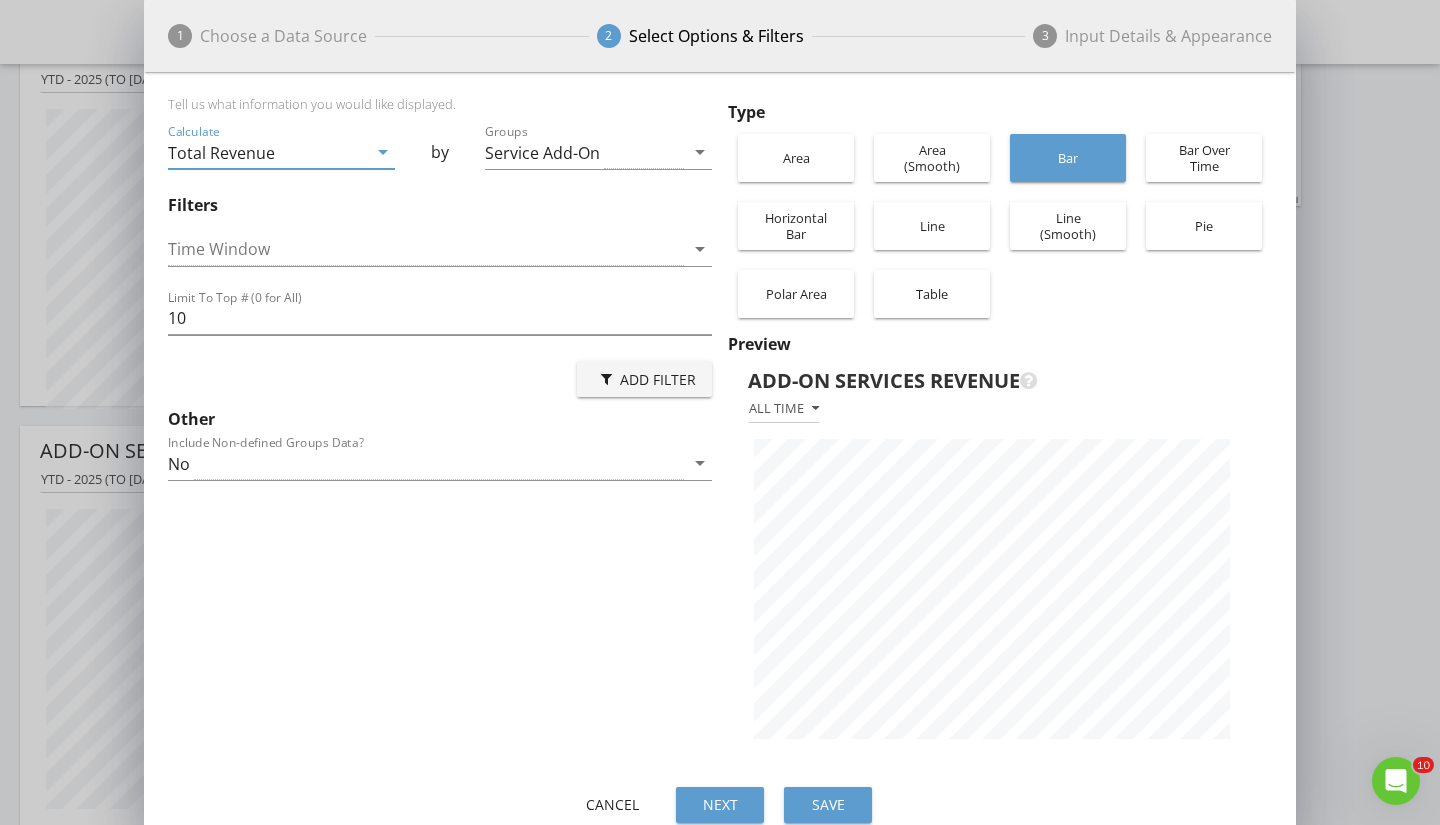 click on "Table" at bounding box center [932, 294] 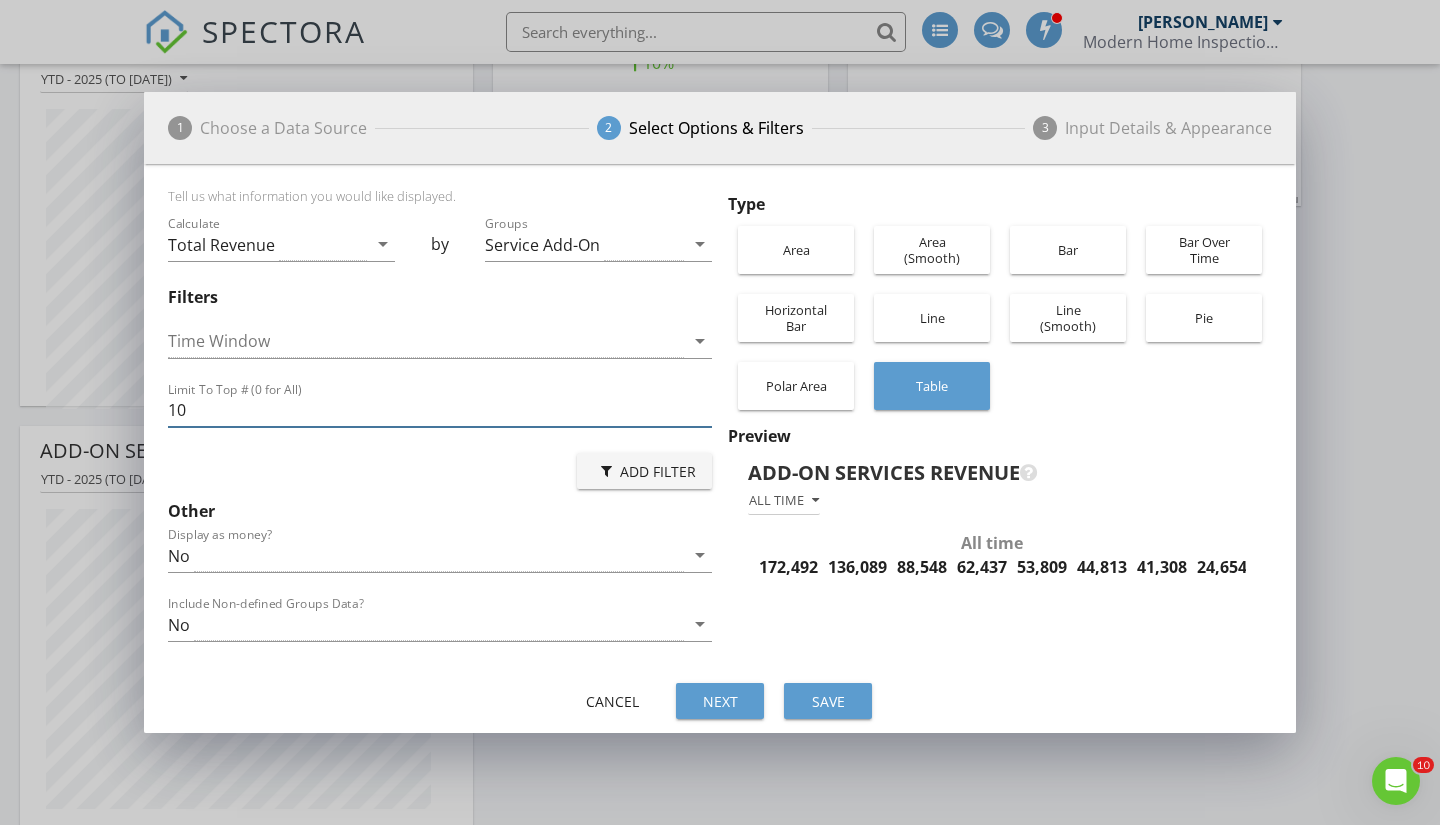 click on "10" at bounding box center (440, 410) 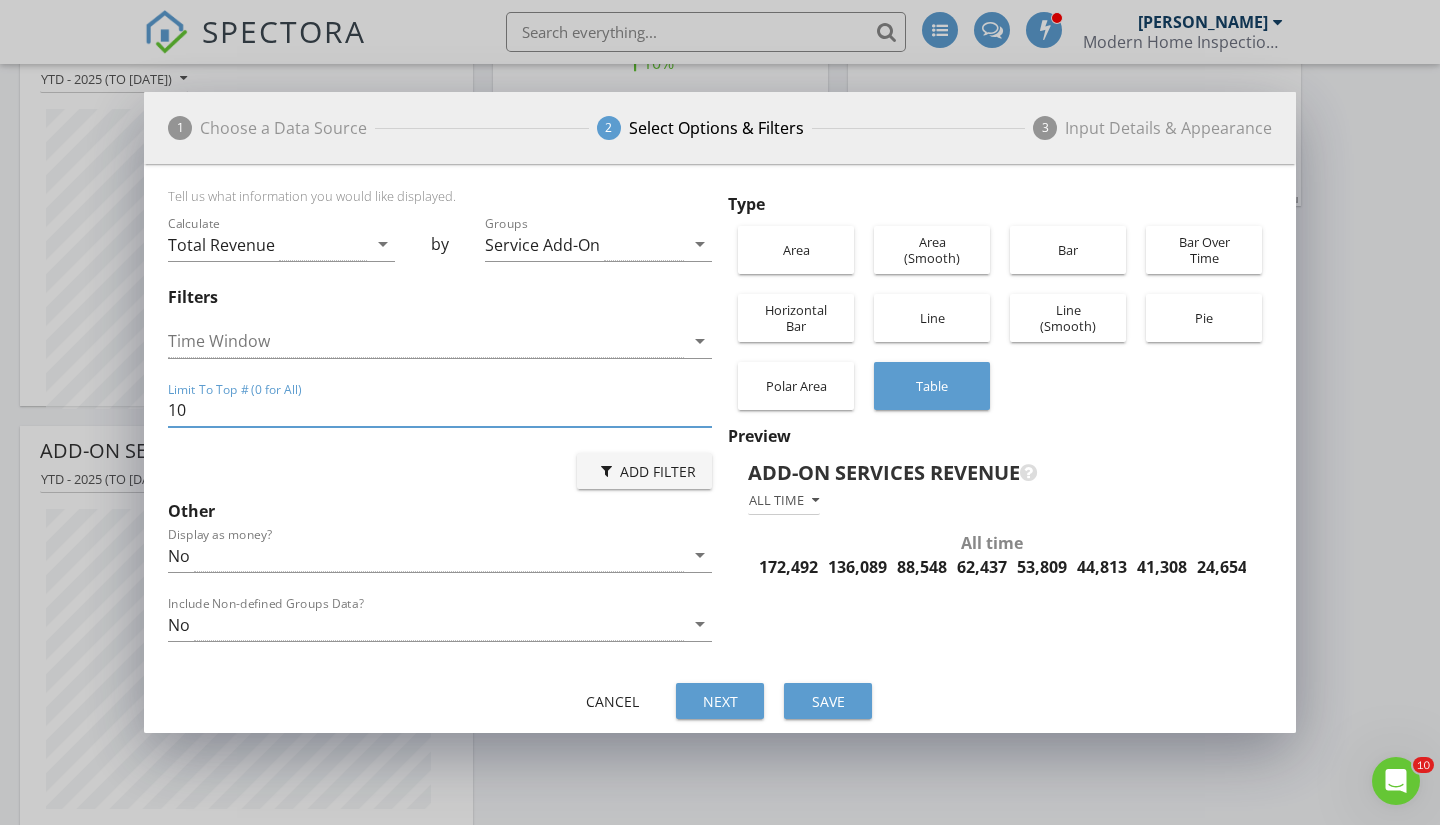 click on "No" at bounding box center (426, 555) 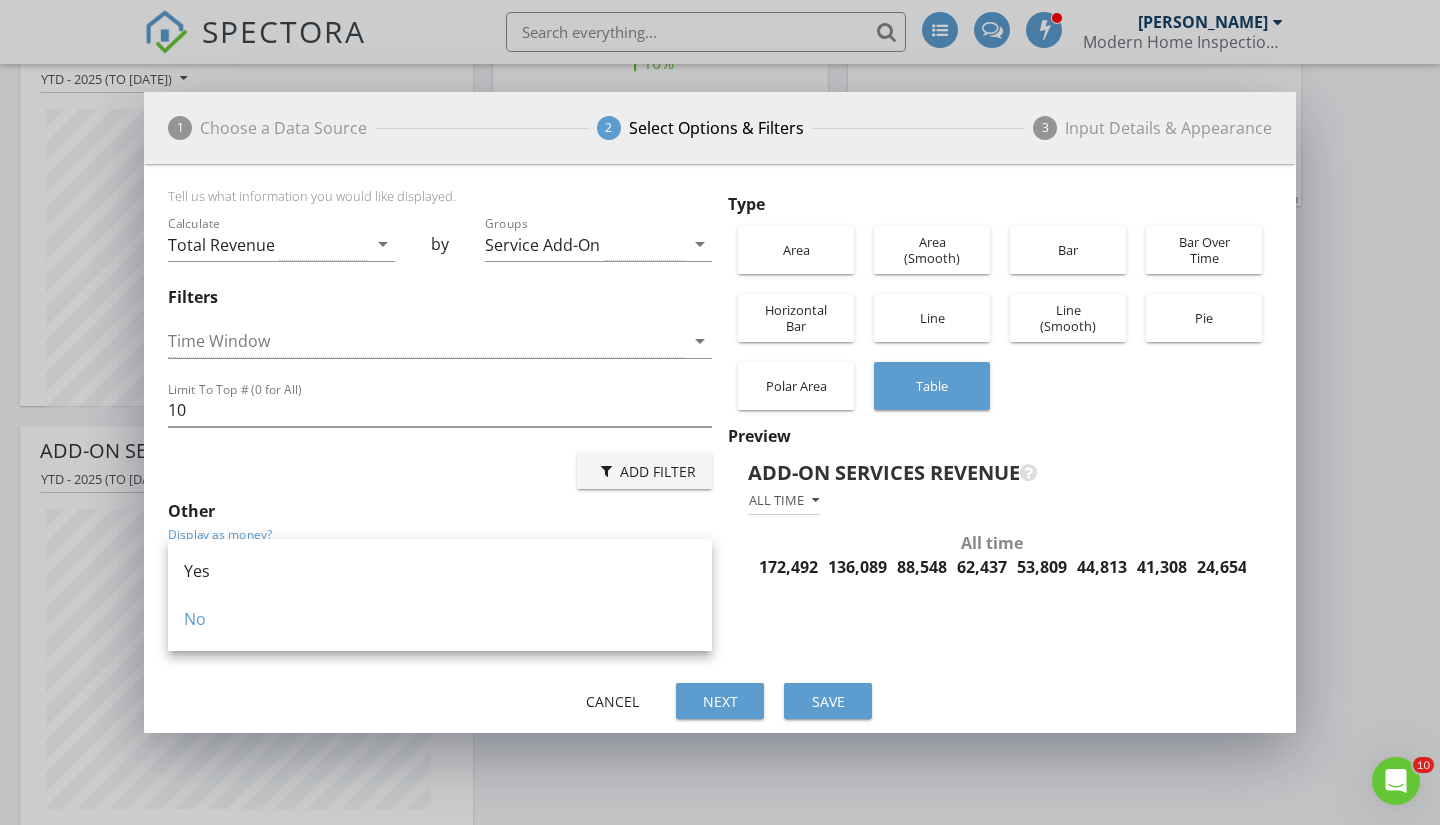 click on "Yes" at bounding box center [440, 571] 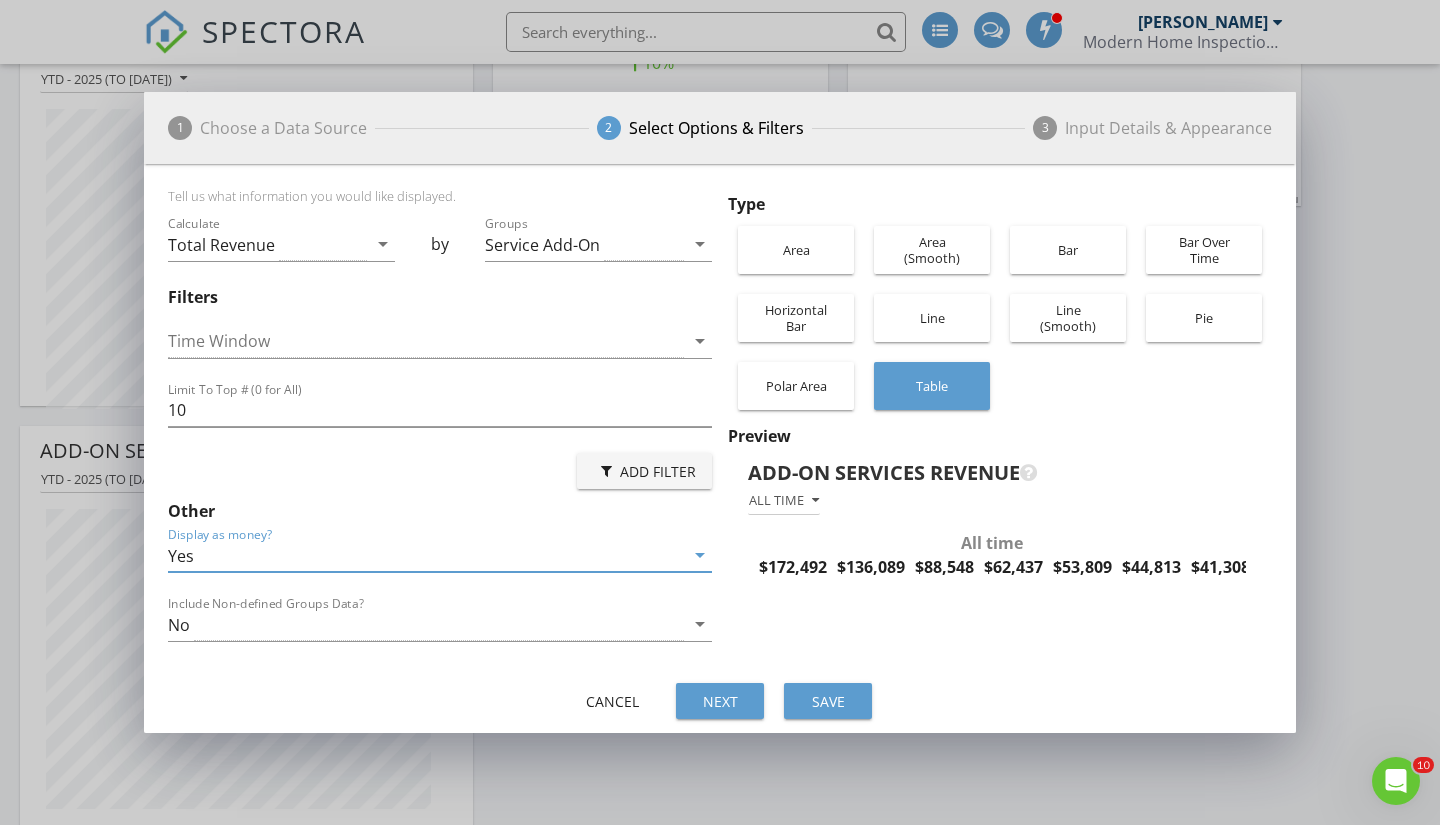 click on "Service Add-On" at bounding box center (542, 245) 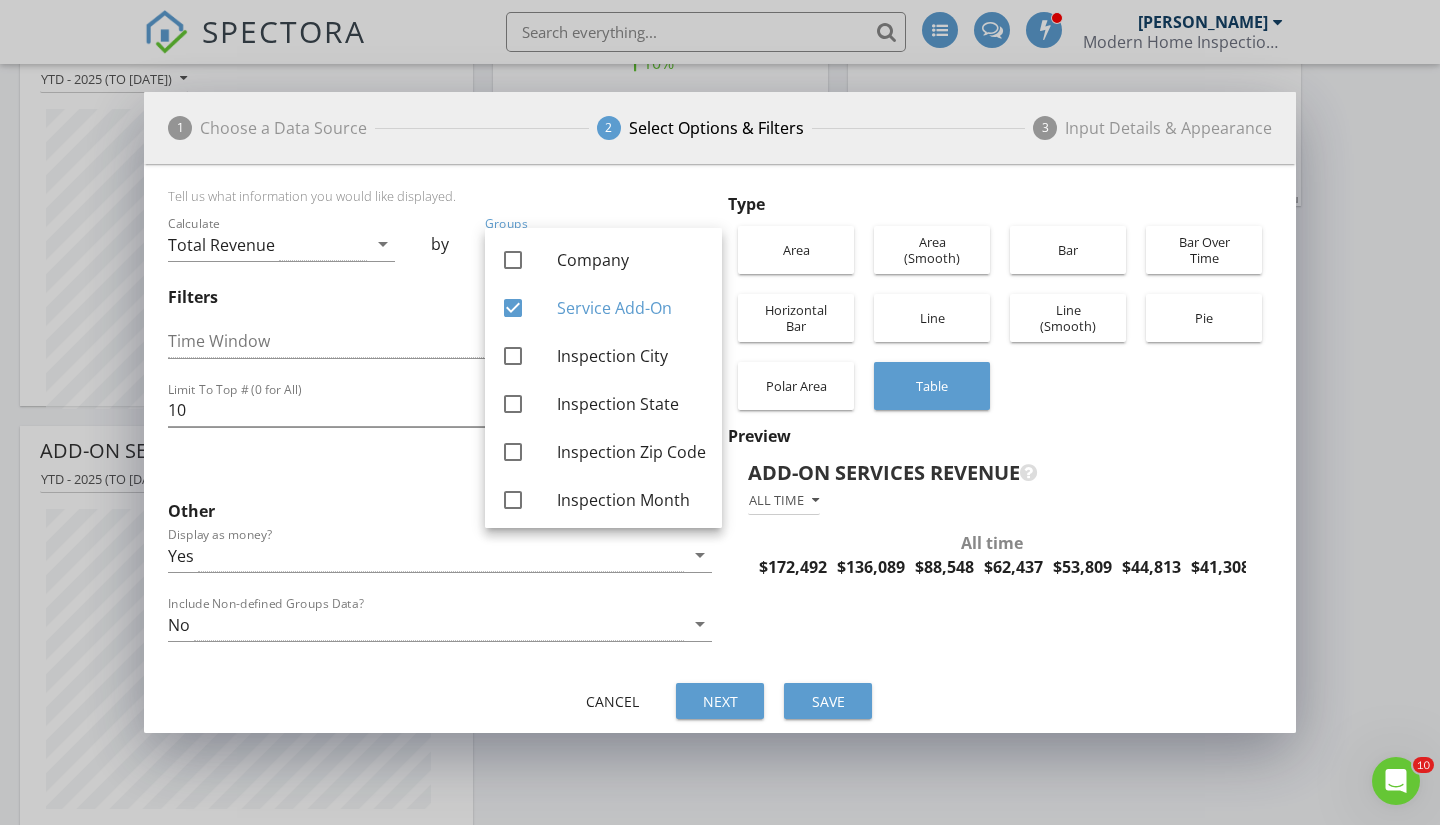 click on "Time Window arrow_drop_down" at bounding box center (440, 343) 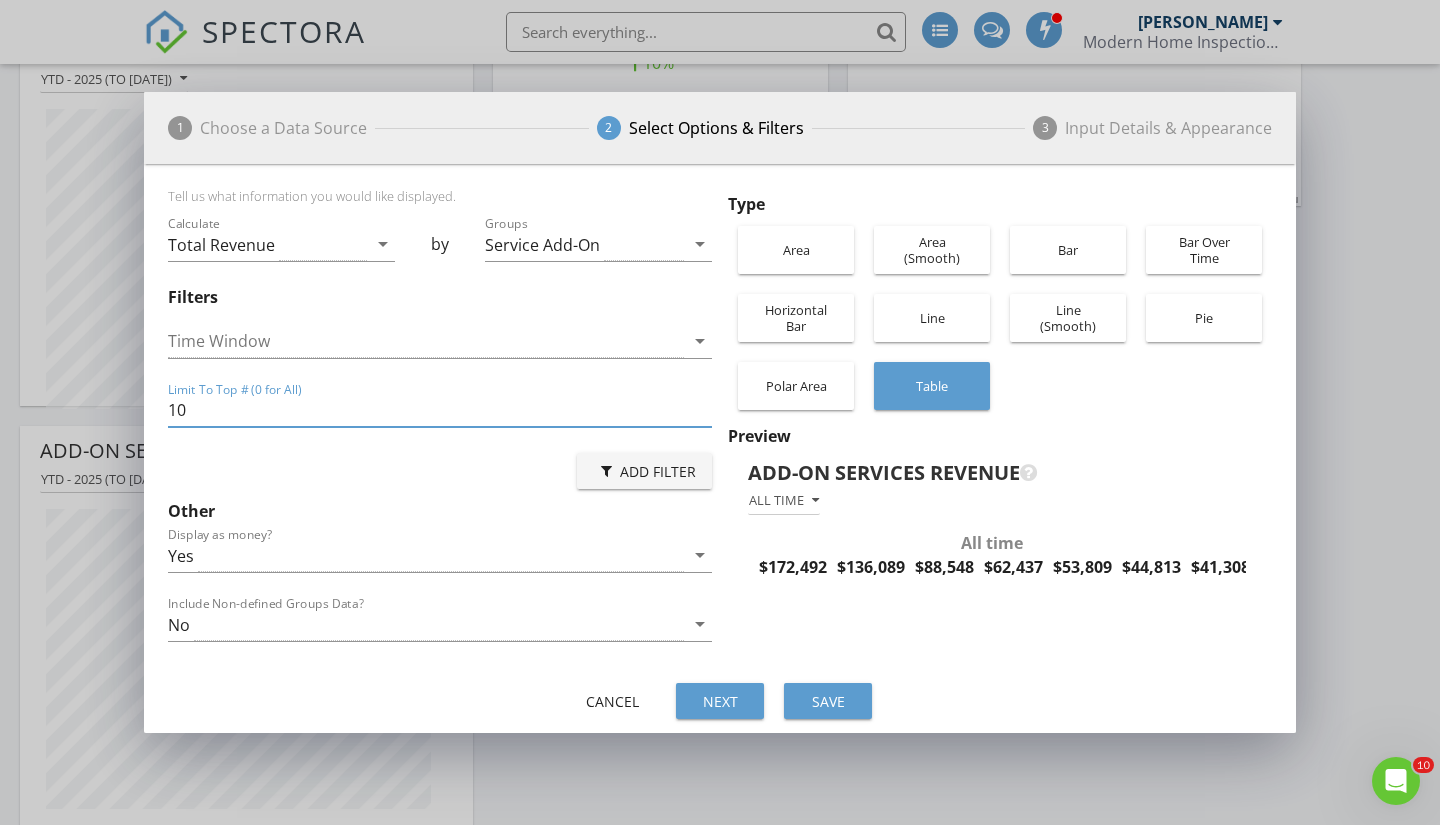 drag, startPoint x: 327, startPoint y: 418, endPoint x: 111, endPoint y: 406, distance: 216.33308 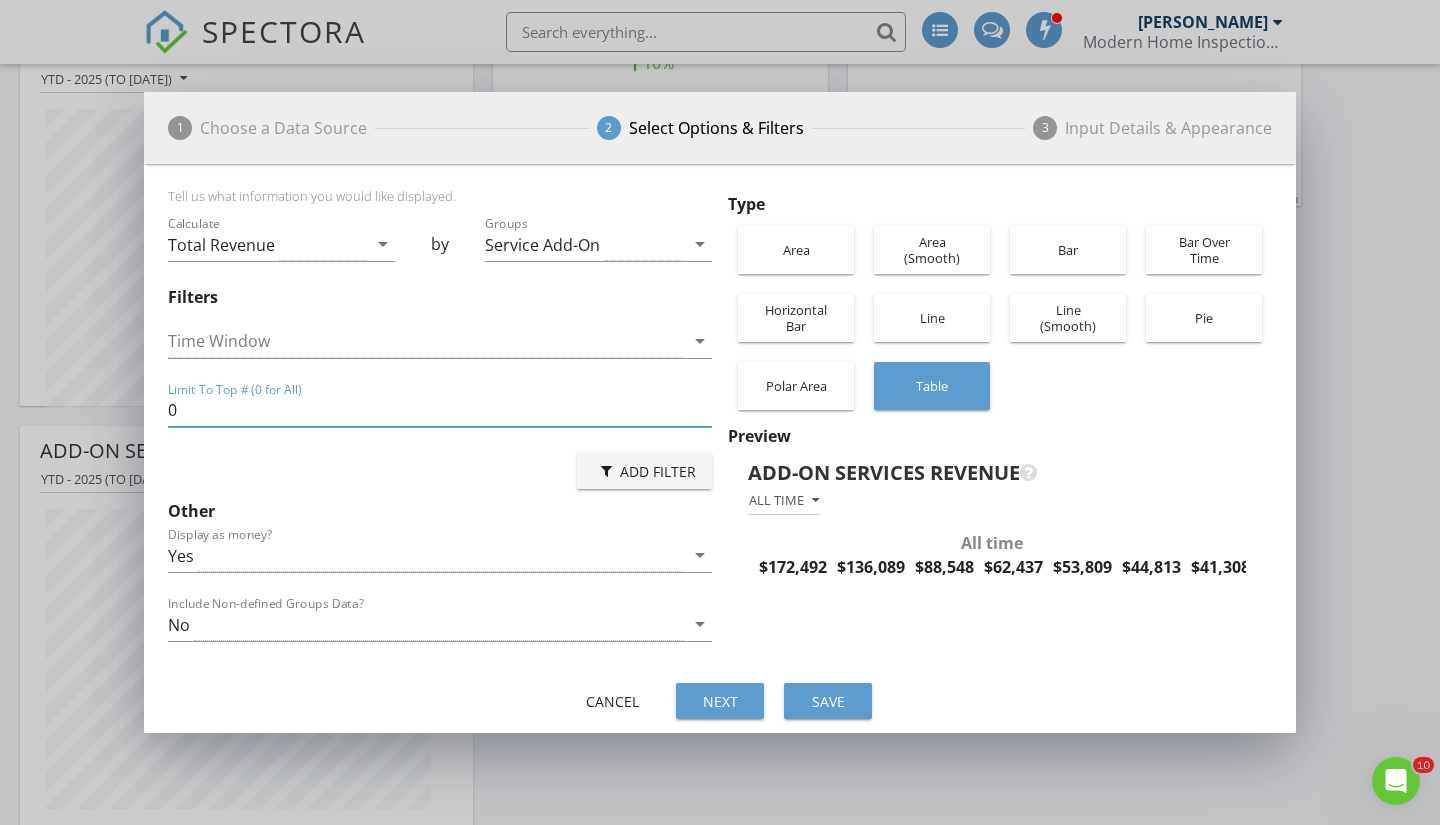 type on "0" 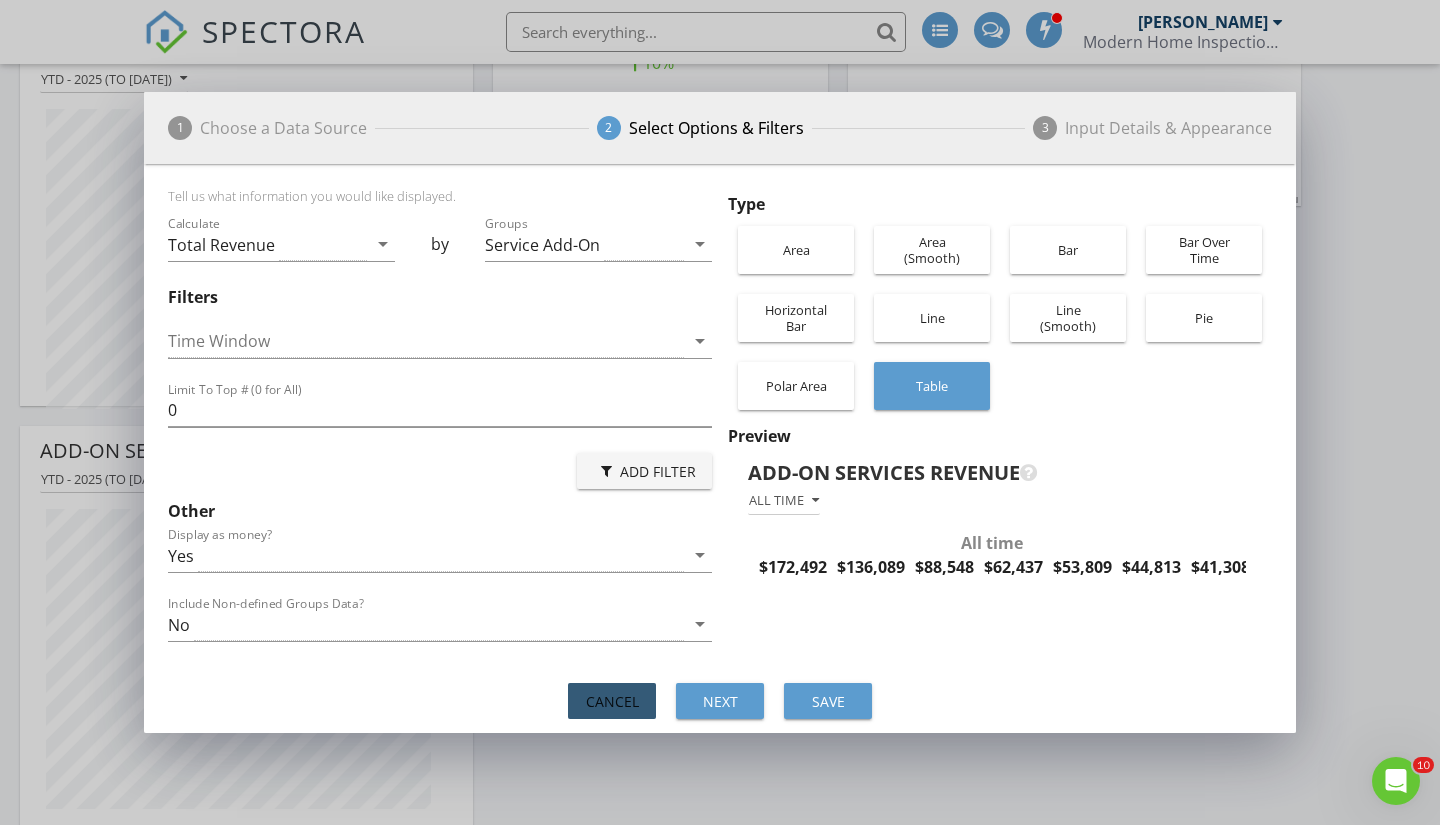 click on "Cancel" at bounding box center [612, 701] 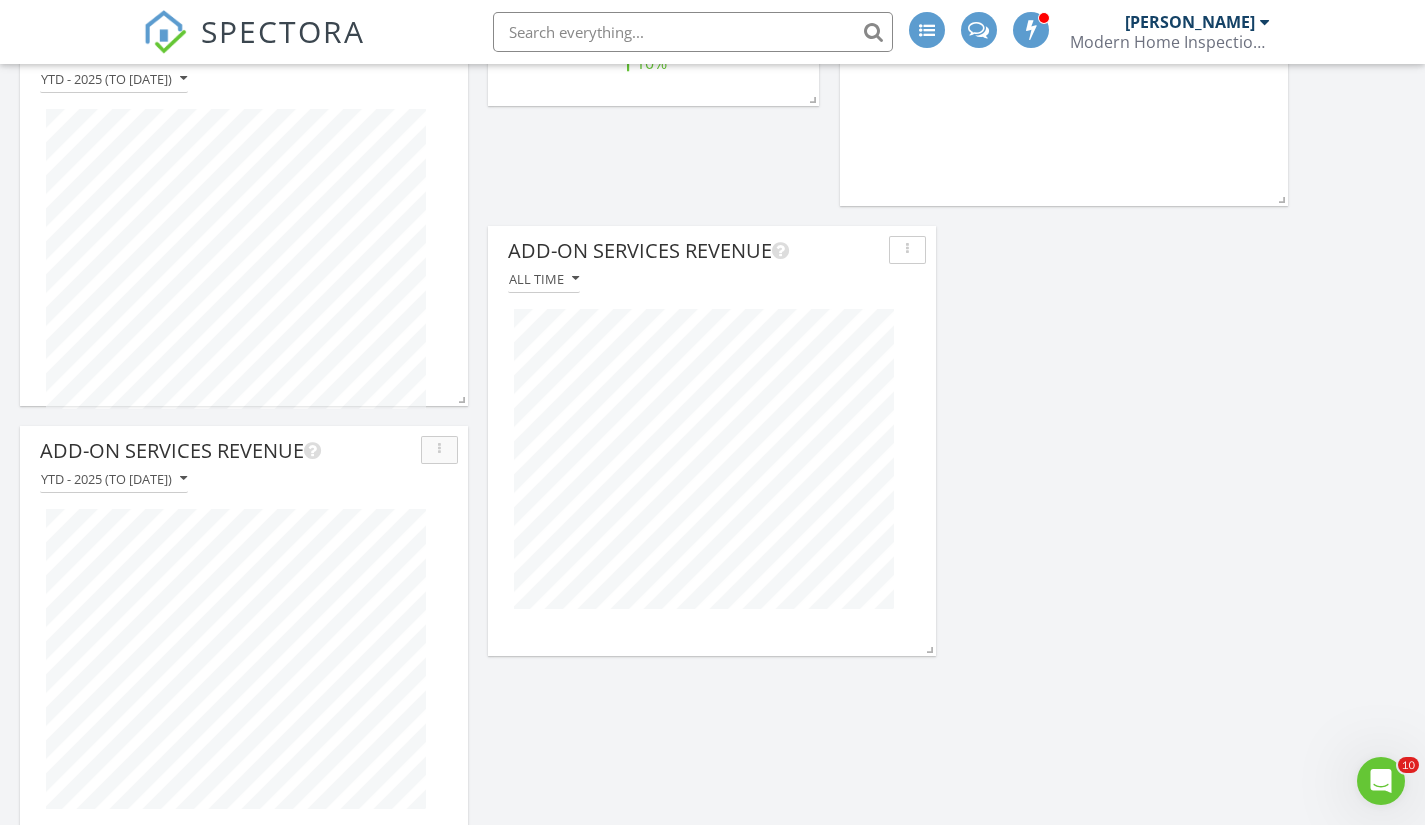 click at bounding box center (439, 450) 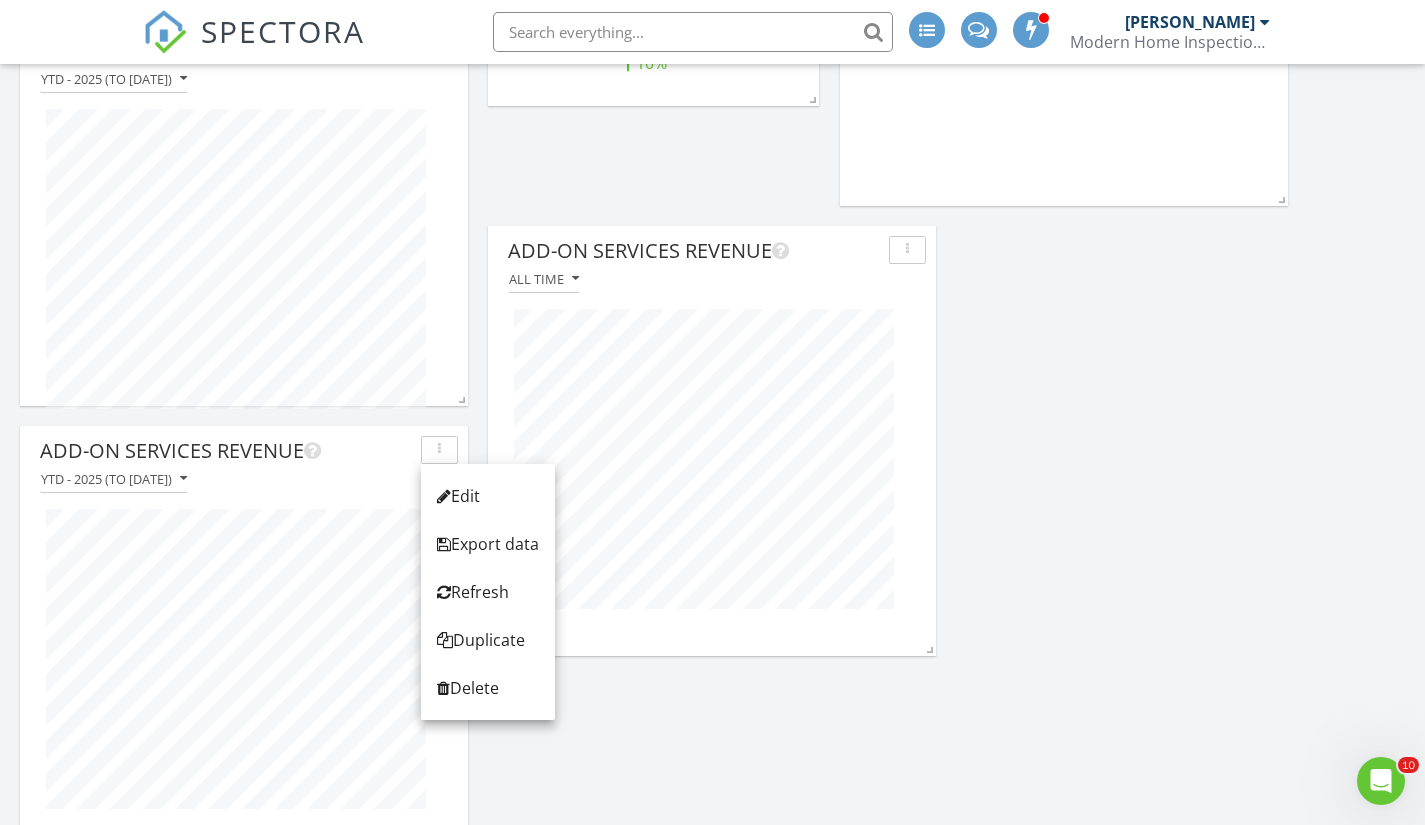 click on "Edit" at bounding box center (488, 496) 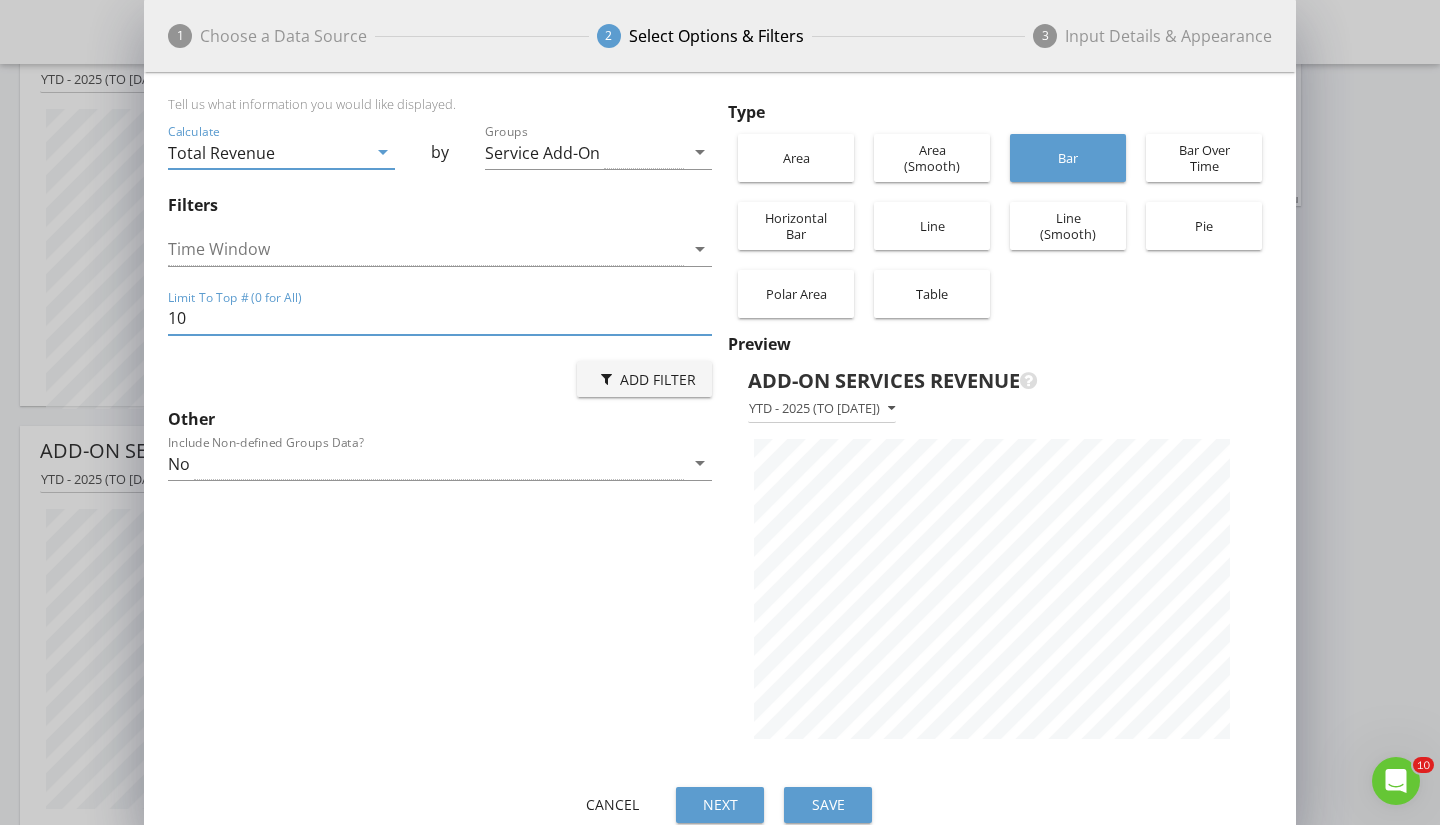 drag, startPoint x: 213, startPoint y: 318, endPoint x: 47, endPoint y: 302, distance: 166.7693 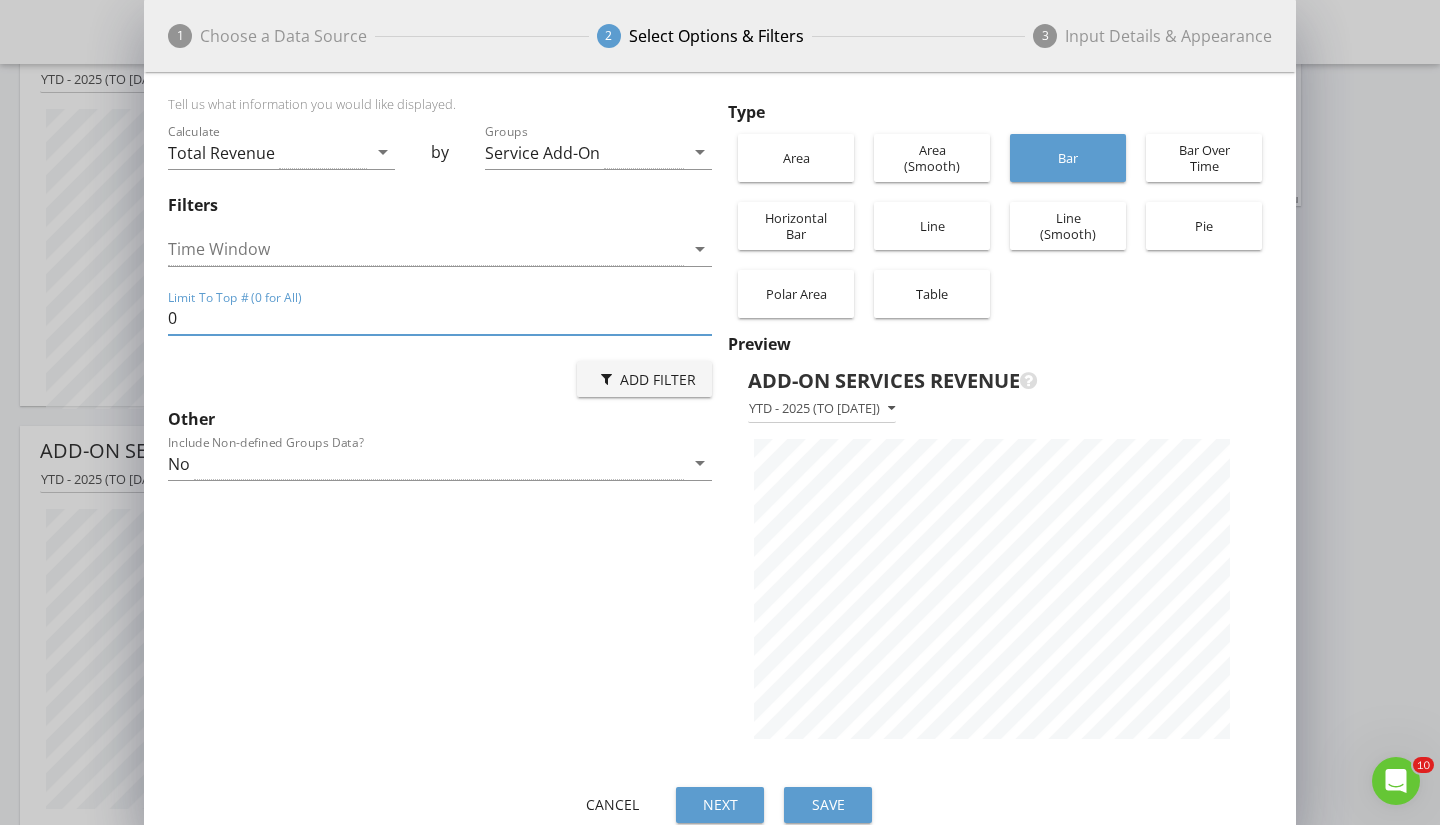 type on "0" 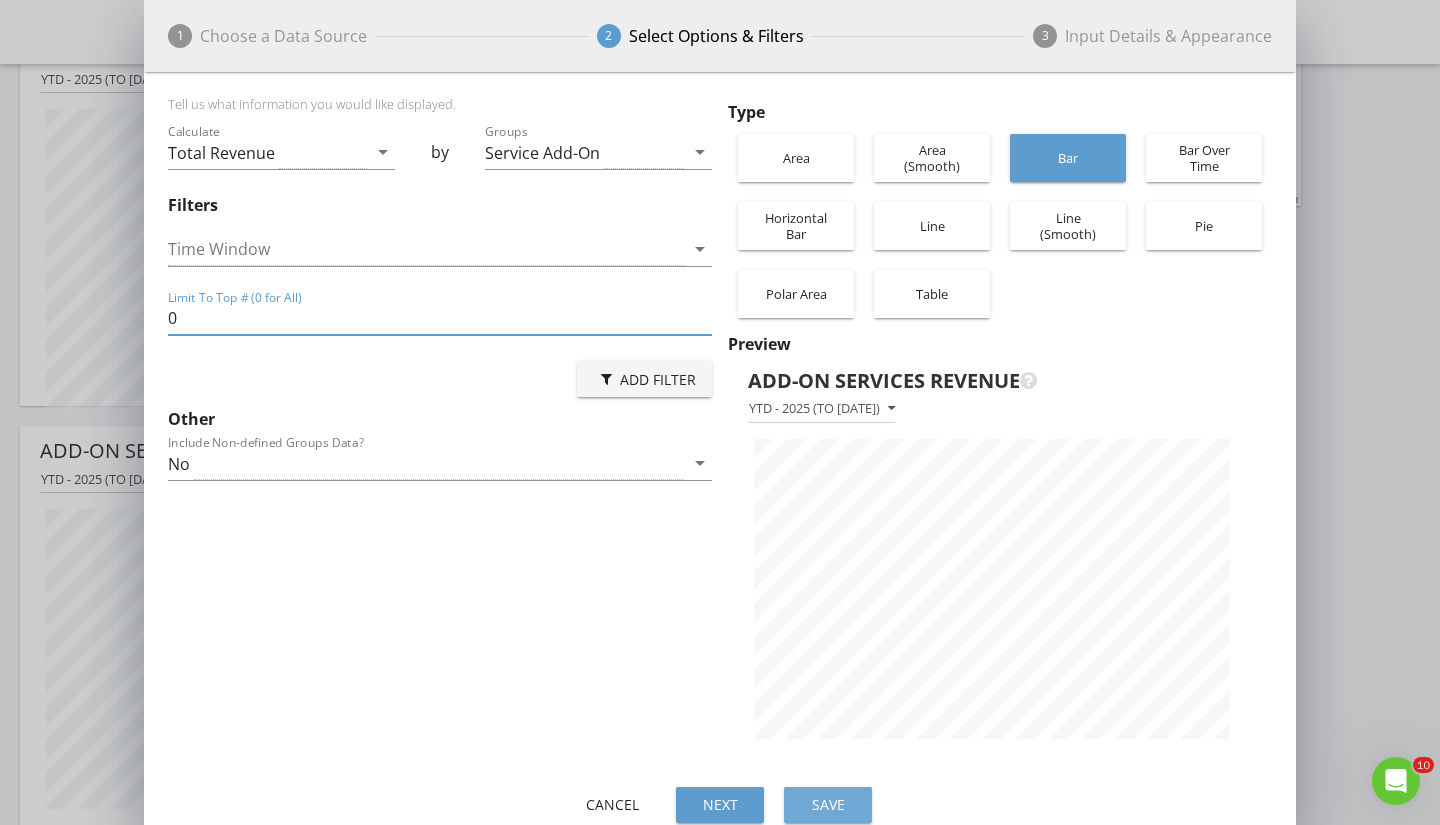 click on "Save" at bounding box center (828, 804) 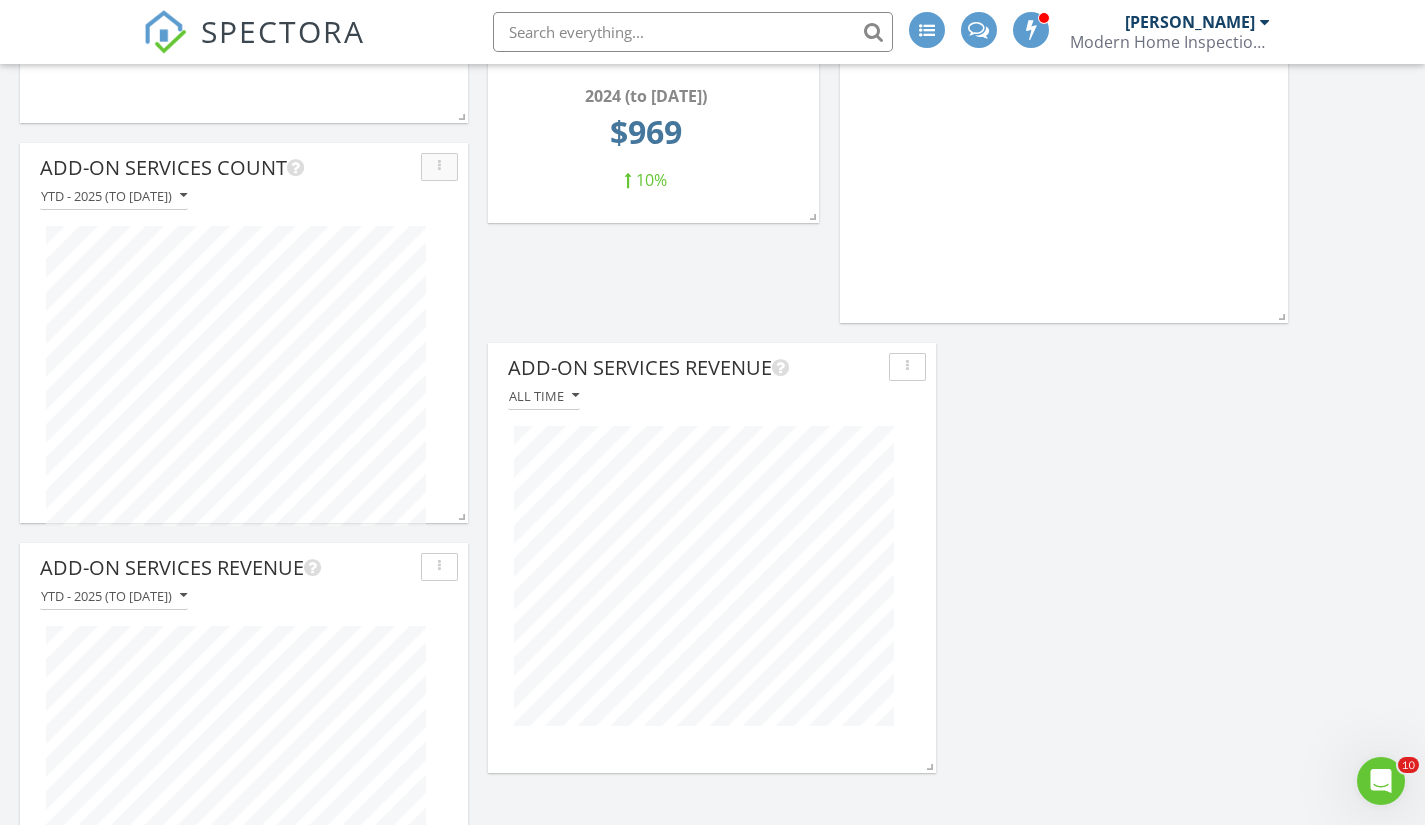 click at bounding box center [439, 167] 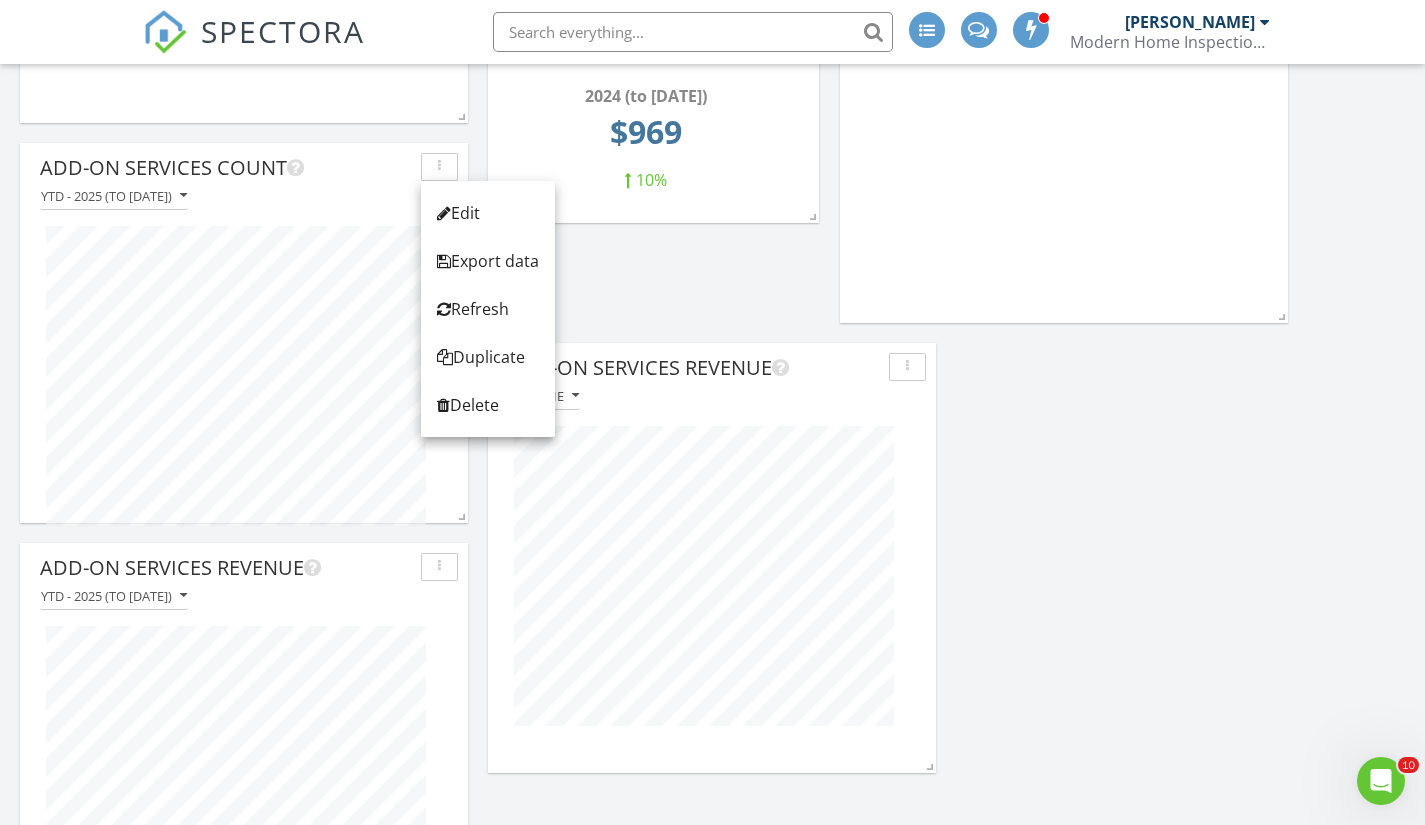 click on "Edit" at bounding box center [488, 213] 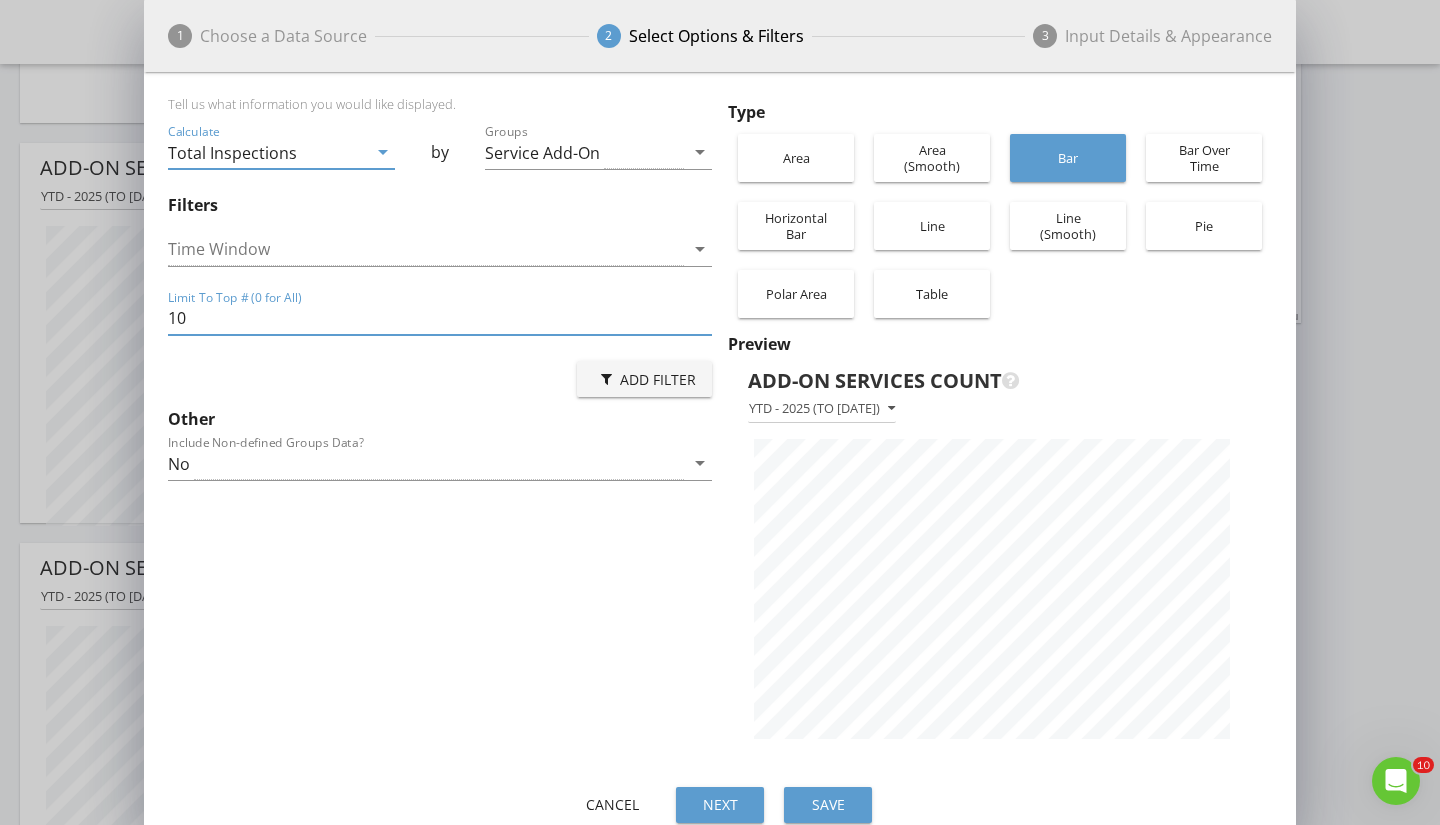 drag, startPoint x: 237, startPoint y: 323, endPoint x: 94, endPoint y: 301, distance: 144.6824 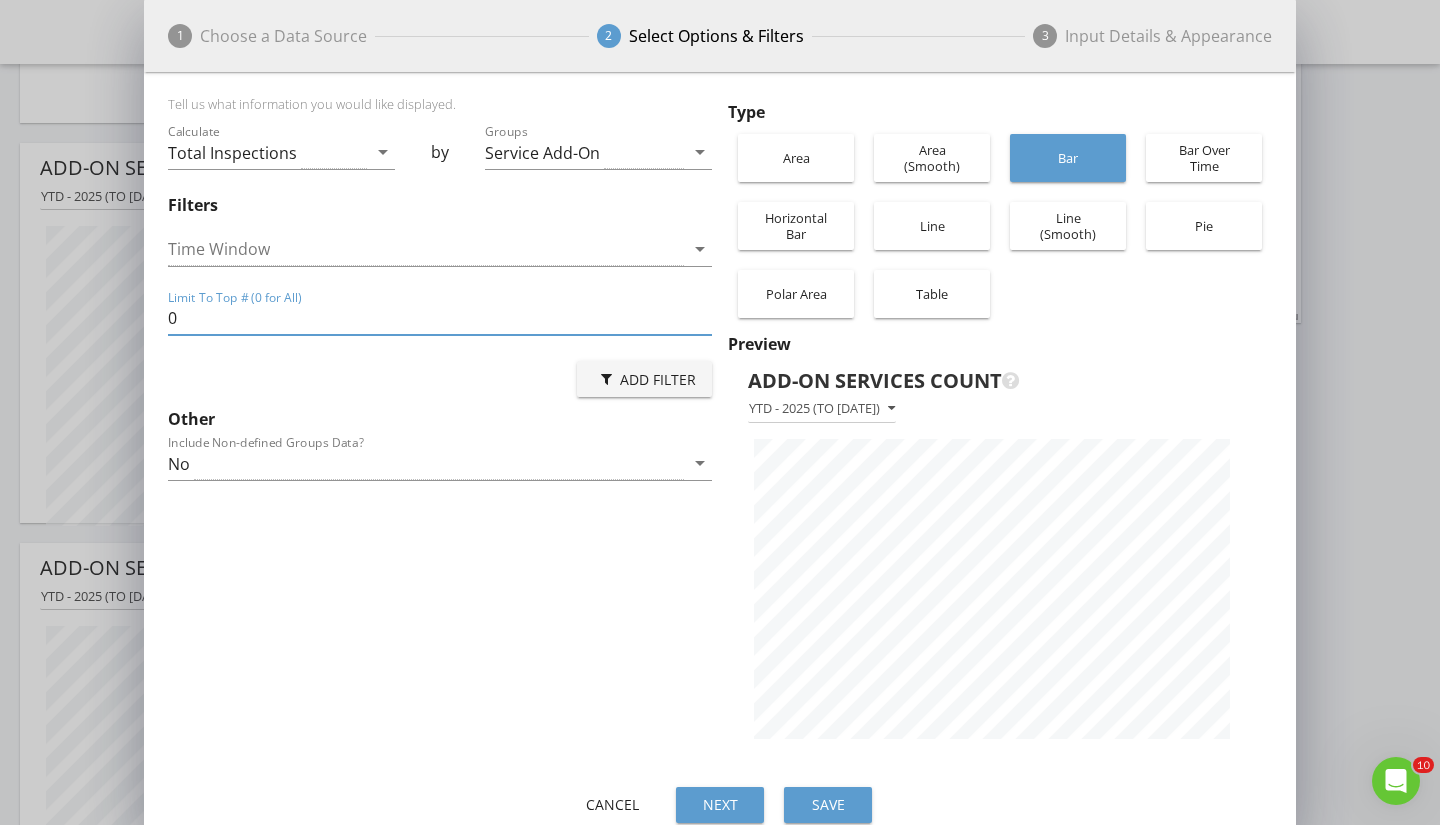 type on "0" 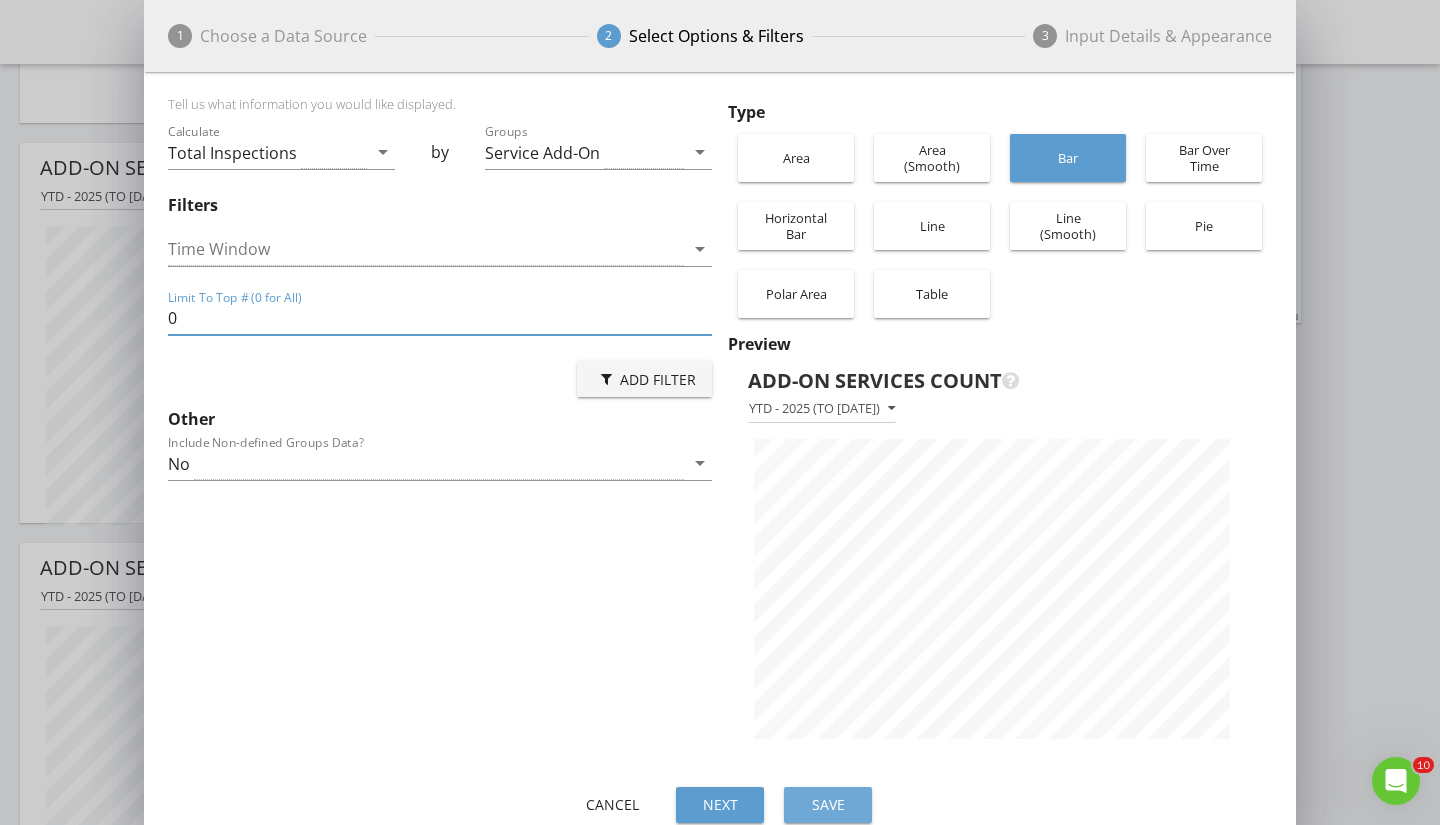 click on "Save" at bounding box center [828, 804] 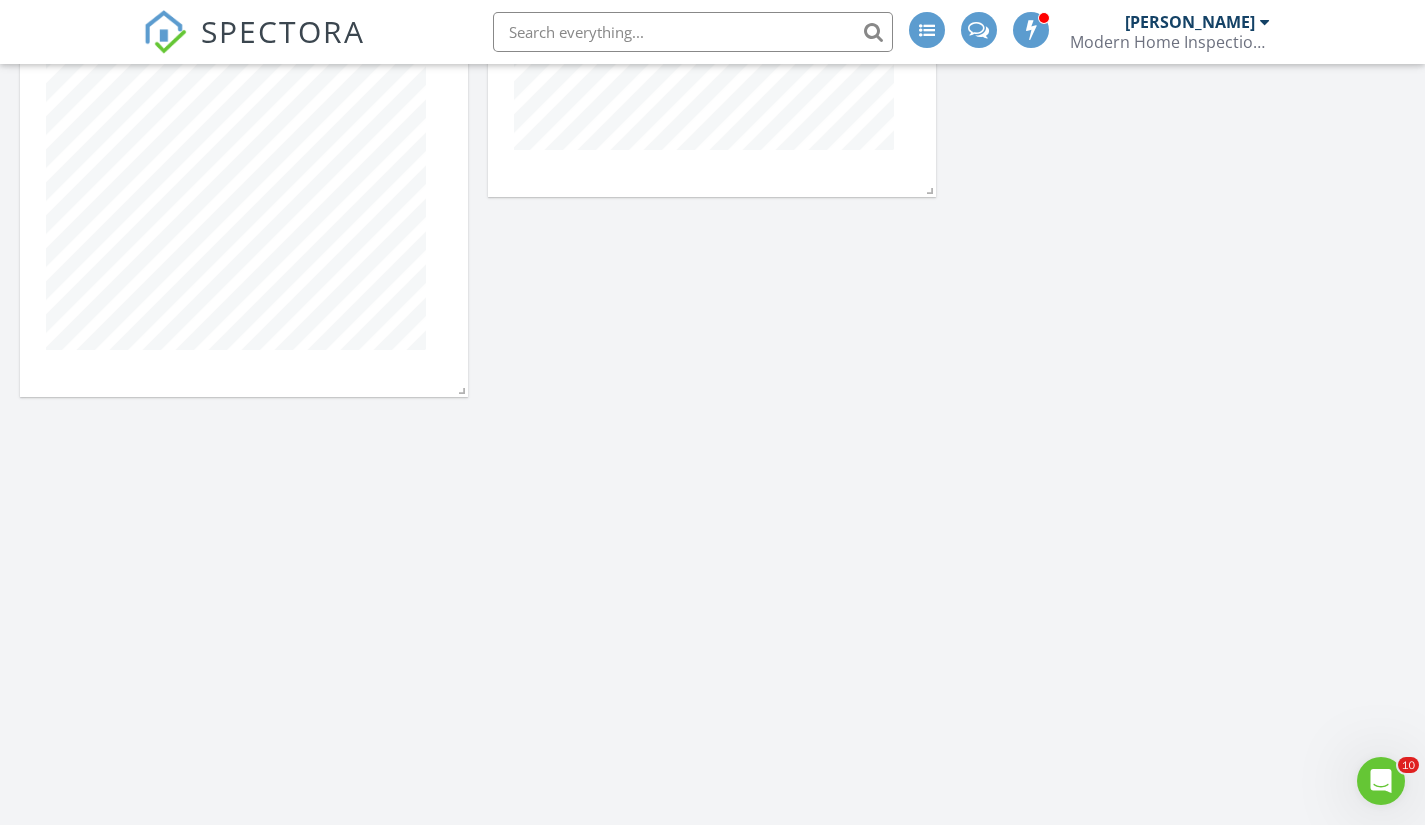 click on "Inspections
By month
Revenue
By month
Average Inspection Price
By month
Top Agencies by Inspection Count
All time
Total Revenue
QTD - Q3 2025 (to [DATE])
Q3 2025 (to [DATE])
$12,489
Q3 2024 (to [DATE])
$10,862
14%
Inspection Count
QTD - Q3 2025 (to [DATE])
Q3 2025 (to [DATE])
11
Q3 2024 (to [DATE])
15
27%
Rev per Agent
All time" at bounding box center (712, -1018) 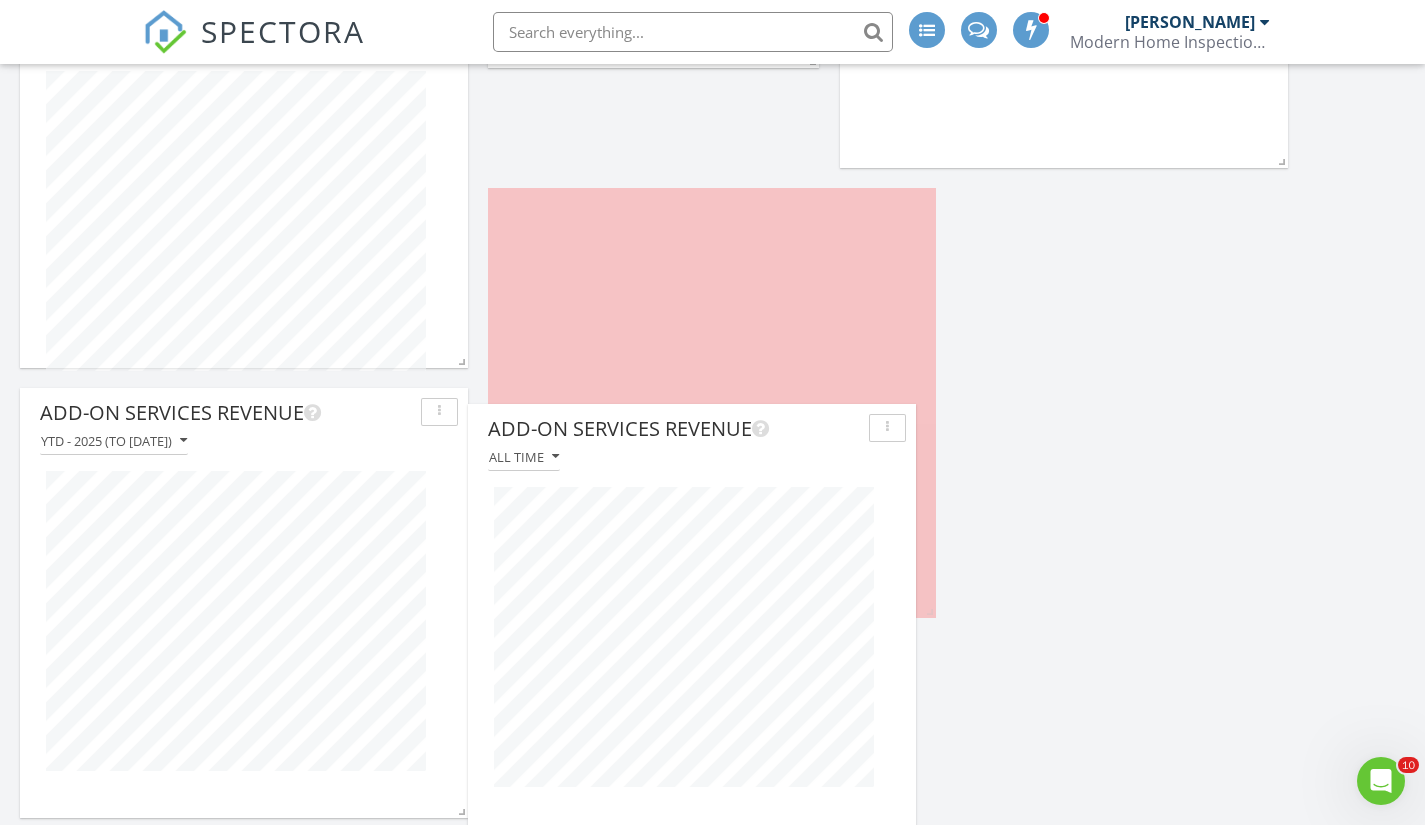 drag, startPoint x: 657, startPoint y: 202, endPoint x: 637, endPoint y: 418, distance: 216.92395 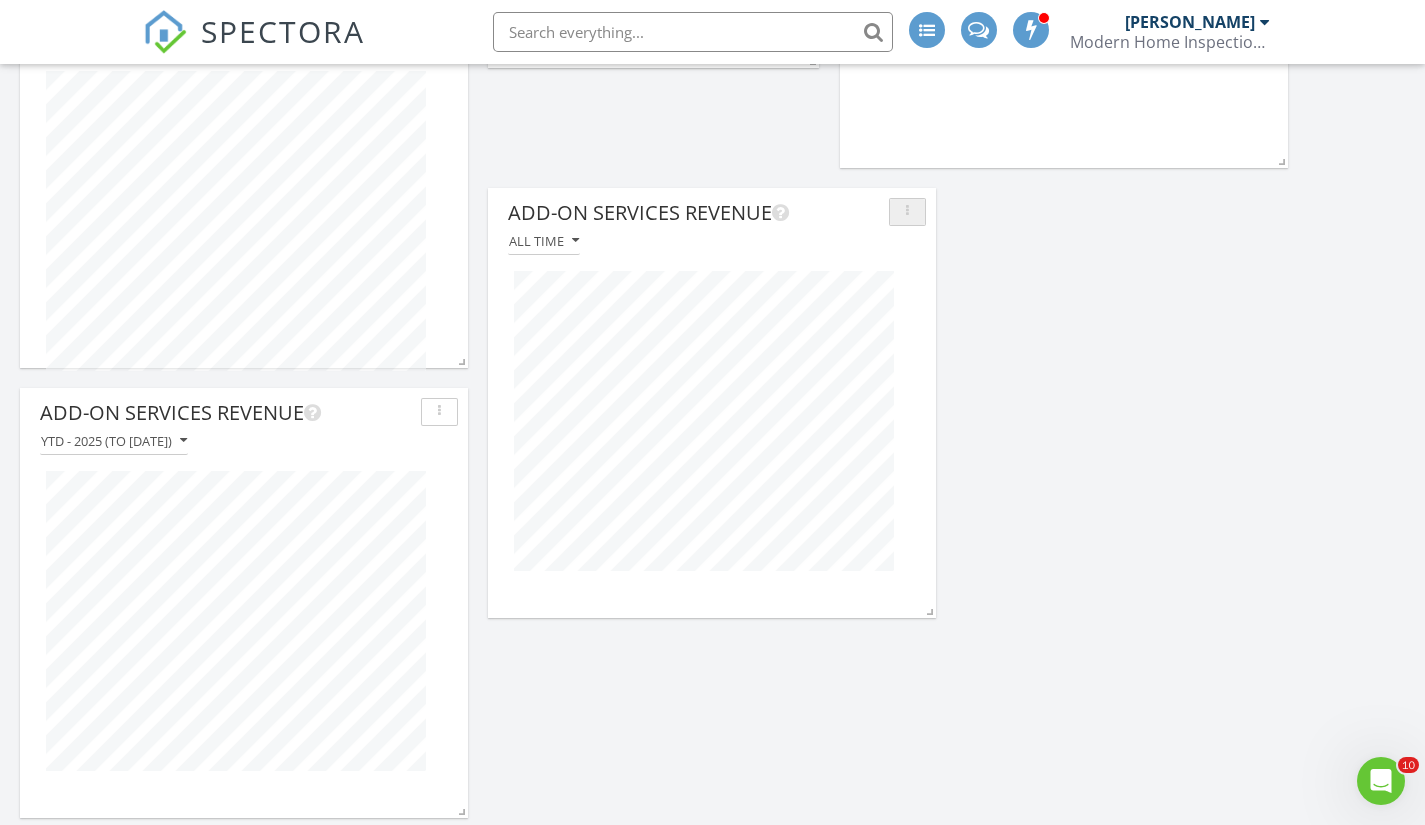 click at bounding box center (907, 212) 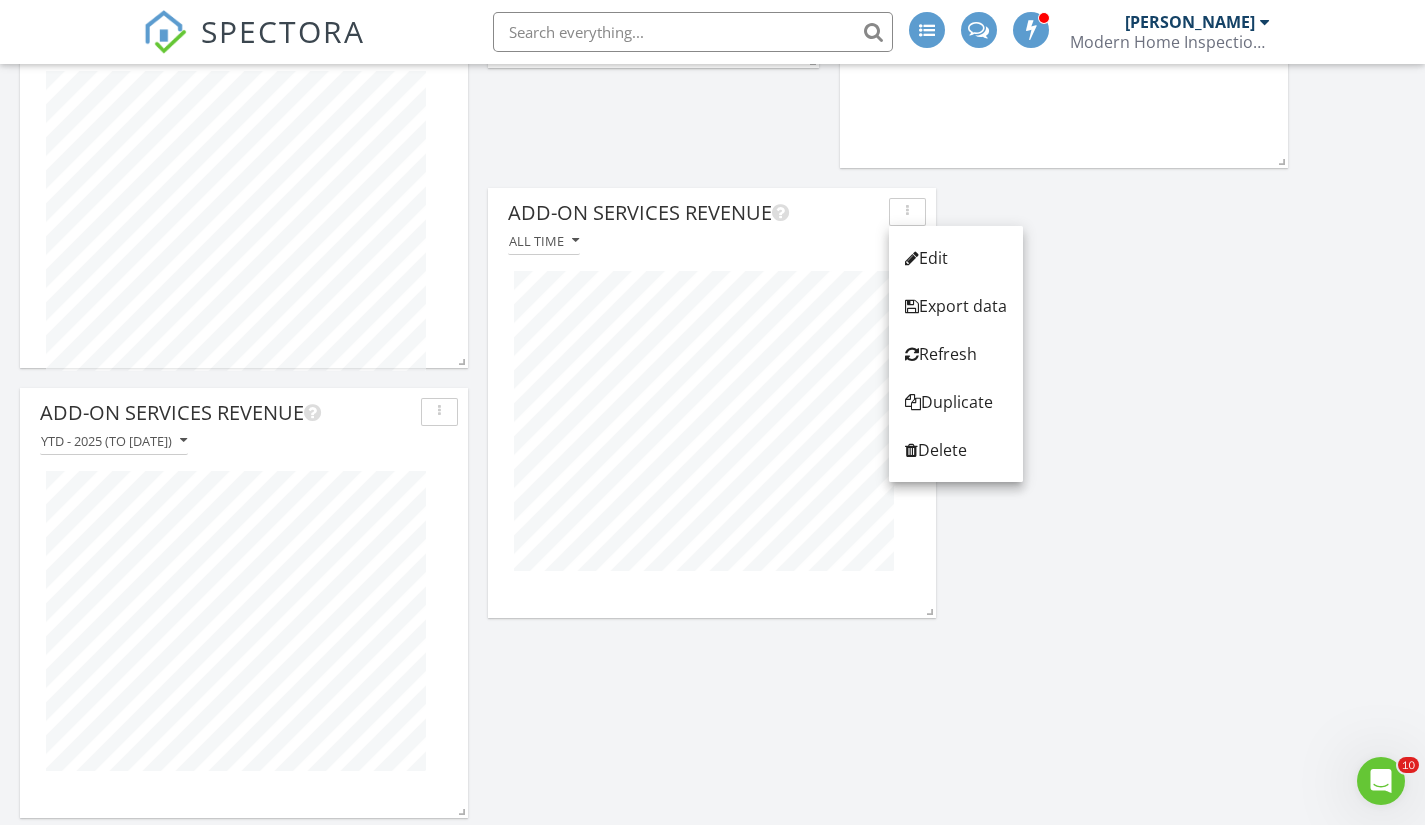 click on "Delete" at bounding box center (956, 450) 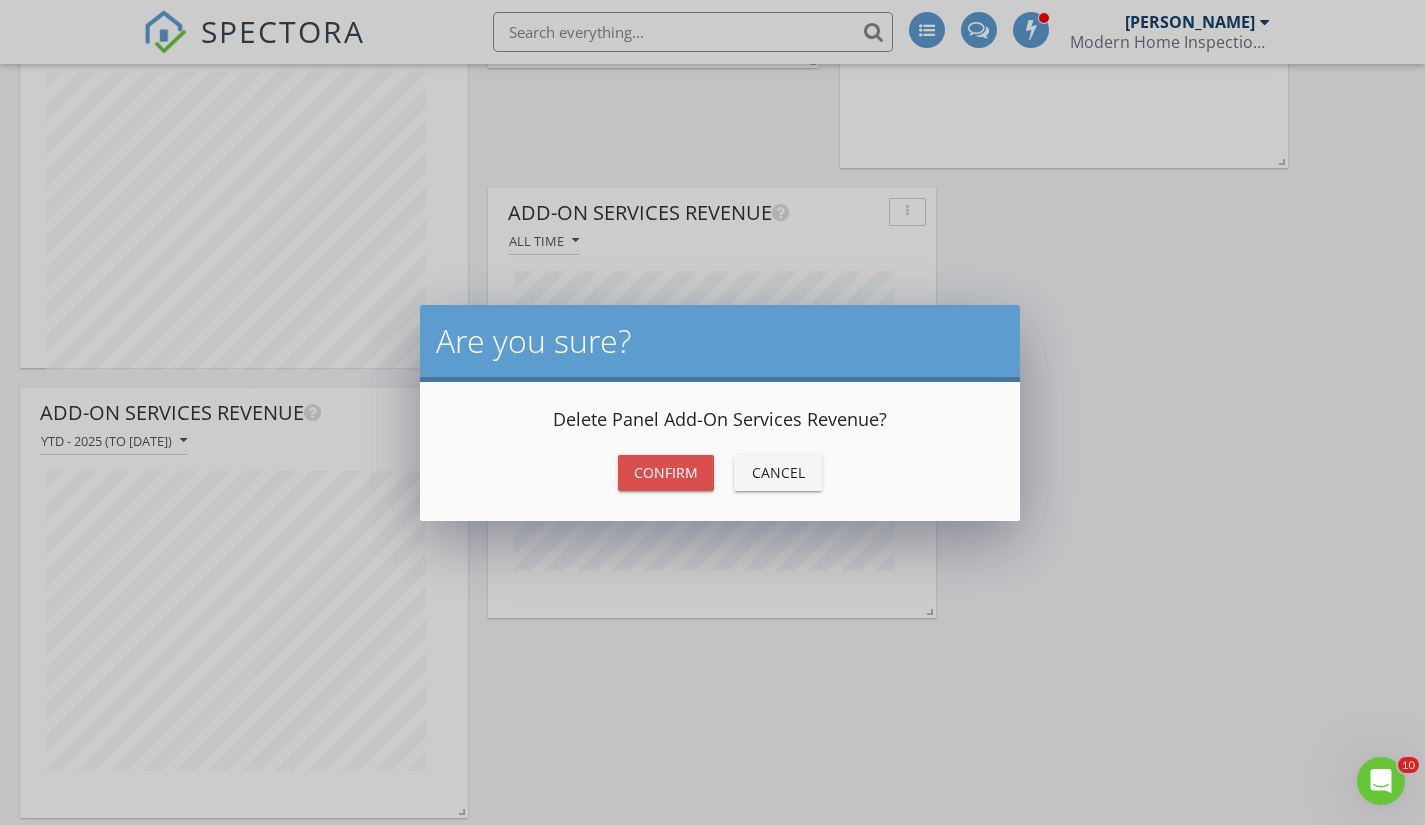 click on "Confirm" at bounding box center (666, 472) 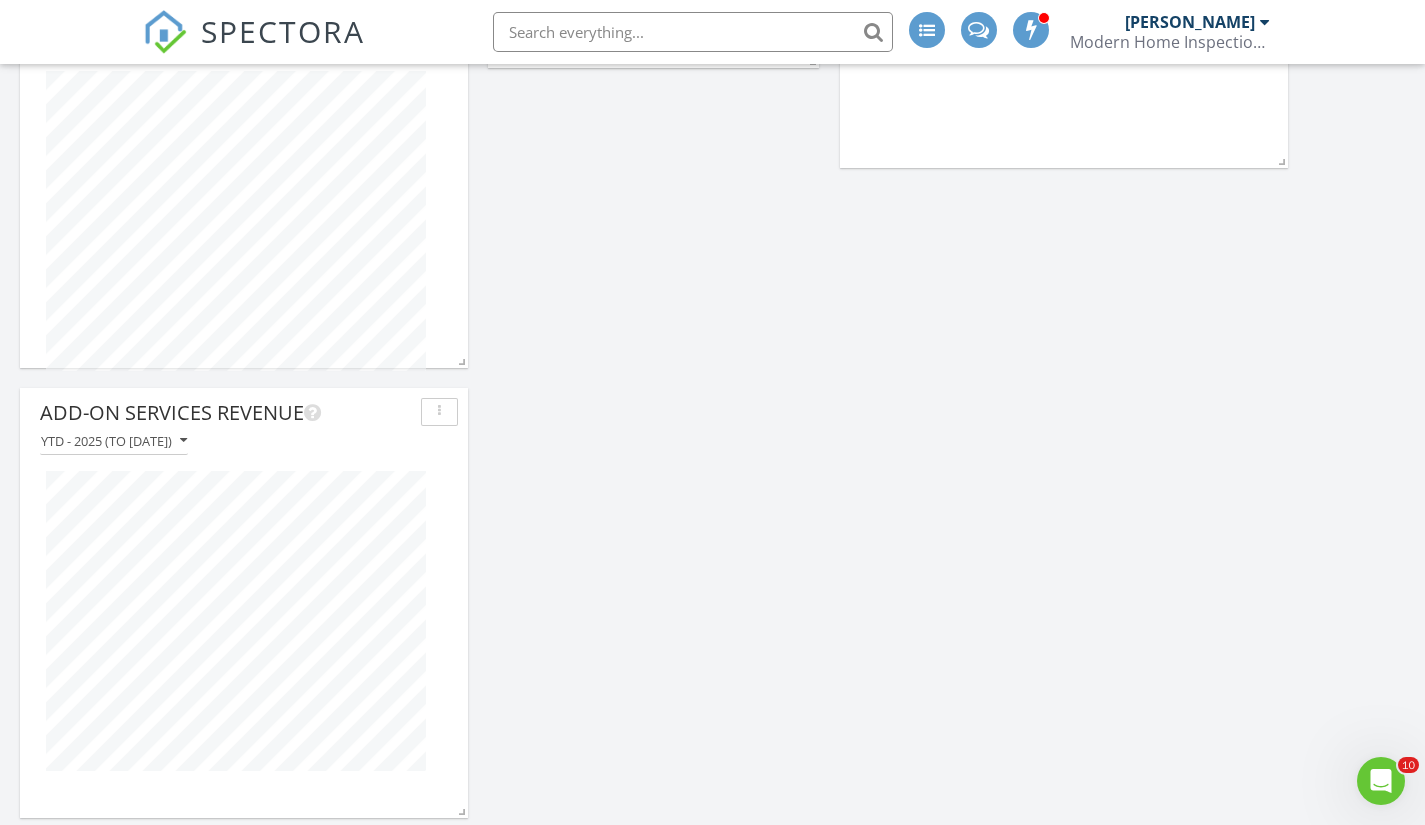click at bounding box center [244, 621] 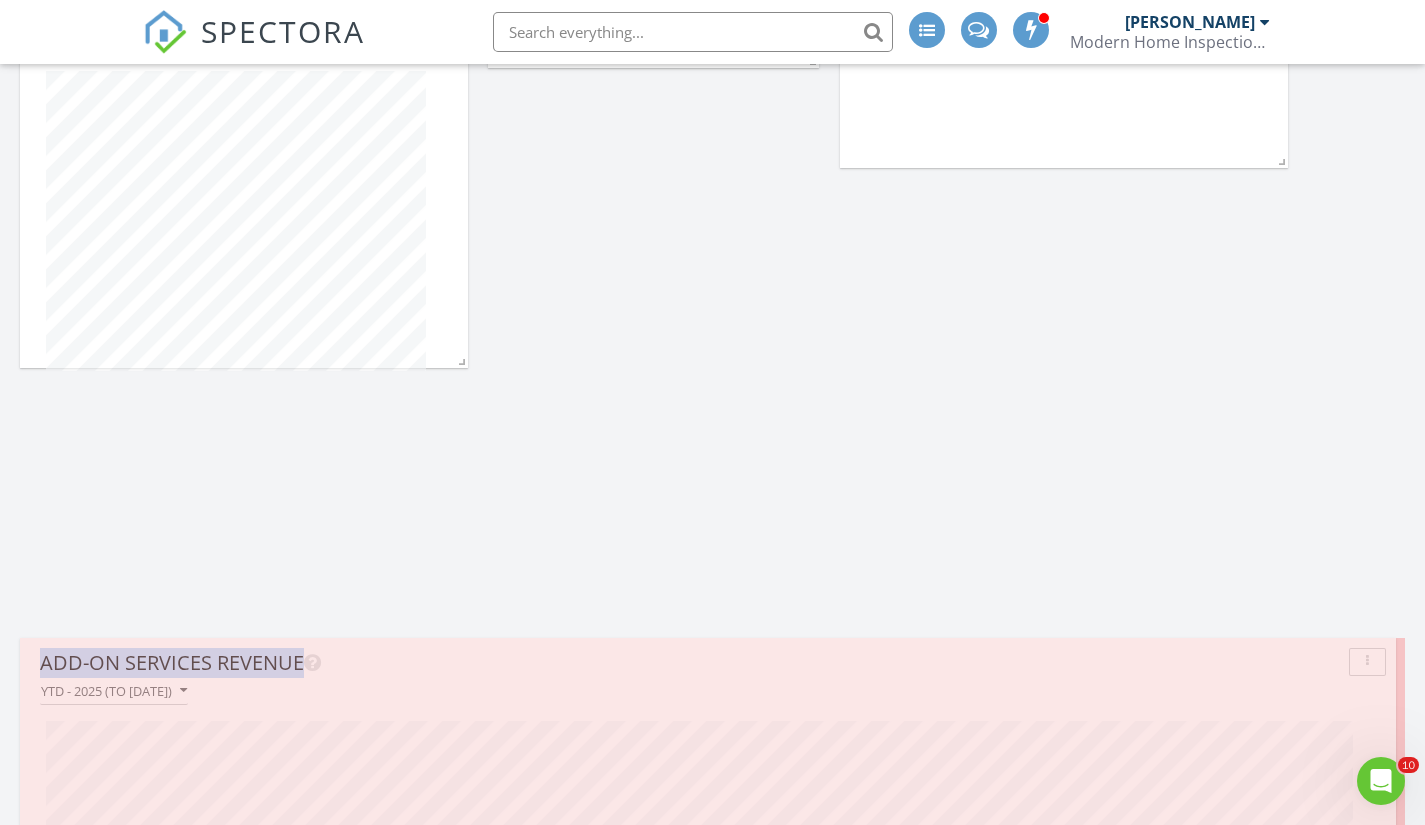 drag, startPoint x: 462, startPoint y: 808, endPoint x: 1389, endPoint y: 620, distance: 945.8716 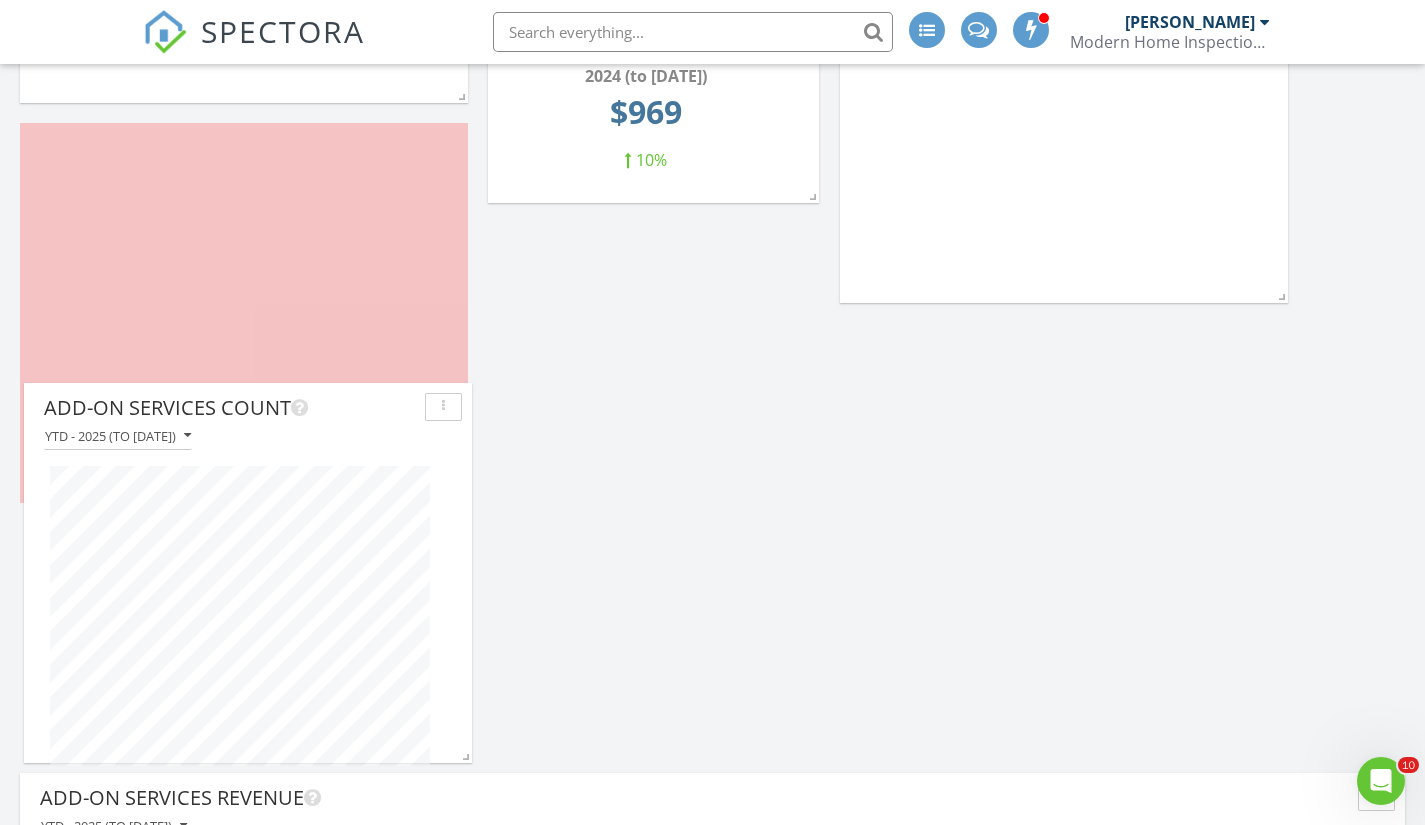 drag, startPoint x: 328, startPoint y: 141, endPoint x: 332, endPoint y: 401, distance: 260.03076 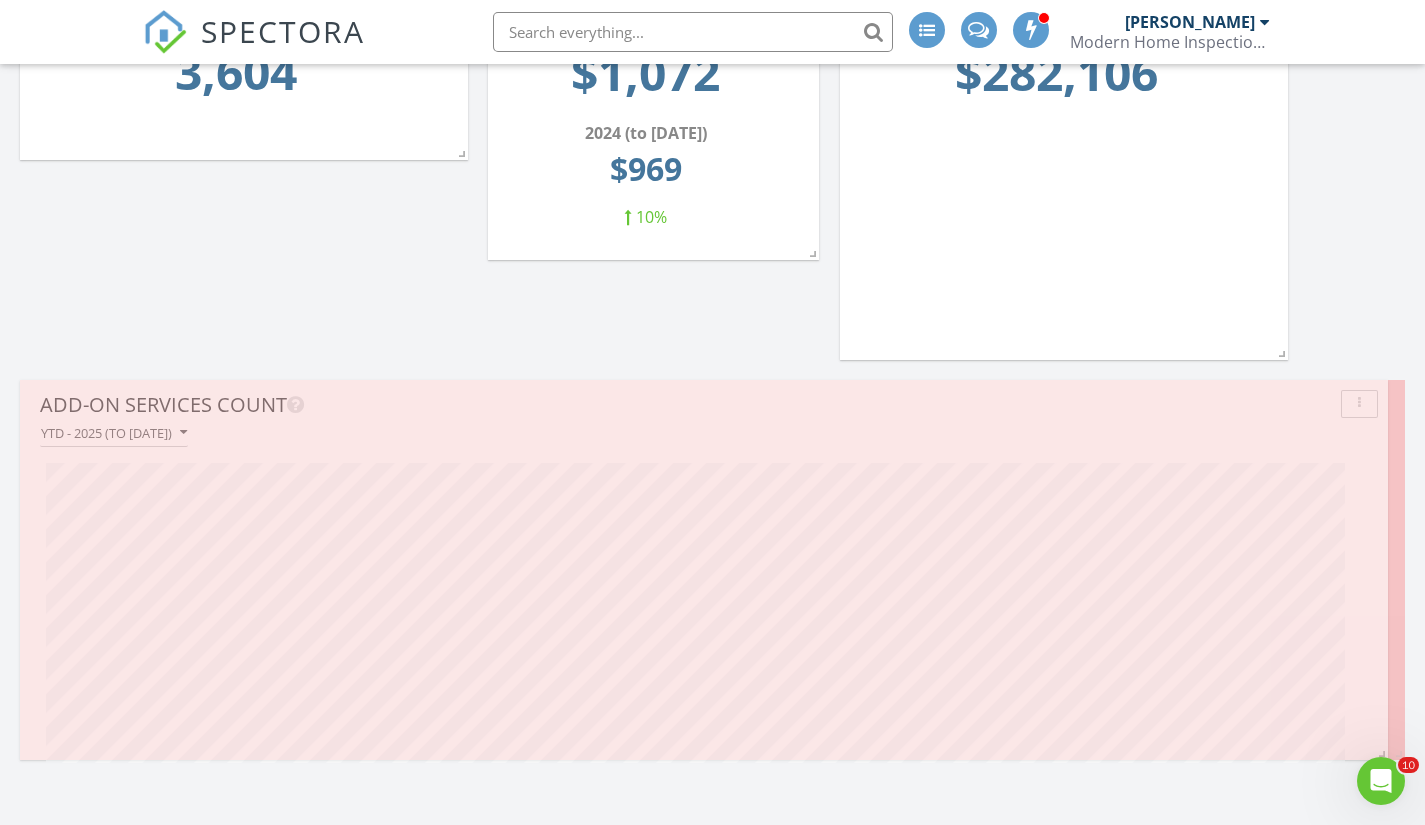 drag, startPoint x: 463, startPoint y: 557, endPoint x: 1382, endPoint y: 534, distance: 919.2878 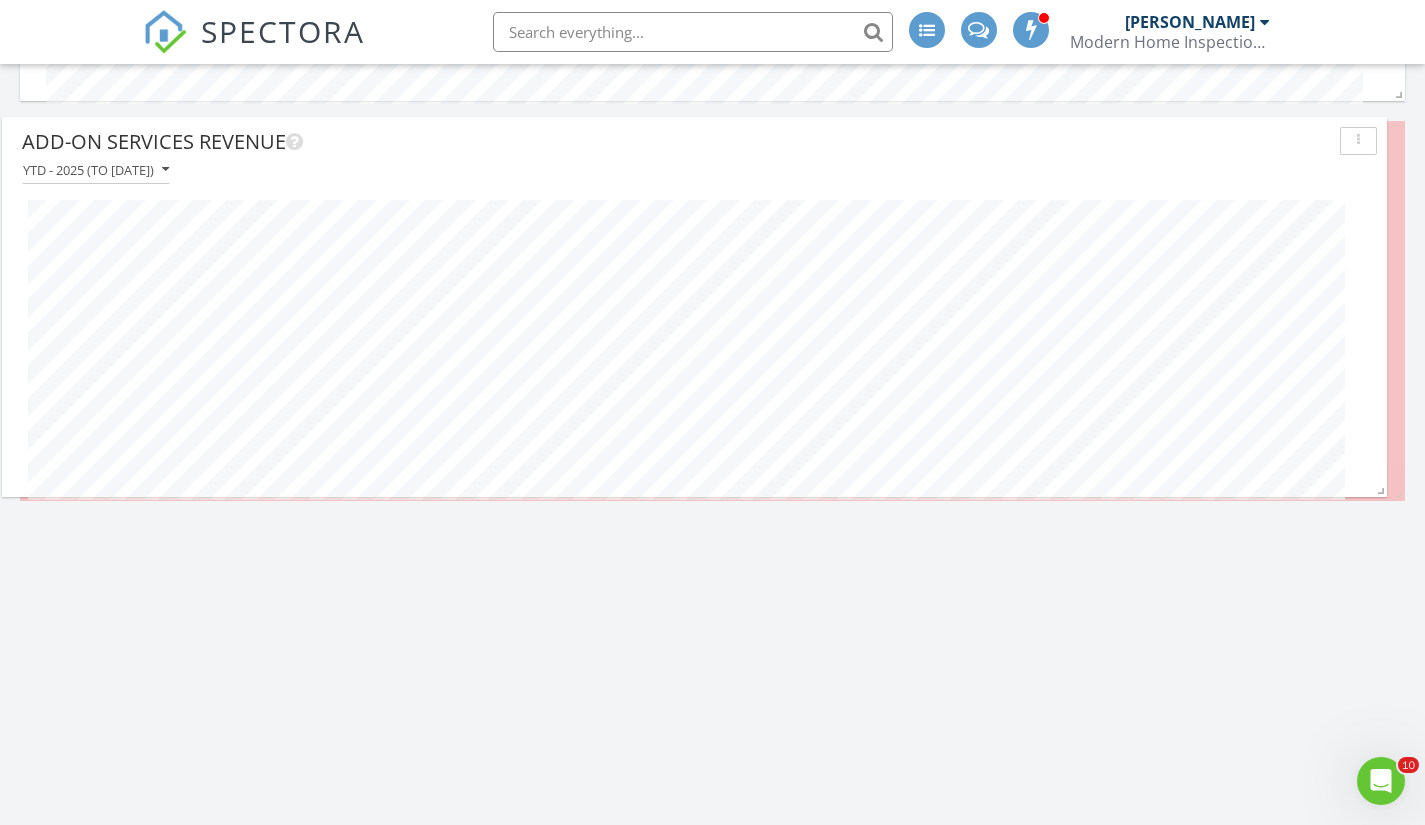 drag, startPoint x: 619, startPoint y: 590, endPoint x: 600, endPoint y: 137, distance: 453.3983 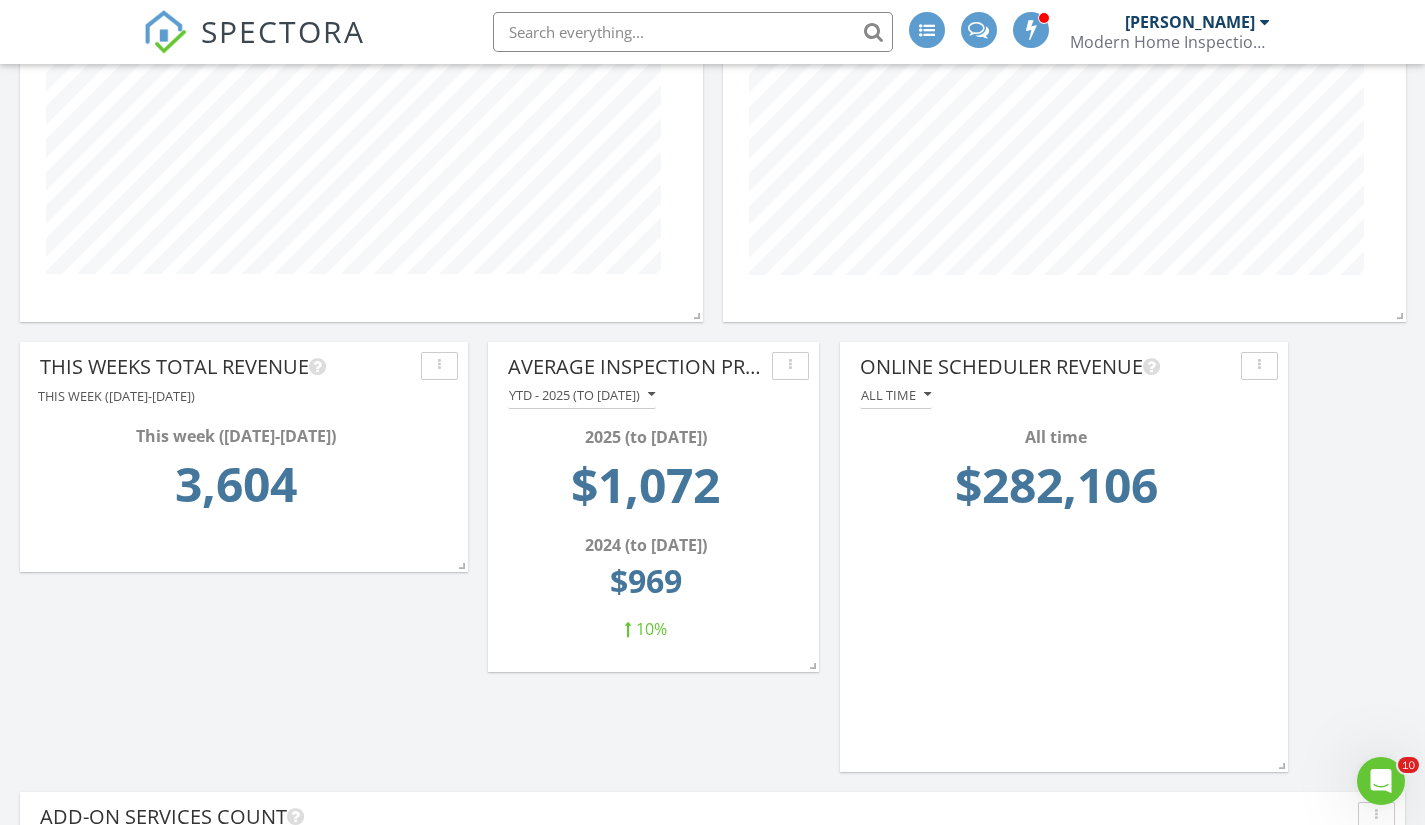 click on "Inspections
By month
Revenue
By month
Average Inspection Price
By month
Top Agencies by Inspection Count
All time
Total Revenue
QTD - Q3 2025 (to [DATE])
Q3 2025 (to [DATE])
$12,489
Q3 2024 (to [DATE])
$10,862
14%
Inspection Count
QTD - Q3 2025 (to [DATE])
Q3 2025 (to [DATE])
11
Q3 2024 (to [DATE])
15
27%
Rev per Agent
All time" at bounding box center (712, 307) 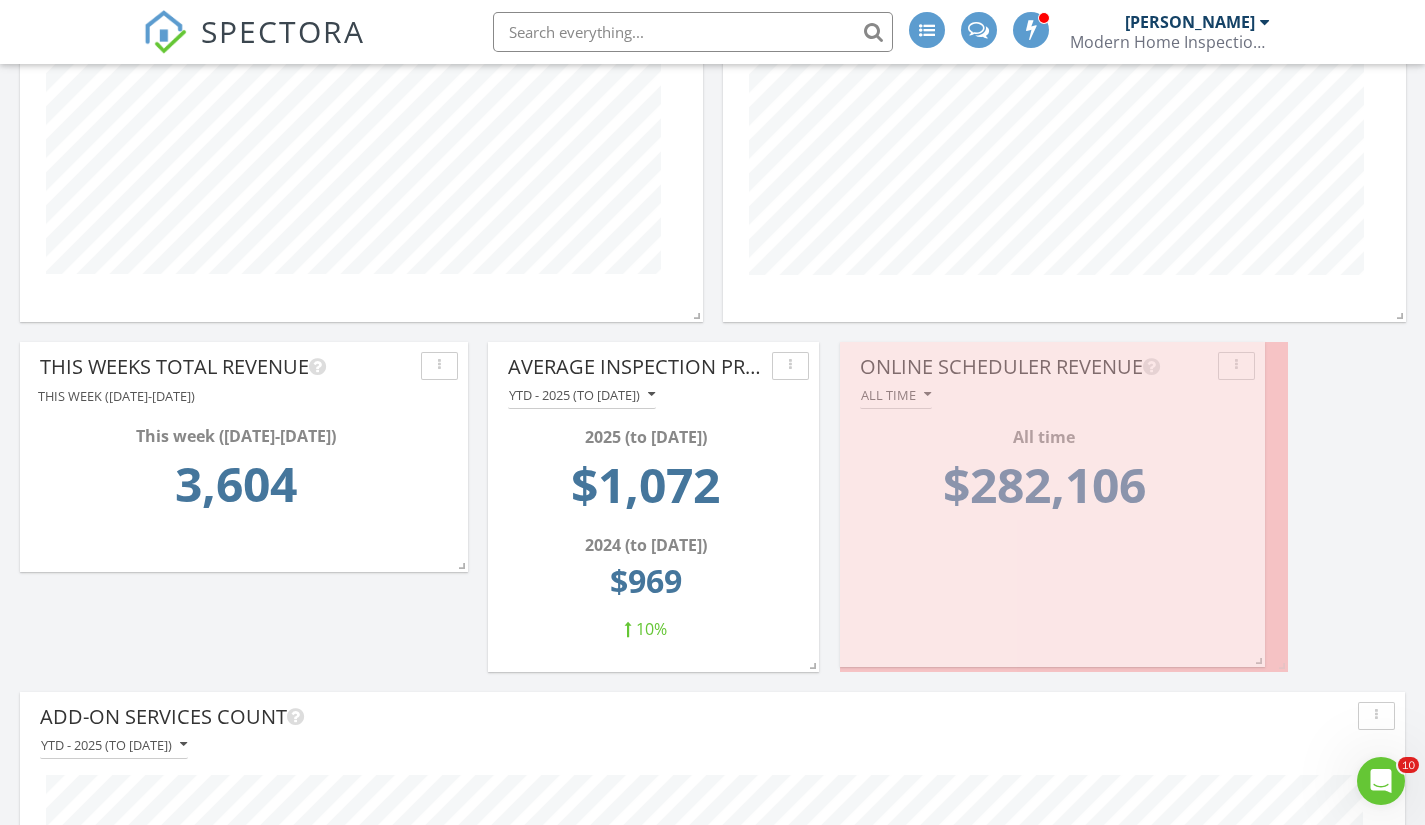 drag, startPoint x: 1281, startPoint y: 767, endPoint x: 1257, endPoint y: 662, distance: 107.70794 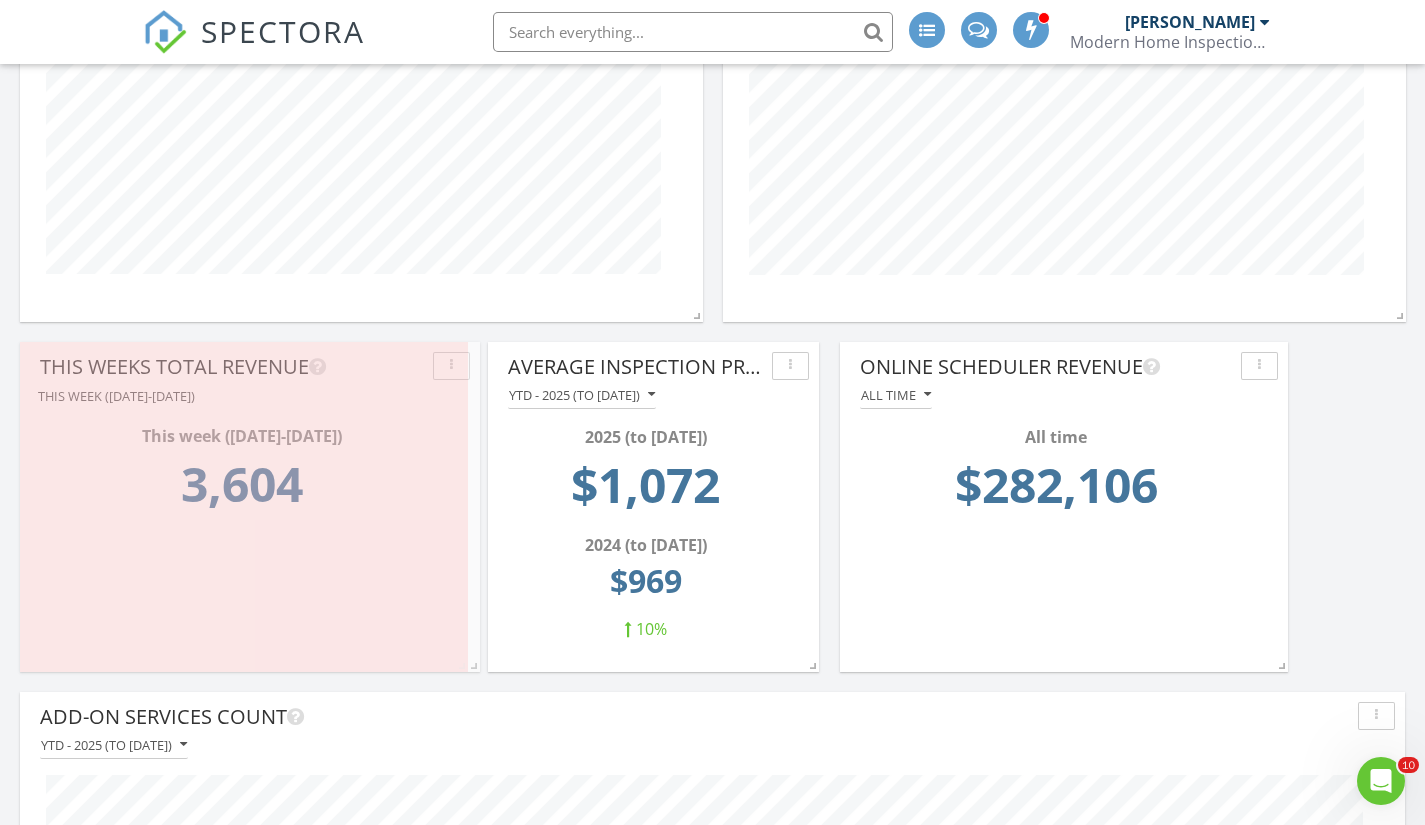 drag, startPoint x: 458, startPoint y: 557, endPoint x: 470, endPoint y: 657, distance: 100.71743 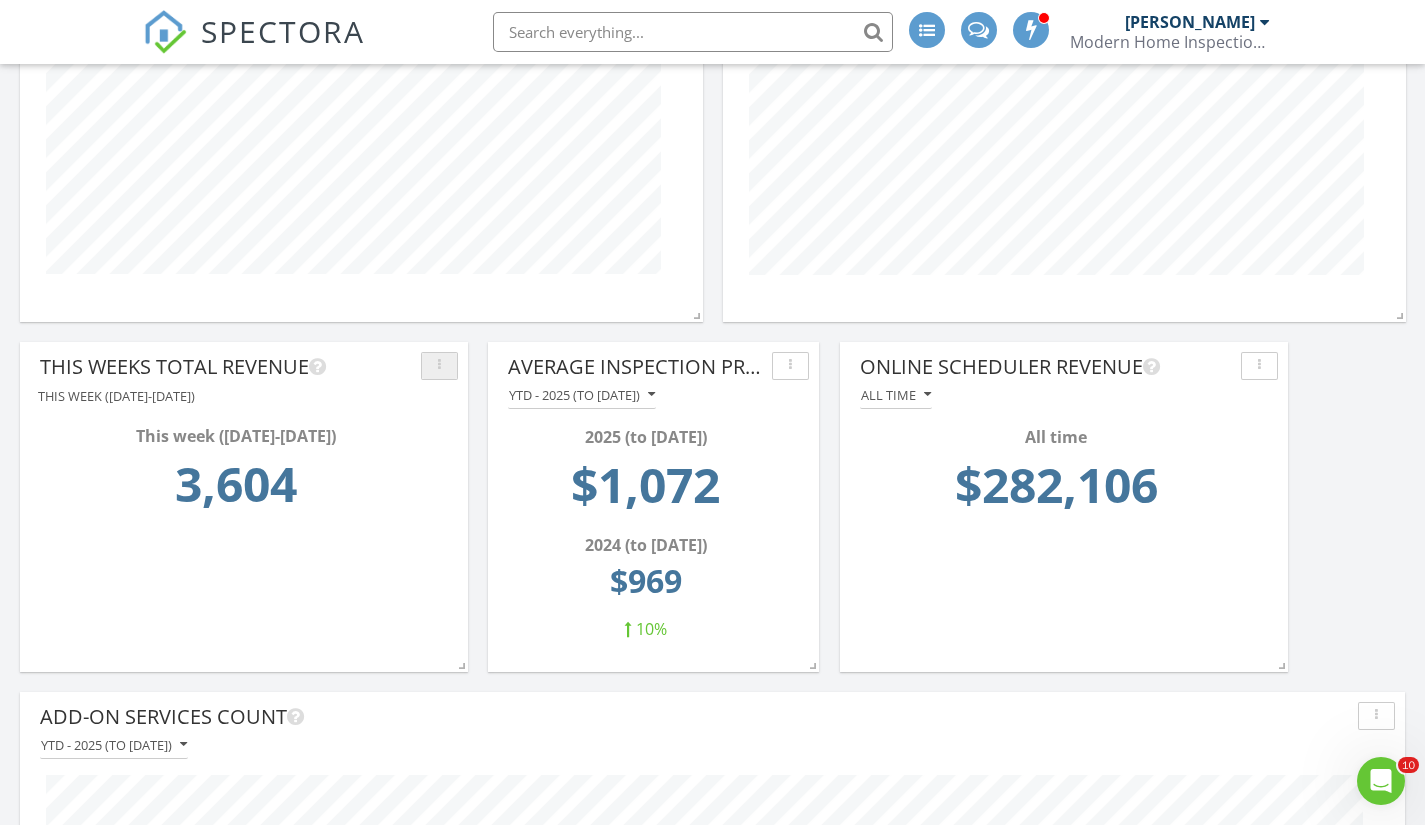 click at bounding box center [439, 366] 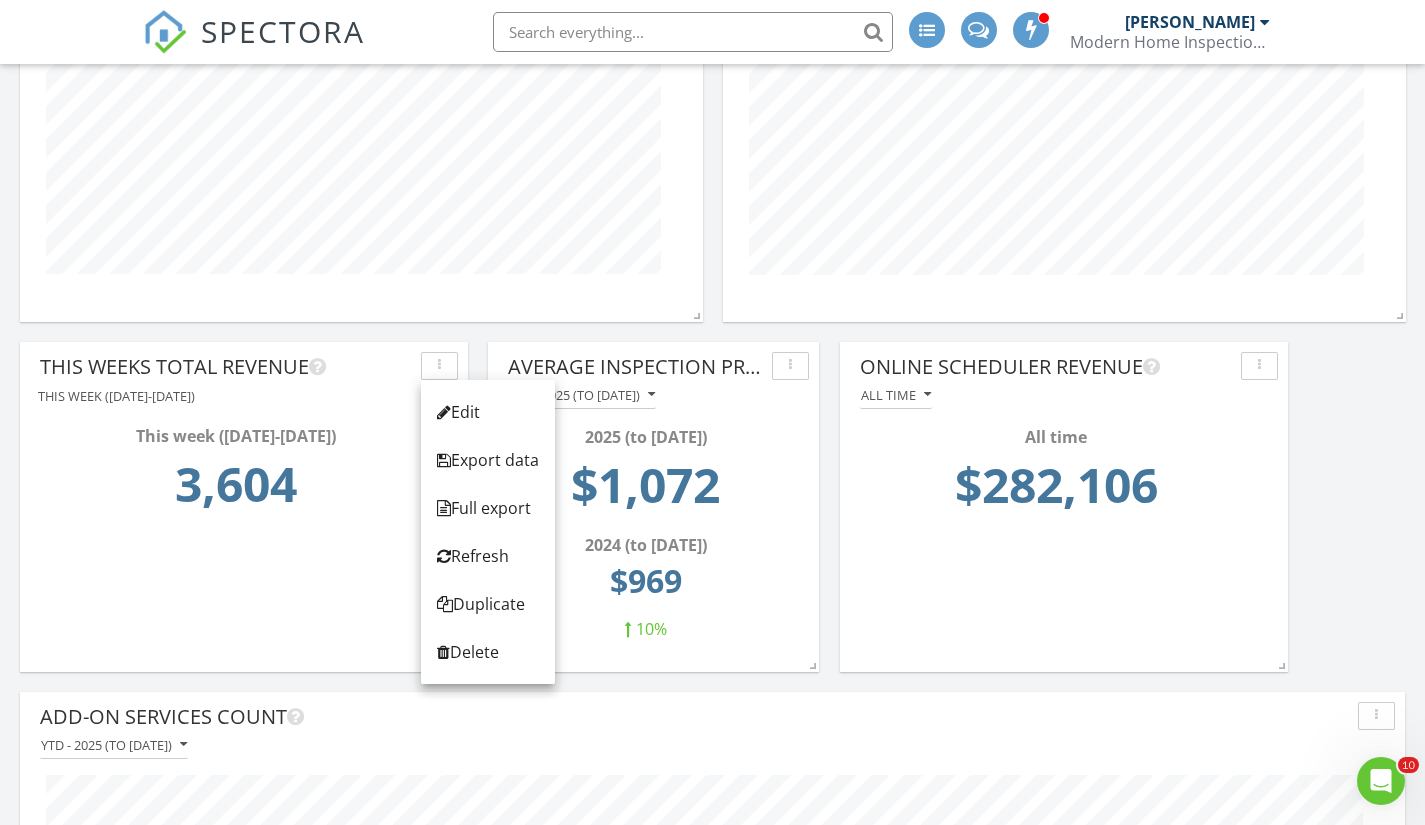 click on "Edit" at bounding box center [488, 412] 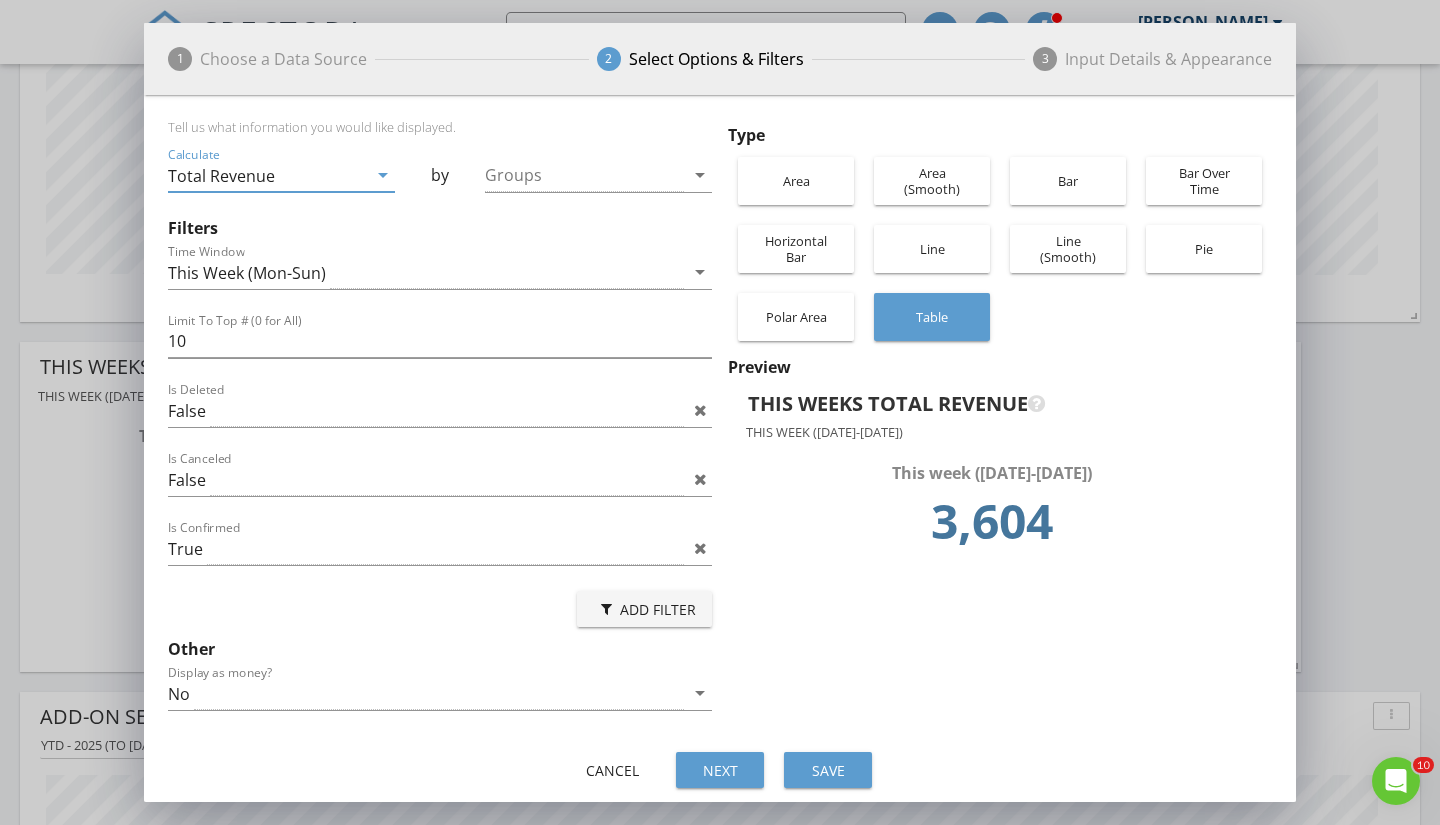 click on "No" at bounding box center [426, 693] 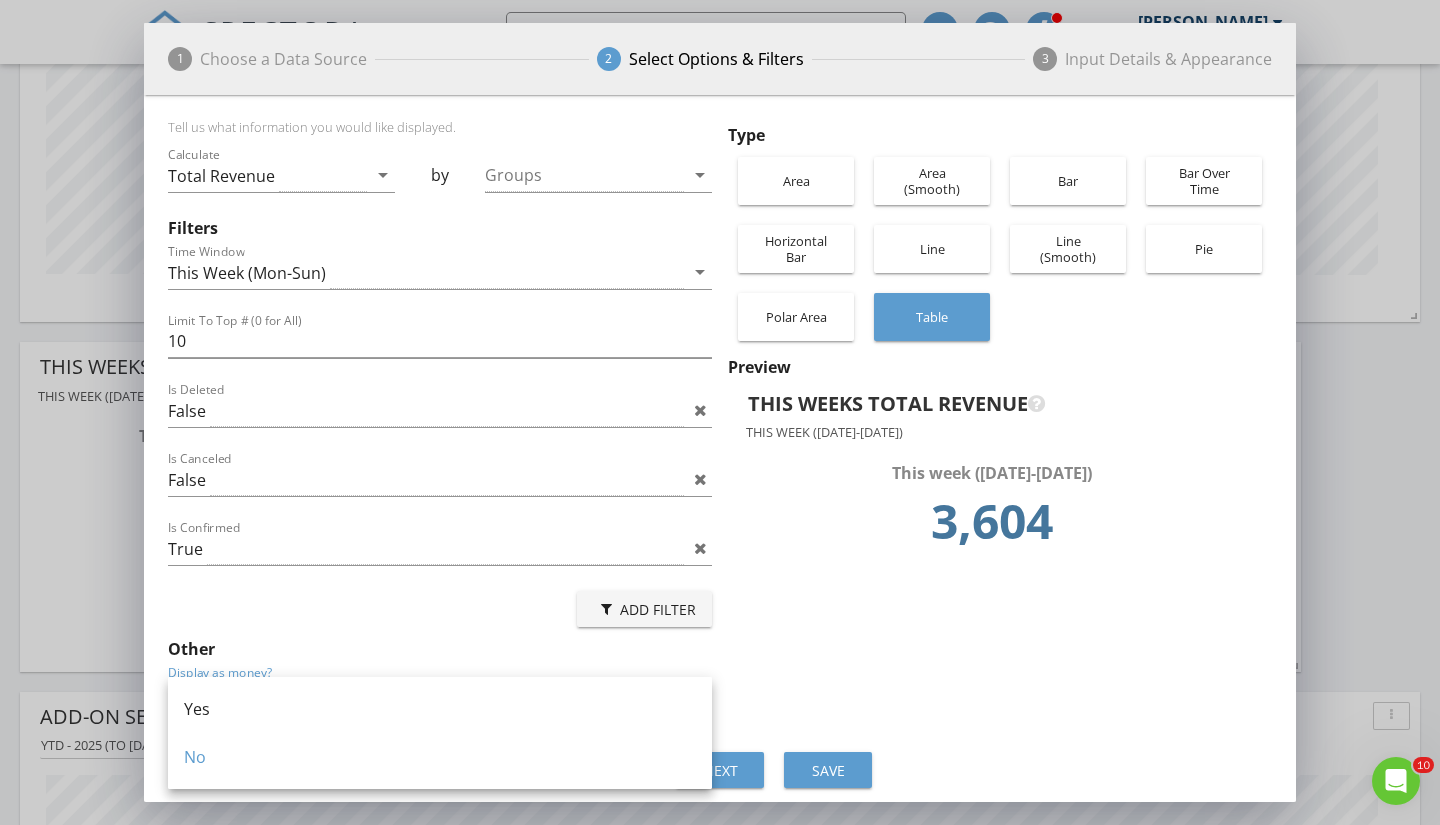 click on "Yes" at bounding box center [440, 709] 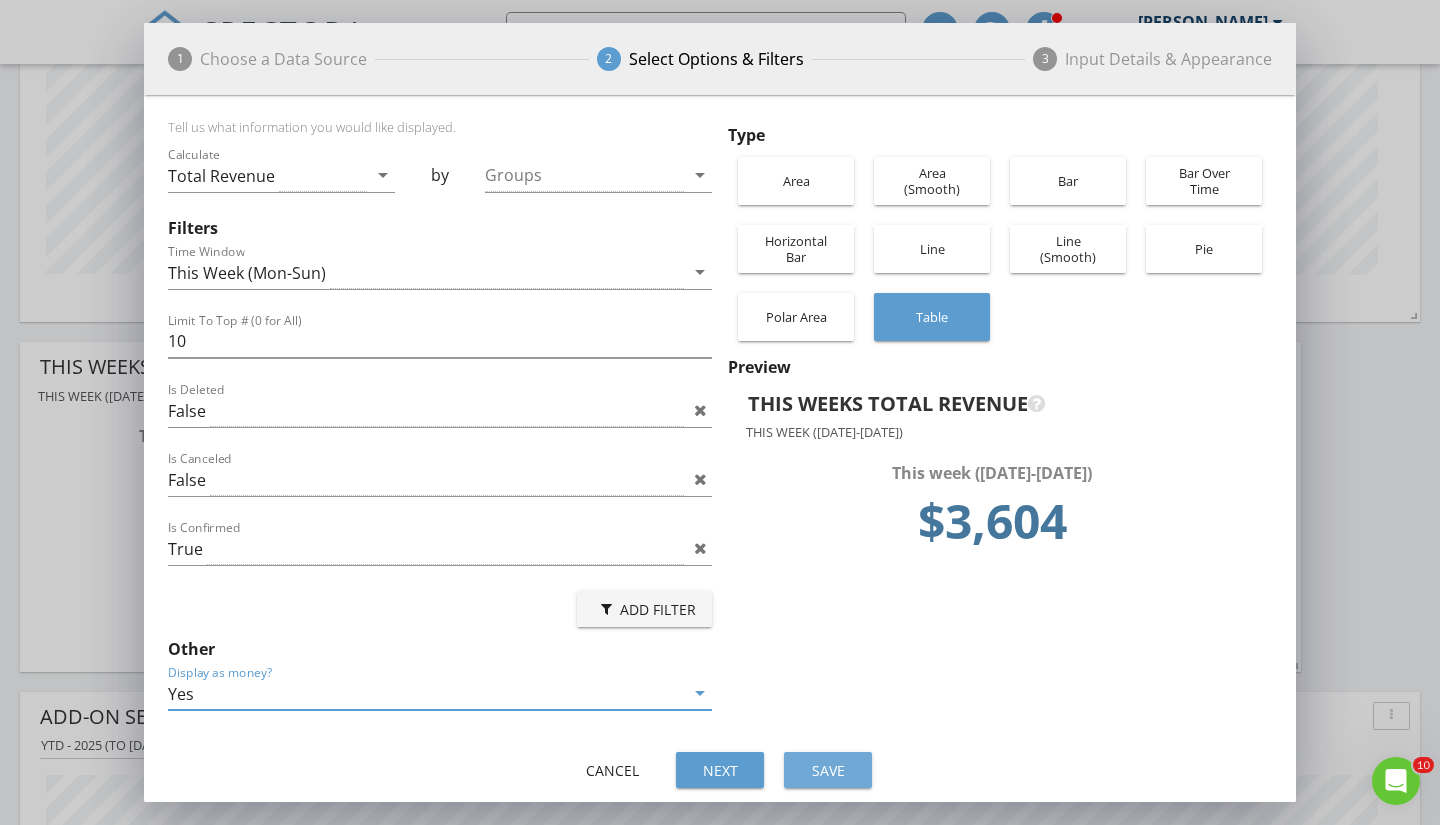 click on "Save" at bounding box center [828, 770] 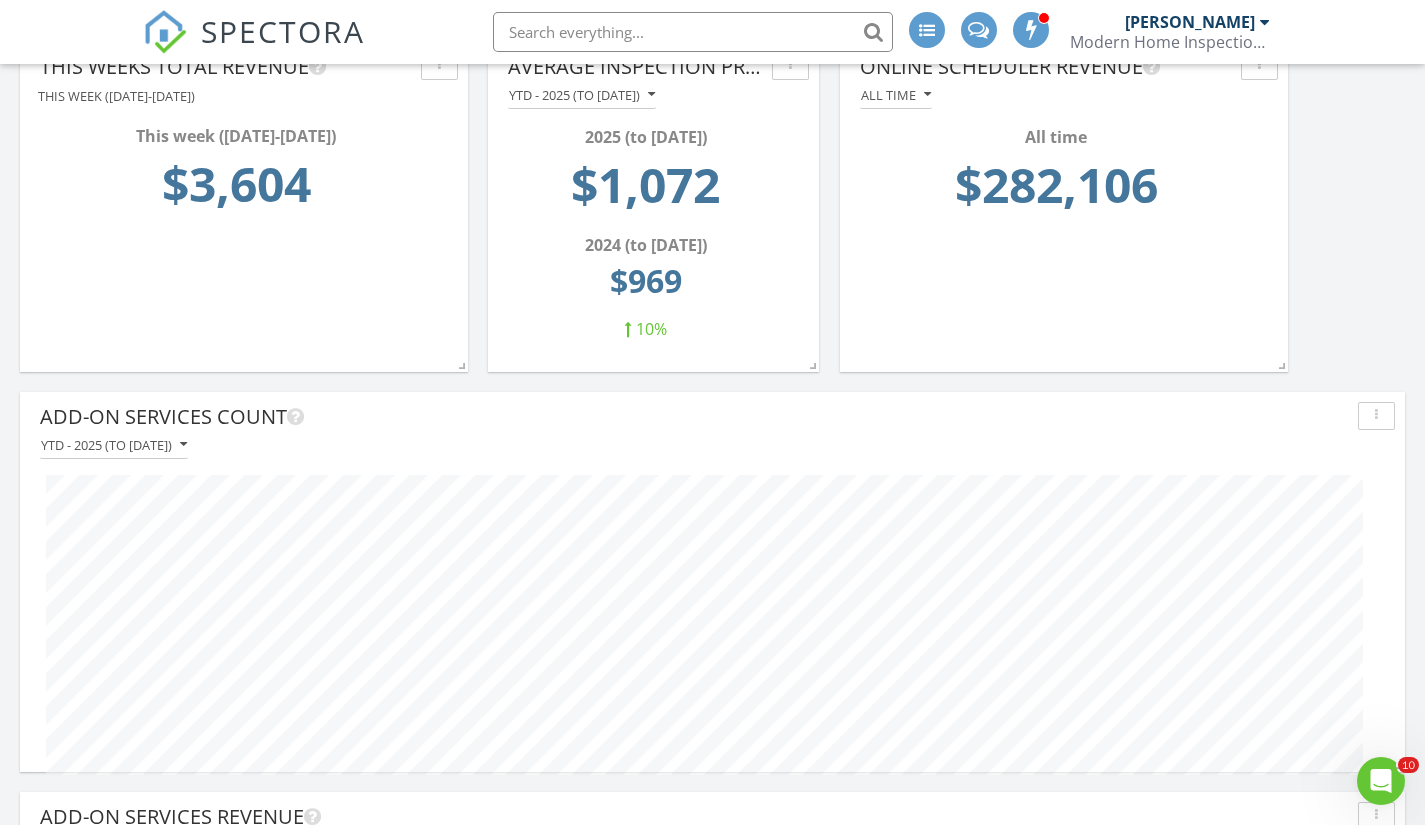 scroll, scrollTop: 2386, scrollLeft: 0, axis: vertical 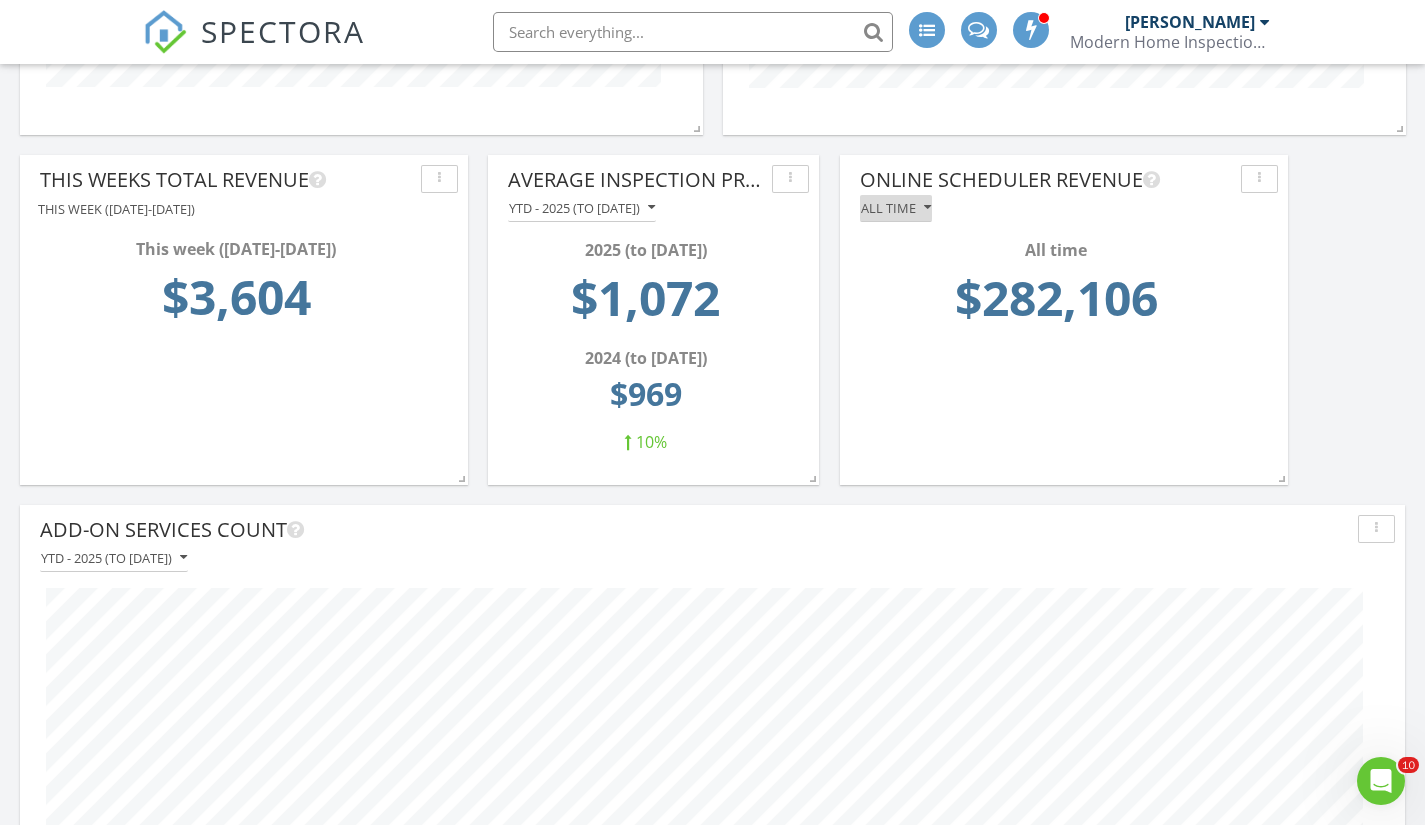 click on "All time" at bounding box center [896, 208] 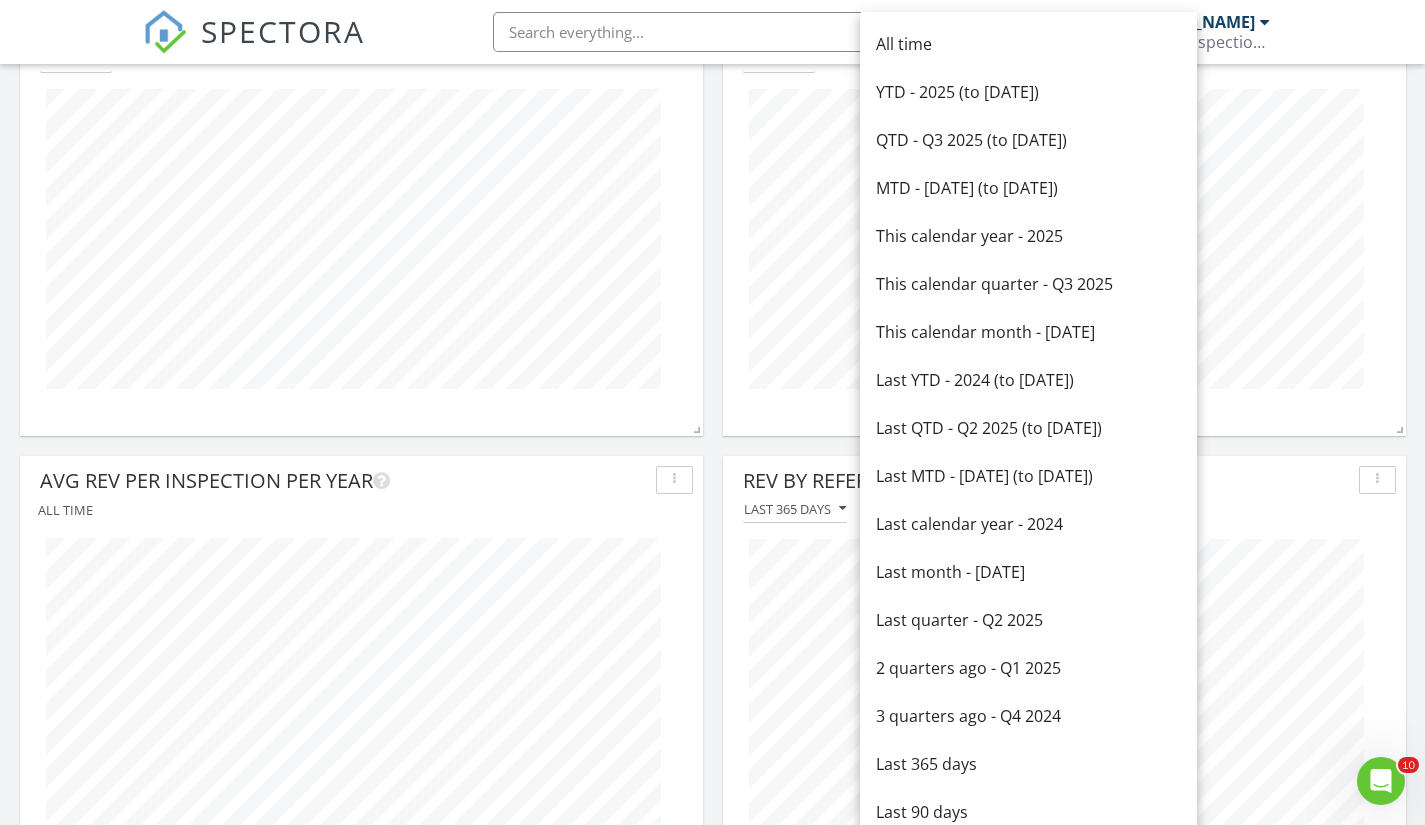 scroll, scrollTop: 1634, scrollLeft: 0, axis: vertical 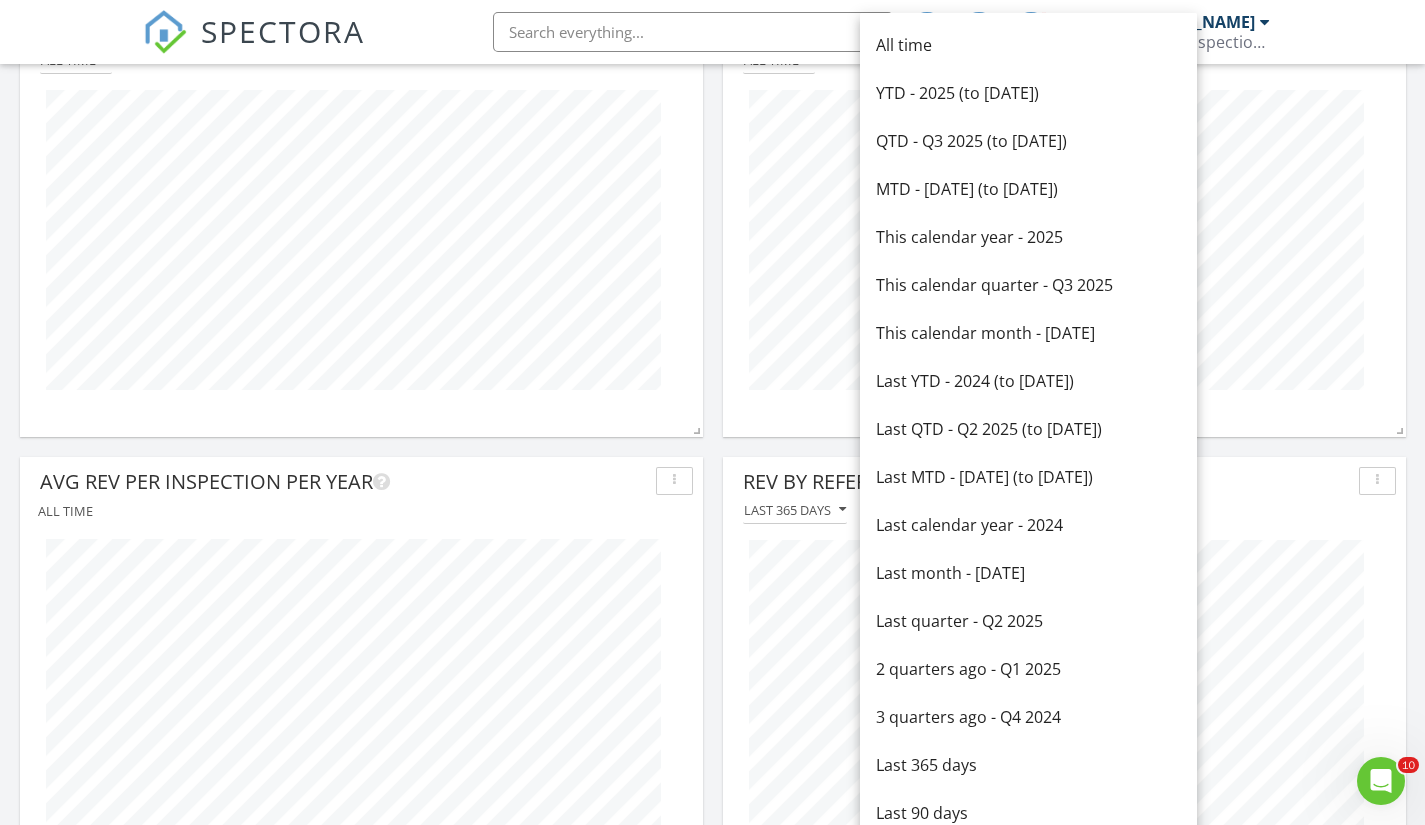 click on "YTD - 2025 (to [DATE])" at bounding box center (1028, 93) 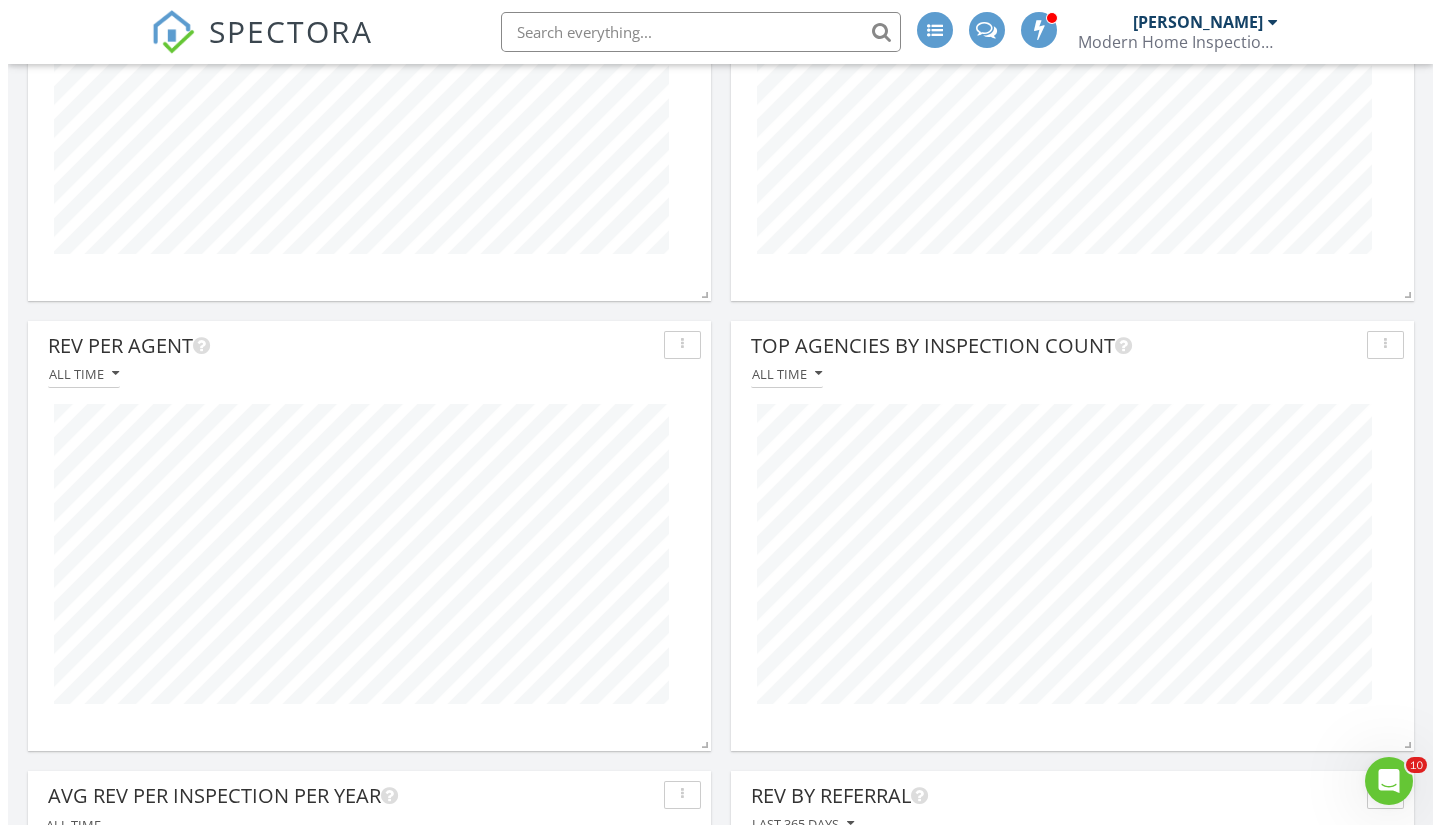 scroll, scrollTop: 1272, scrollLeft: 0, axis: vertical 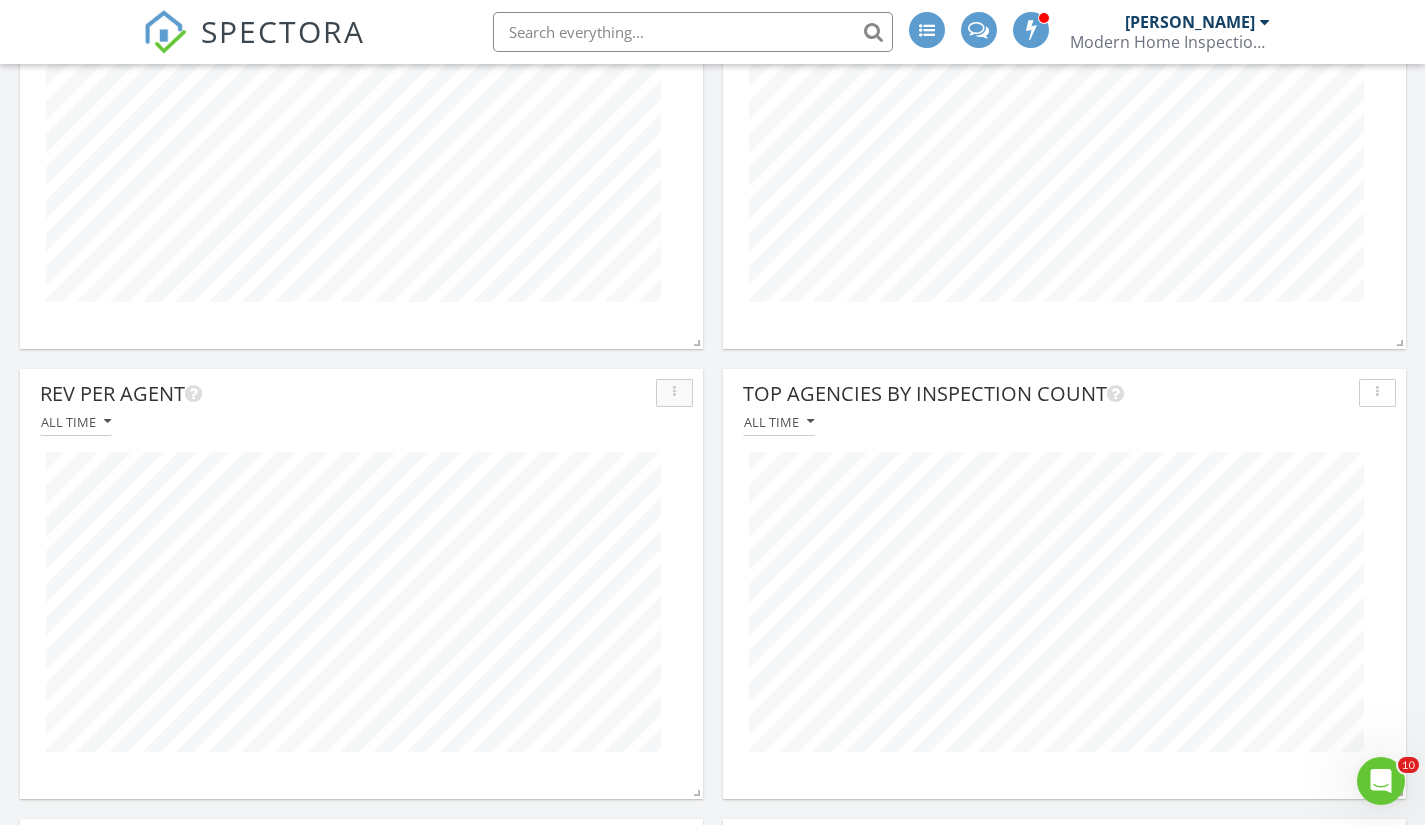 click at bounding box center (674, 393) 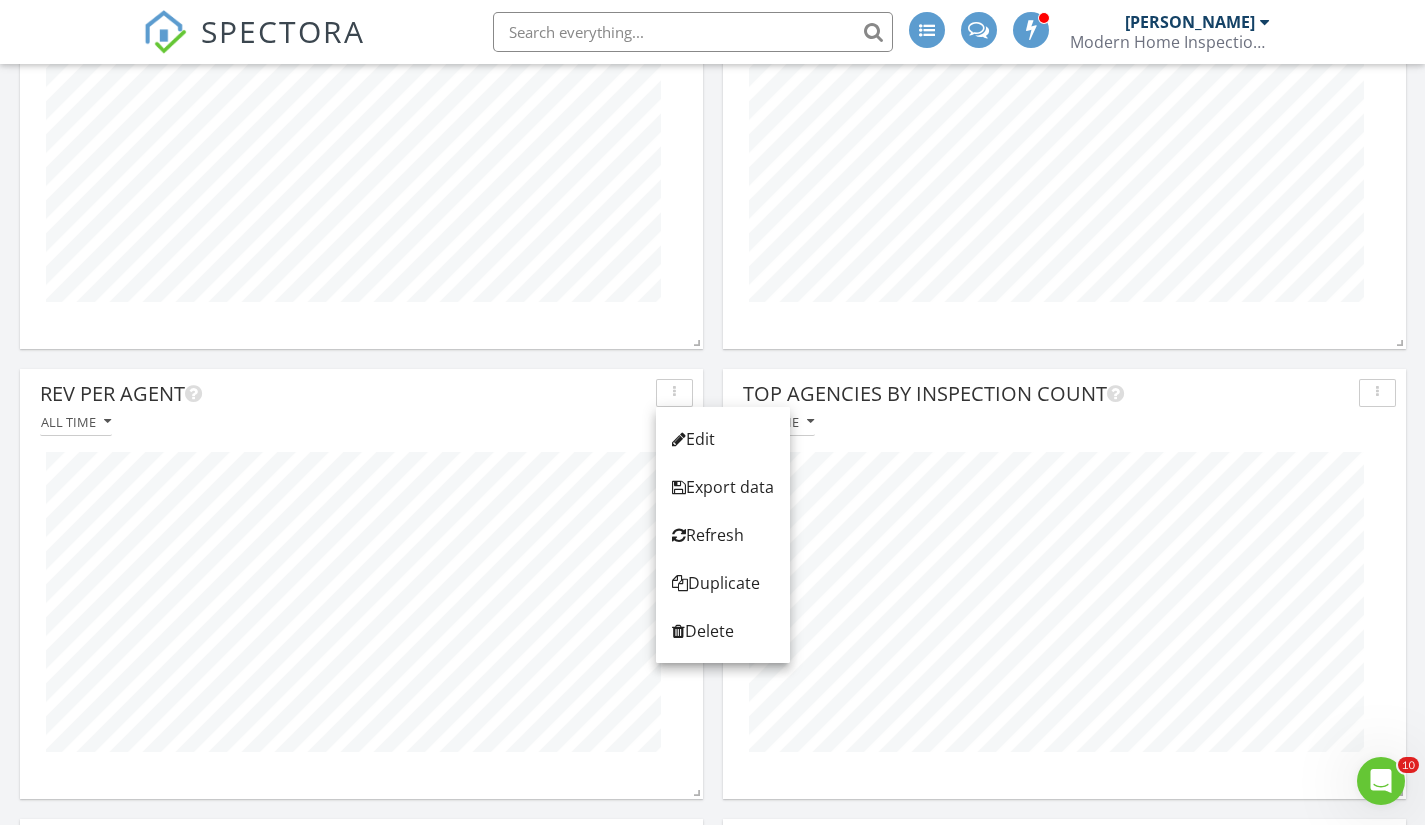click on "Edit" at bounding box center [723, 439] 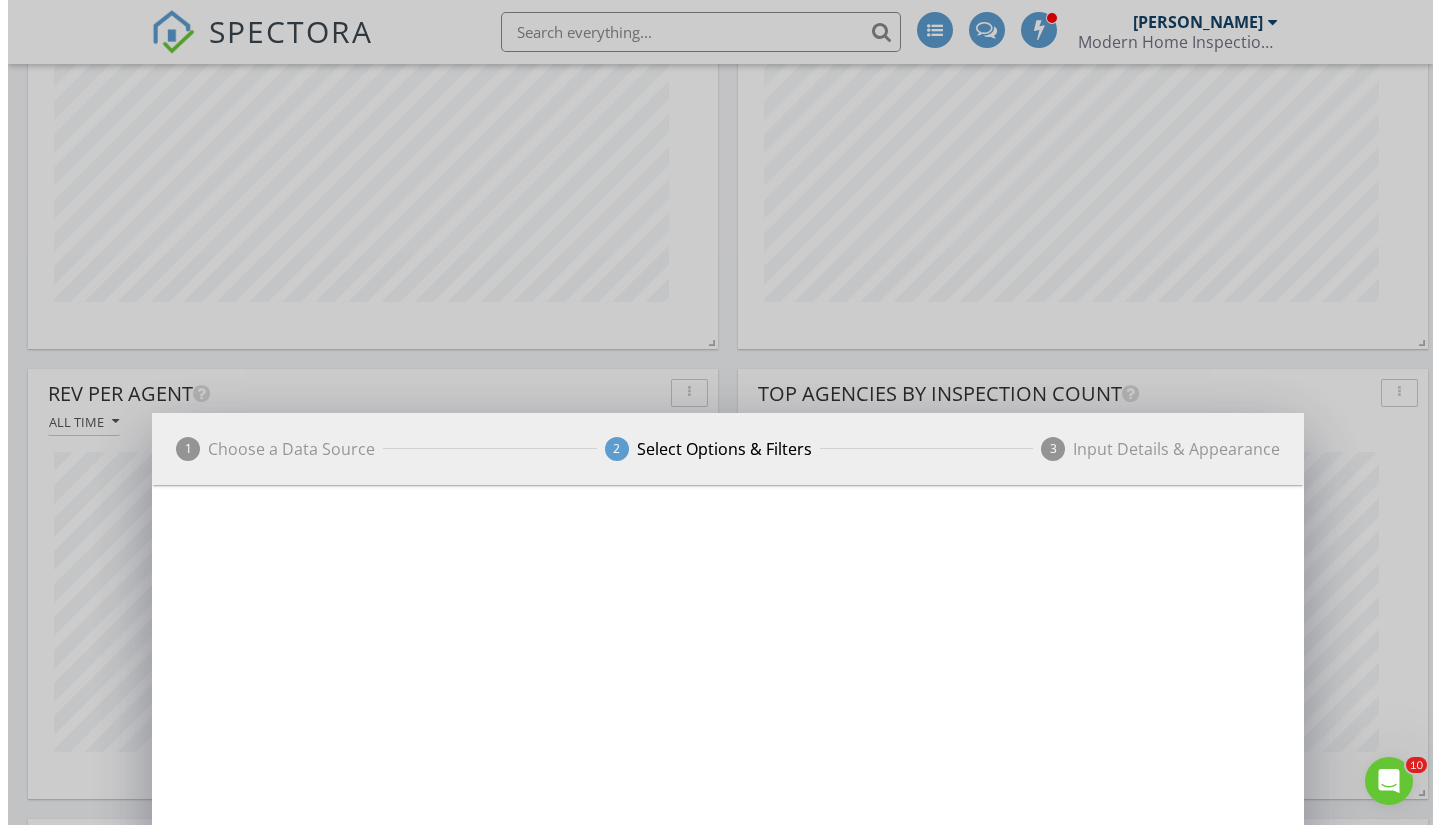 scroll, scrollTop: 10, scrollLeft: 10, axis: both 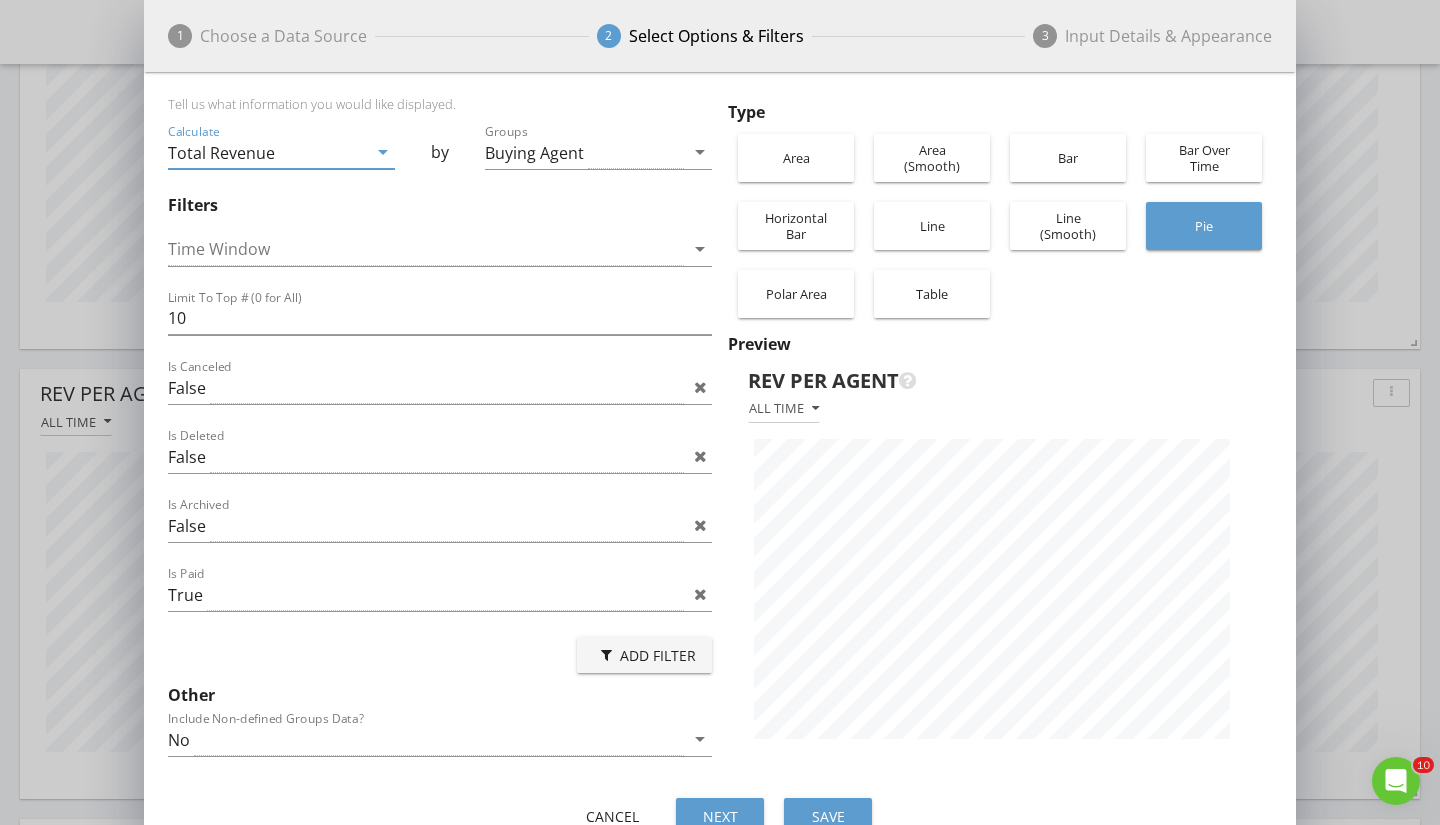 click on "Table" at bounding box center [932, 294] 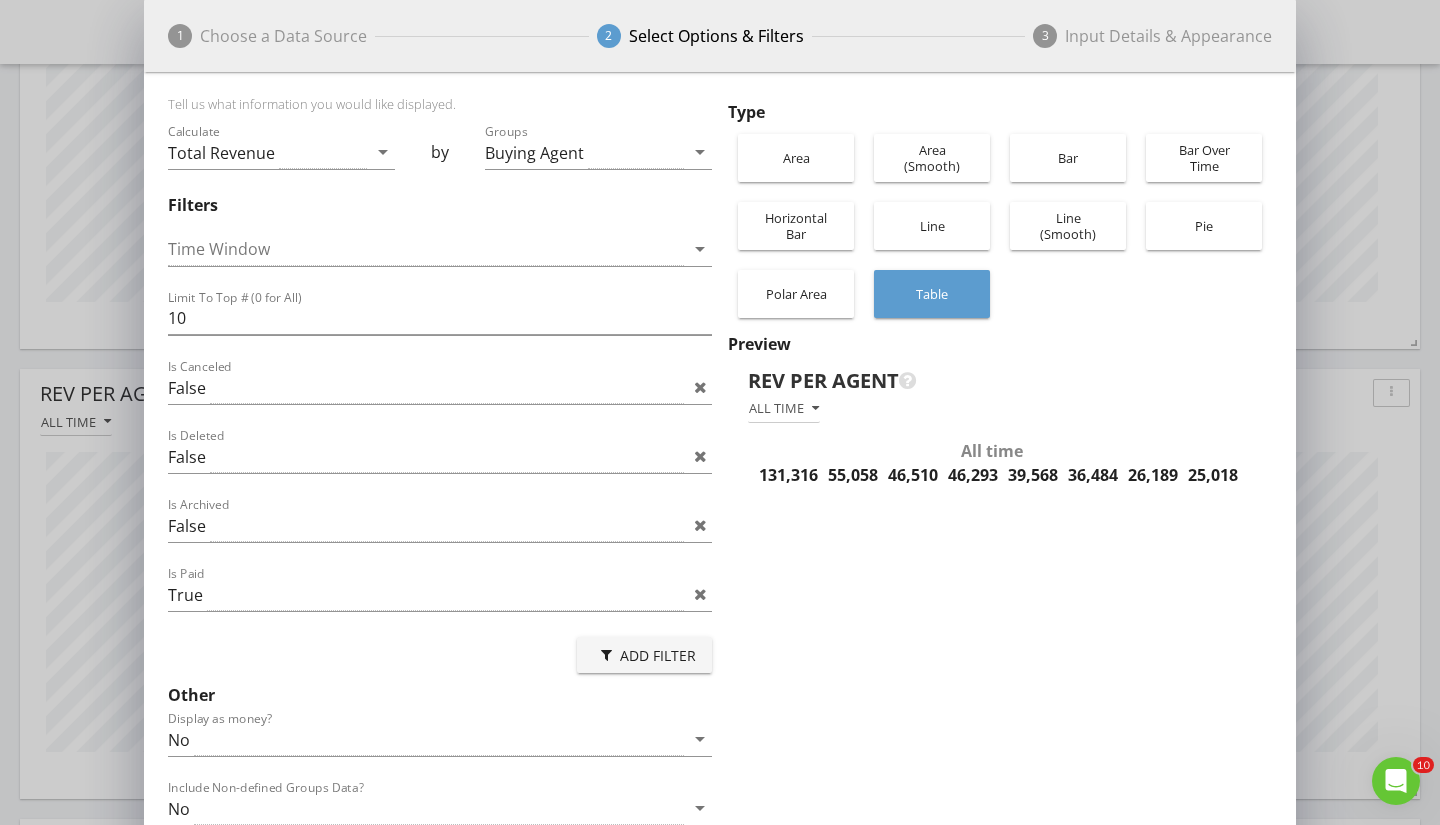 click on "Line" at bounding box center [932, 226] 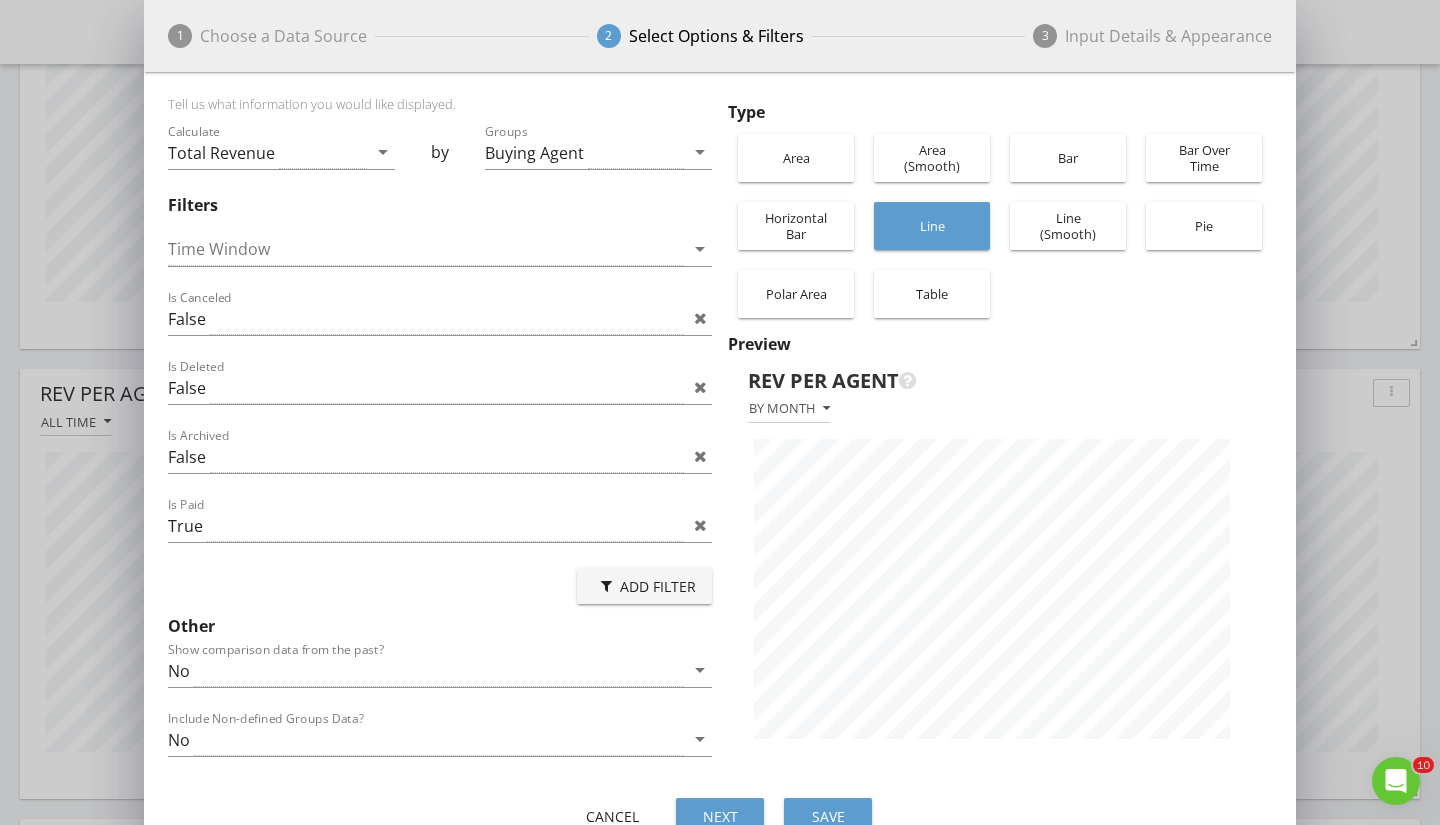 scroll, scrollTop: 999280, scrollLeft: 998848, axis: both 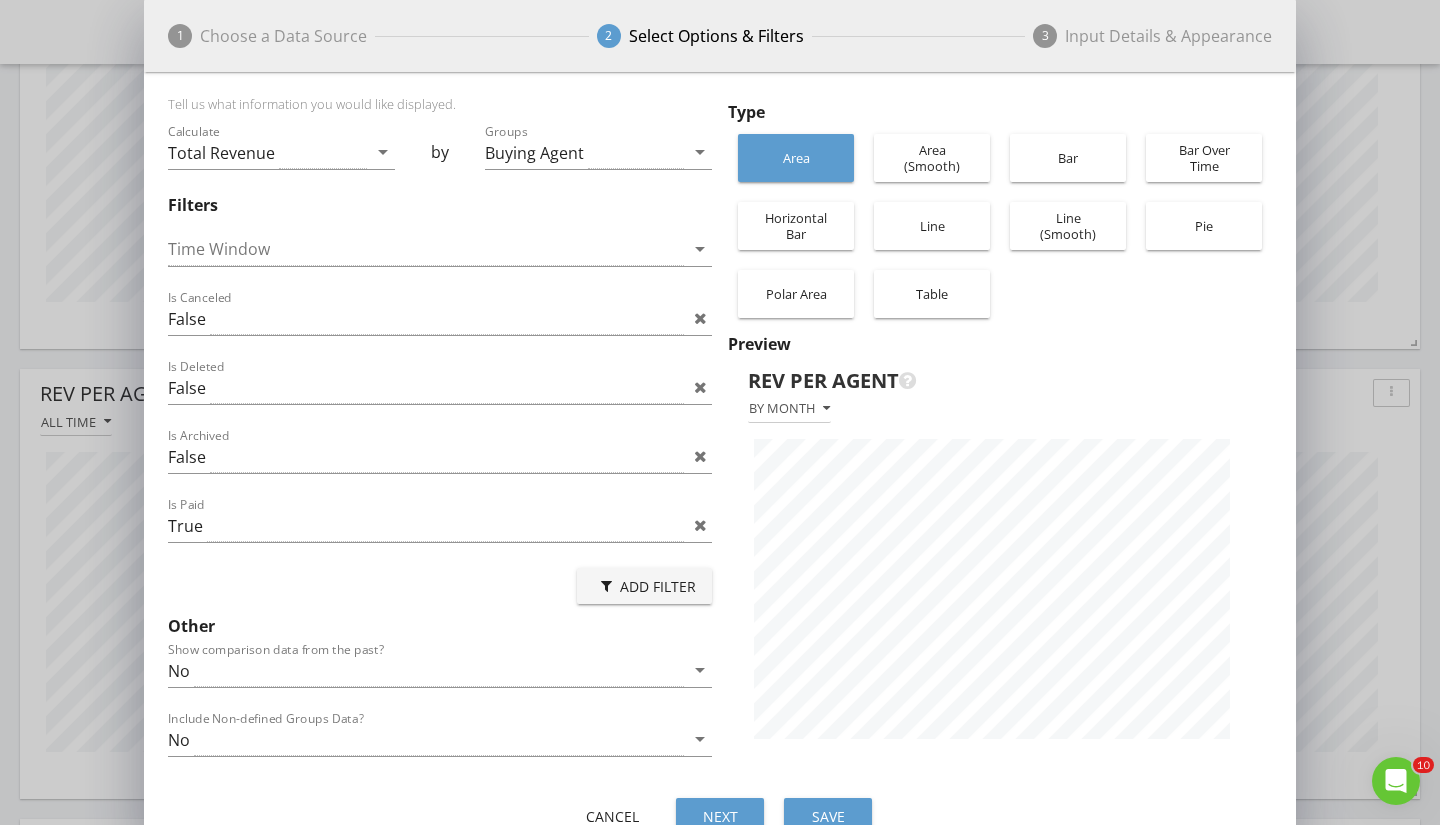 click on "Bar" at bounding box center (1068, 158) 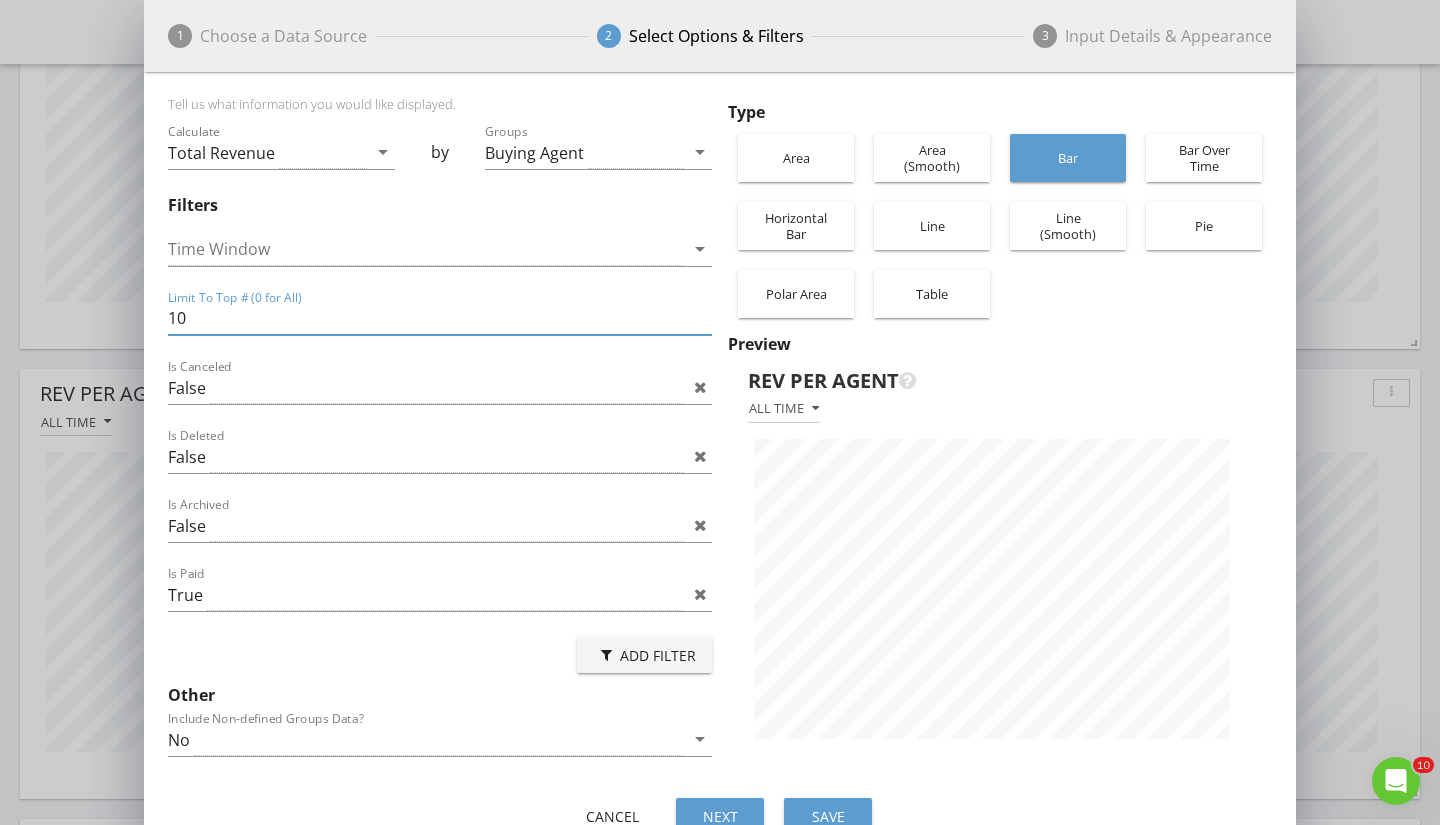 drag, startPoint x: 222, startPoint y: 329, endPoint x: 157, endPoint y: 337, distance: 65.490456 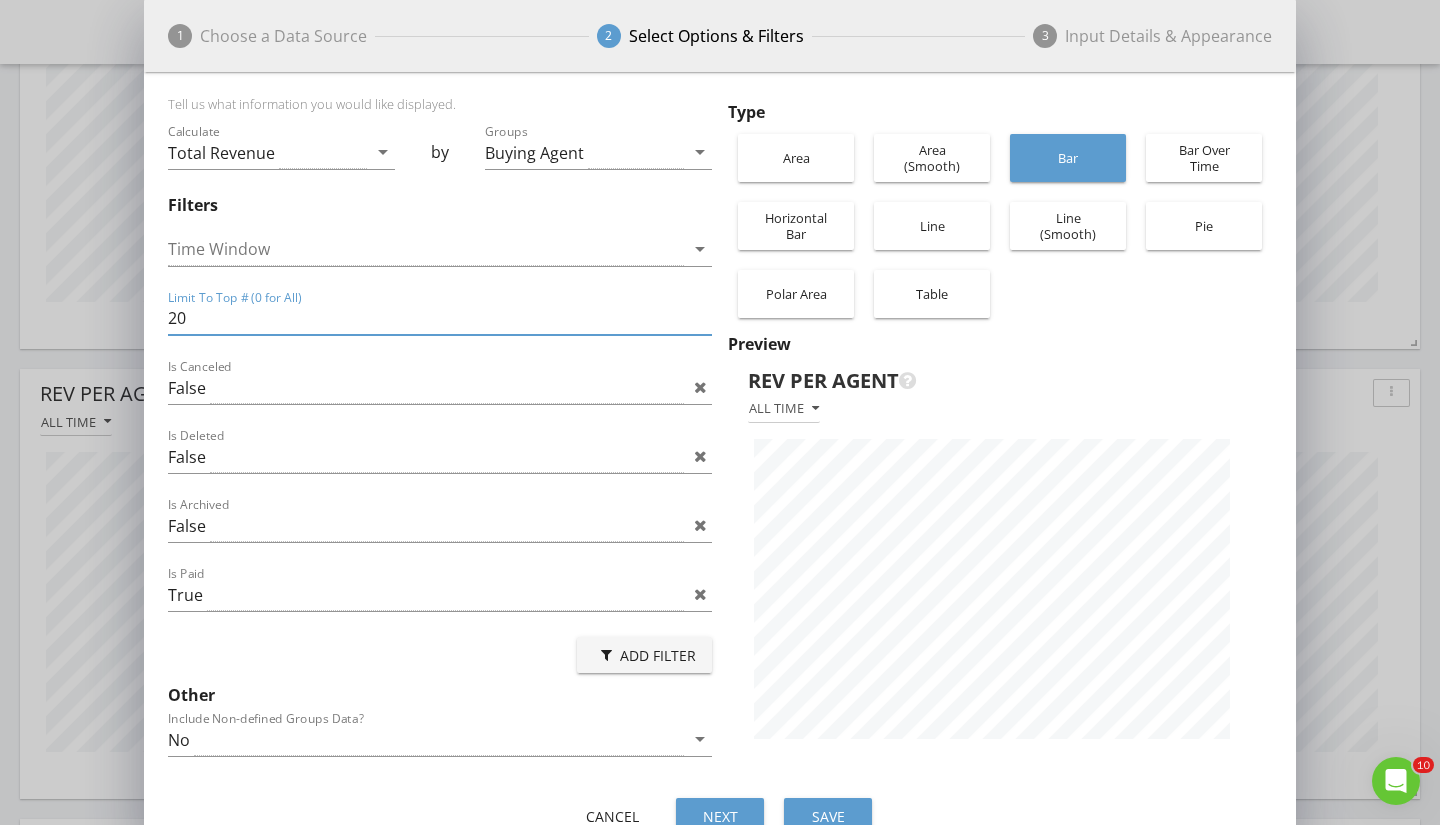 drag, startPoint x: 209, startPoint y: 321, endPoint x: 97, endPoint y: 329, distance: 112.28535 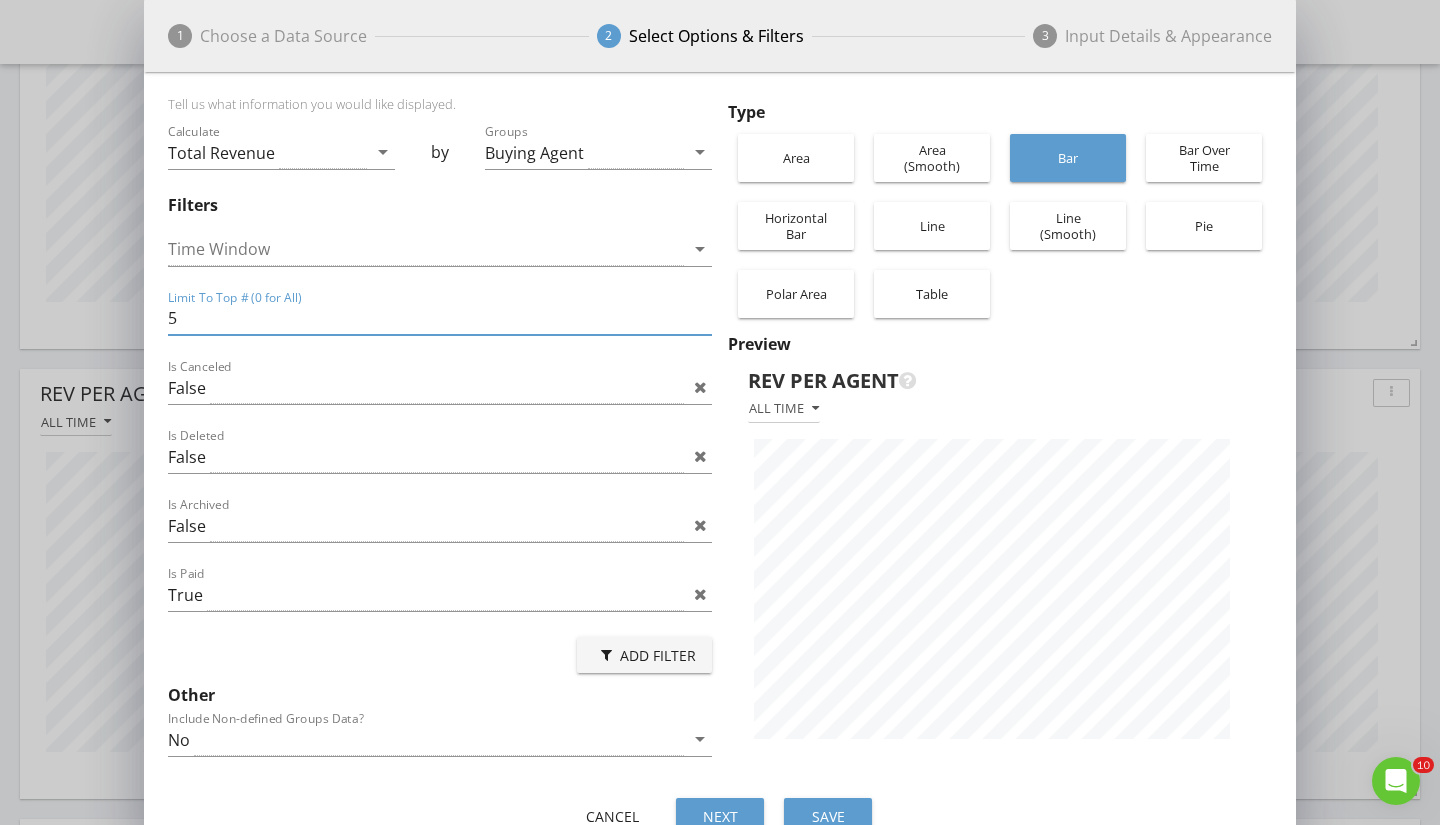 drag, startPoint x: 195, startPoint y: 314, endPoint x: 152, endPoint y: 314, distance: 43 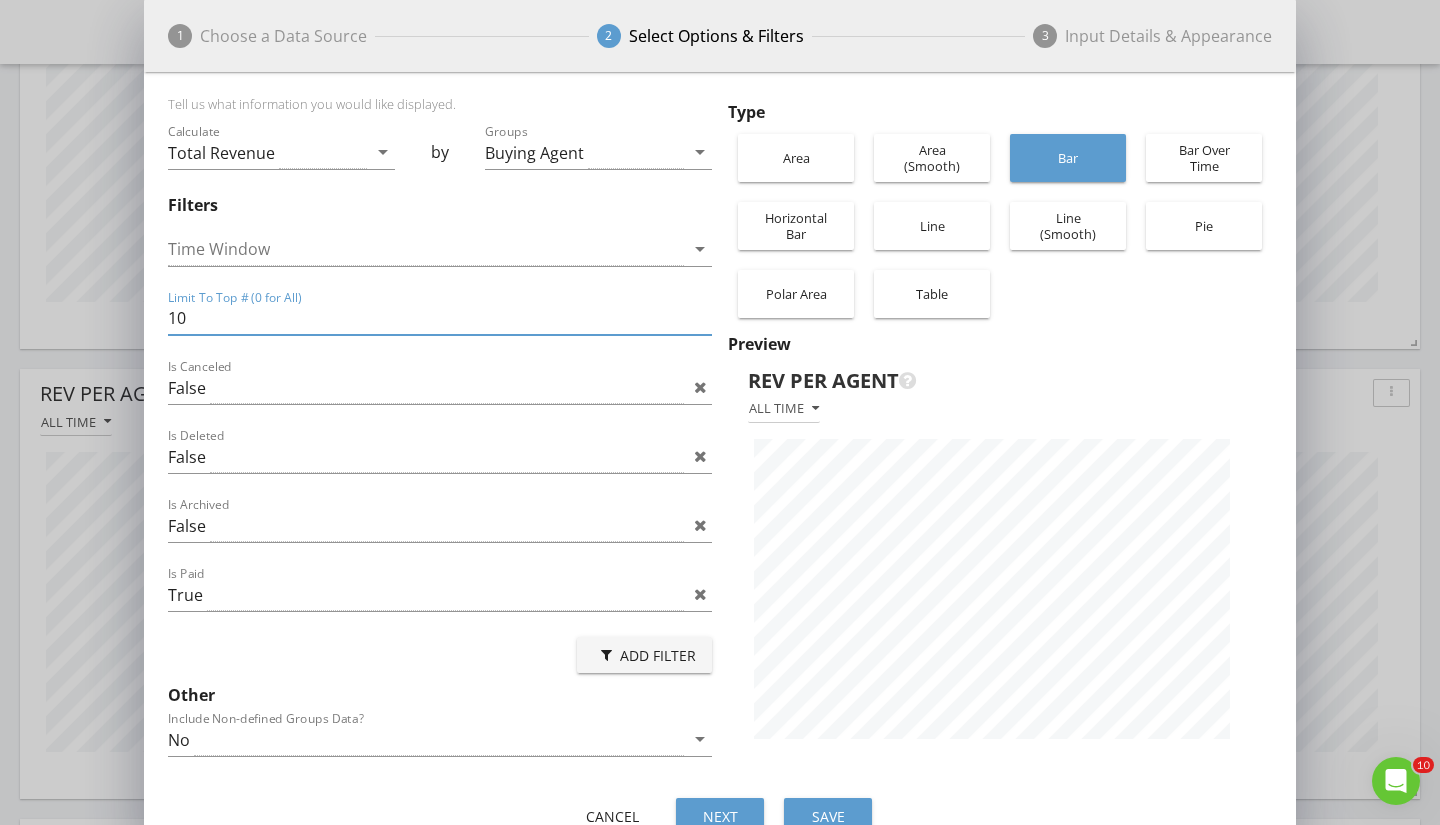 type on "1" 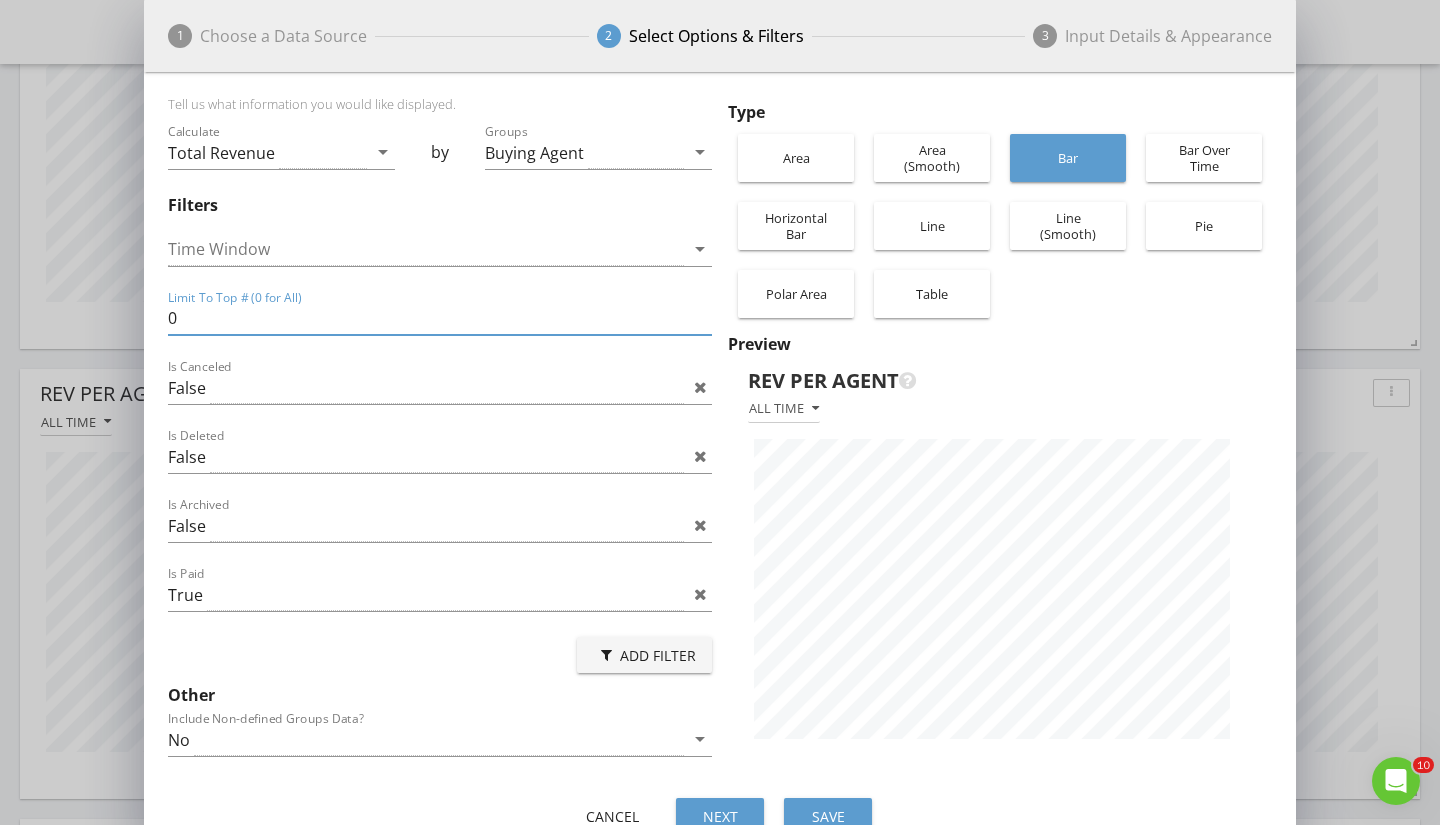 drag, startPoint x: 193, startPoint y: 322, endPoint x: 125, endPoint y: 319, distance: 68.06615 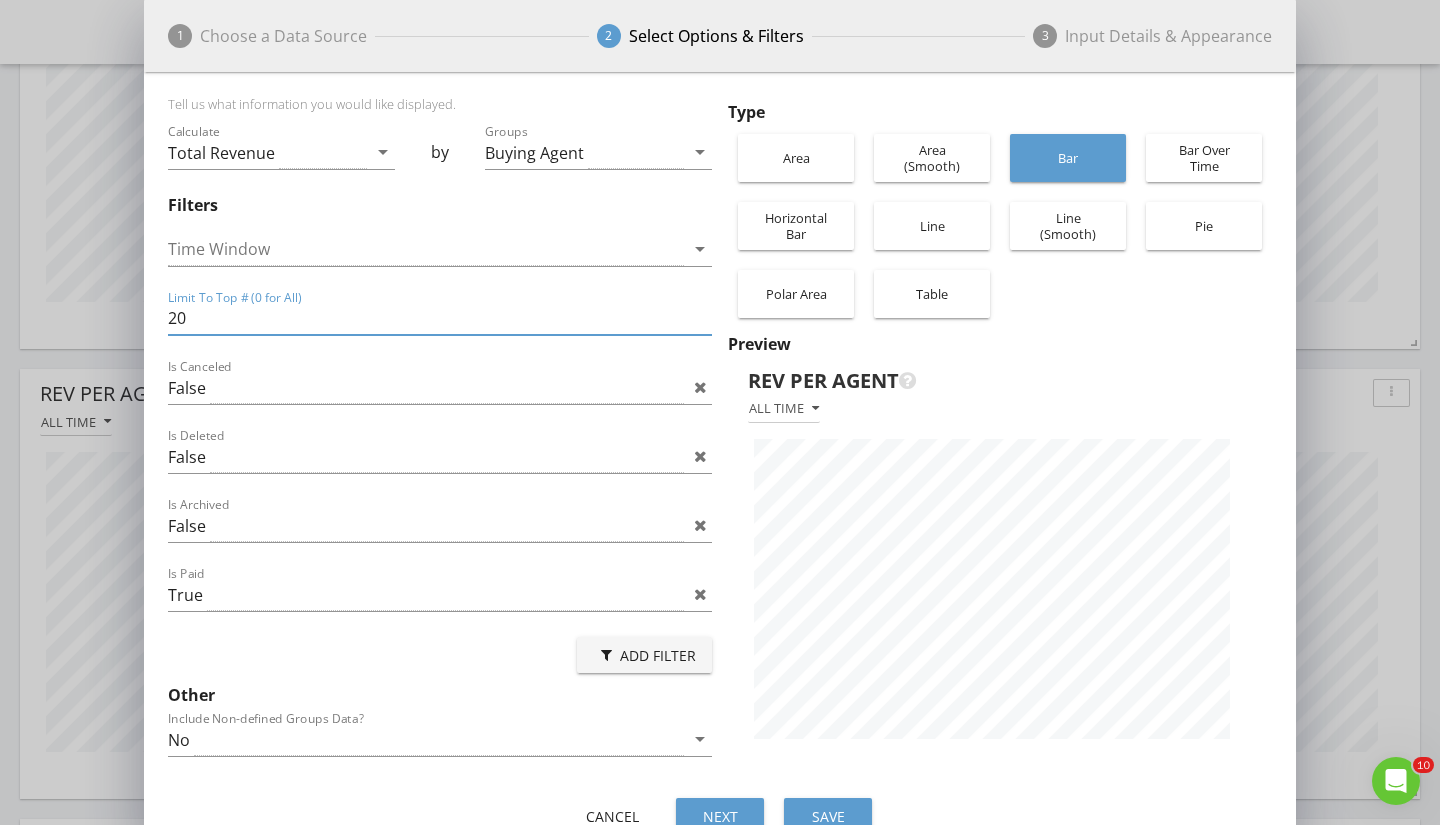 click at bounding box center [700, 594] 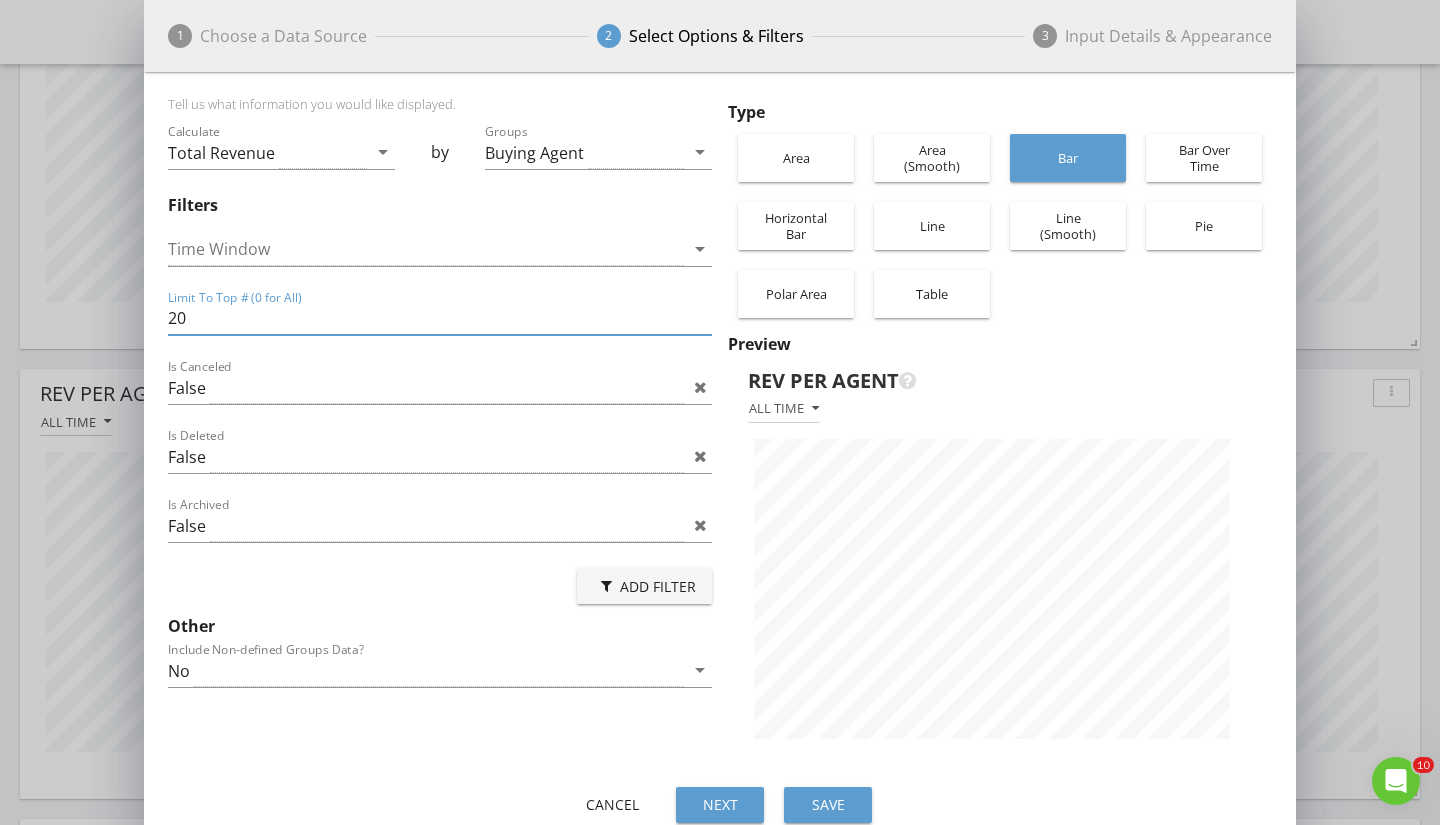 type on "20" 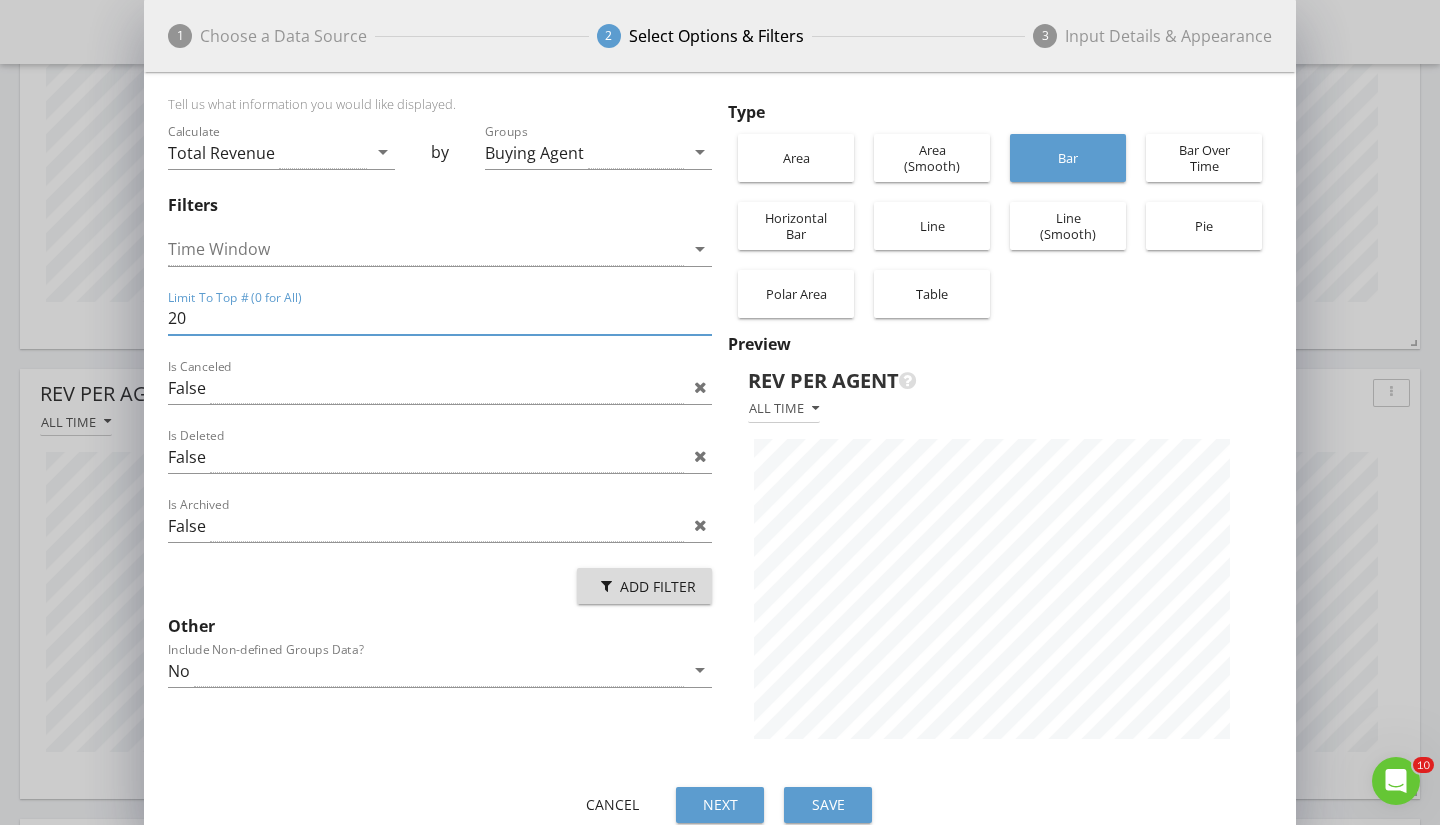 click on "Add Filter" at bounding box center [644, 586] 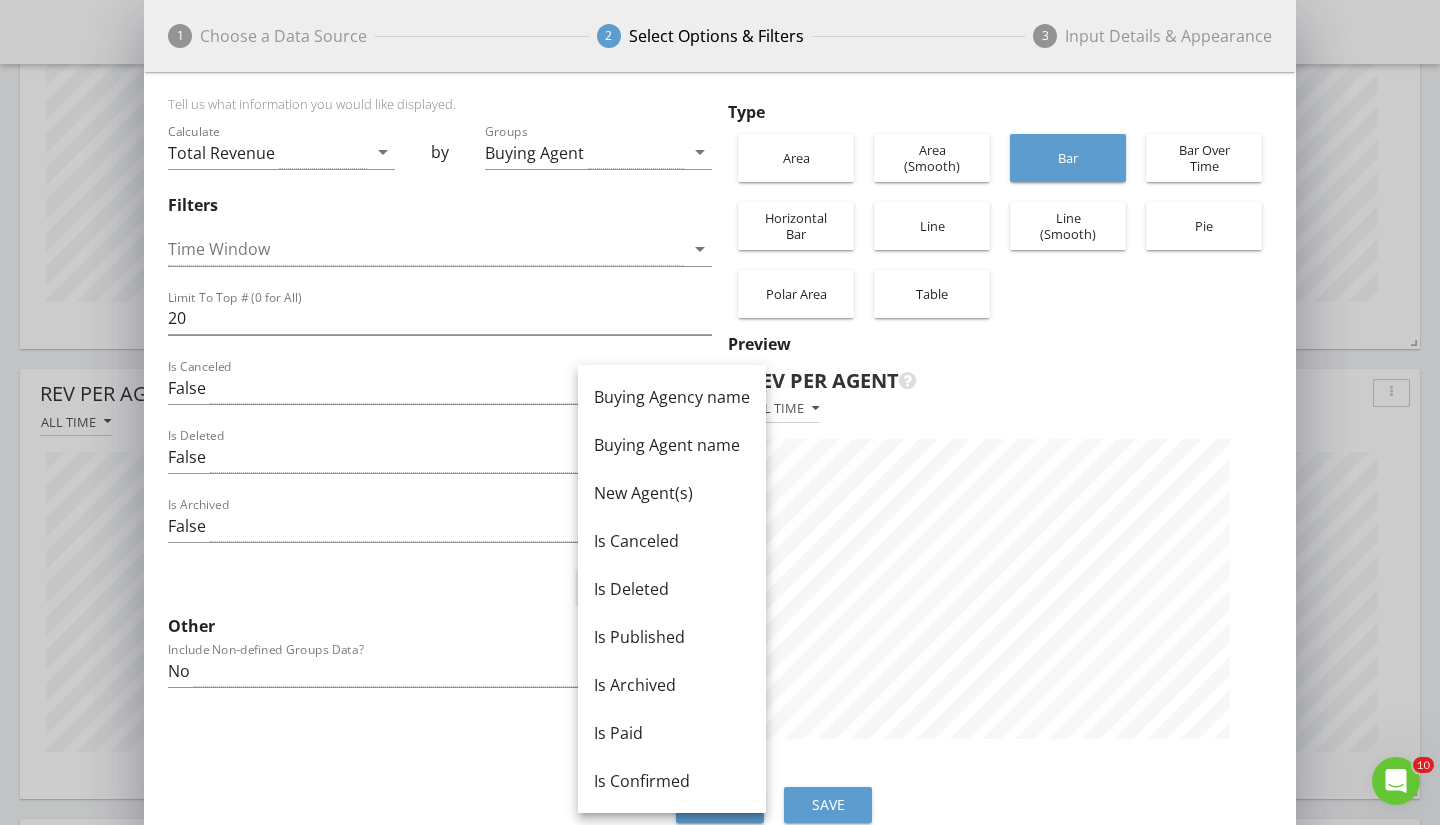 click on "Is Confirmed" at bounding box center [672, 781] 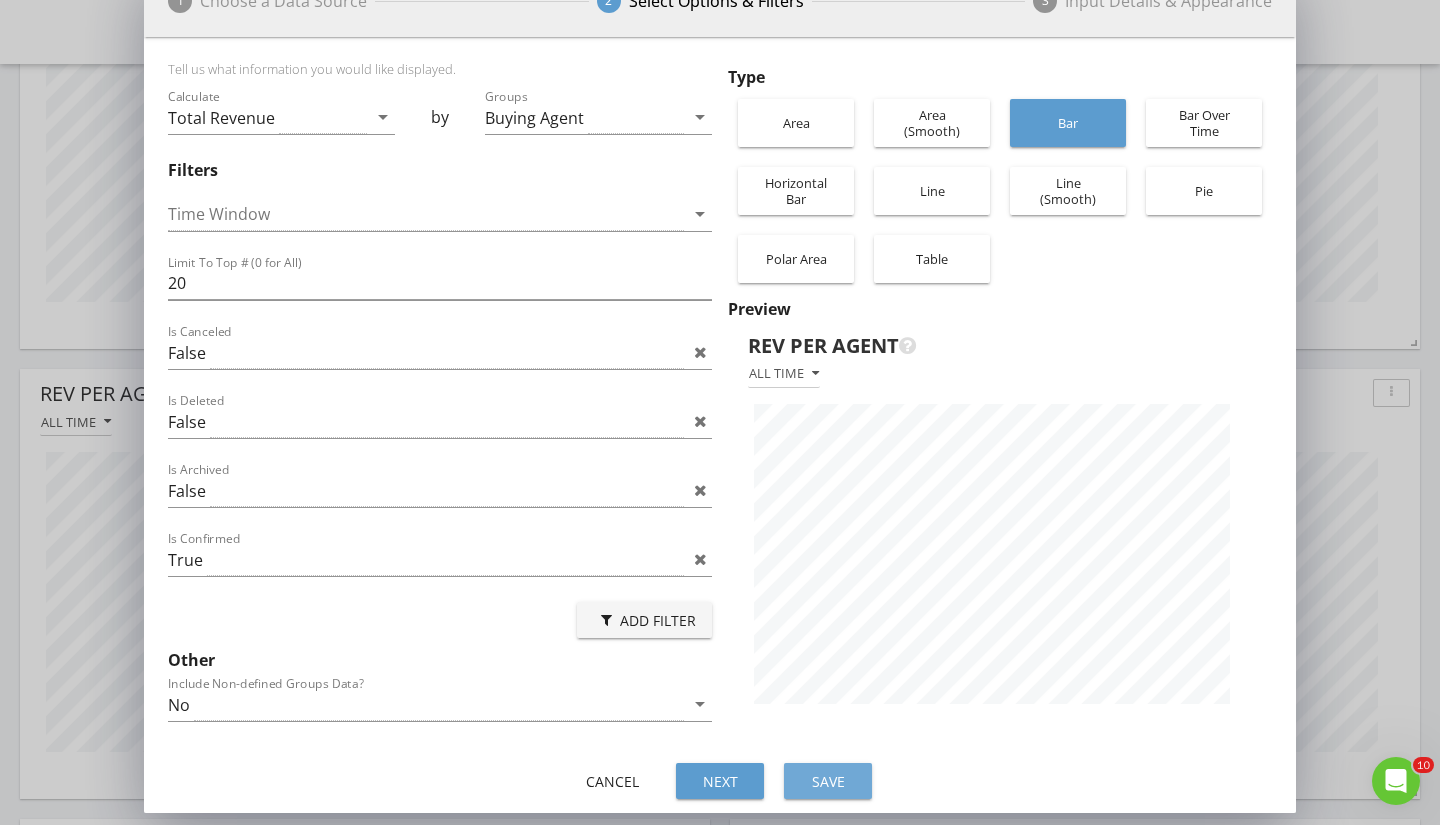 click on "Save" at bounding box center (828, 781) 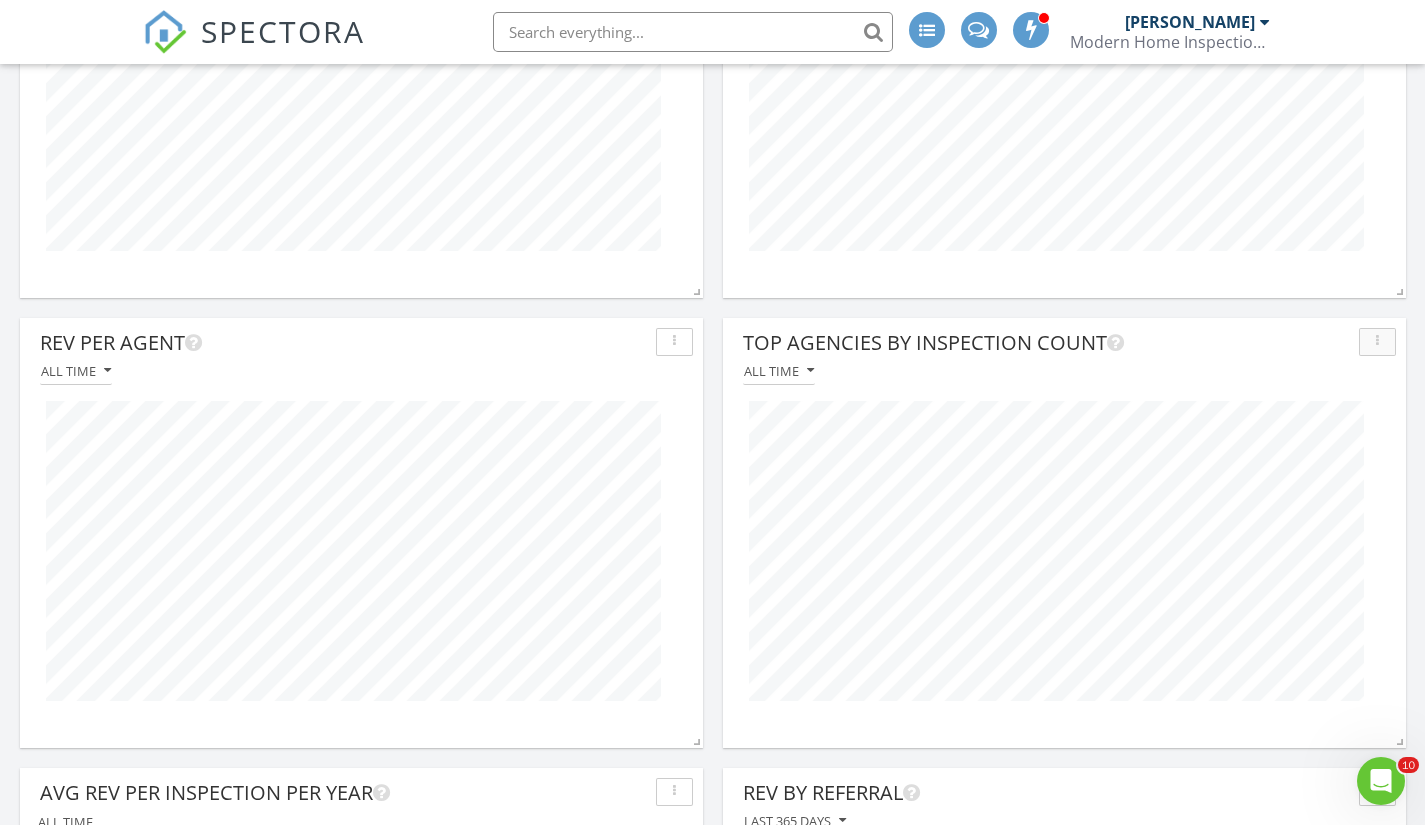 click at bounding box center (1377, 342) 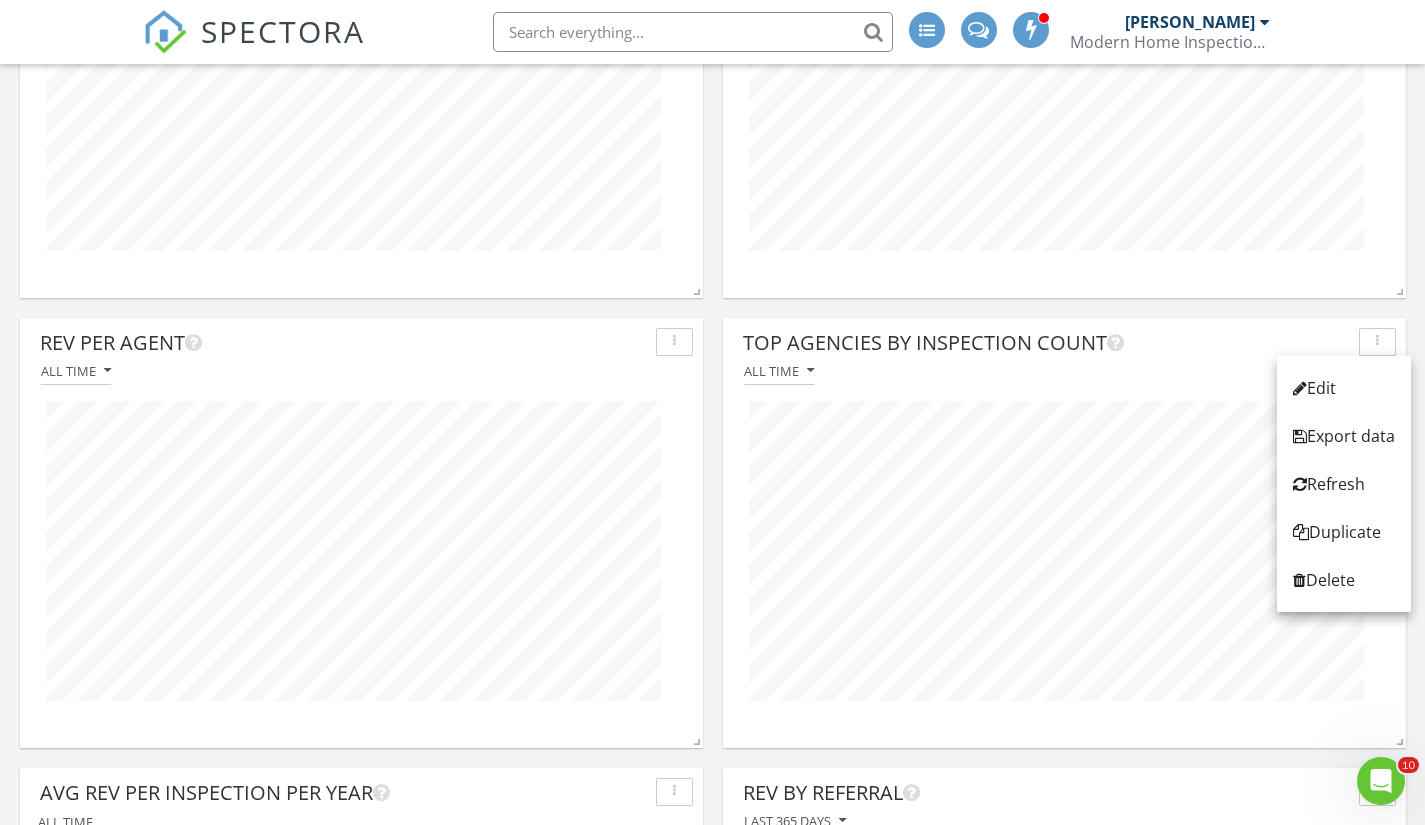 click on "Edit" at bounding box center (1344, 388) 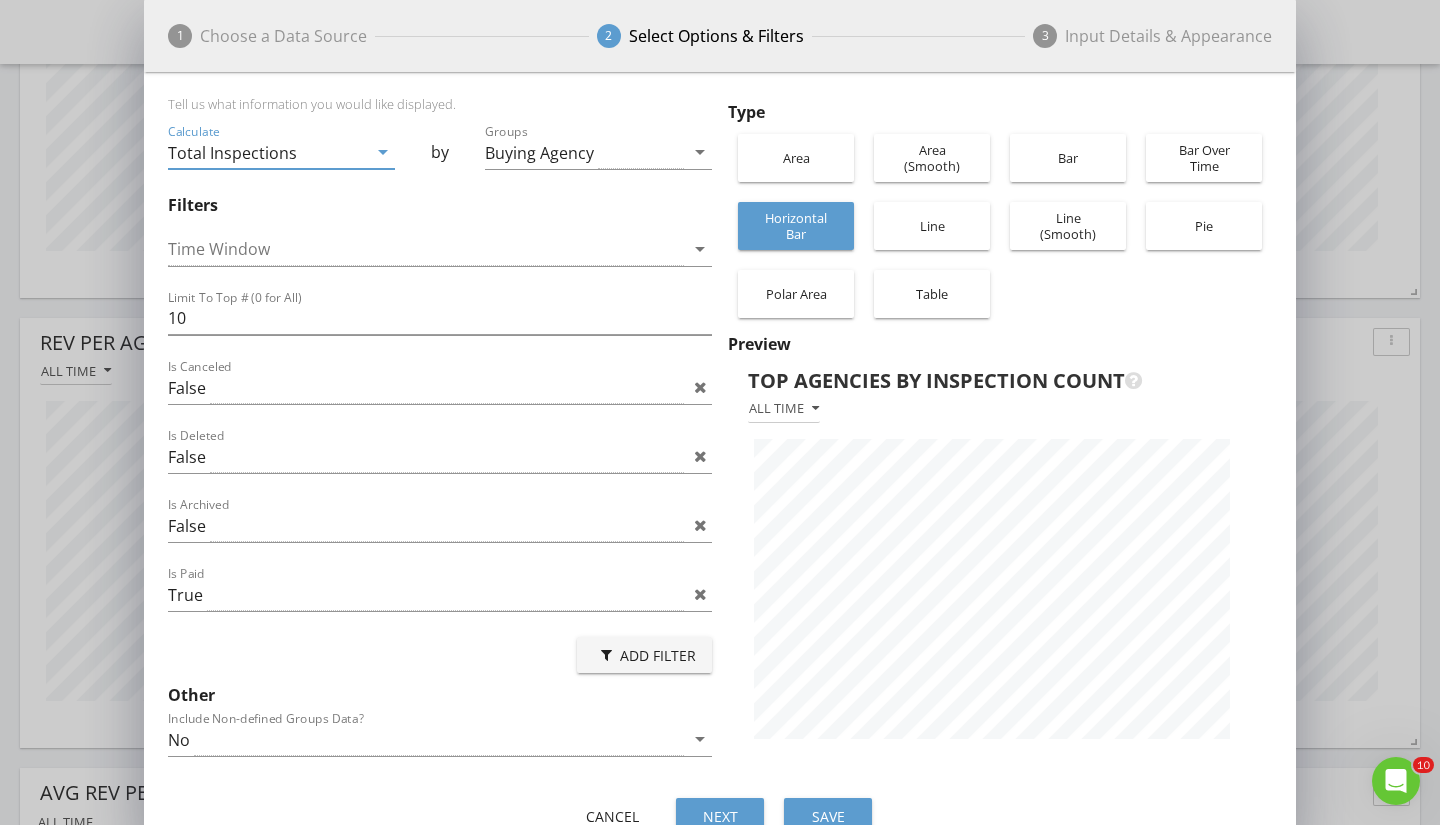 click on "Line" at bounding box center [932, 226] 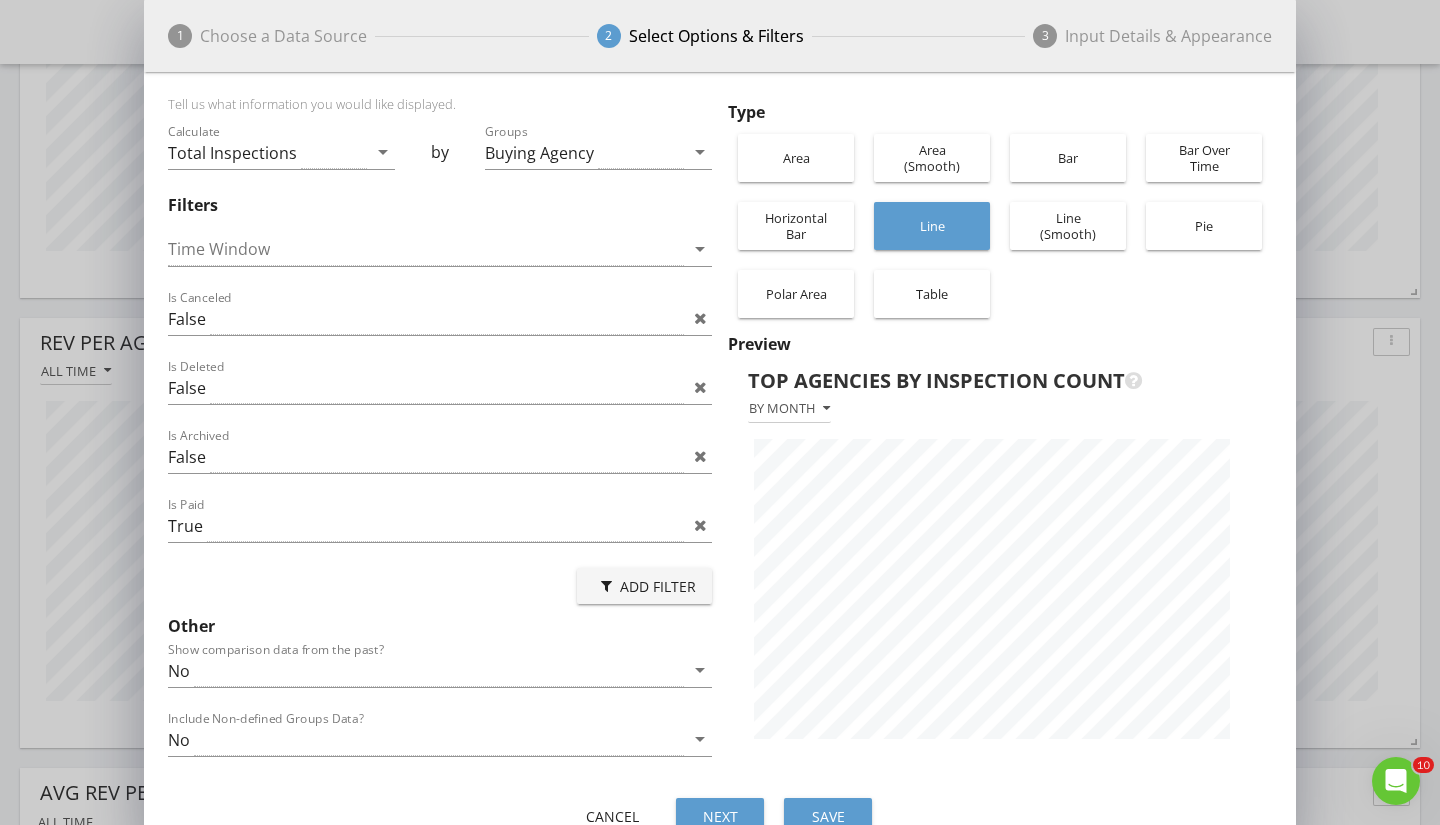 click on "Line (Smooth)" at bounding box center [1068, 226] 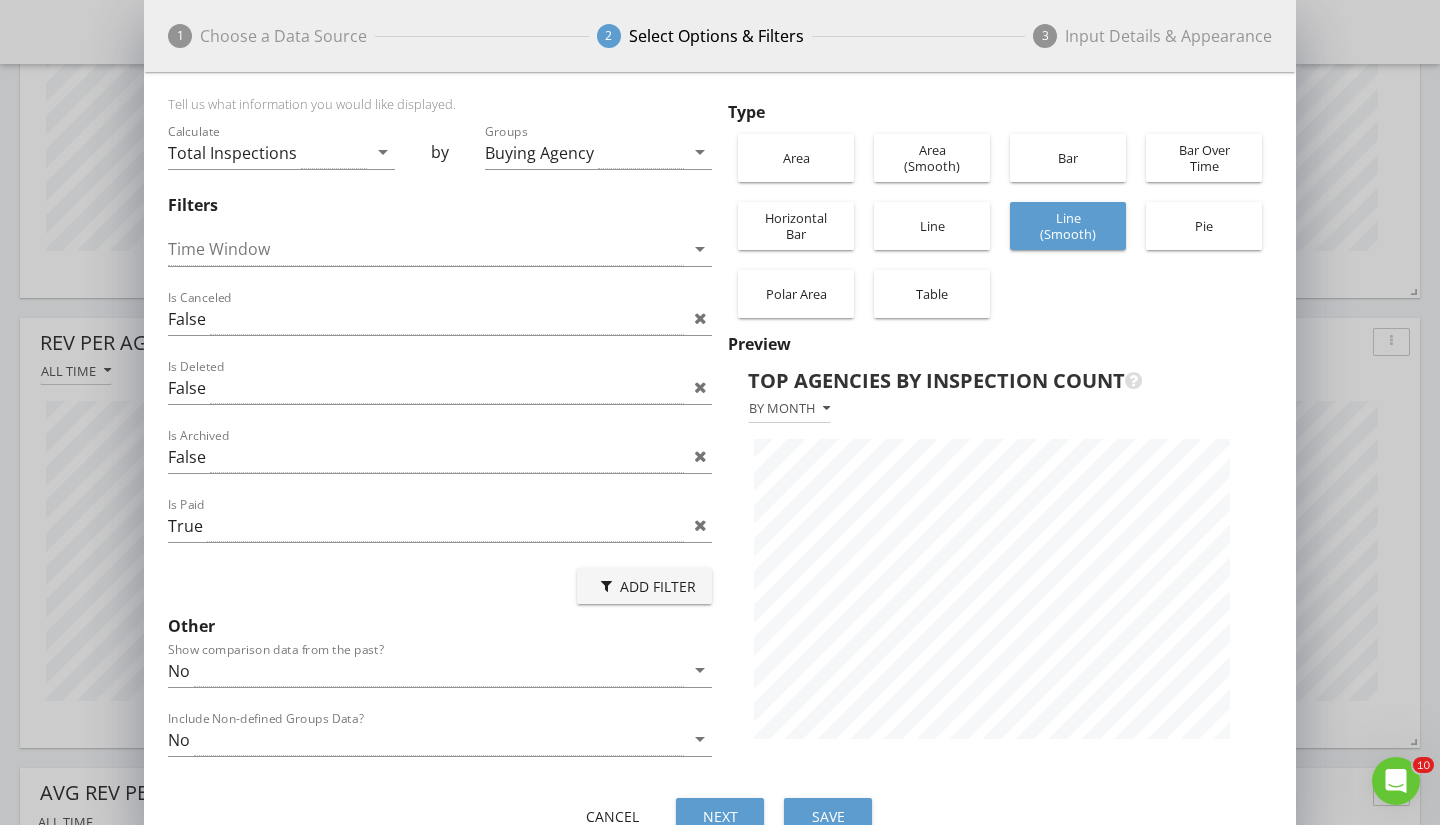 click on "Pie" at bounding box center (1204, 226) 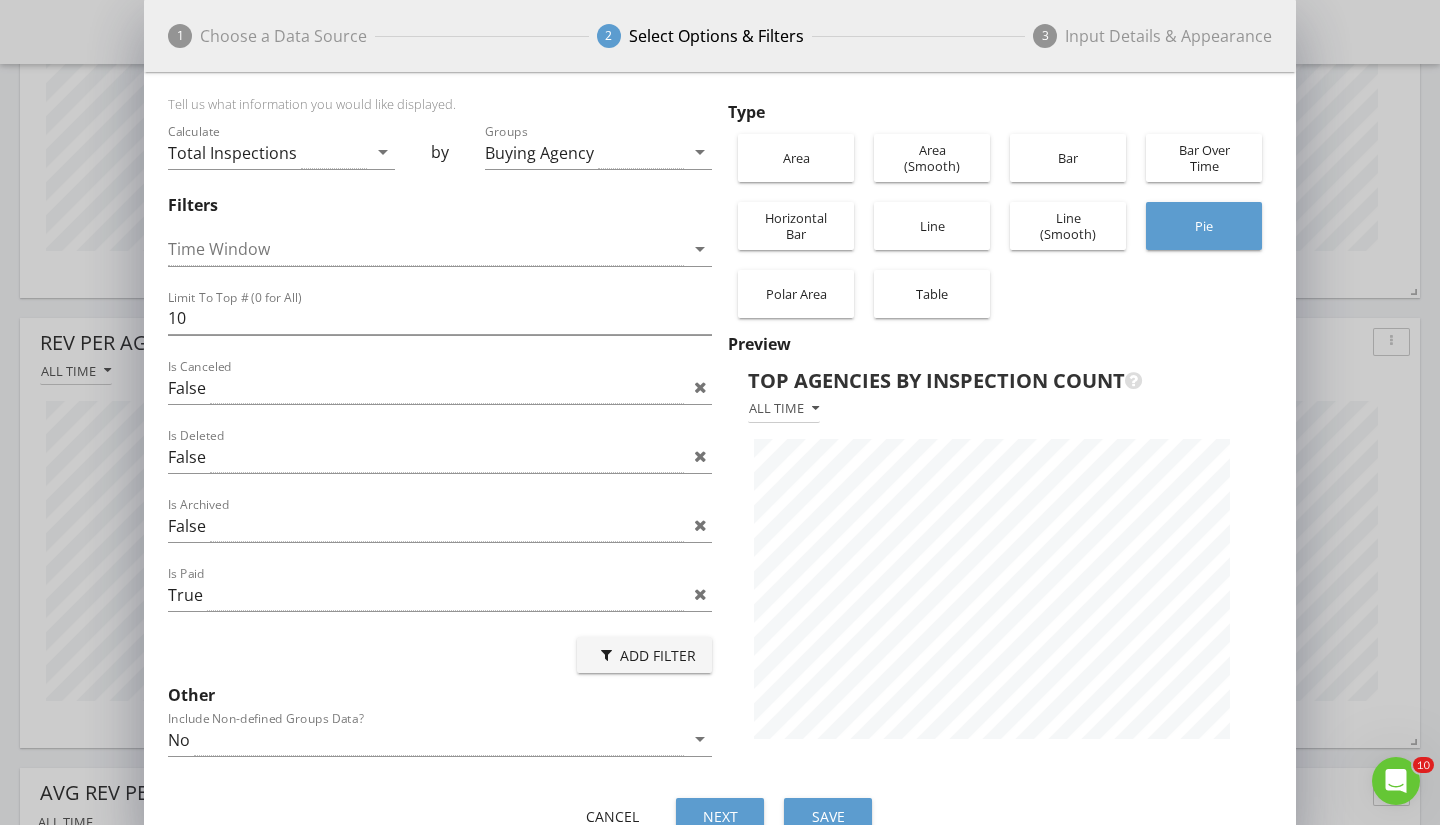 click on "Table" at bounding box center (932, 294) 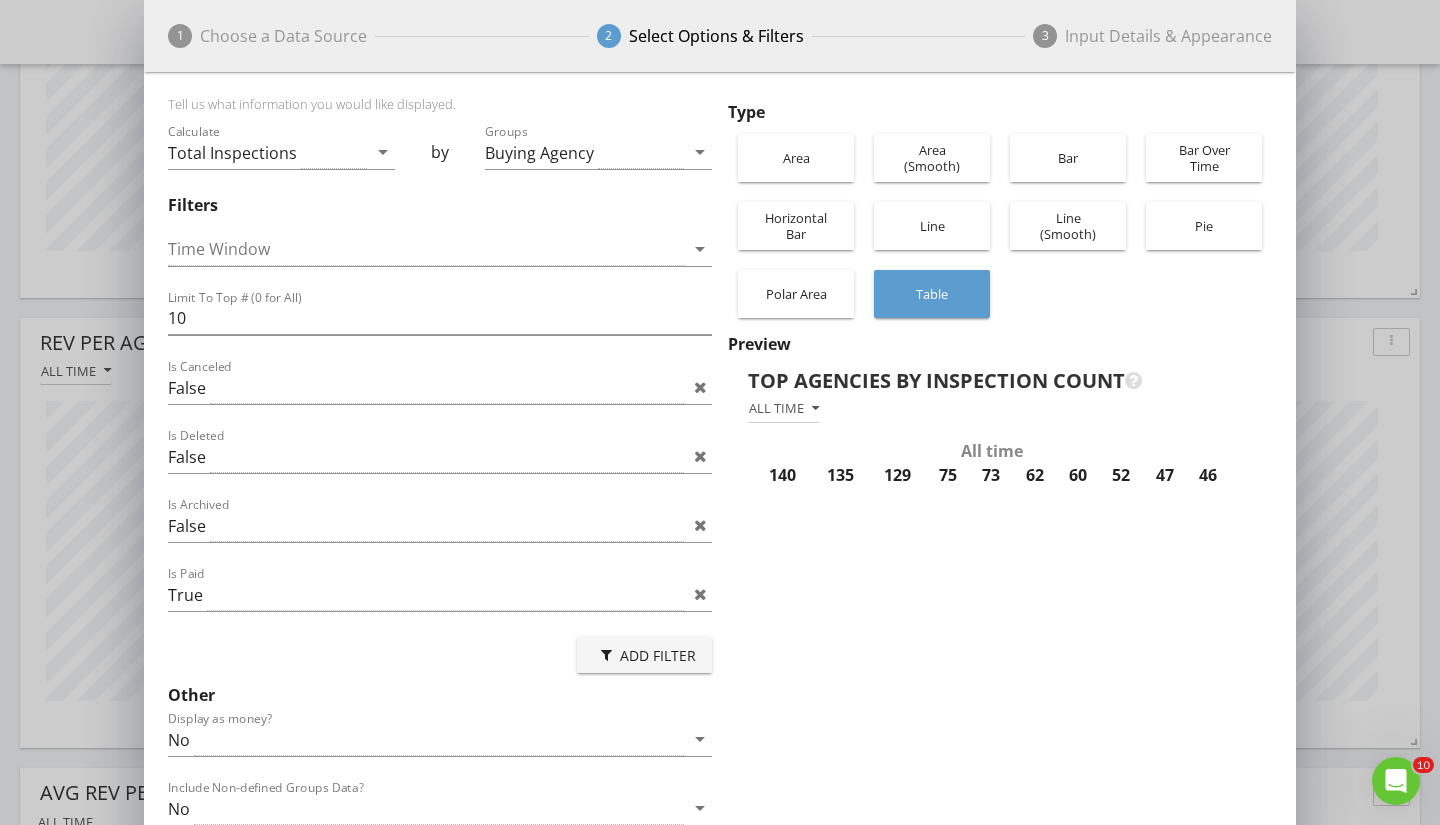 click on "Bar" at bounding box center [1068, 158] 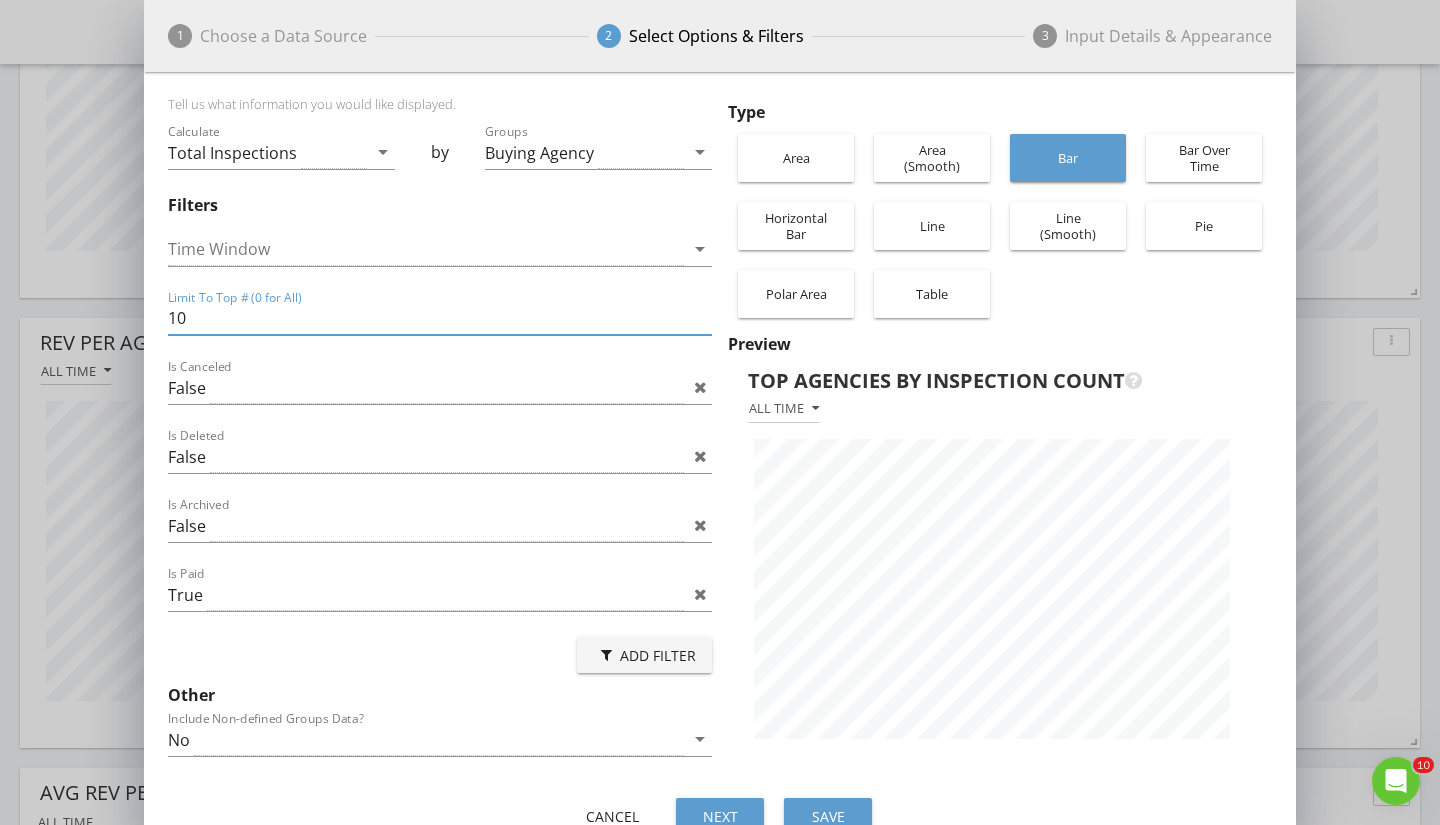 drag, startPoint x: 335, startPoint y: 316, endPoint x: 27, endPoint y: 338, distance: 308.78473 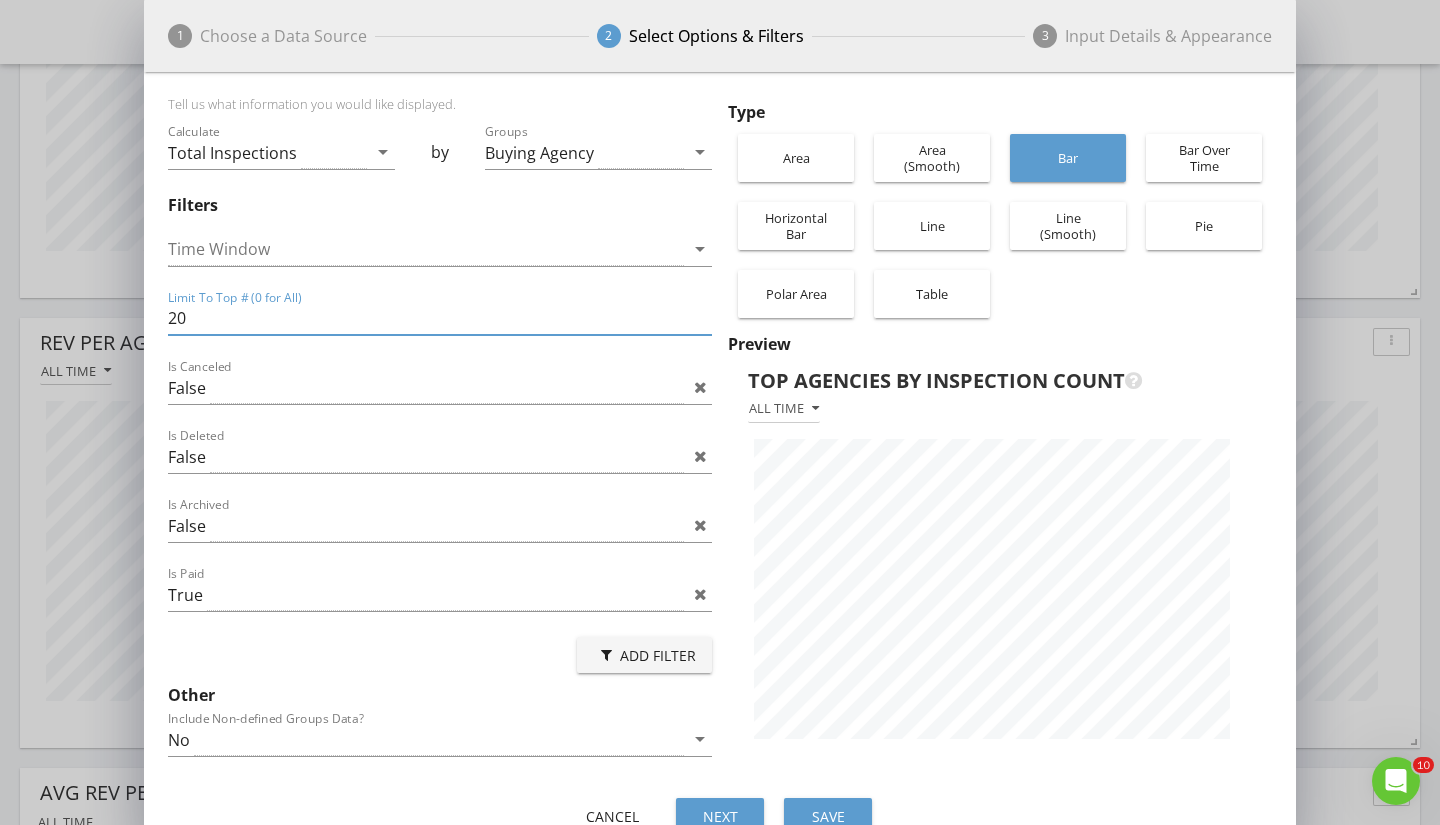 type on "20" 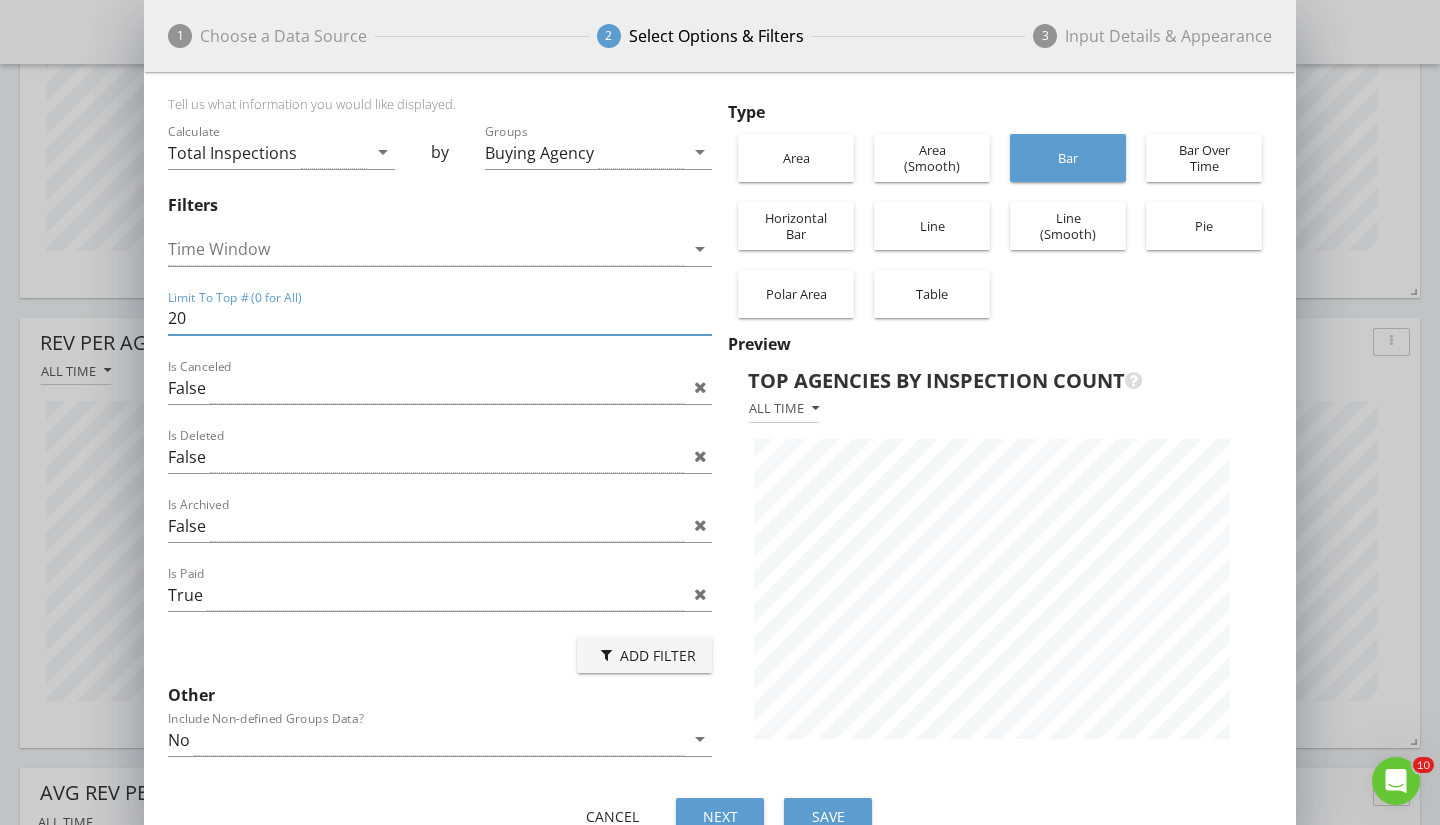 click at bounding box center (700, 594) 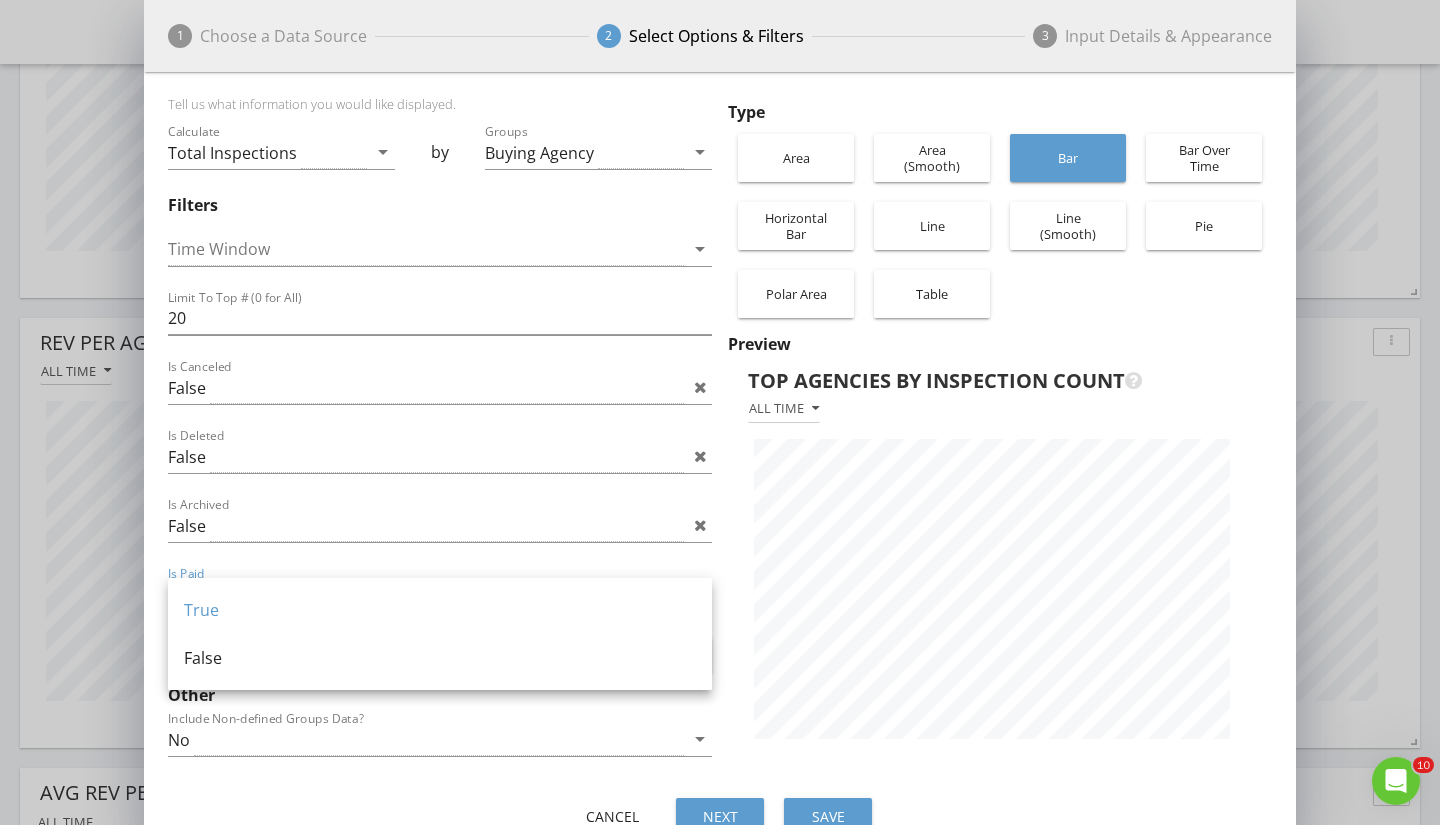 click on "Is Paid True" at bounding box center (440, 598) 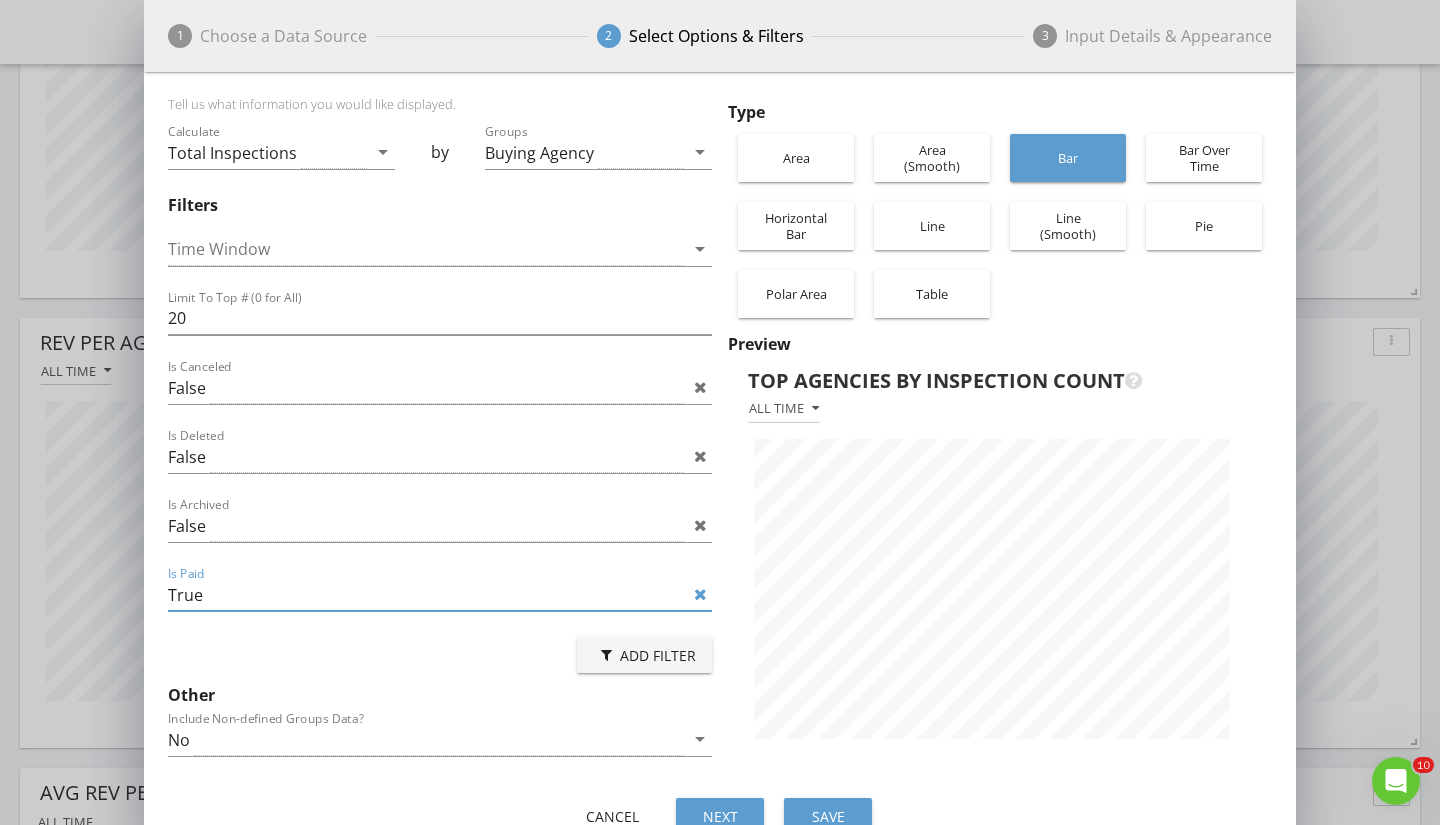 click at bounding box center (700, 594) 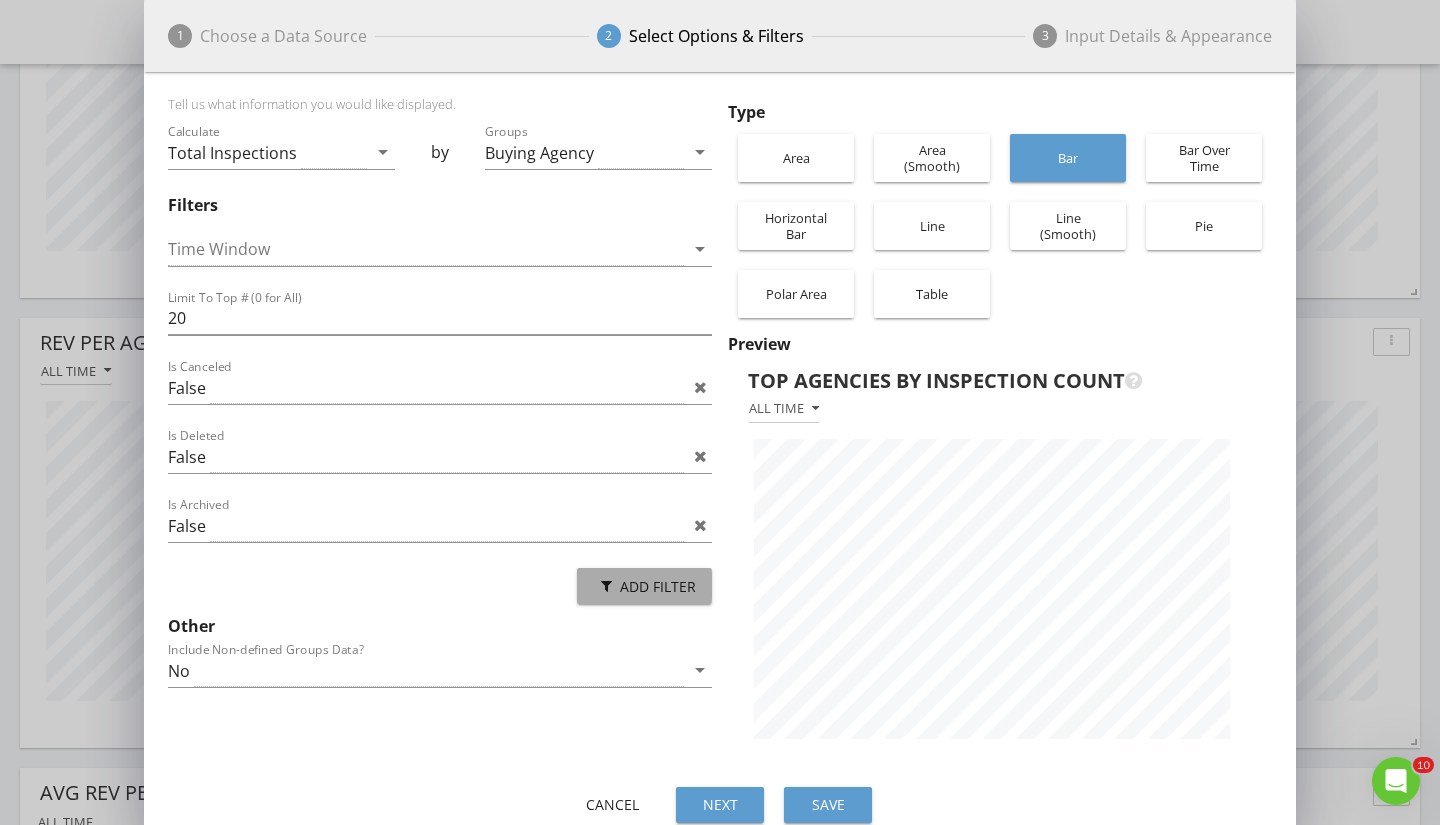 click on "Add Filter" at bounding box center [644, 586] 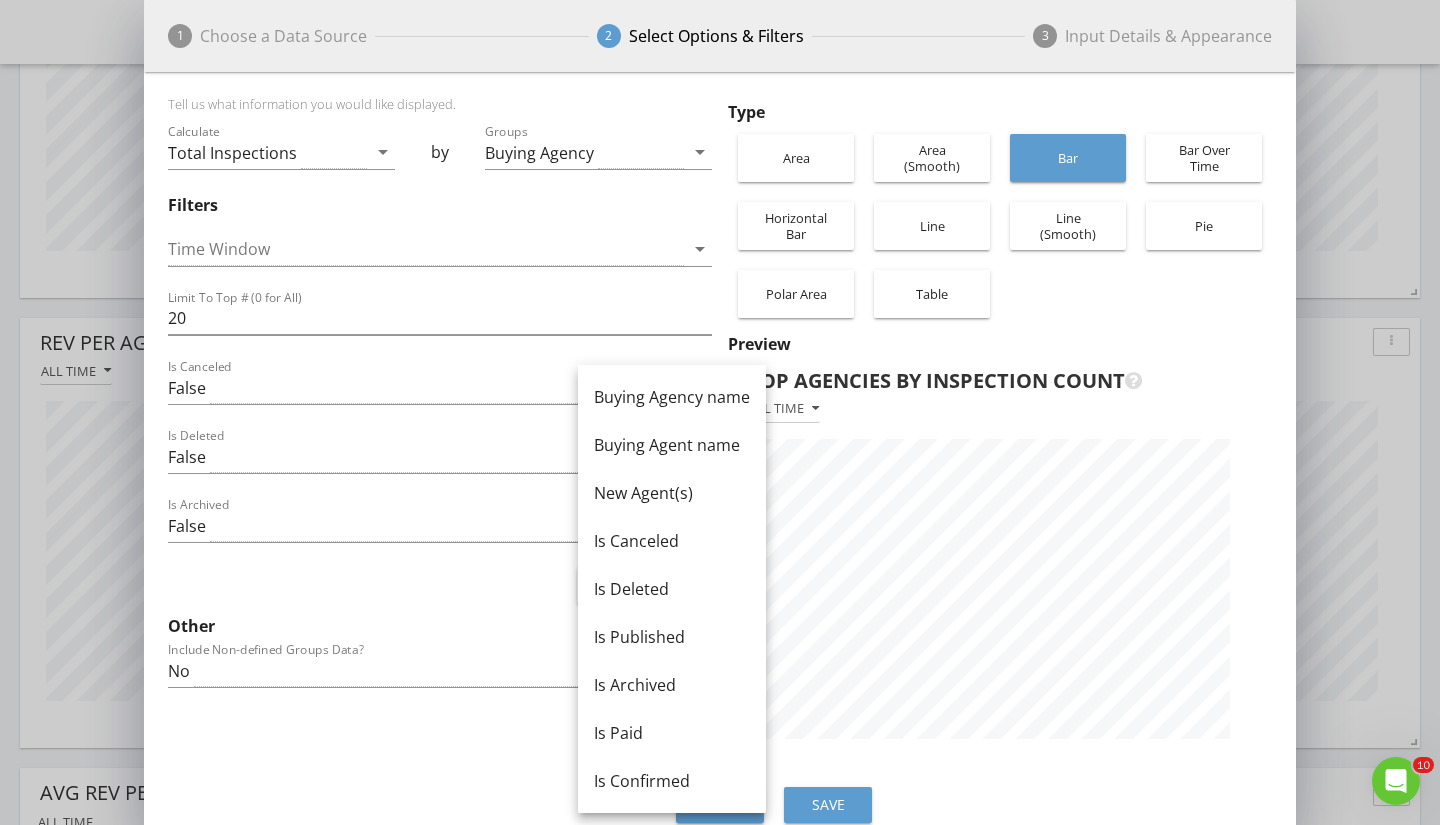 click on "Is Confirmed" at bounding box center [672, 781] 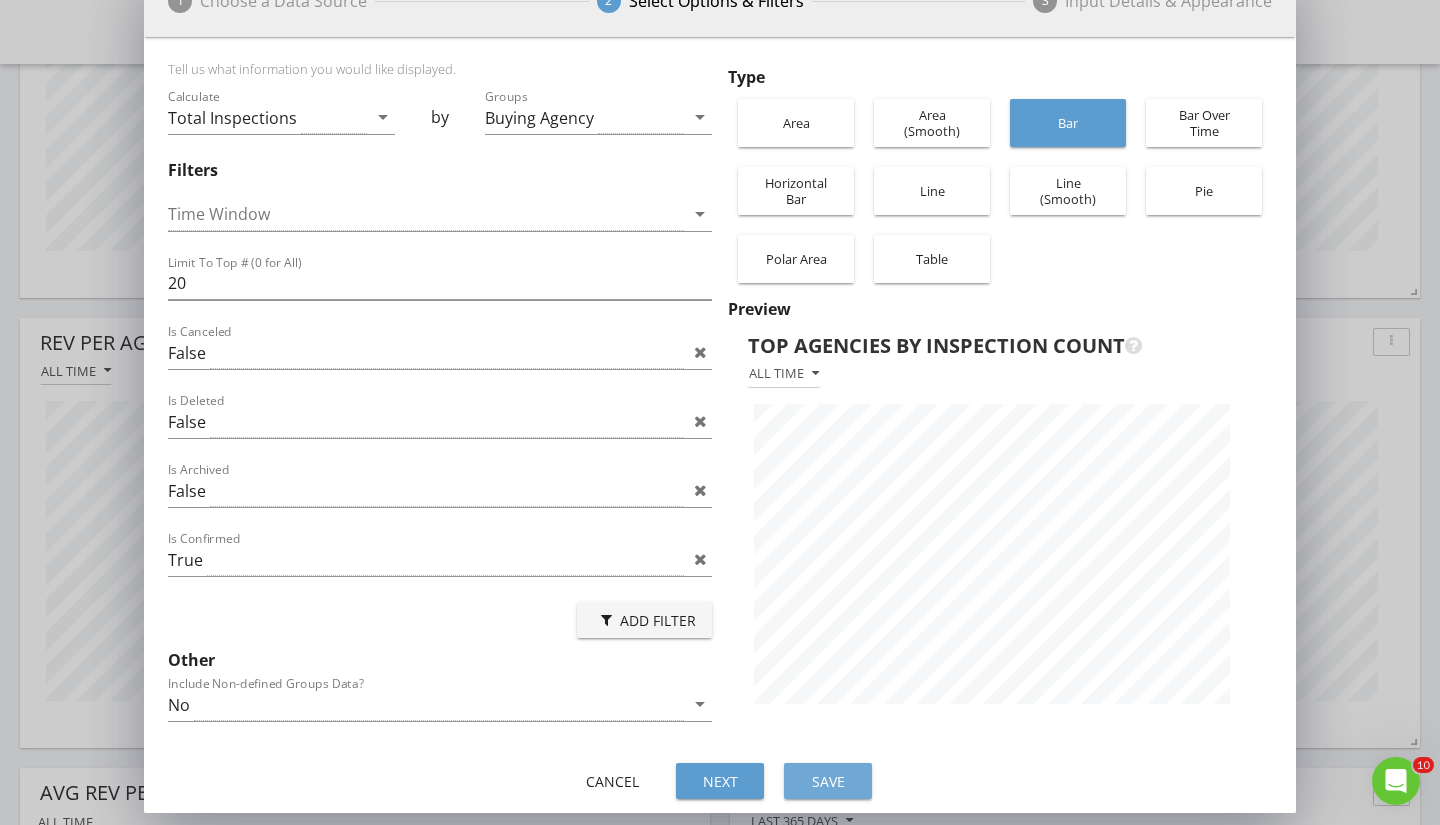 click on "Save" at bounding box center (828, 781) 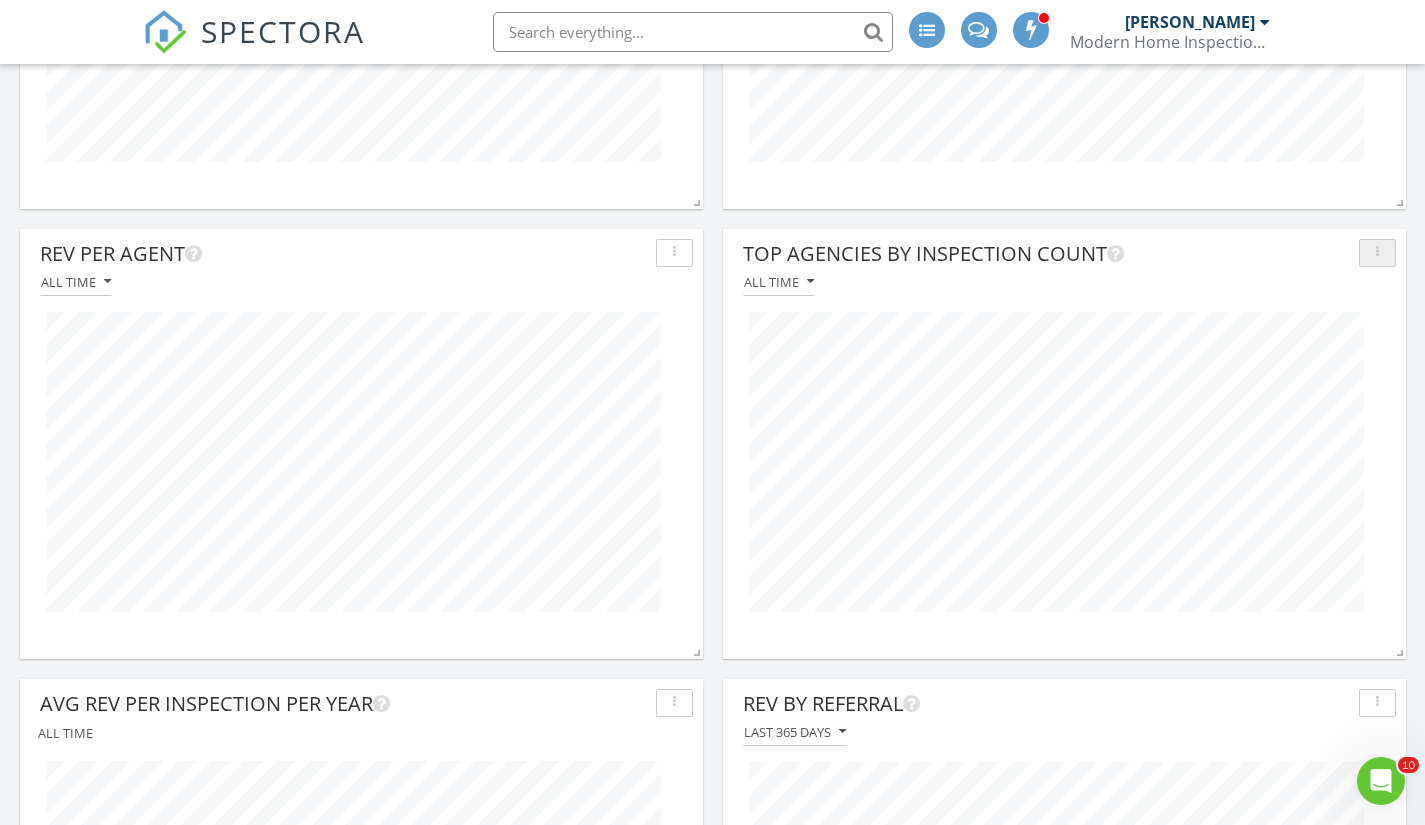 click at bounding box center (1377, 253) 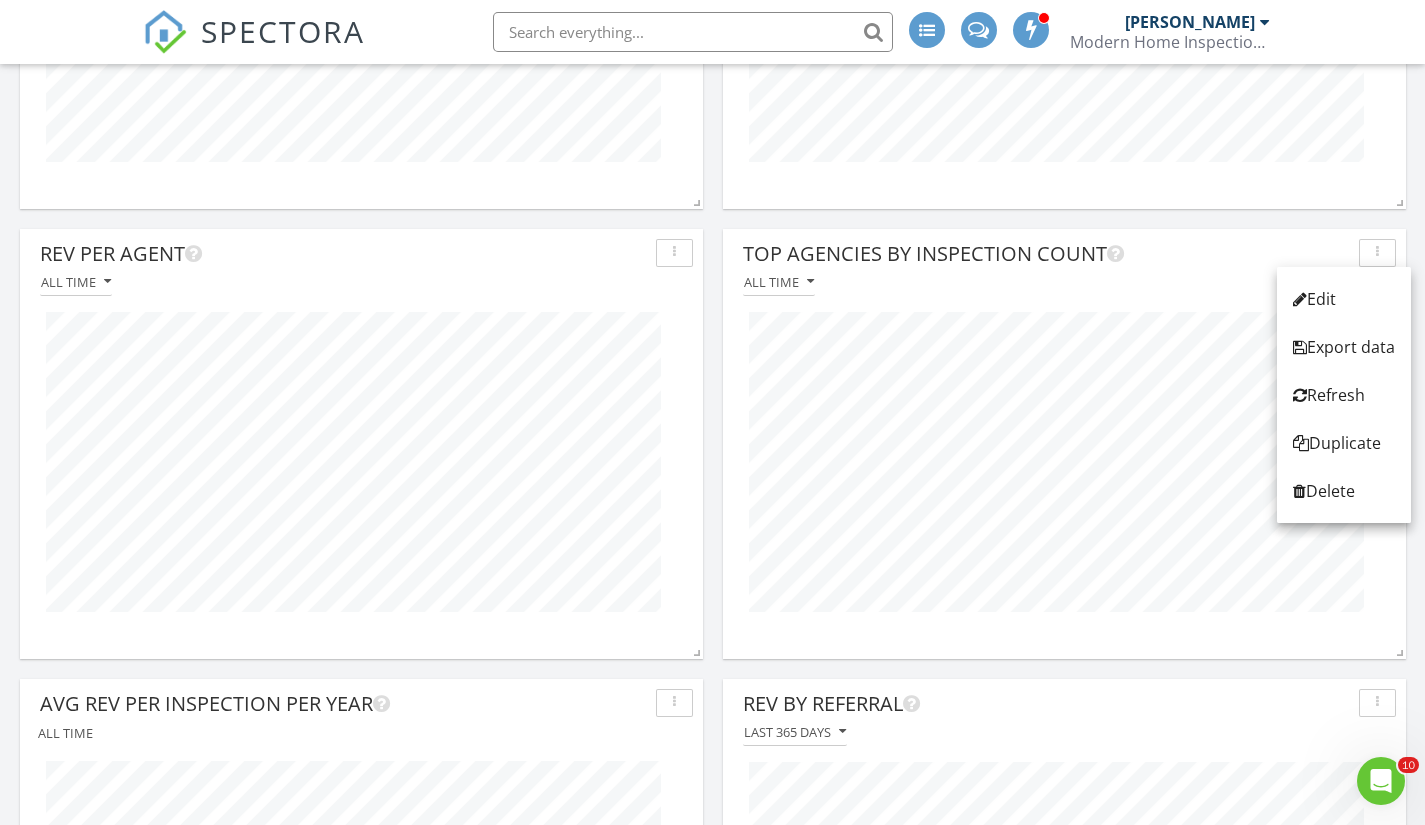 click on "Edit" at bounding box center [1344, 299] 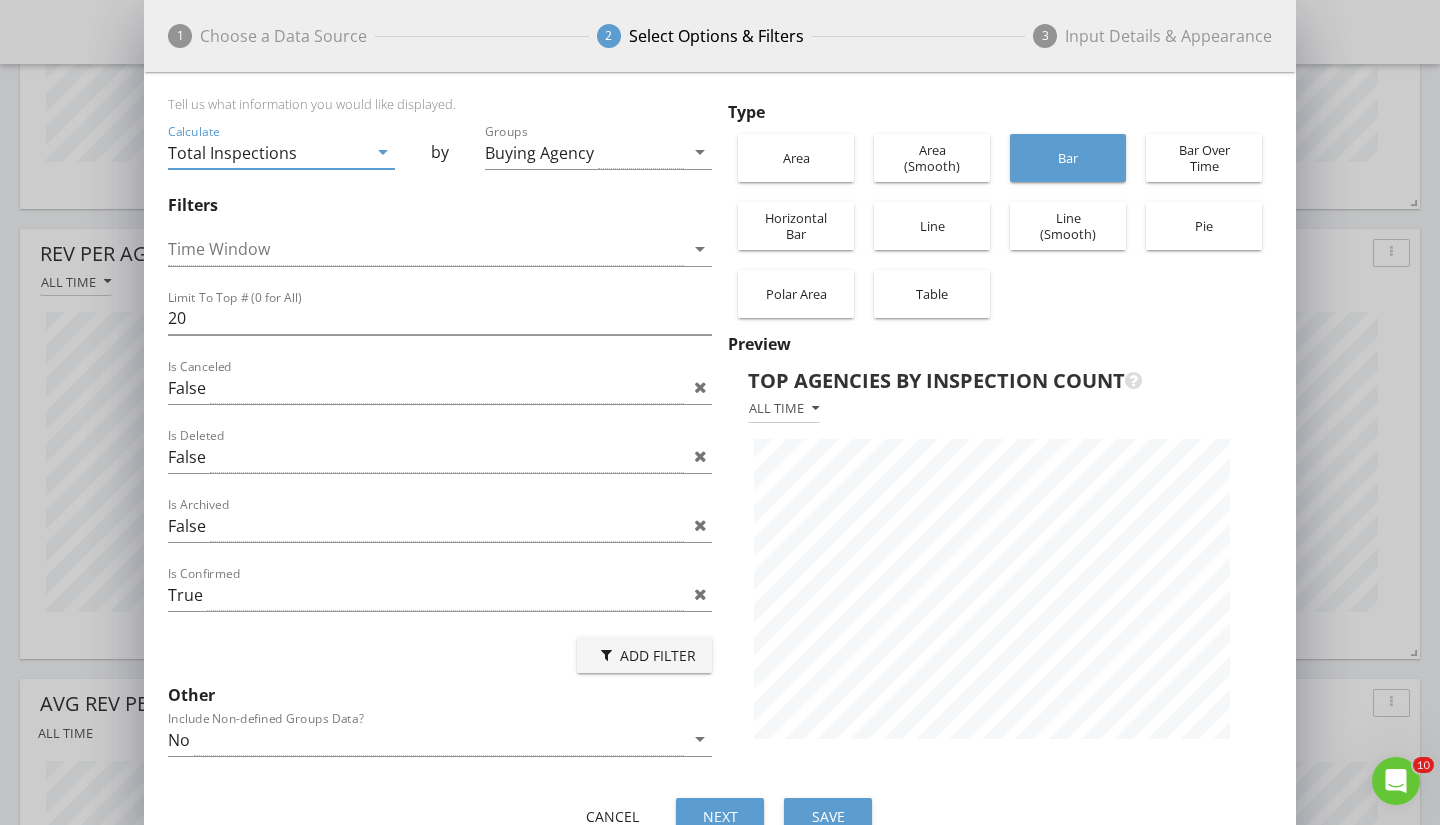 click on "Choose a Data Source" at bounding box center (283, 36) 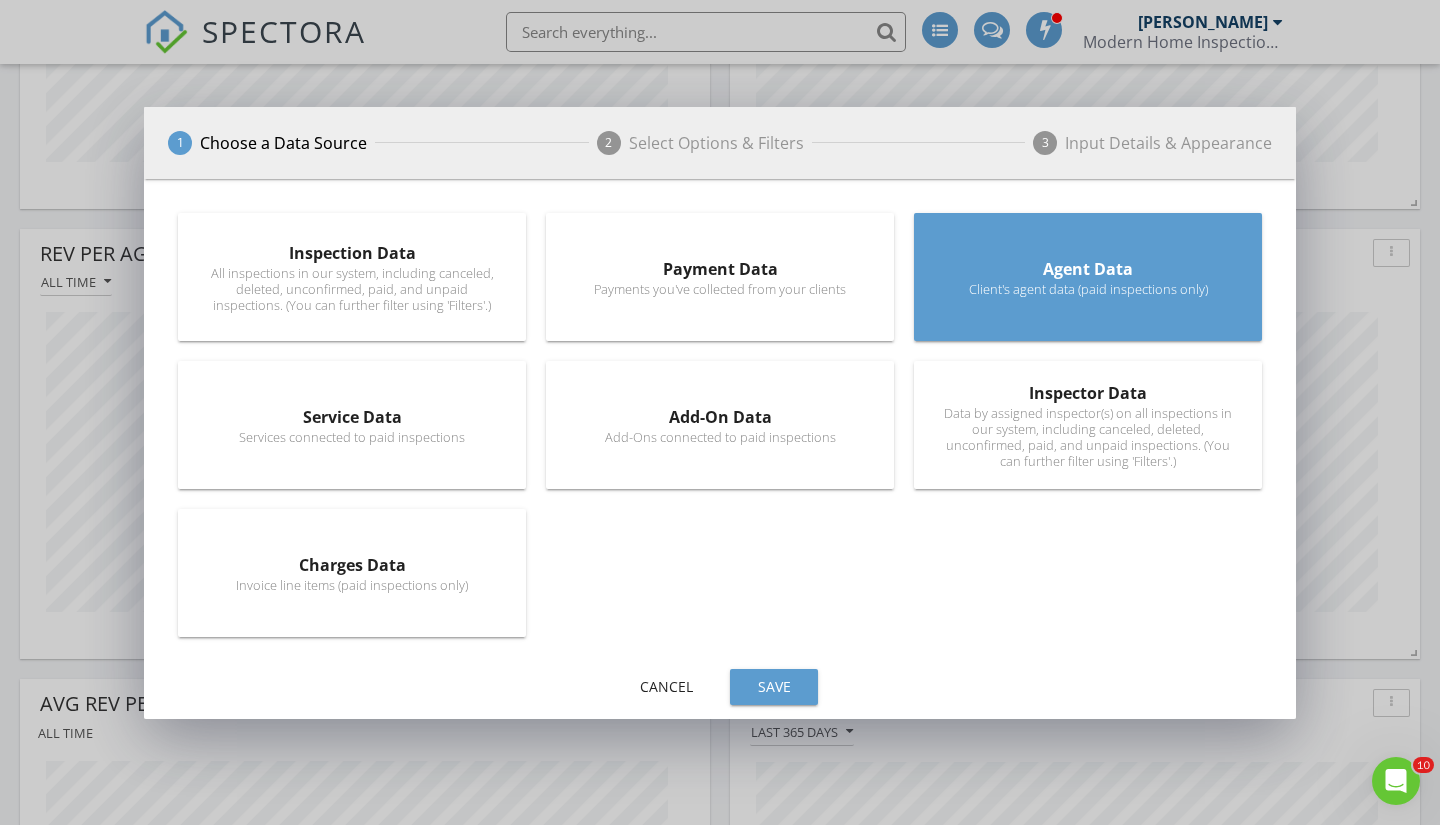 click on "Select Options & Filters" at bounding box center (716, 143) 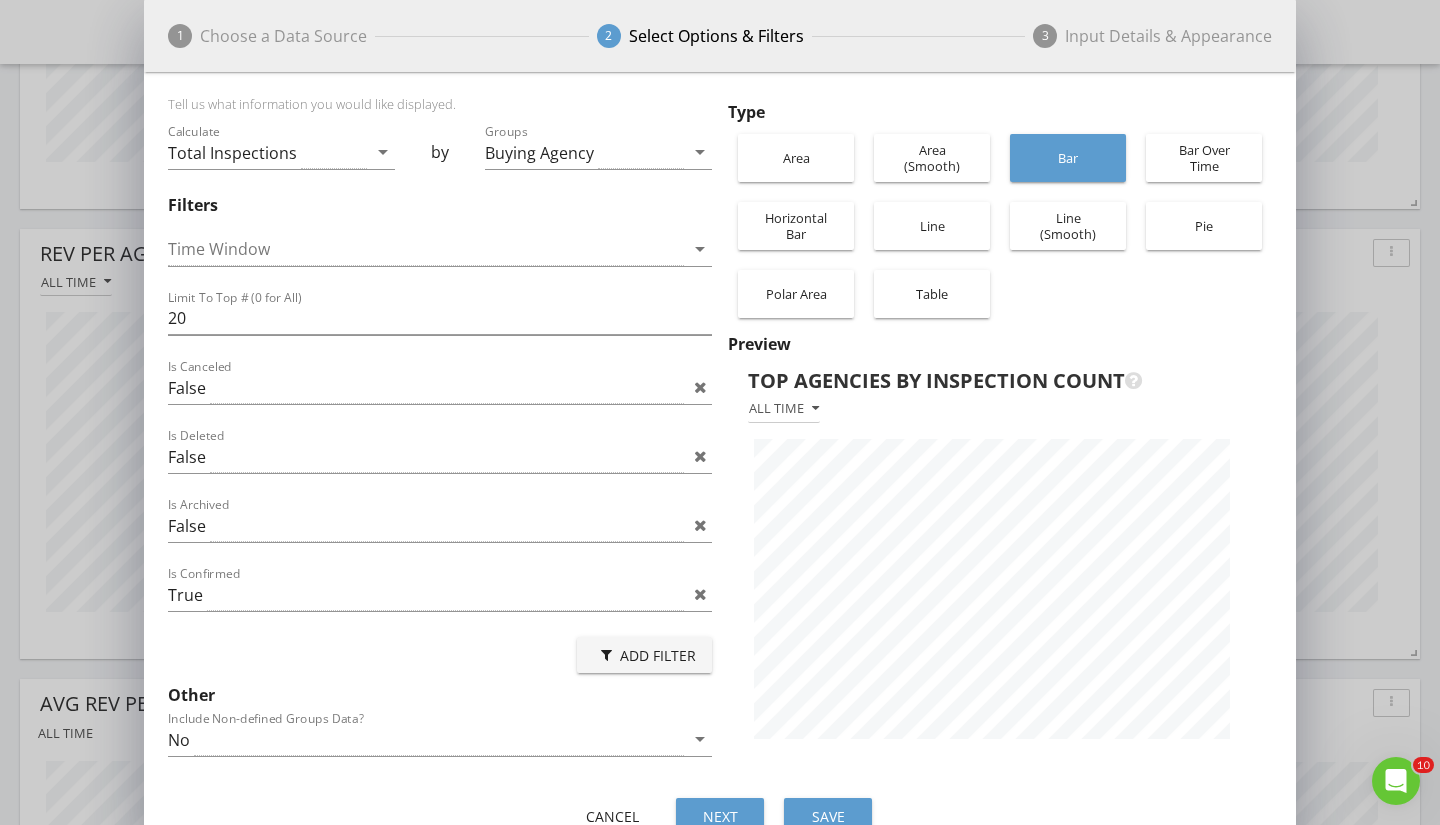 click on "Buying Agency" at bounding box center (584, 152) 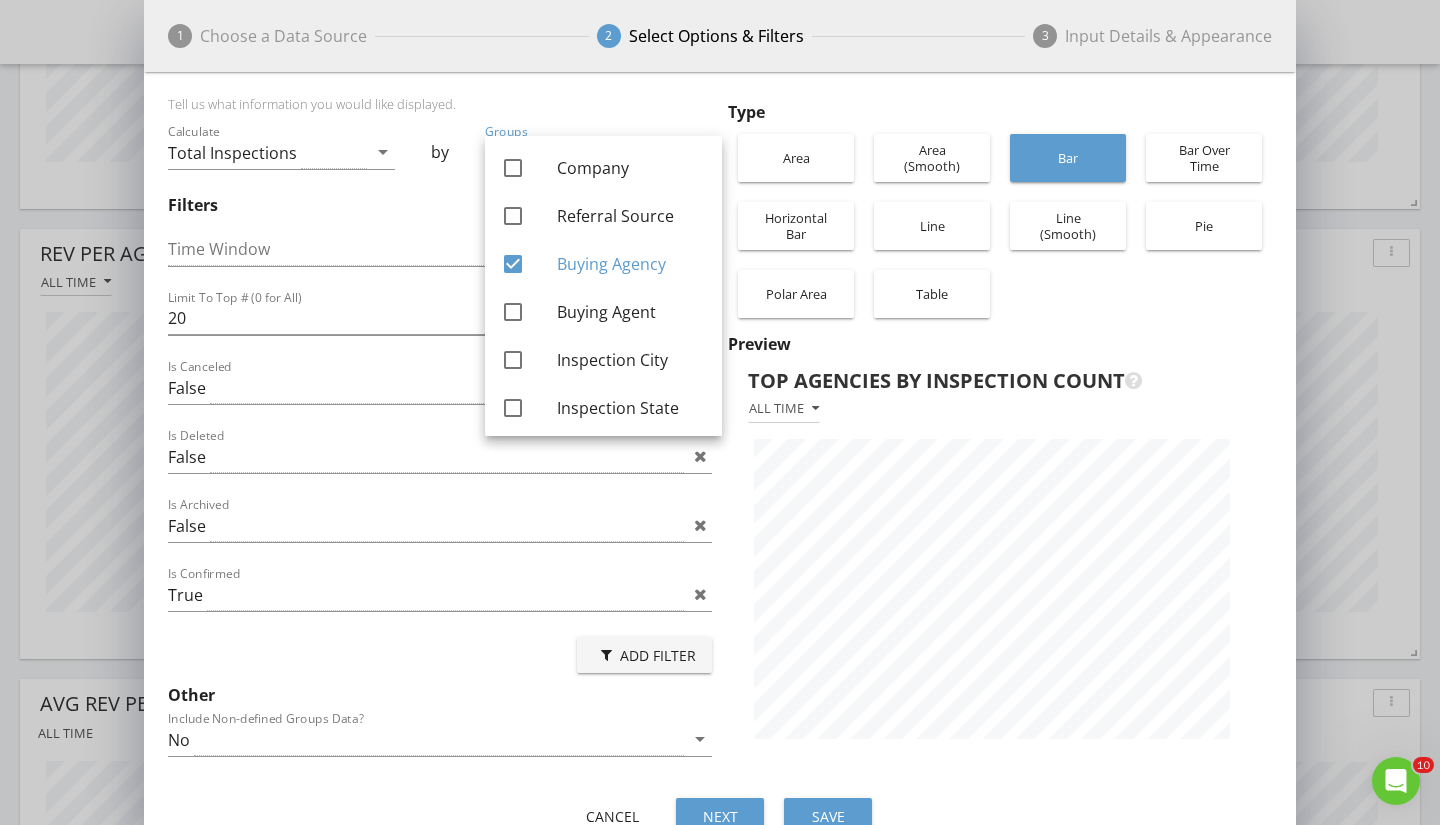 click on "check_box" at bounding box center [529, 264] 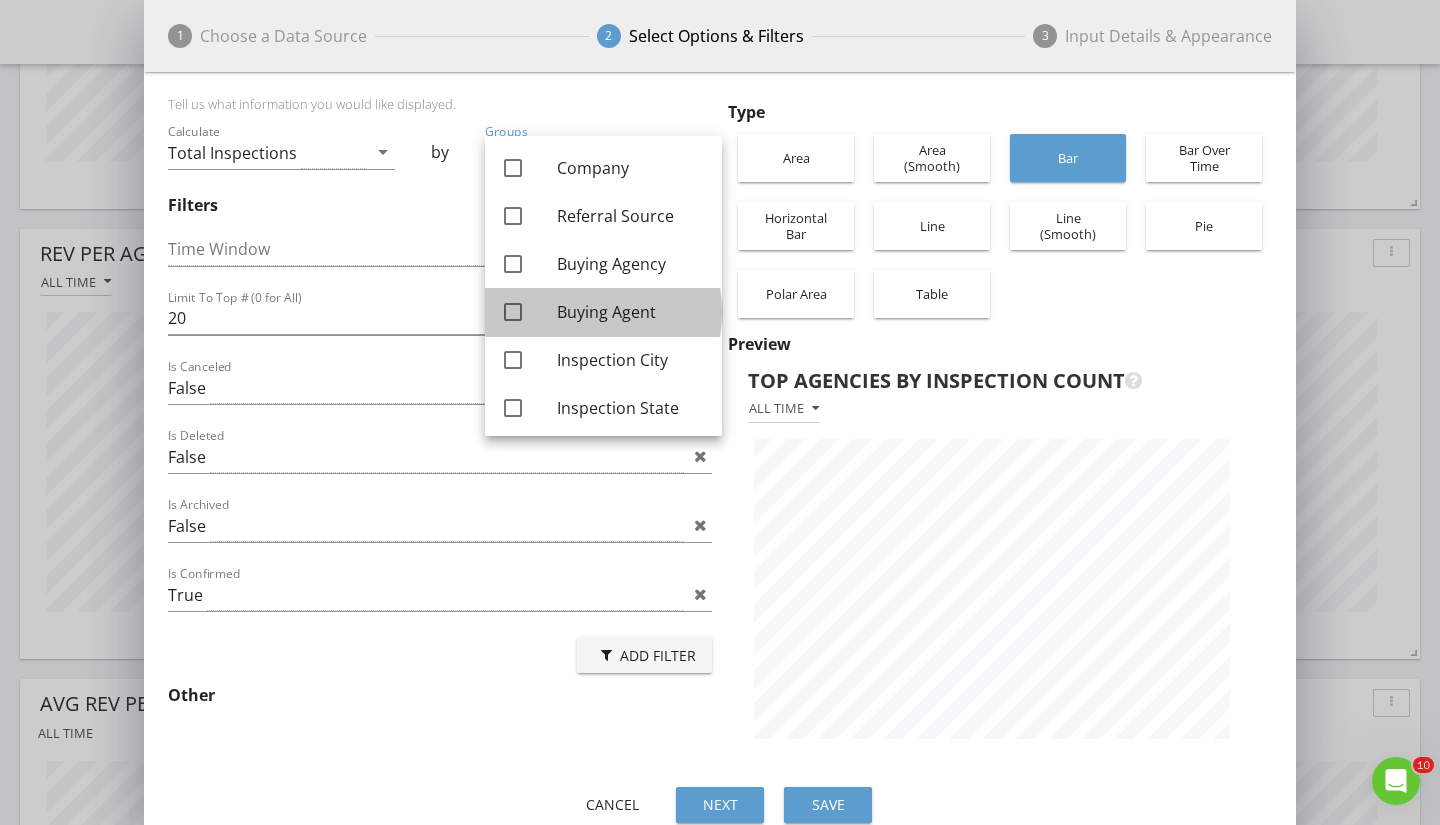 click on "check_box_outline_blank" at bounding box center [529, 312] 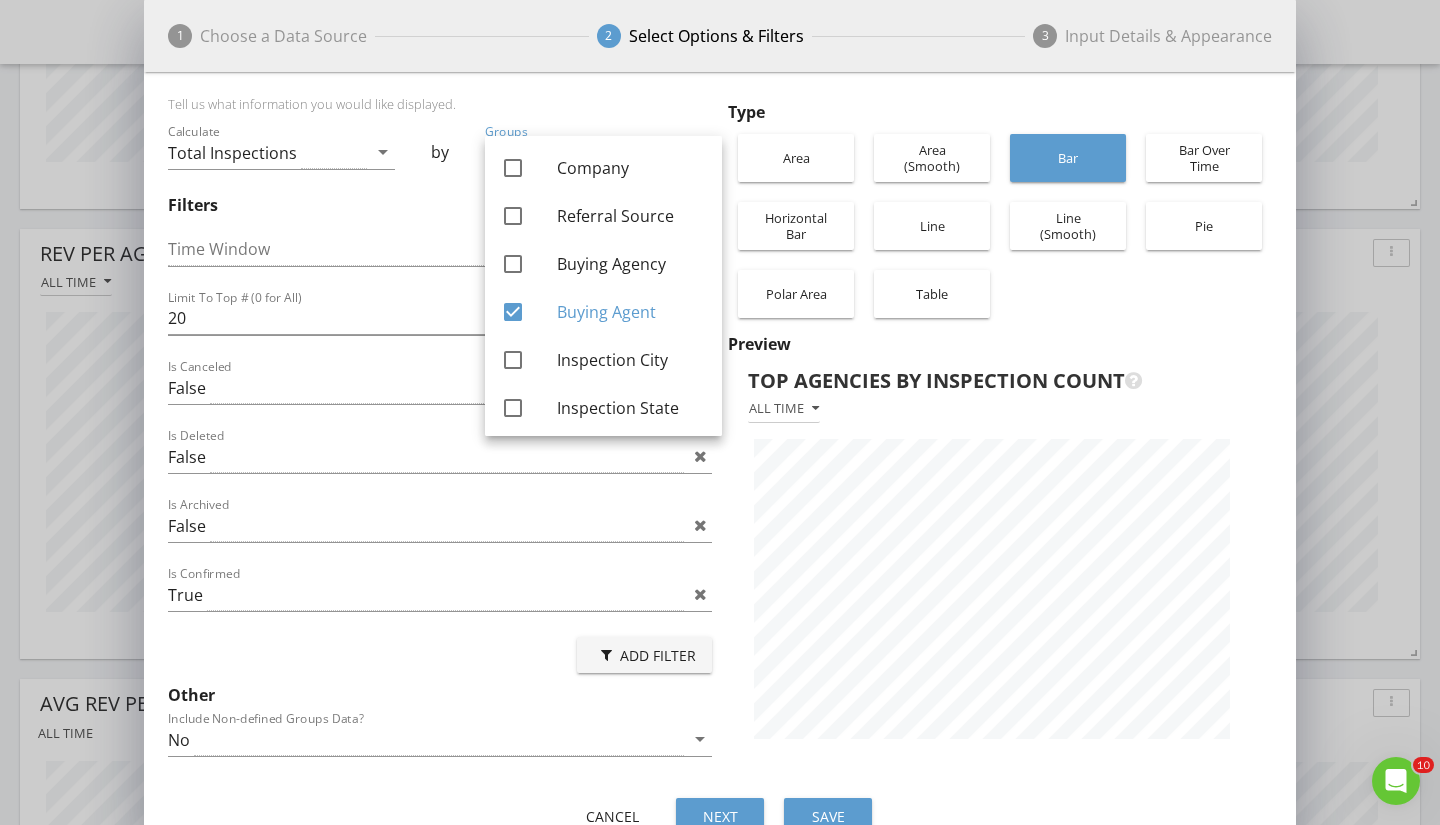 click on "Tell us what information you would like displayed." at bounding box center (440, 108) 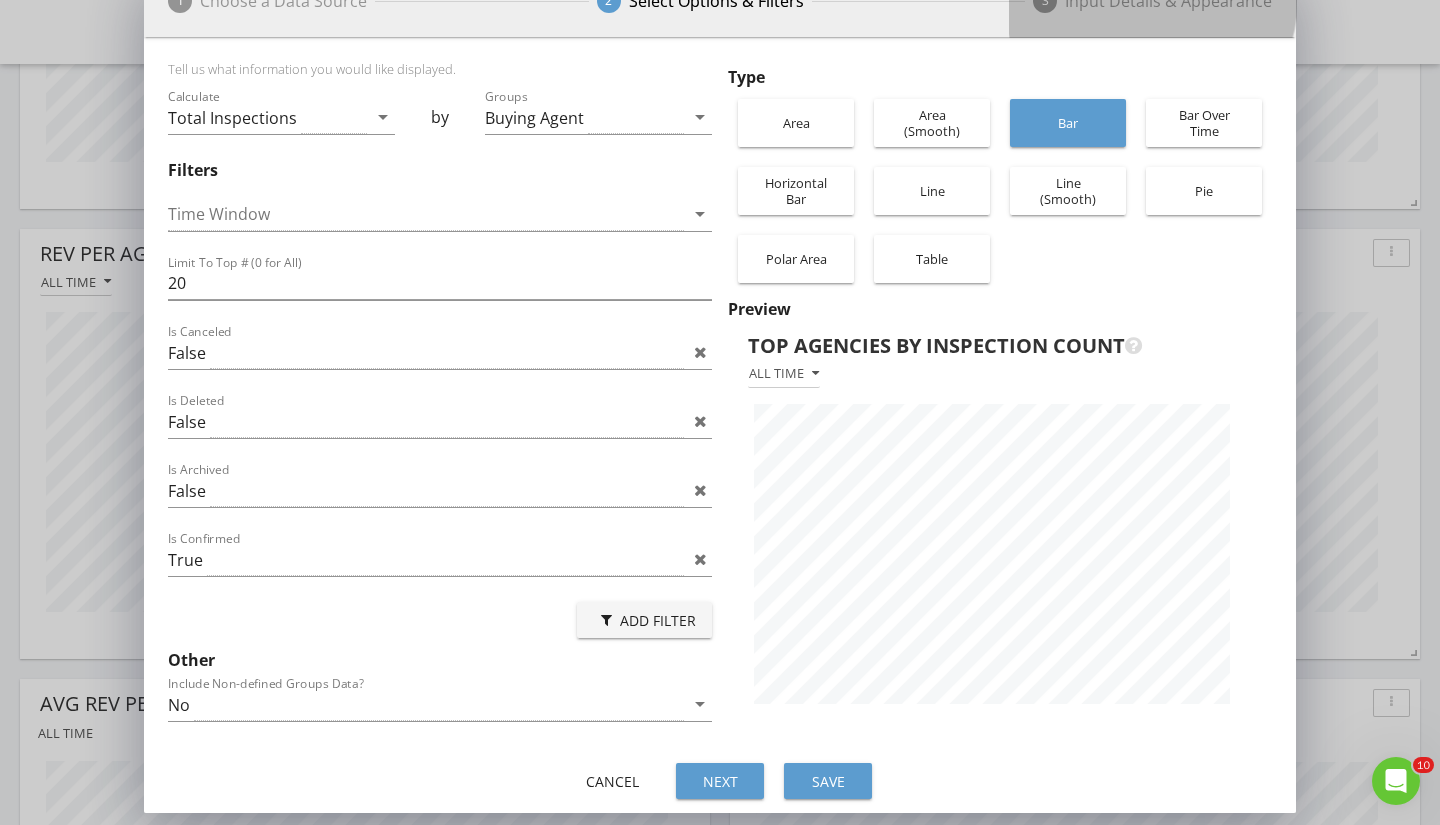 click on "Input Details & Appearance" at bounding box center [1168, 1] 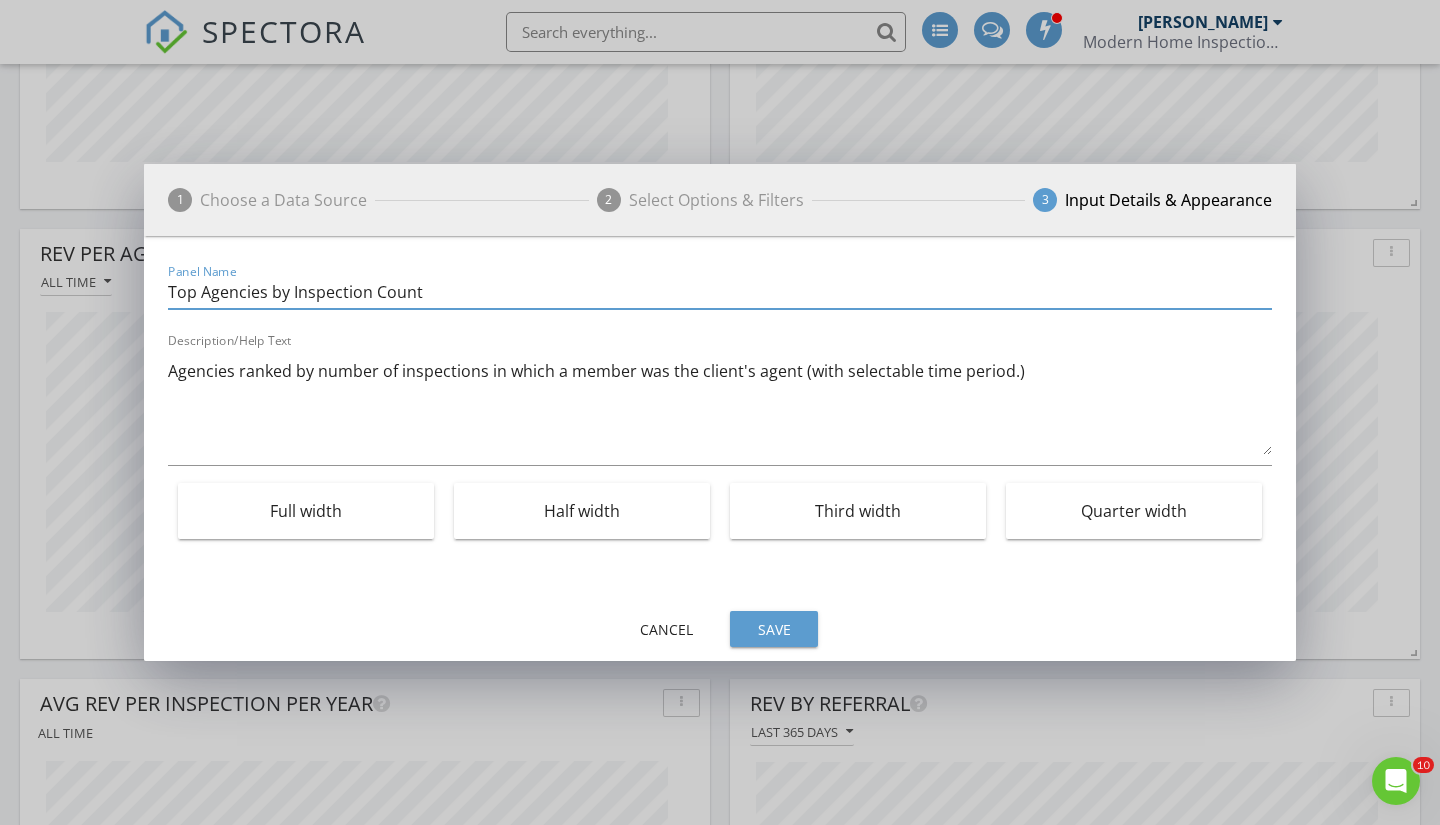 drag, startPoint x: 264, startPoint y: 290, endPoint x: 216, endPoint y: 294, distance: 48.166378 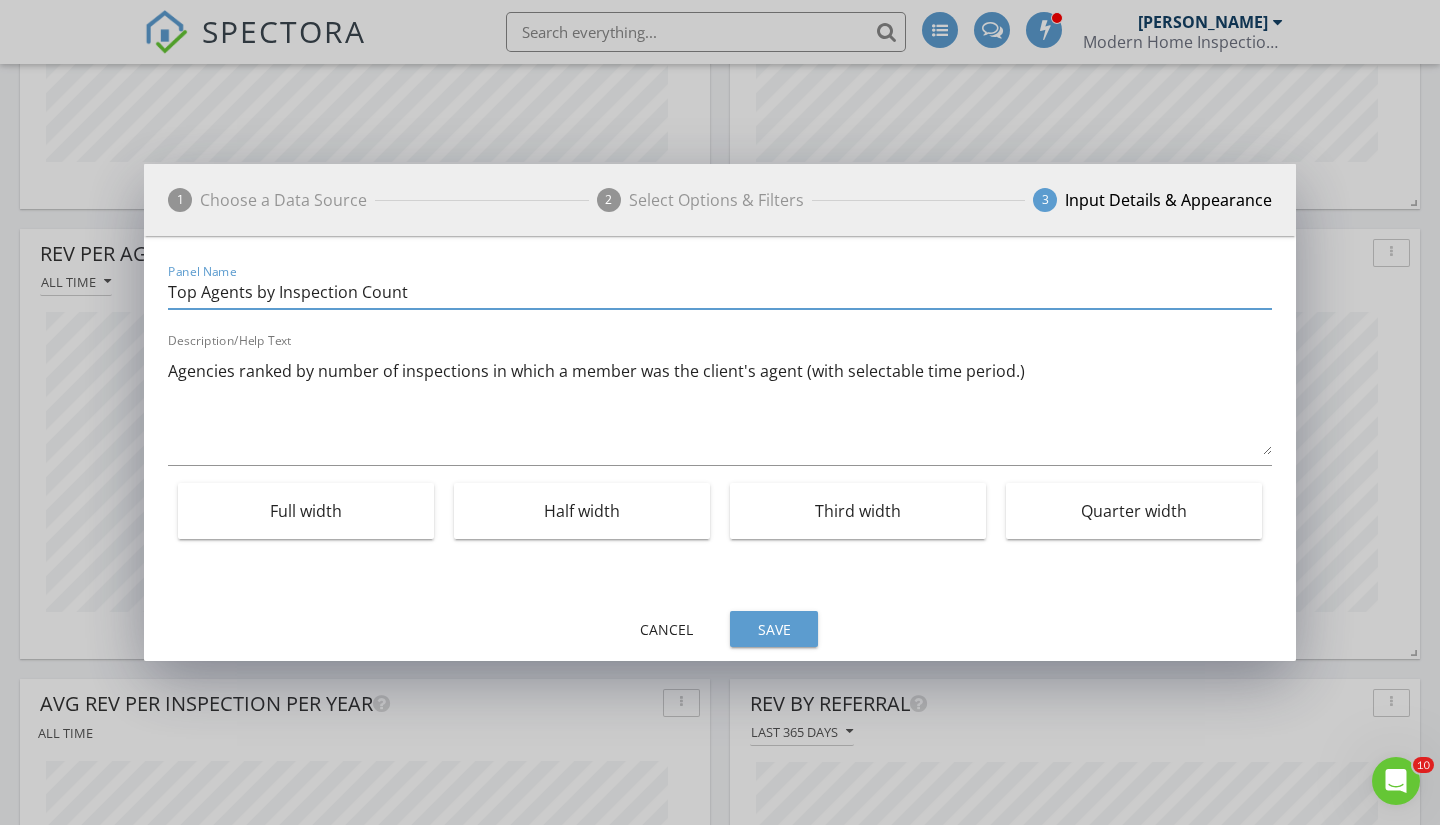 type on "Top Agents by Inspection Count" 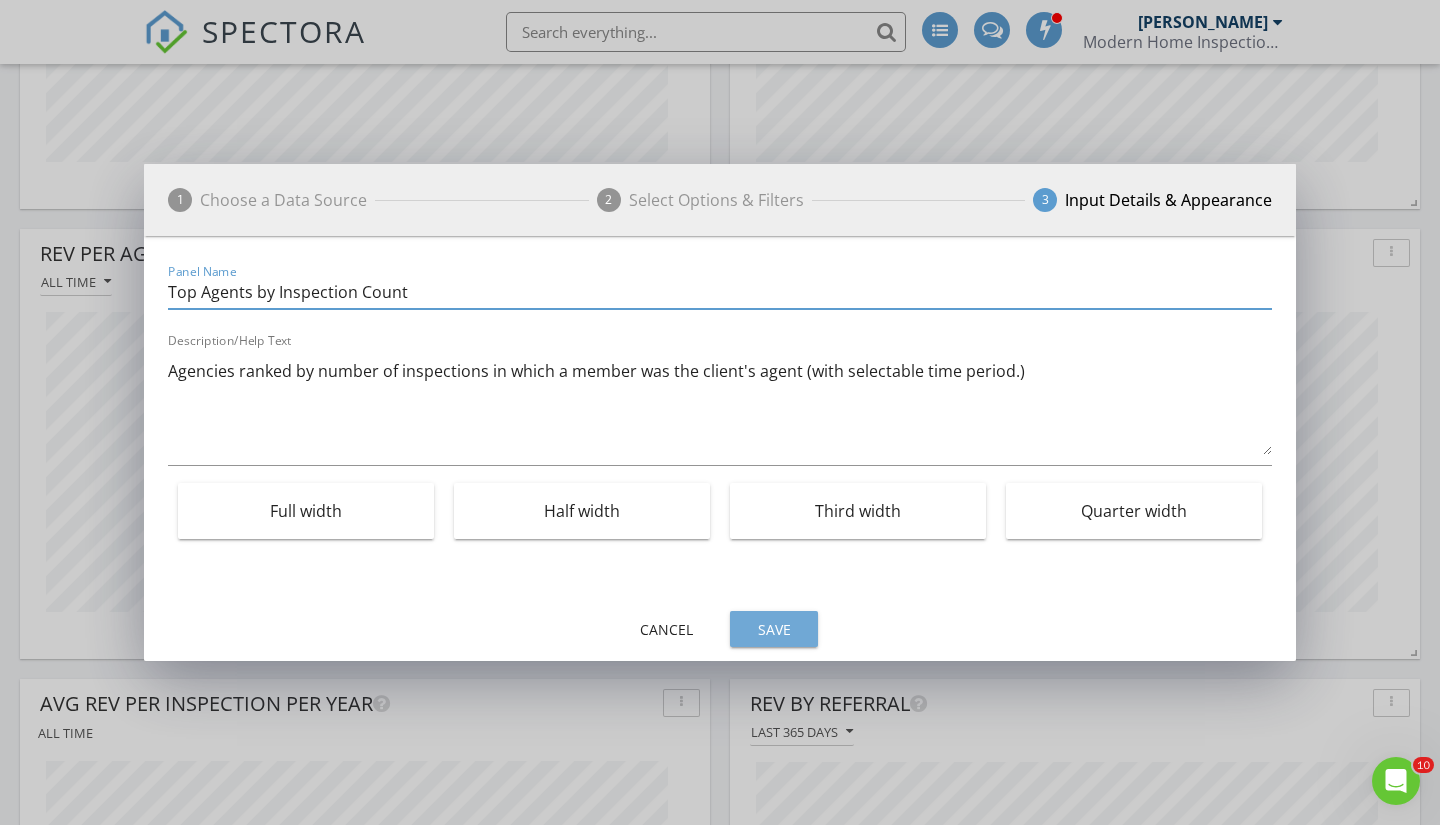 click on "Save" at bounding box center (774, 629) 